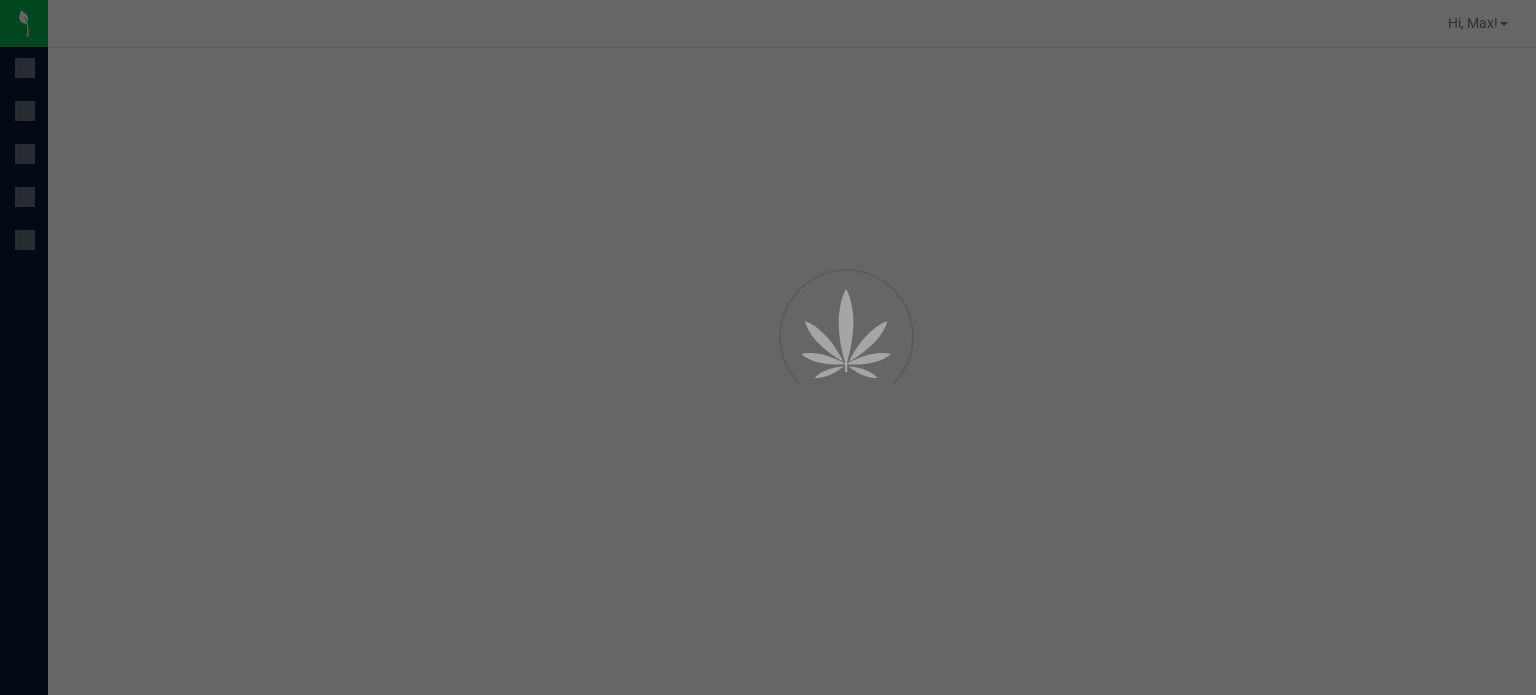 scroll, scrollTop: 0, scrollLeft: 0, axis: both 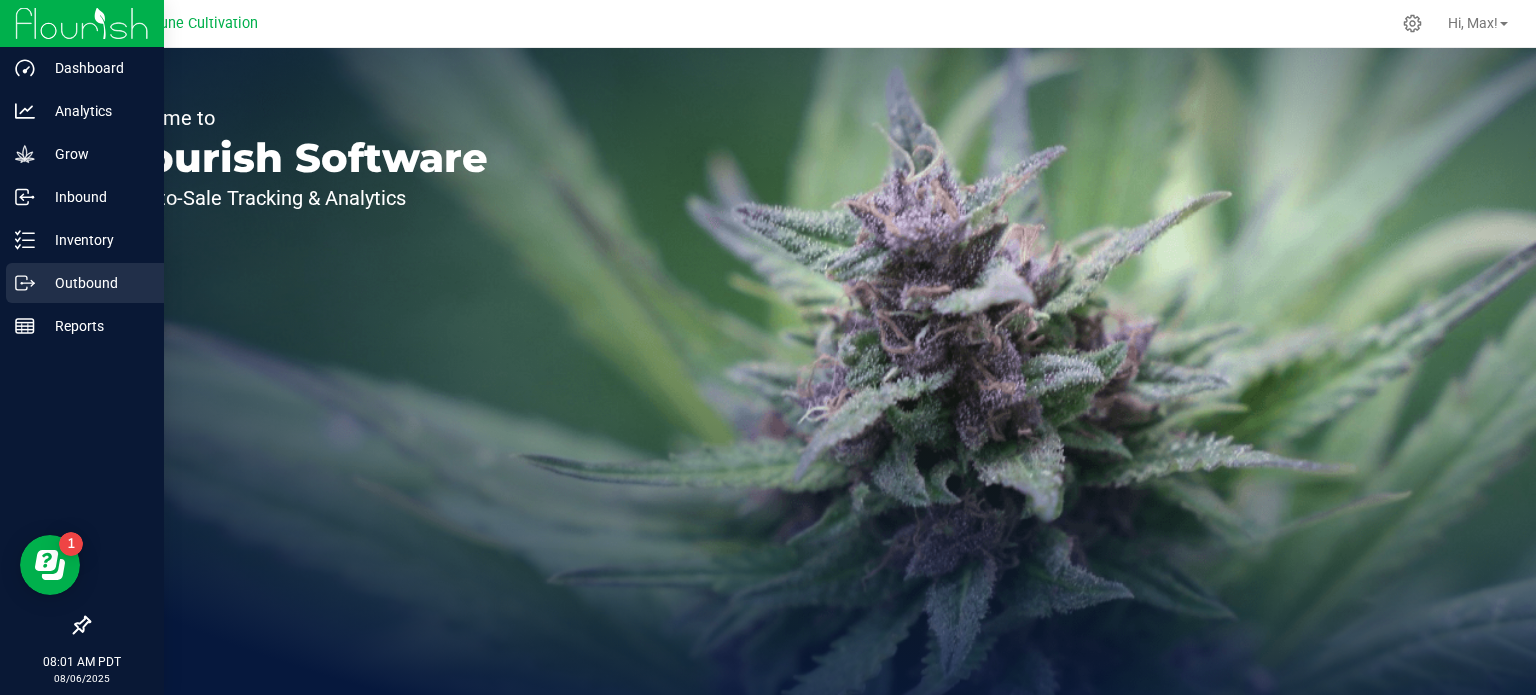 click on "Outbound" at bounding box center [95, 283] 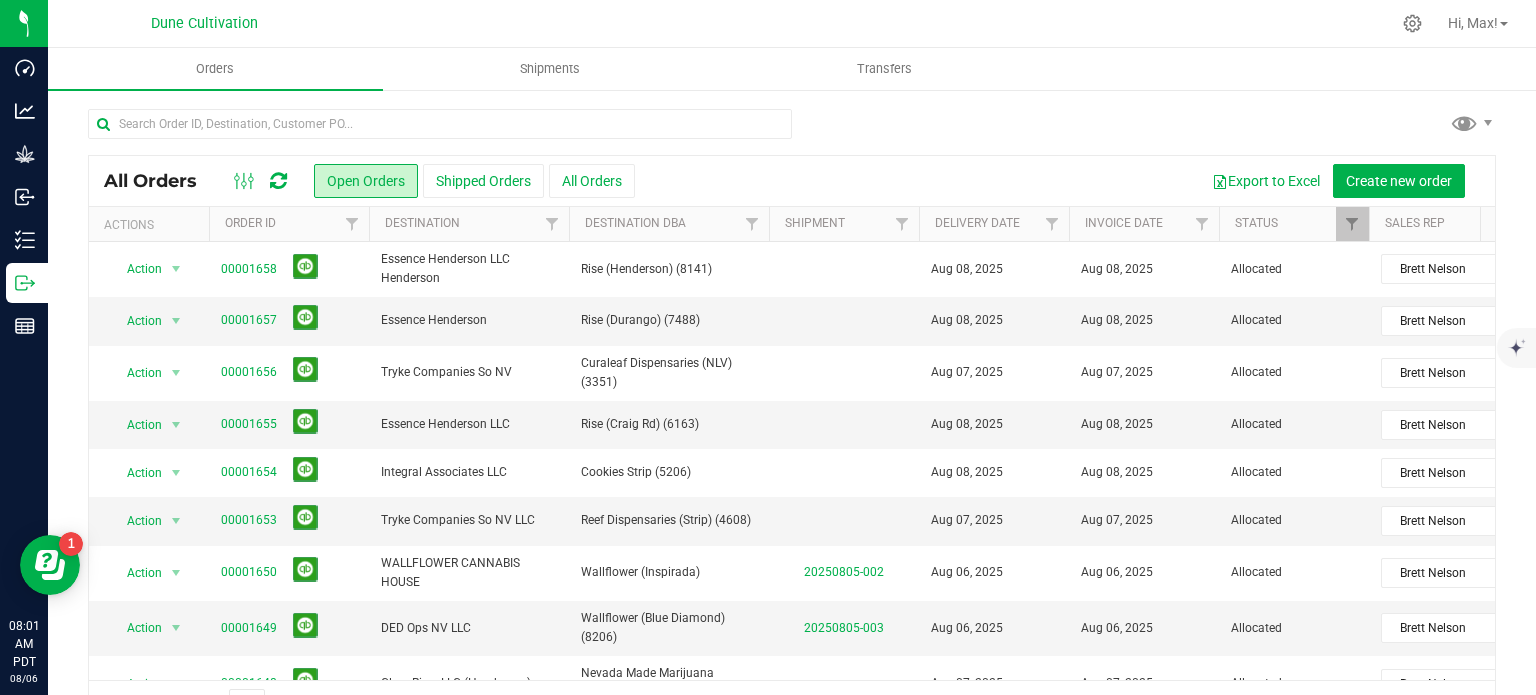 scroll, scrollTop: 0, scrollLeft: 0, axis: both 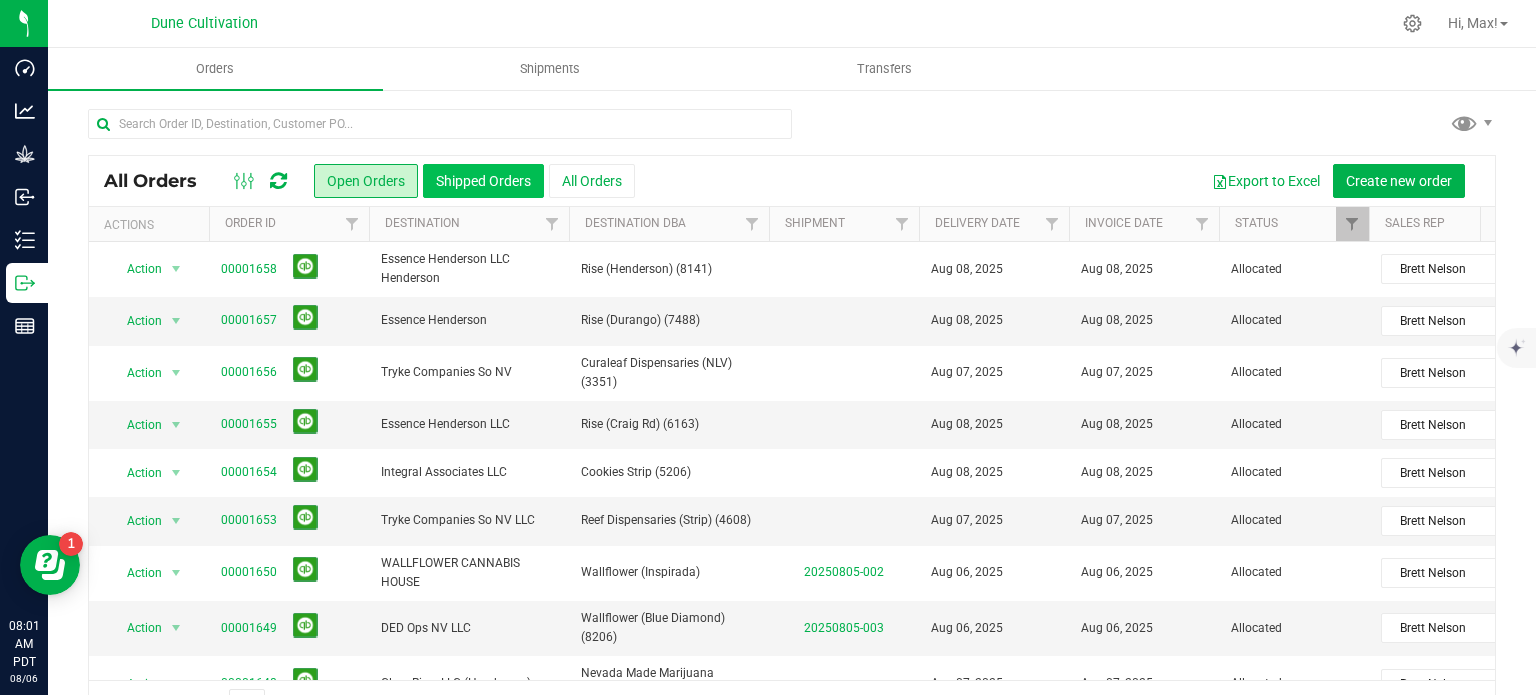 click on "Shipped Orders" at bounding box center (483, 181) 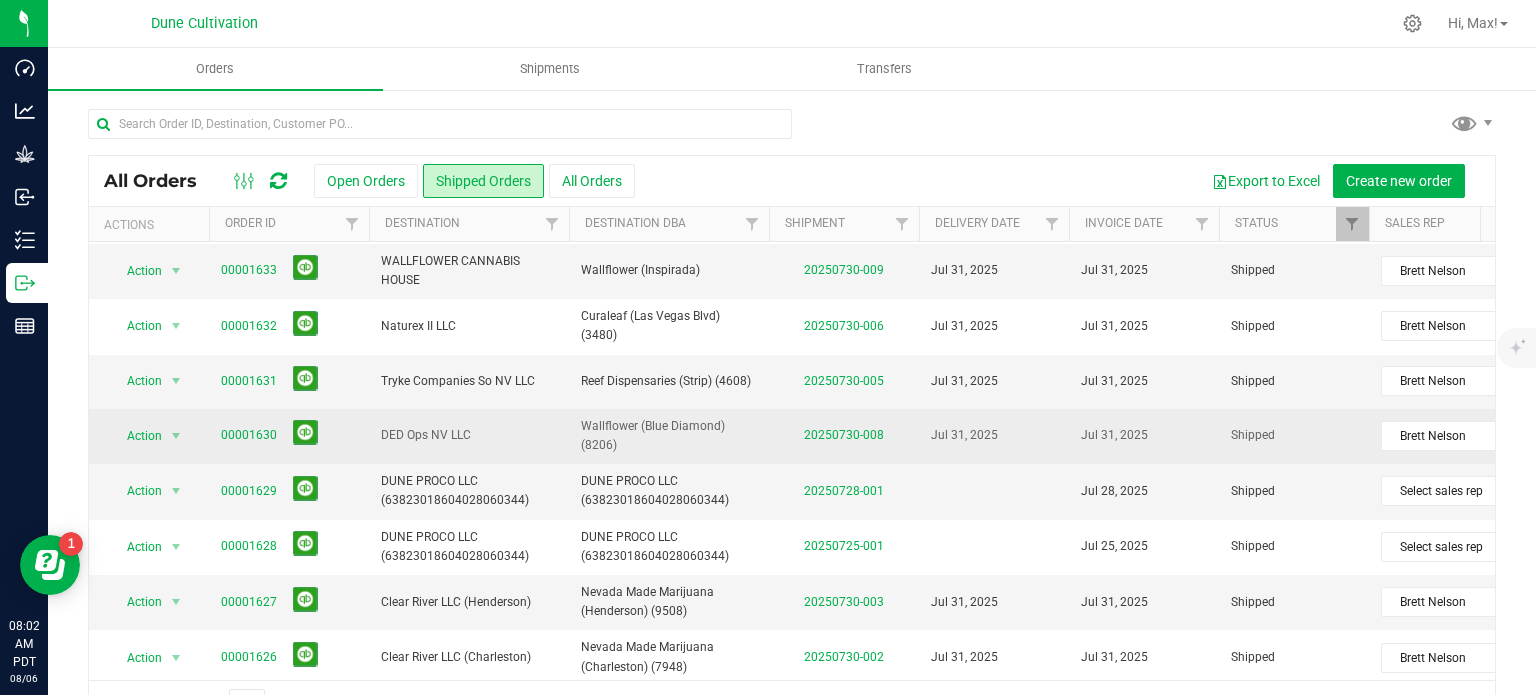 scroll, scrollTop: 272, scrollLeft: 0, axis: vertical 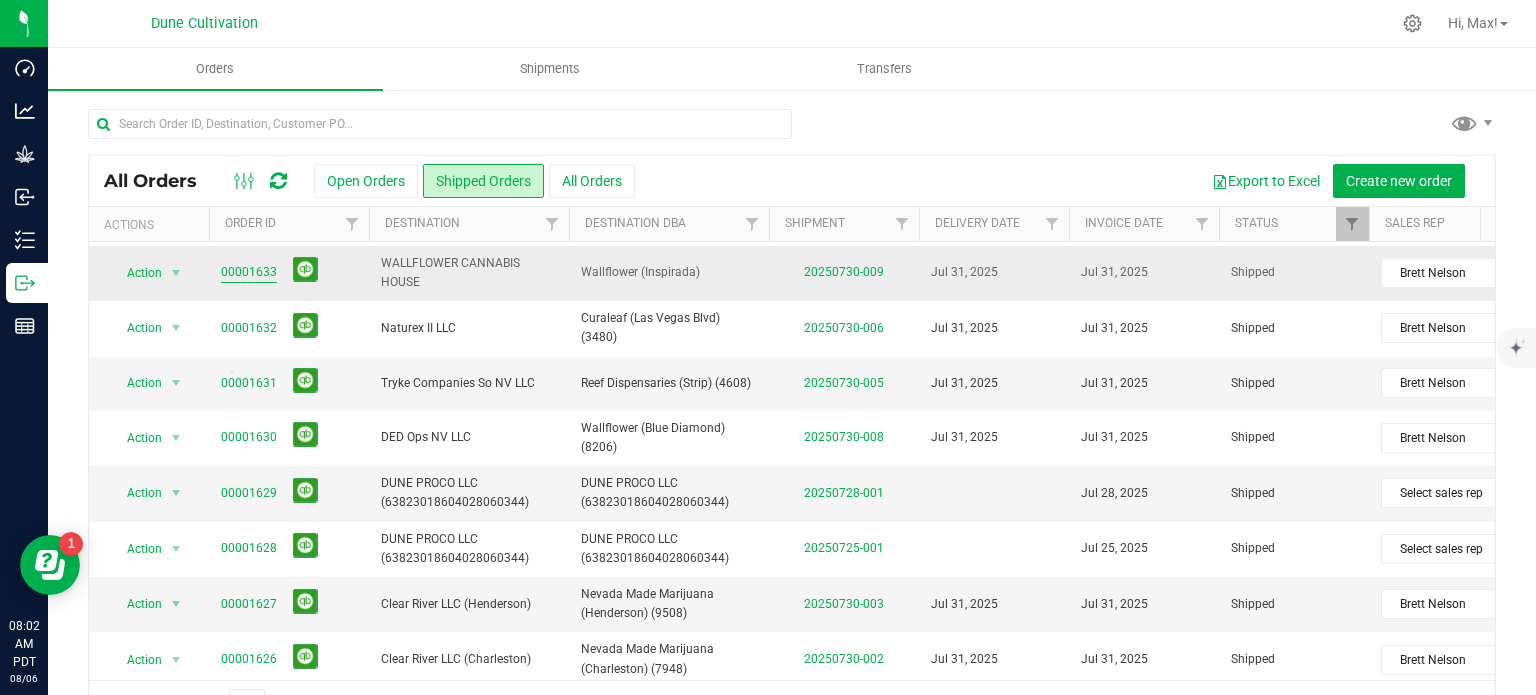 click on "00001633" at bounding box center [249, 272] 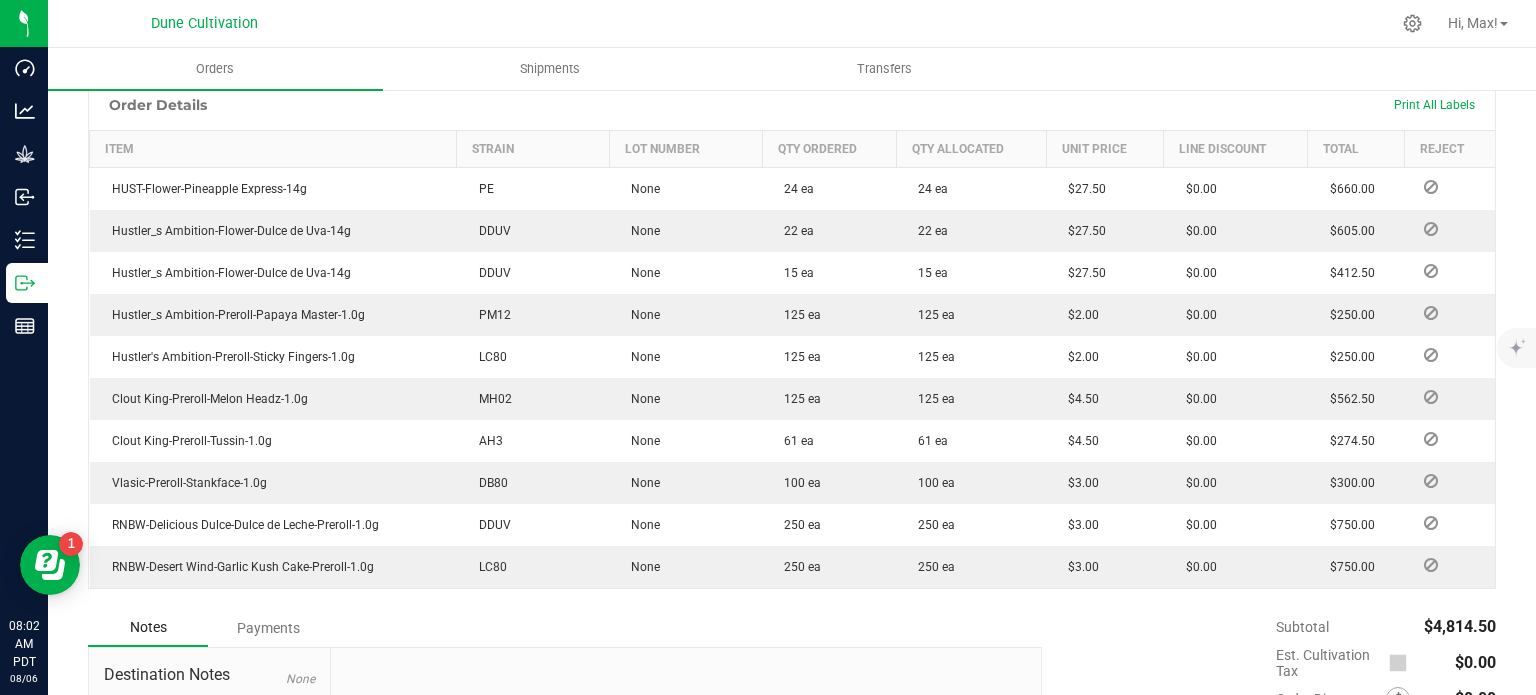 scroll, scrollTop: 556, scrollLeft: 0, axis: vertical 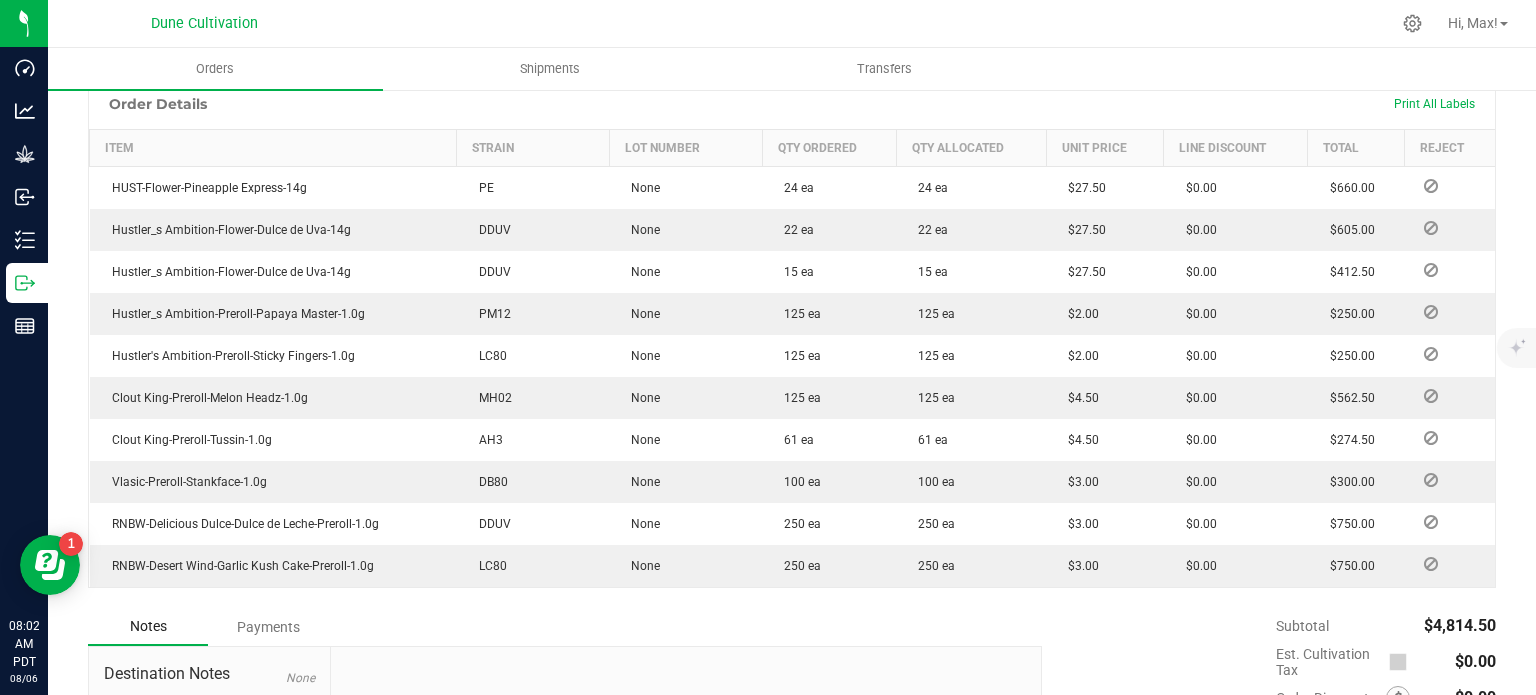 click on "Orders
Shipments
Transfers" at bounding box center (816, 69) 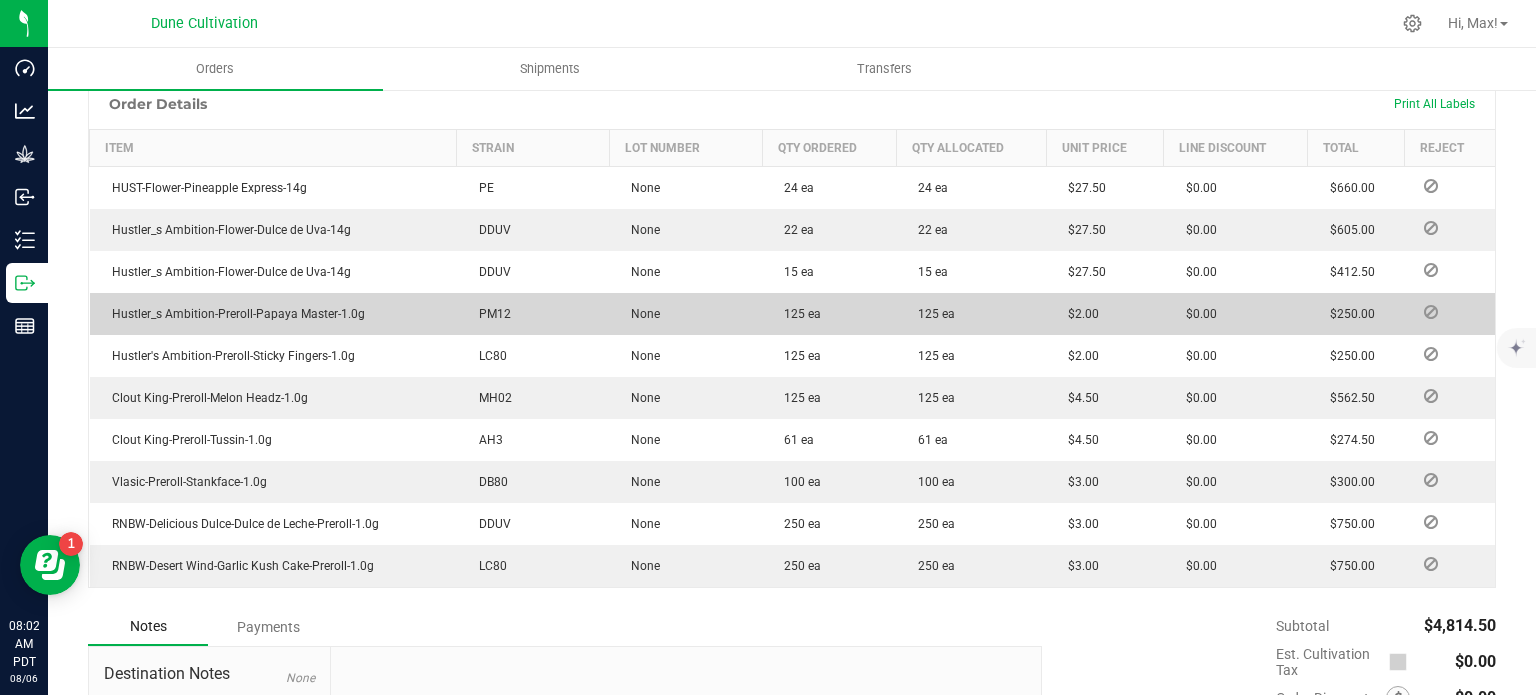 scroll, scrollTop: 276, scrollLeft: 0, axis: vertical 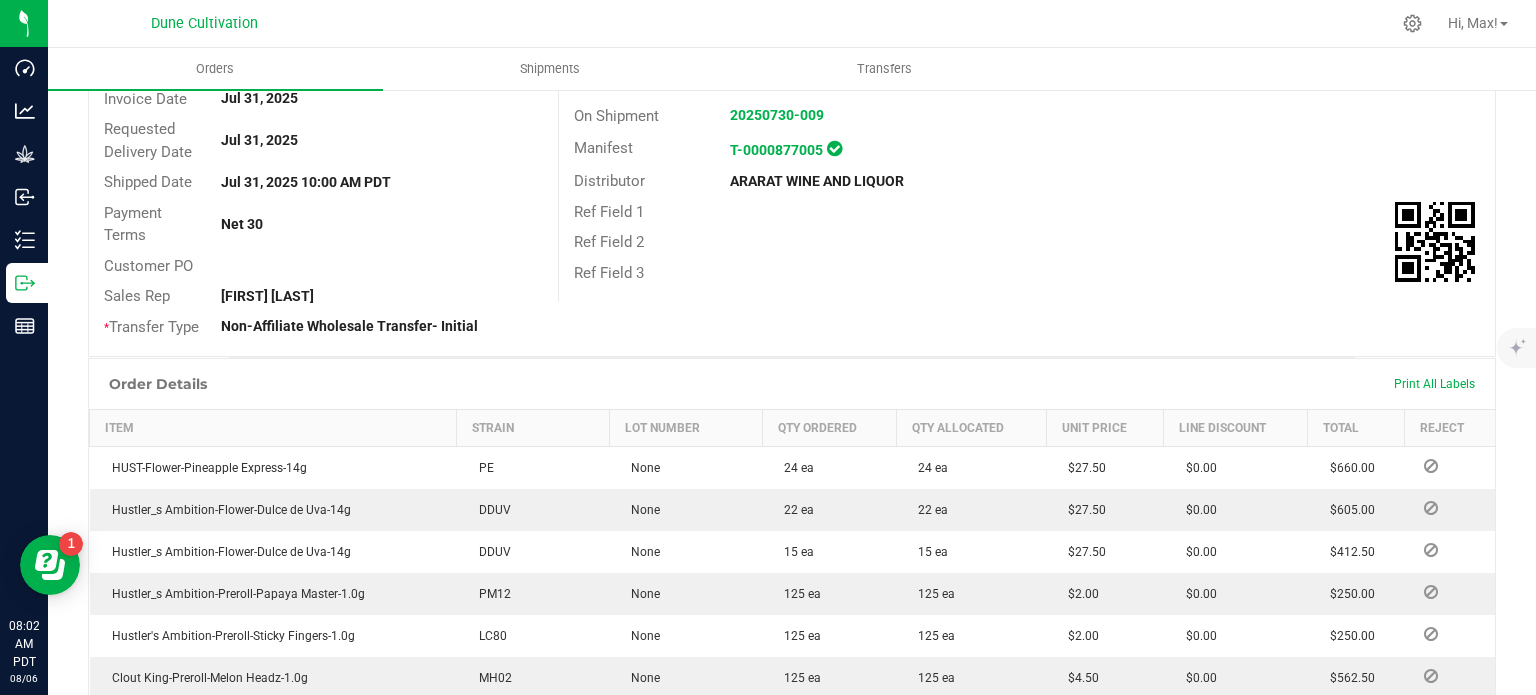 click on "Back to Orders
Order details   Sync to QuickBooks   Export PDF   Edit Order   Order #   00001633   Status   Shipped   Order Date   [DATE] [TIME] [TIMEZONE]   Payment Status   Awaiting Payment   Invoice Date   [DATE]   Requested Delivery Date   [DATE]   Shipped Date   [DATE] [TIME] [TIMEZONE]   Payment Terms   Net 30   Customer PO      Sales Rep   [FIRST] [LAST]  *  Transfer Type   Non-Affiliate Wholesale Transfer- Initial   Destination DBA   Wallflower (Inspirada)   Order Total   $4,814.50   License #   65945966941949057205   License Expiration   Address  WALLFLOWER CANNABIS HOUSE [NUMBER] [STREET] [CITY]  ,  [STATE] [ZIP]  Contact   On Shipment   20250730-009   Manifest   T-0000877005
Distributor   ARARAT WINE AND LIQUOR   Ref Field 1      Ref Field 2      Ref Field 3" at bounding box center (792, 514) 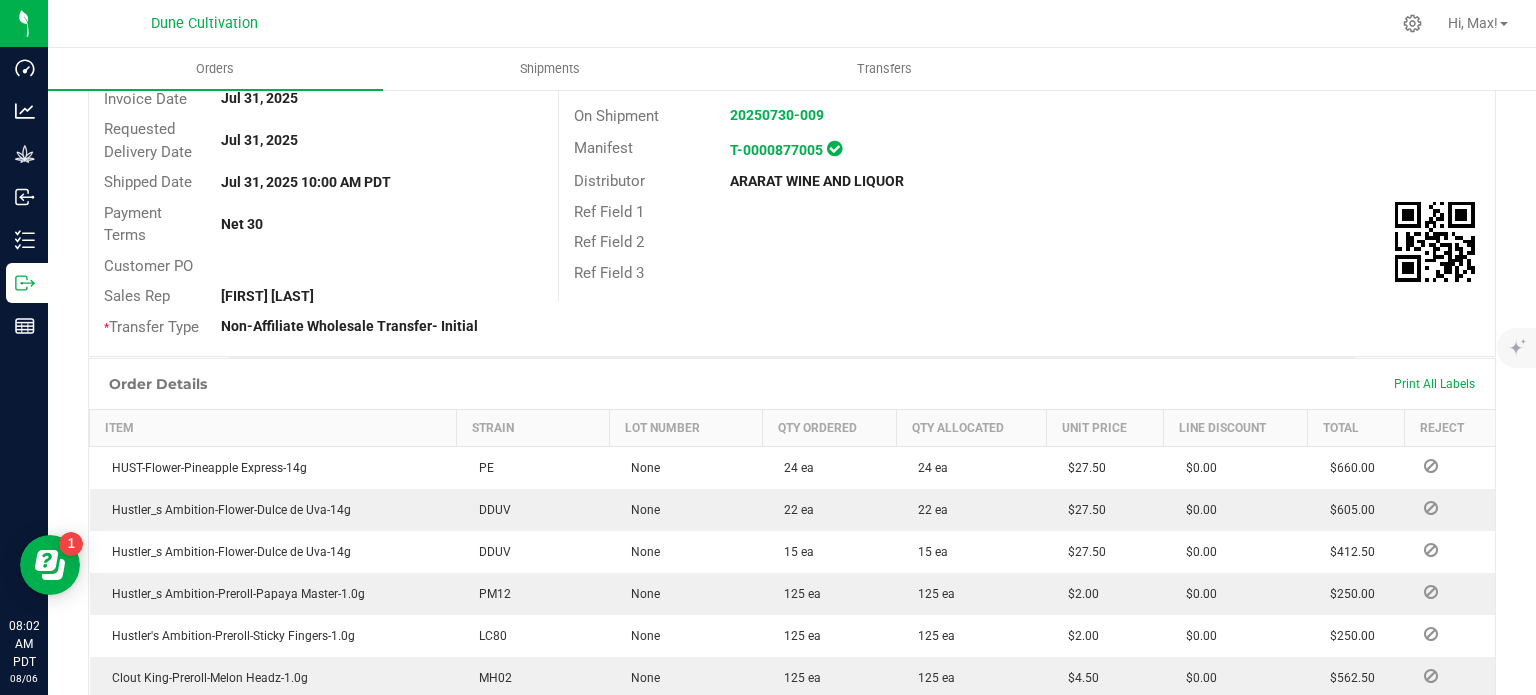scroll, scrollTop: 0, scrollLeft: 0, axis: both 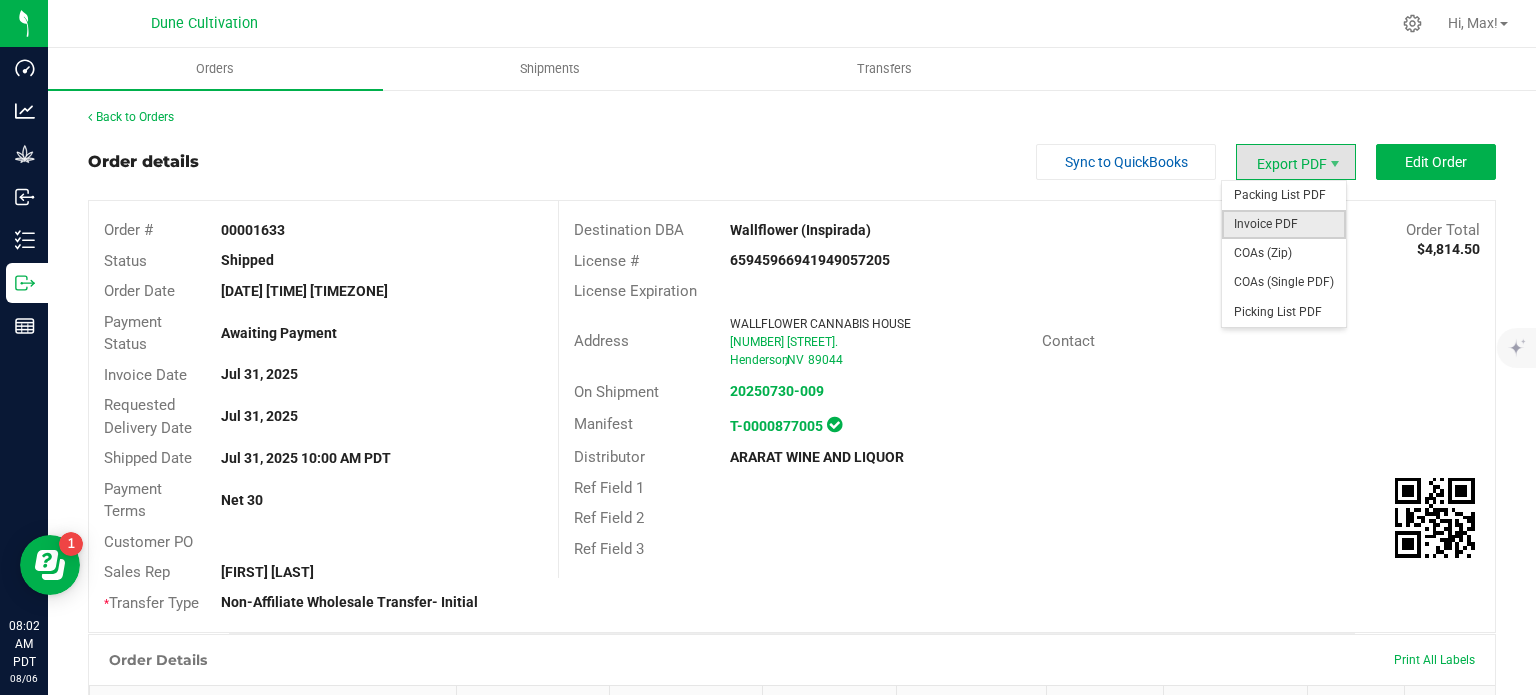 click on "Invoice PDF" at bounding box center [1284, 224] 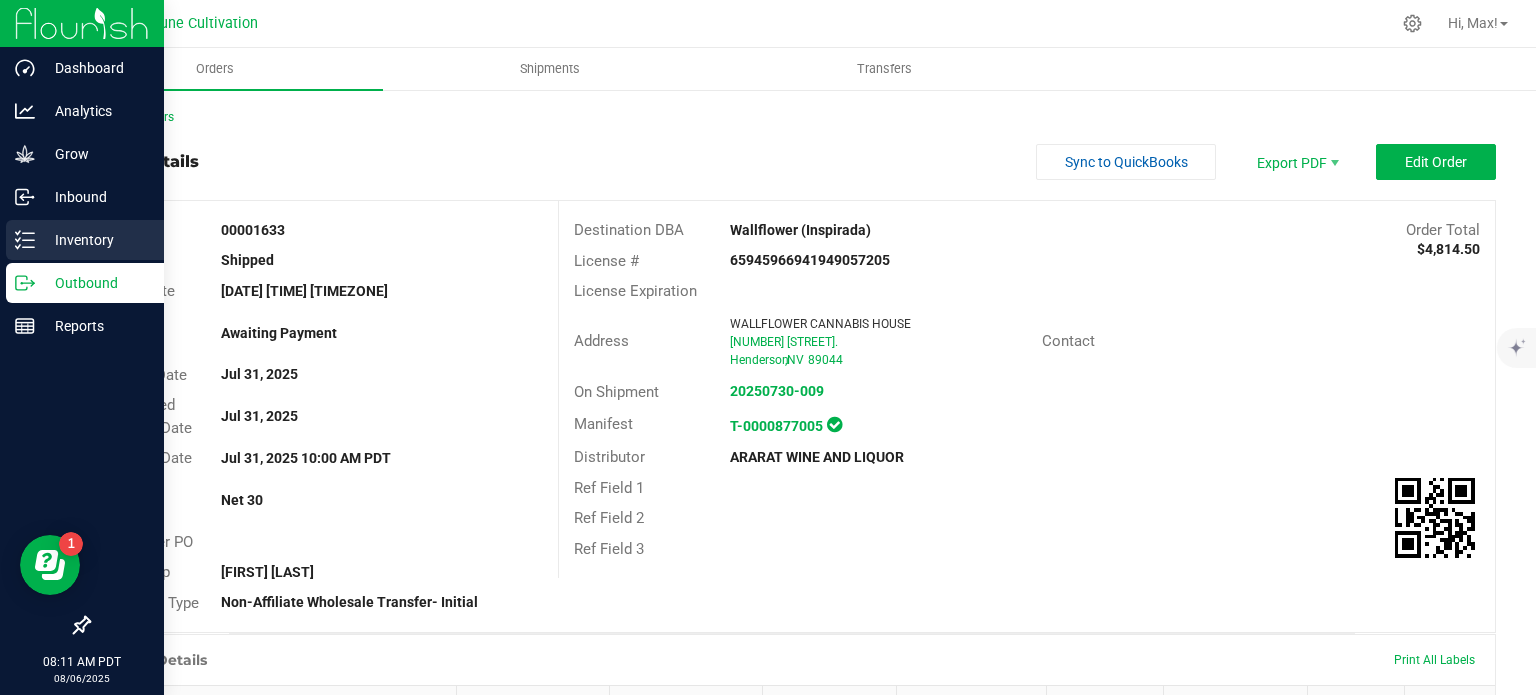 click on "Inventory" at bounding box center [95, 240] 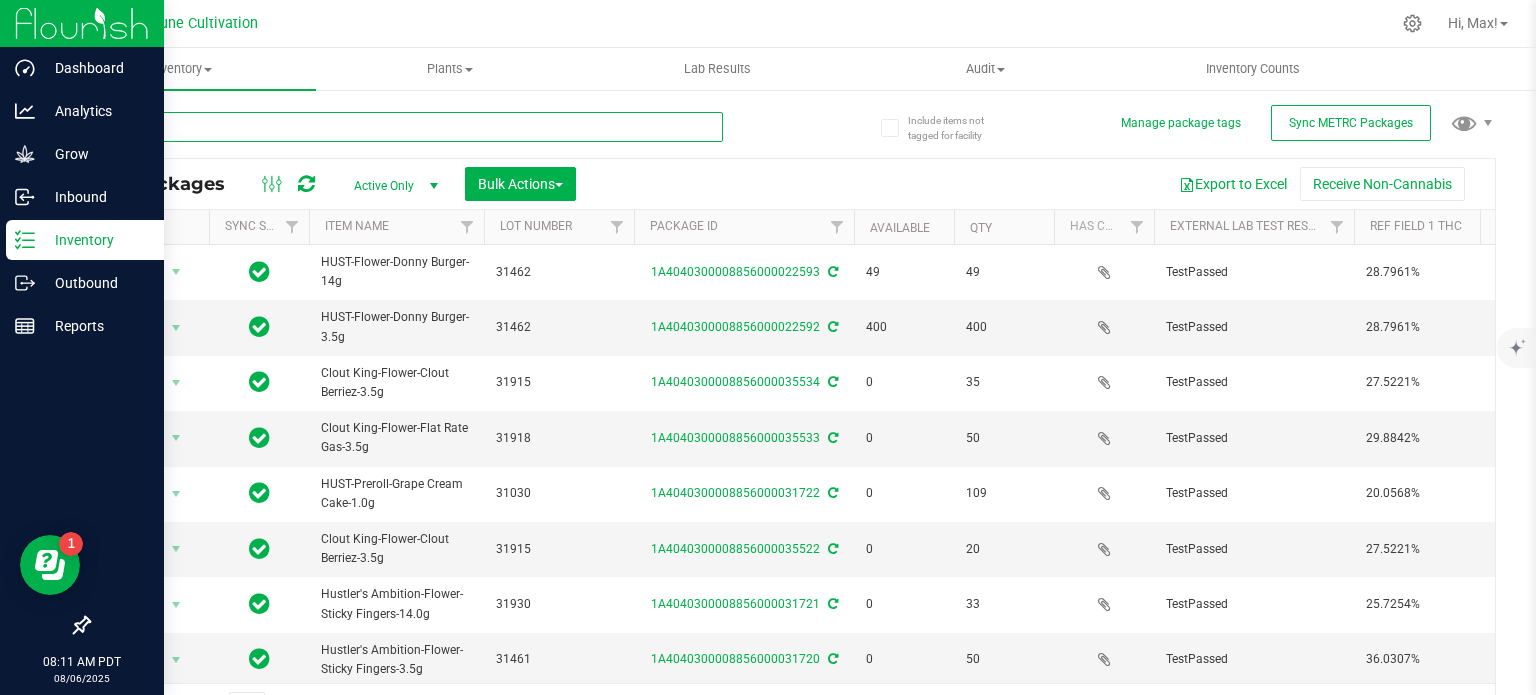click at bounding box center [405, 127] 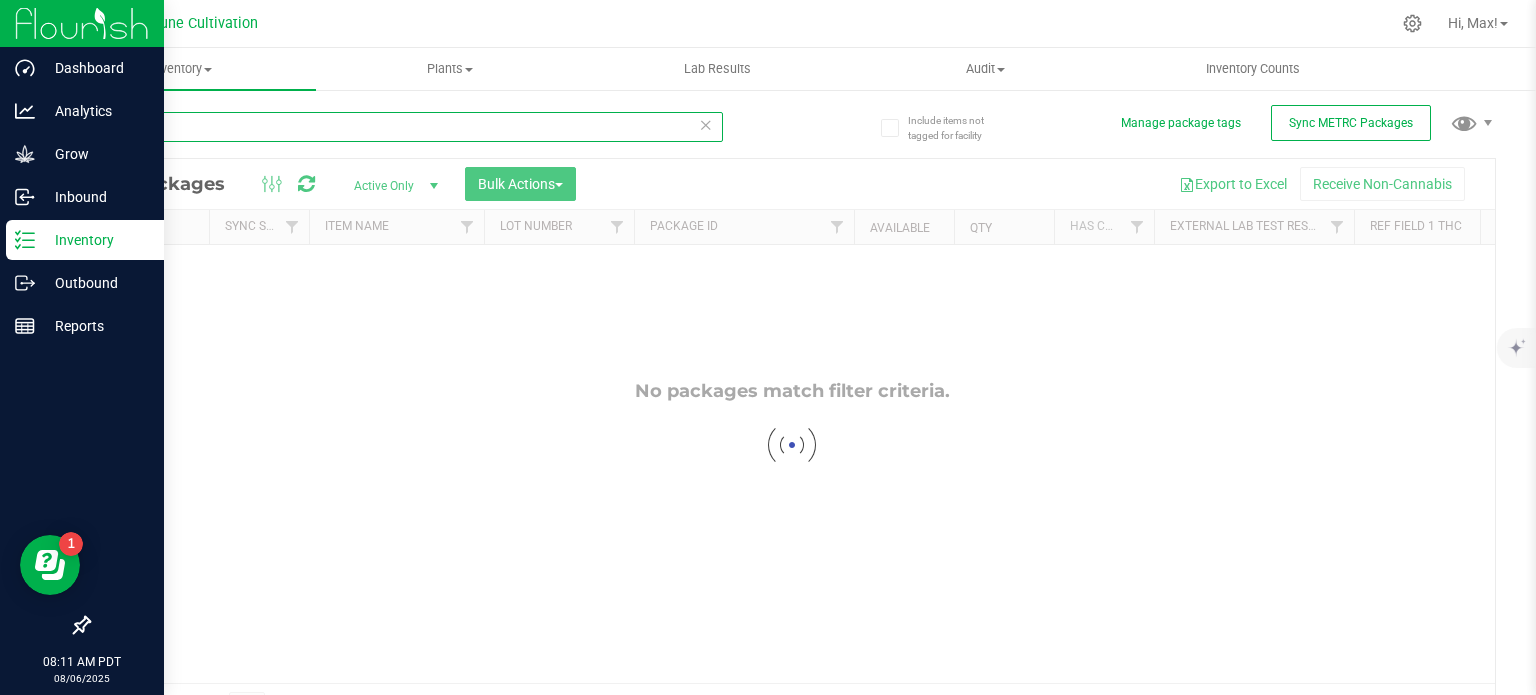 type on "35236" 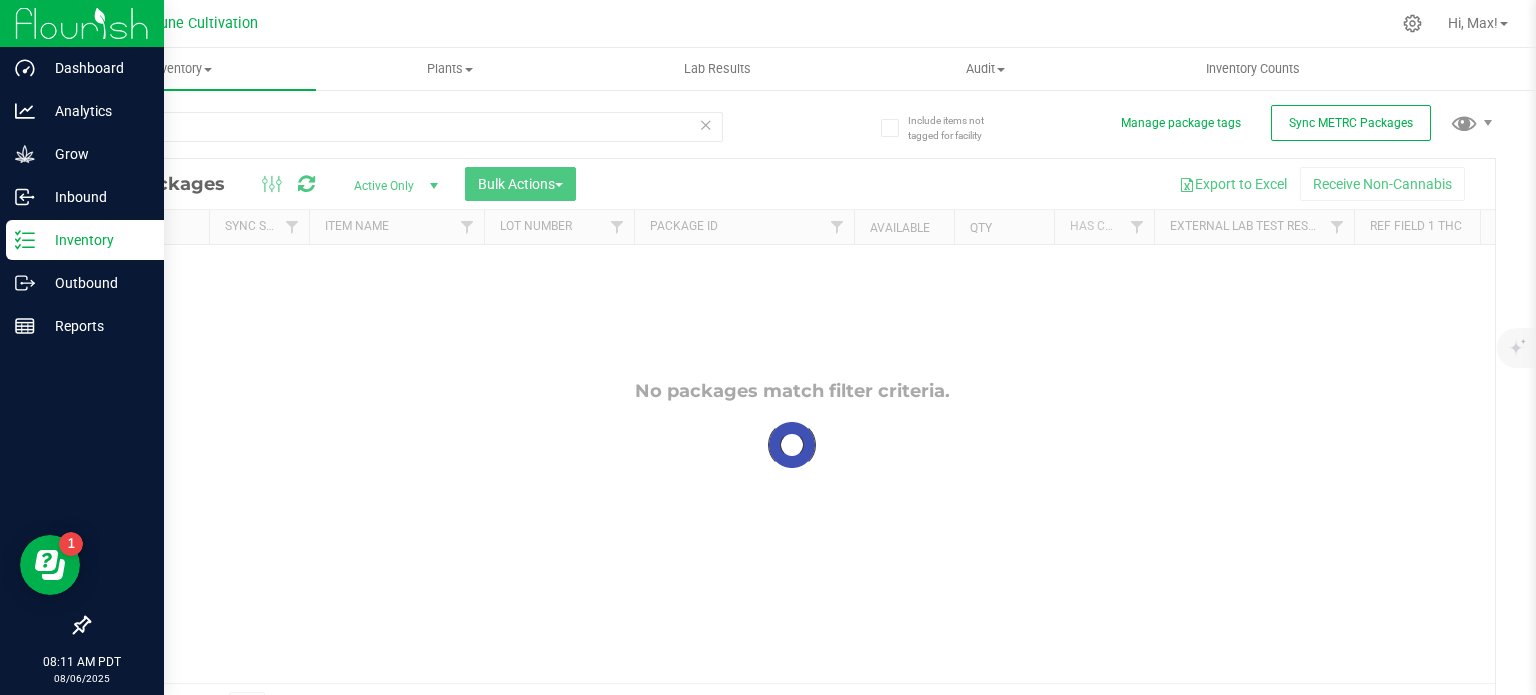 click at bounding box center (792, 445) 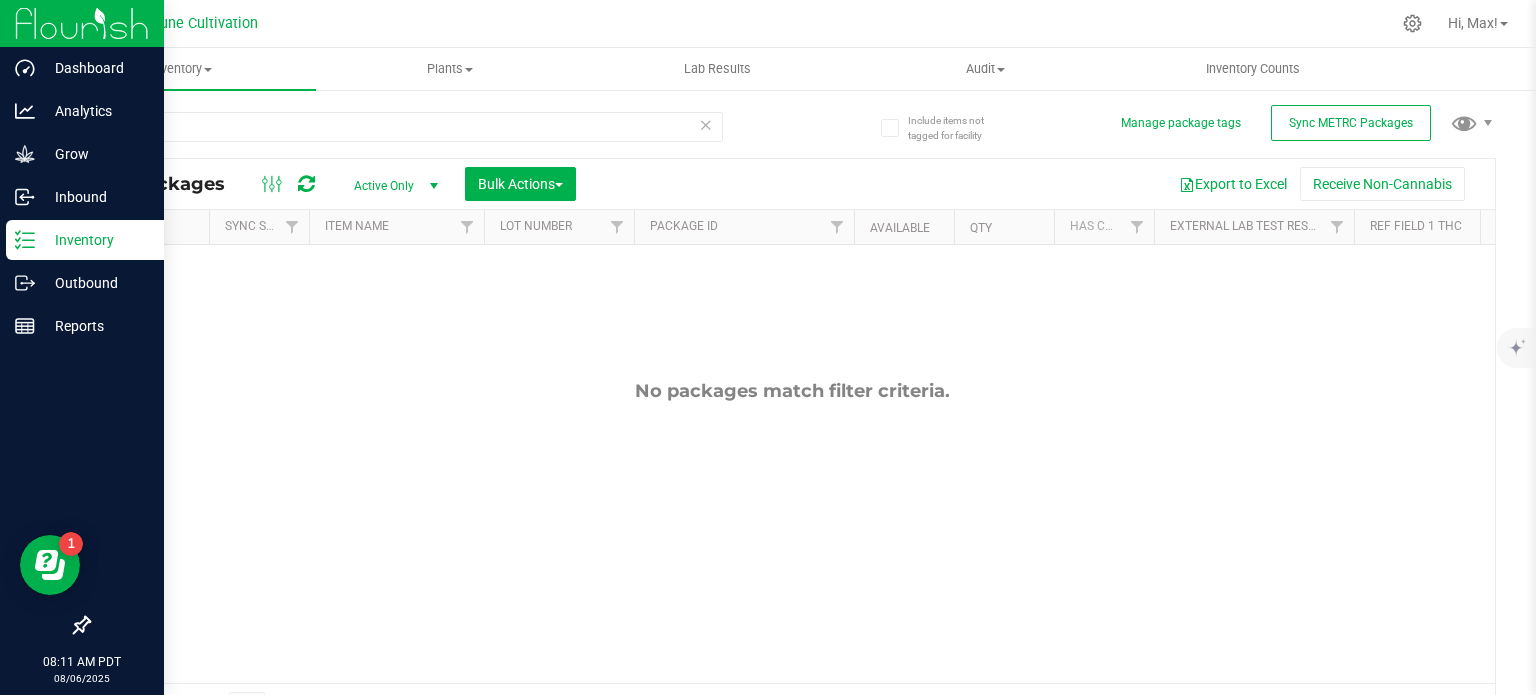 click on "Active Only" at bounding box center [392, 186] 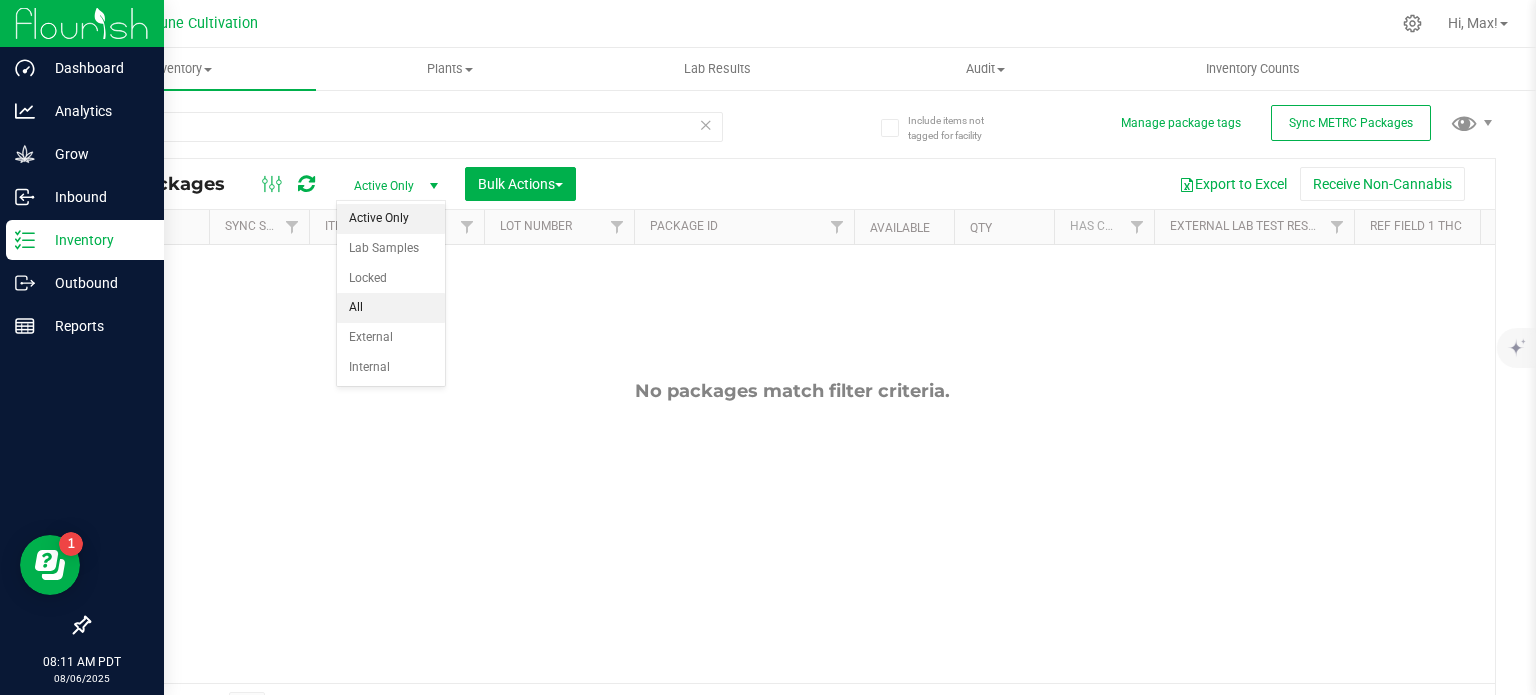 click on "All" at bounding box center [391, 308] 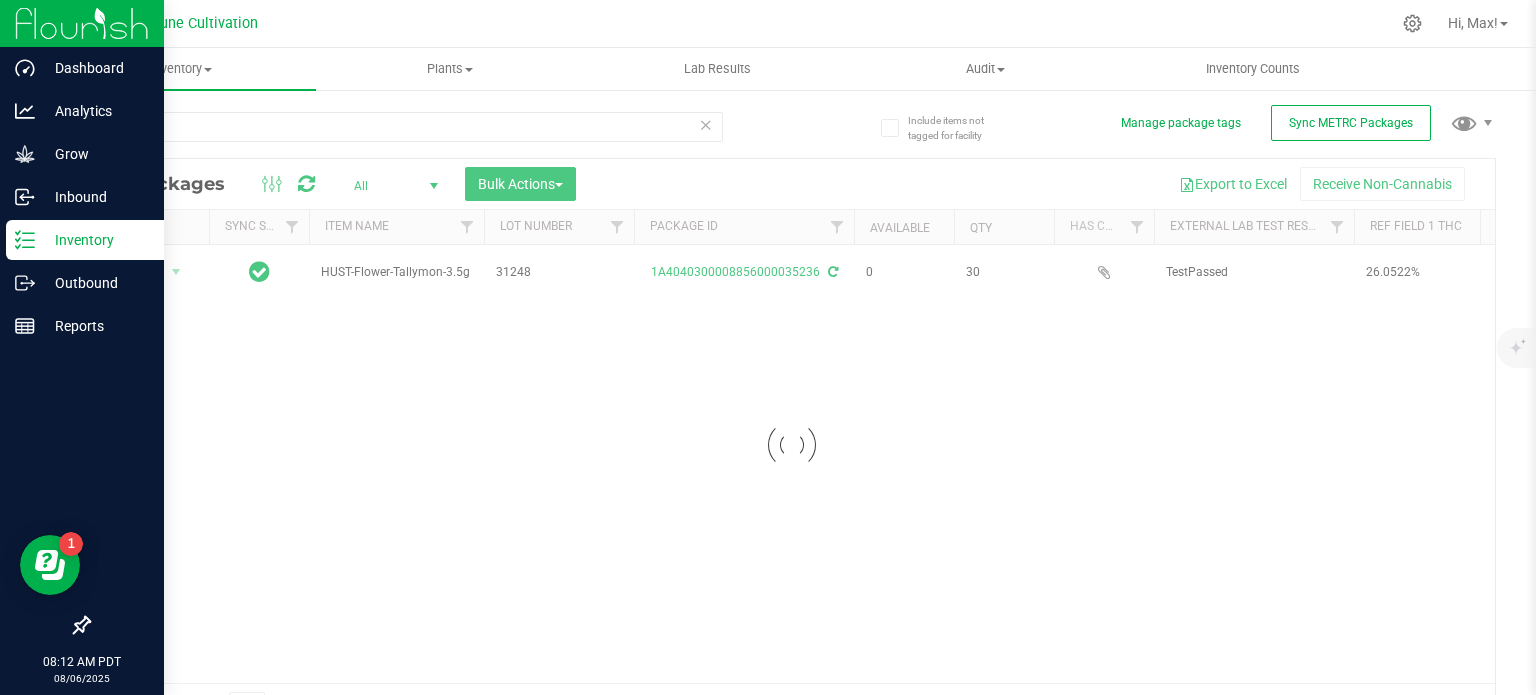 click at bounding box center [792, 445] 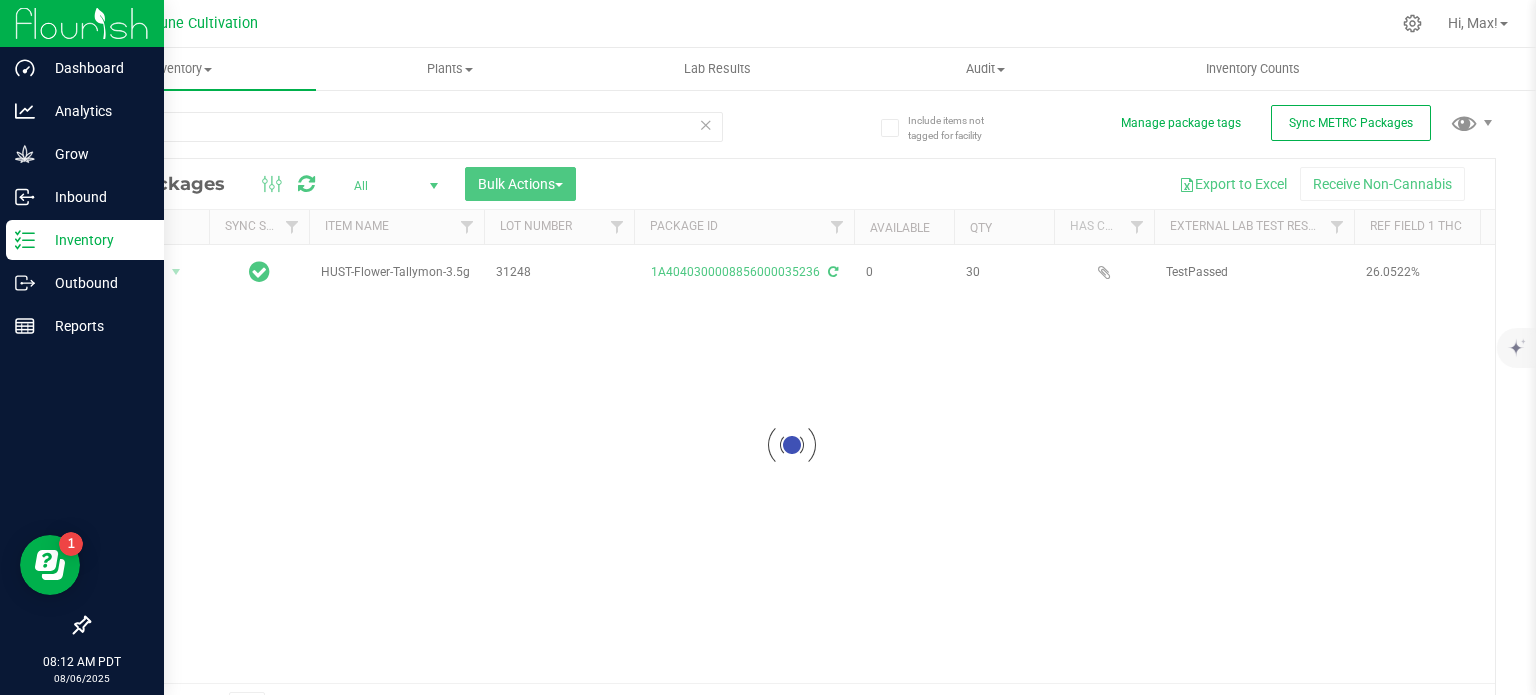 click at bounding box center [792, 445] 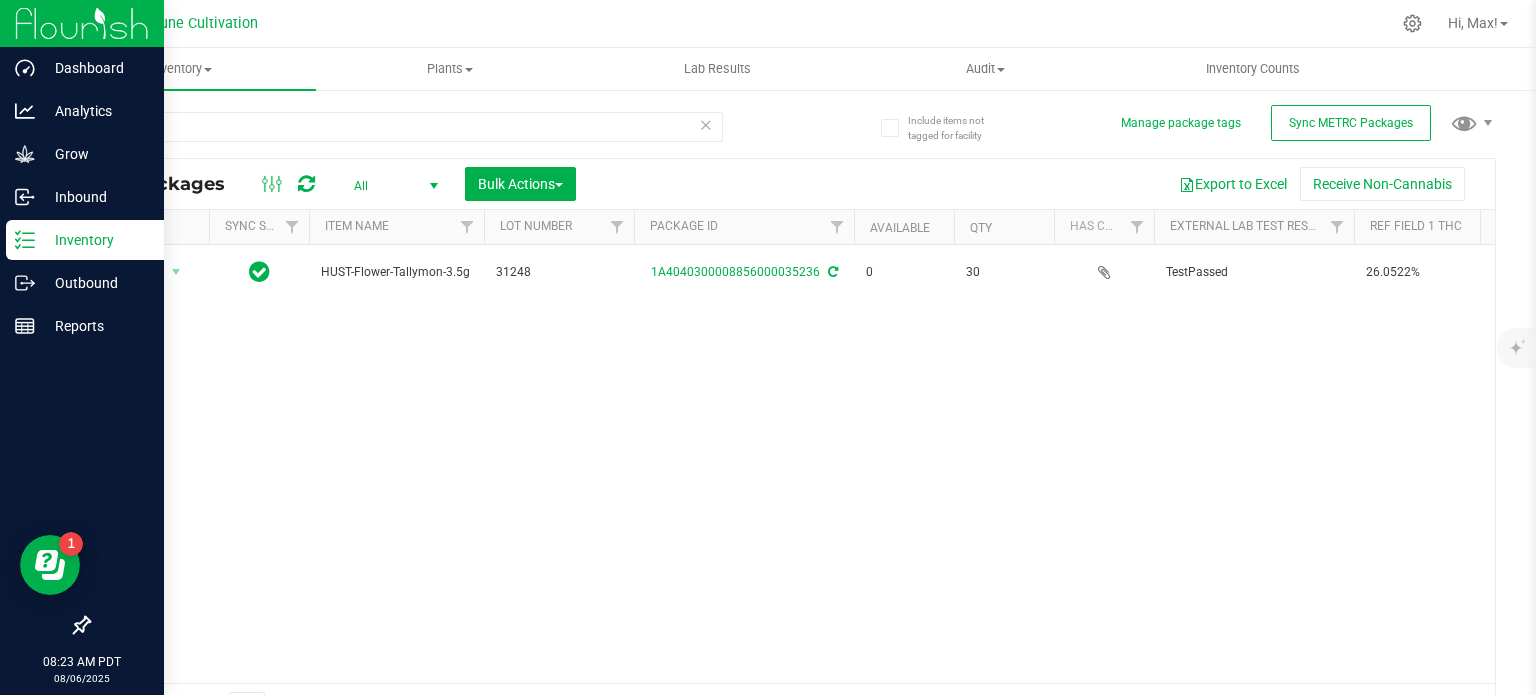 click on "Action Action Edit attributes Global inventory Locate package Package audit log Print package label See history
HUST-Flower-Tallymon-3.5g
31248
1A4040300008856000035236
0
30
TestPassed
26.0522%
PG4
Shipped
00001623 20250730-007
PG4
Each
(3.5 g ea.)
26.0522 0.0000
Finished Product Vault
Pass
1.1281.1304.2994.0" at bounding box center [792, 464] 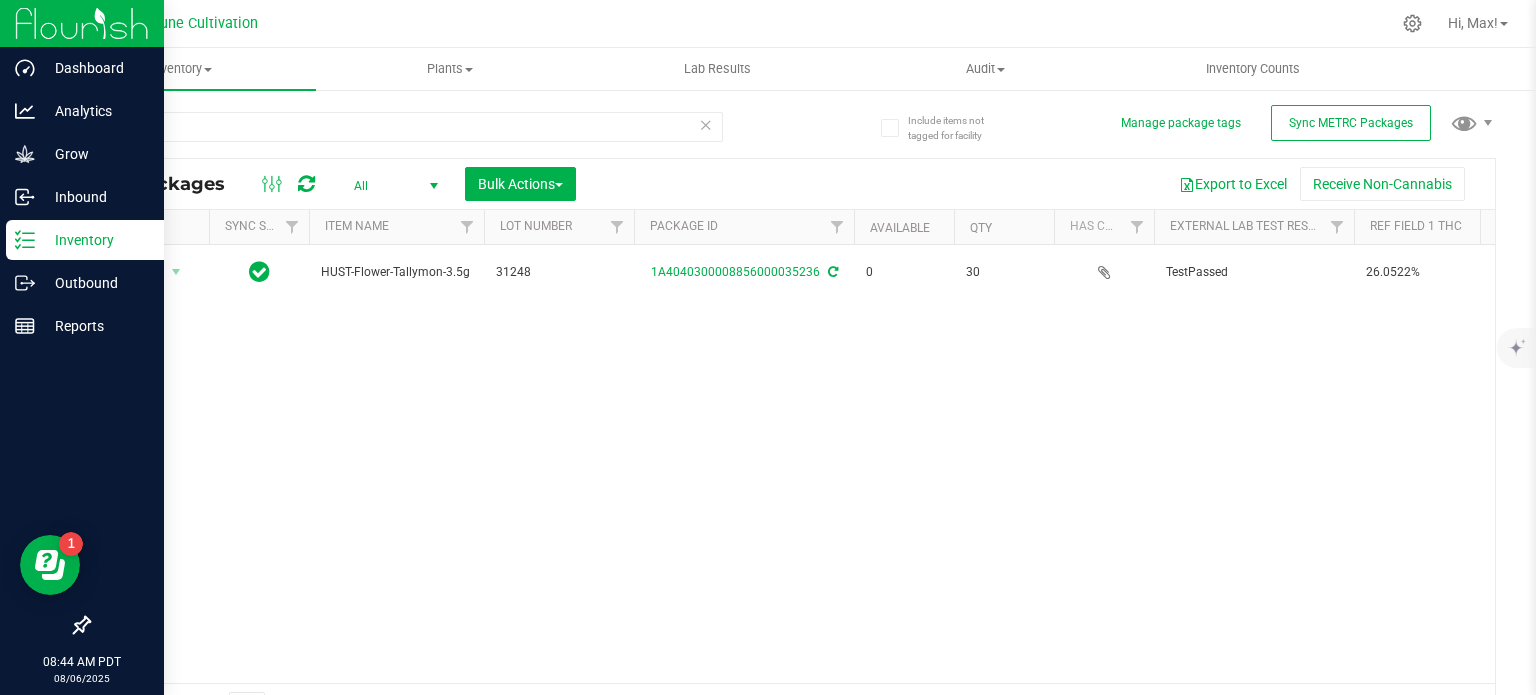click on "Dune Cultivation   Hi, Max!" at bounding box center (792, 24) 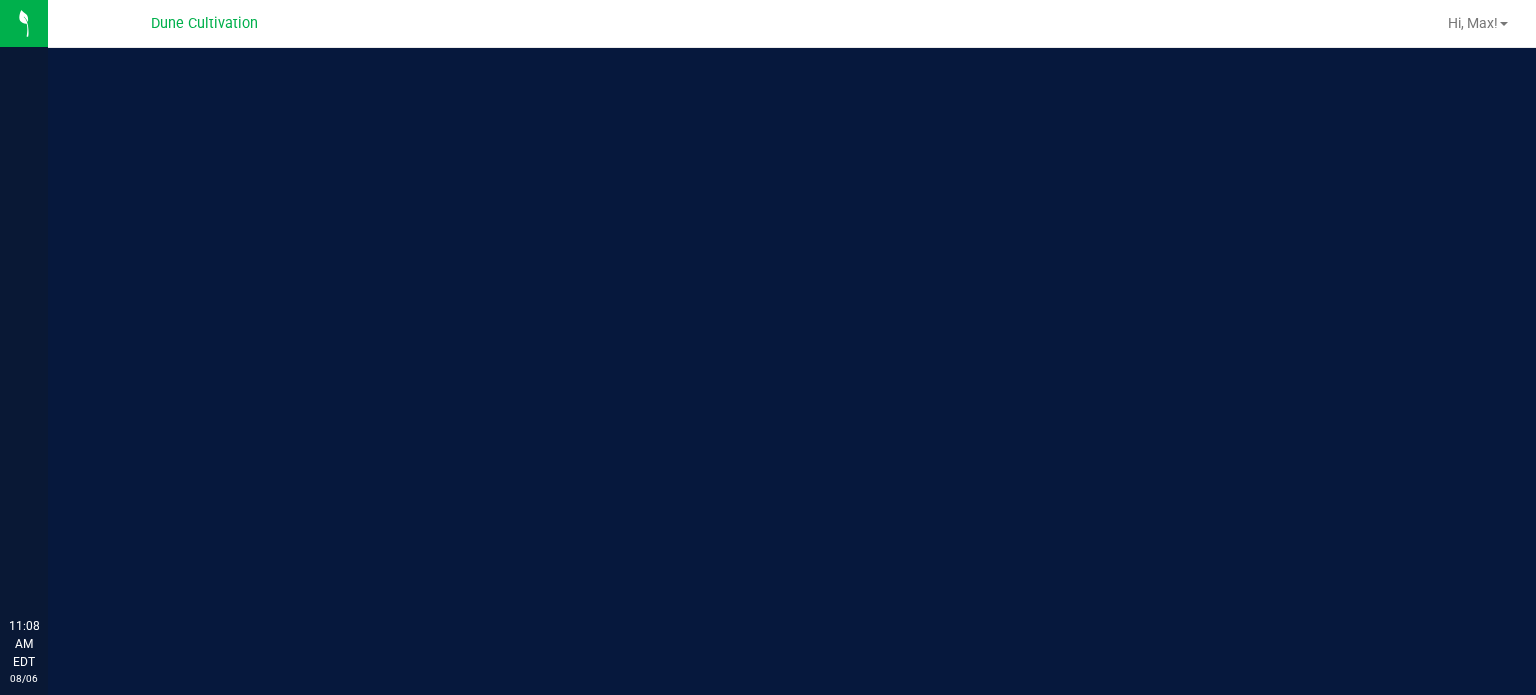 scroll, scrollTop: 0, scrollLeft: 0, axis: both 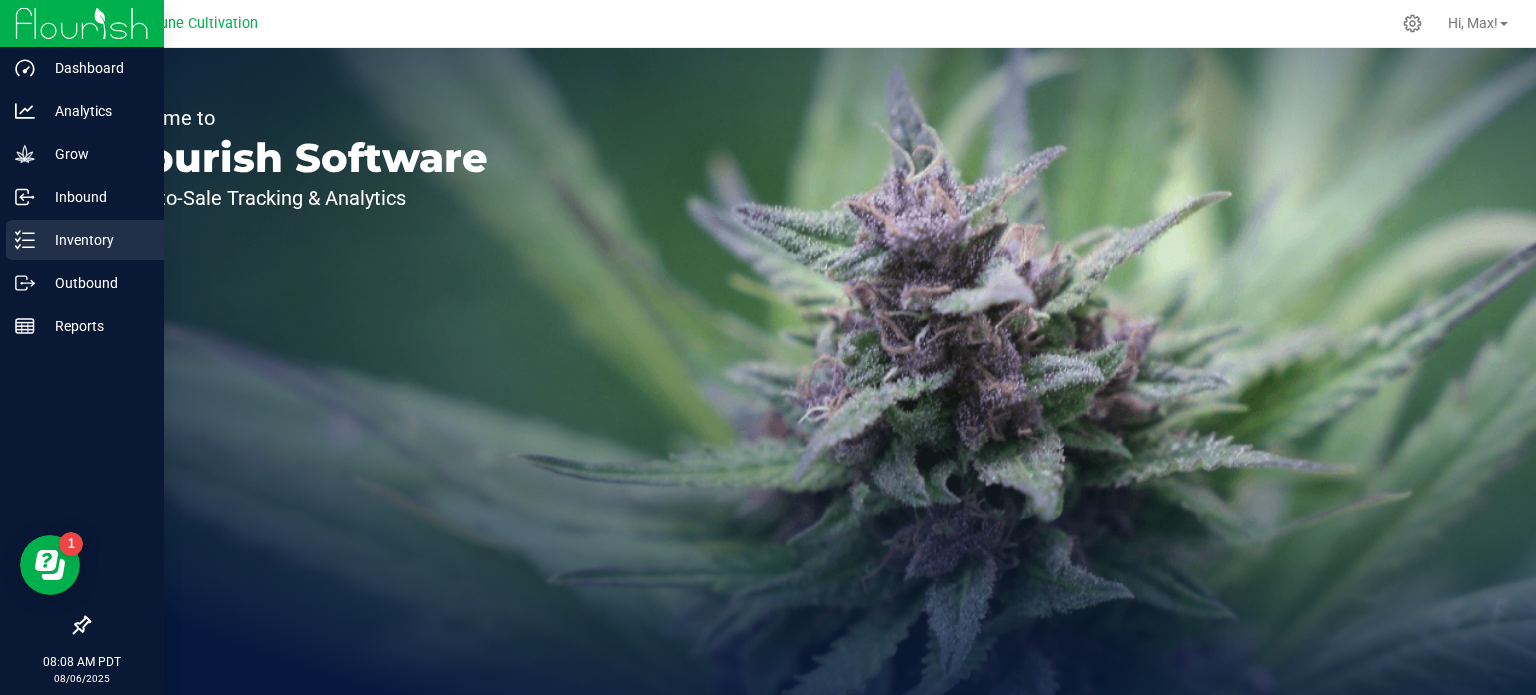 click on "Inventory" at bounding box center [95, 240] 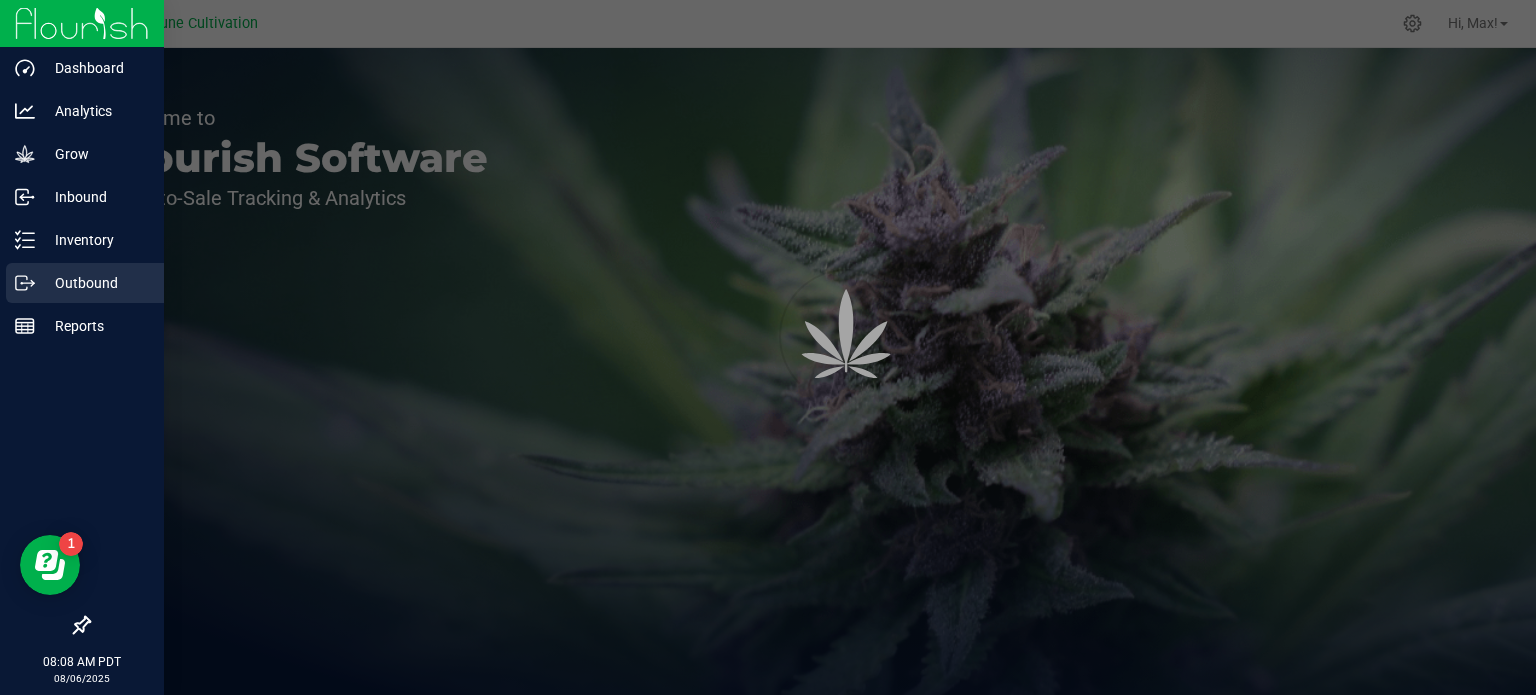 click on "Outbound" at bounding box center (95, 283) 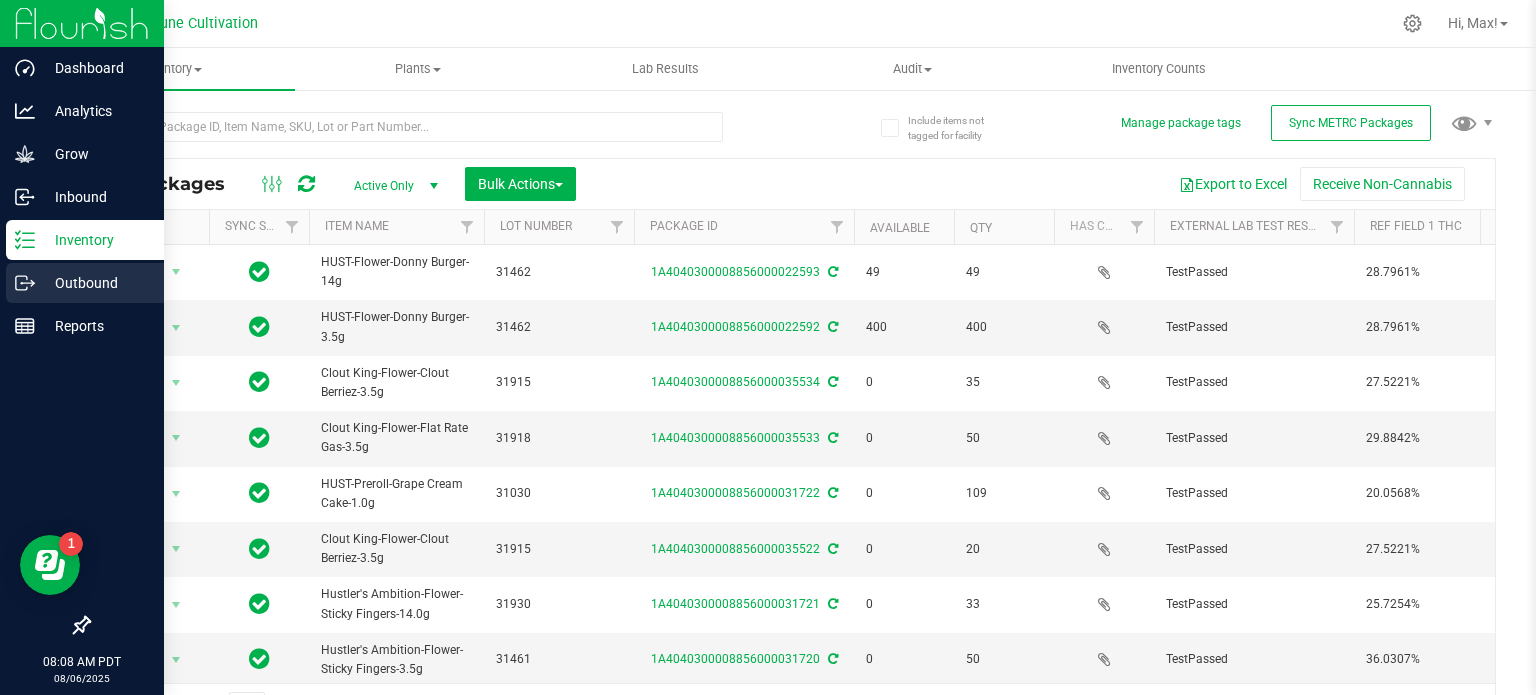 click on "Outbound" at bounding box center (95, 283) 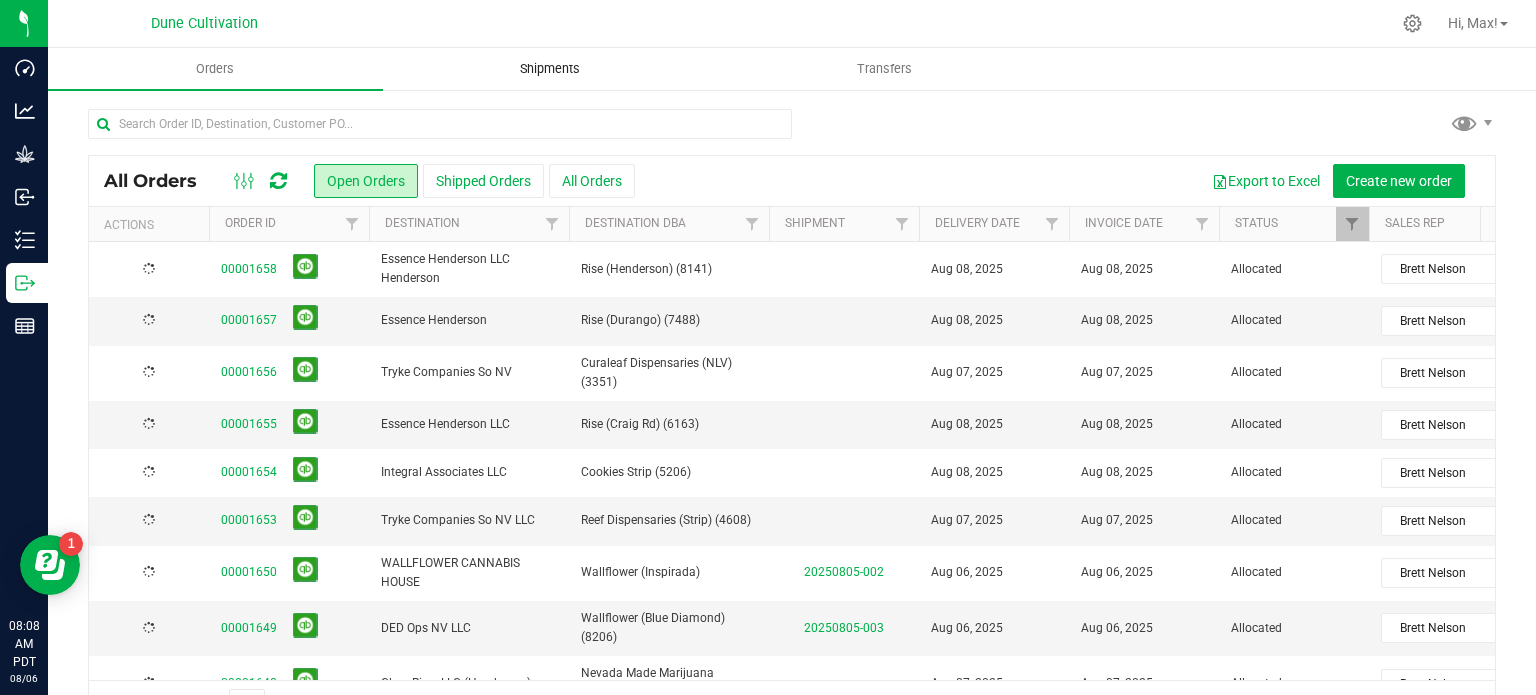 click on "Shipments" at bounding box center (550, 69) 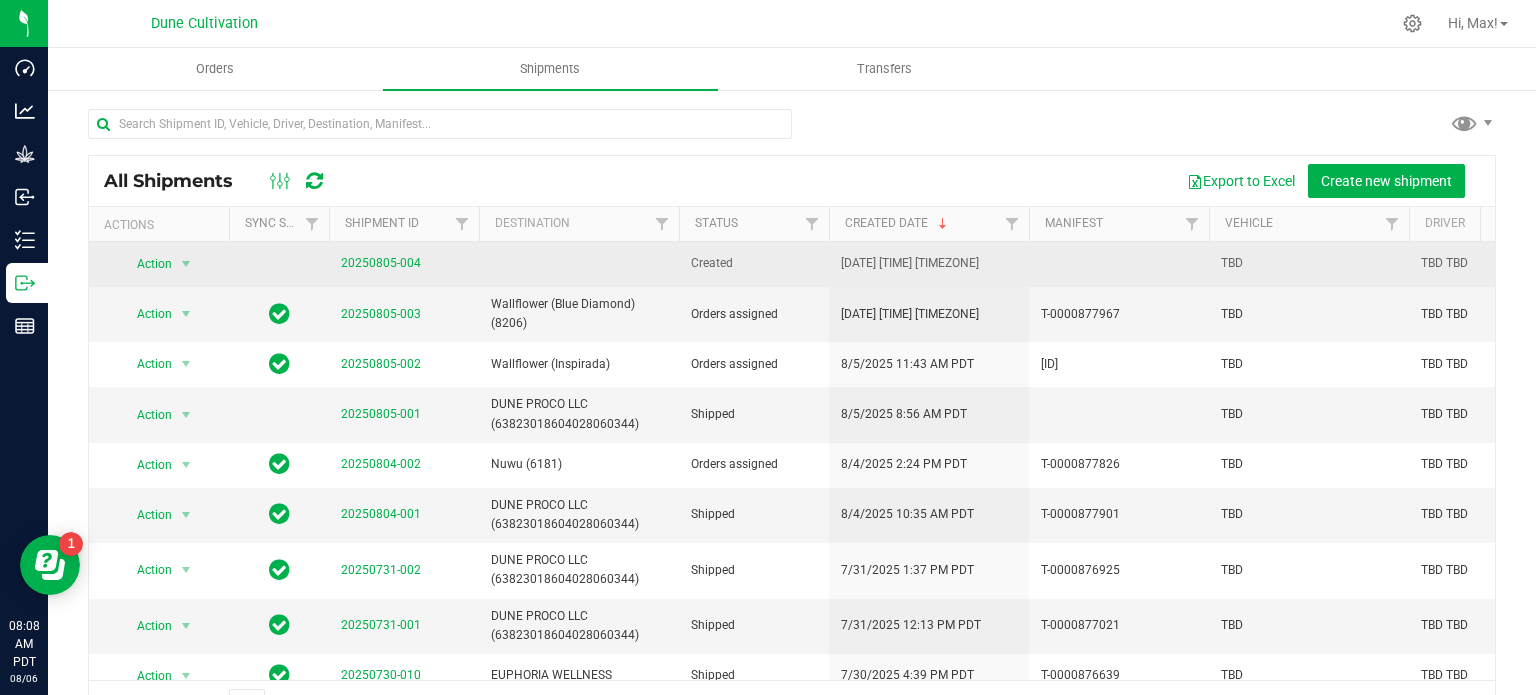 click on "20250805-004" at bounding box center [381, 263] 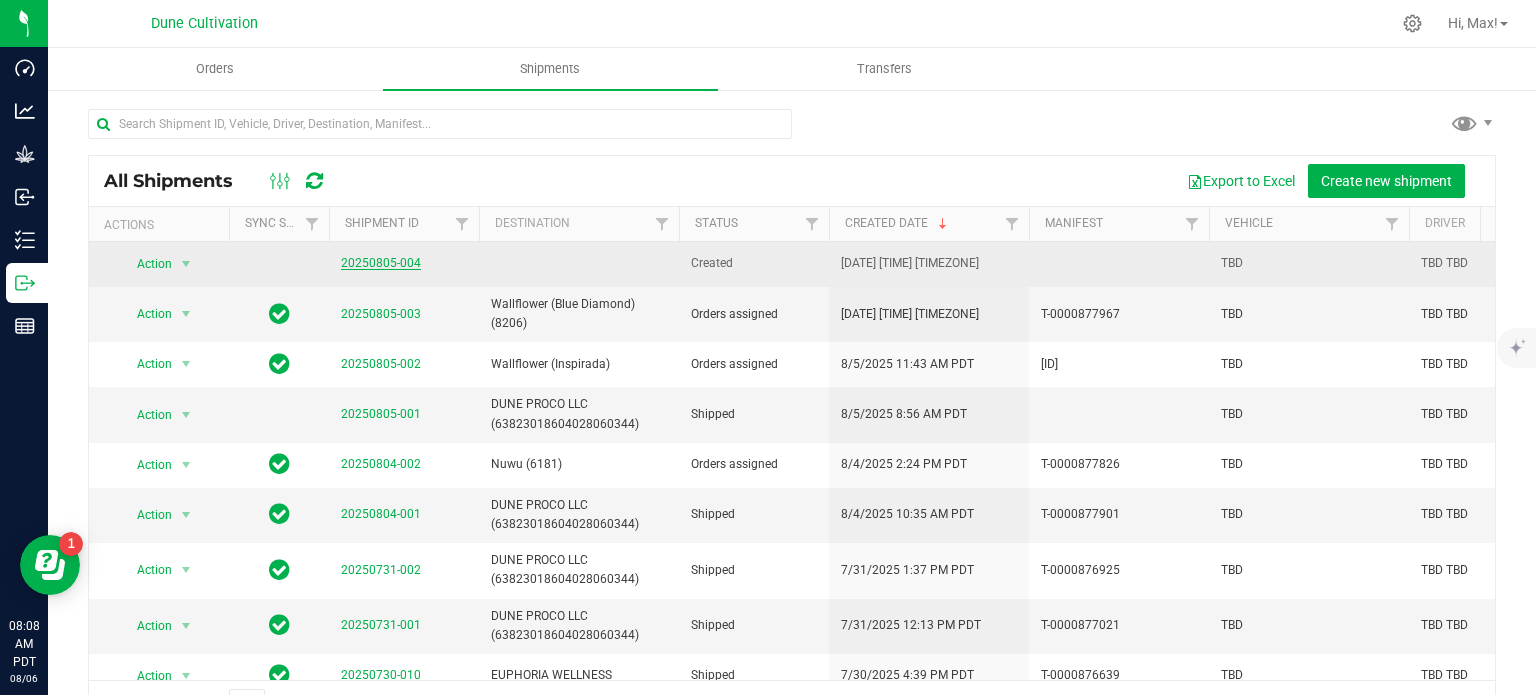 click on "20250805-004" at bounding box center [381, 263] 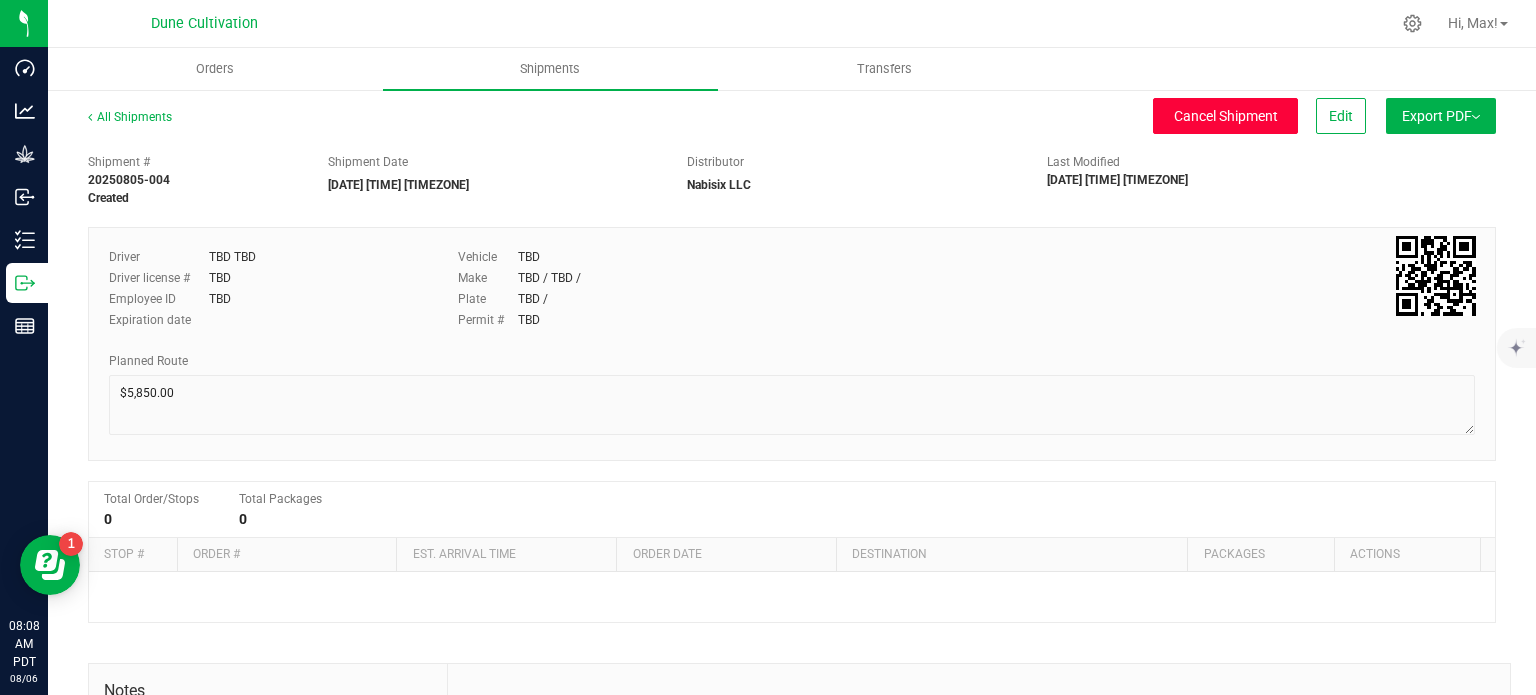 click on "Cancel Shipment" at bounding box center [1225, 116] 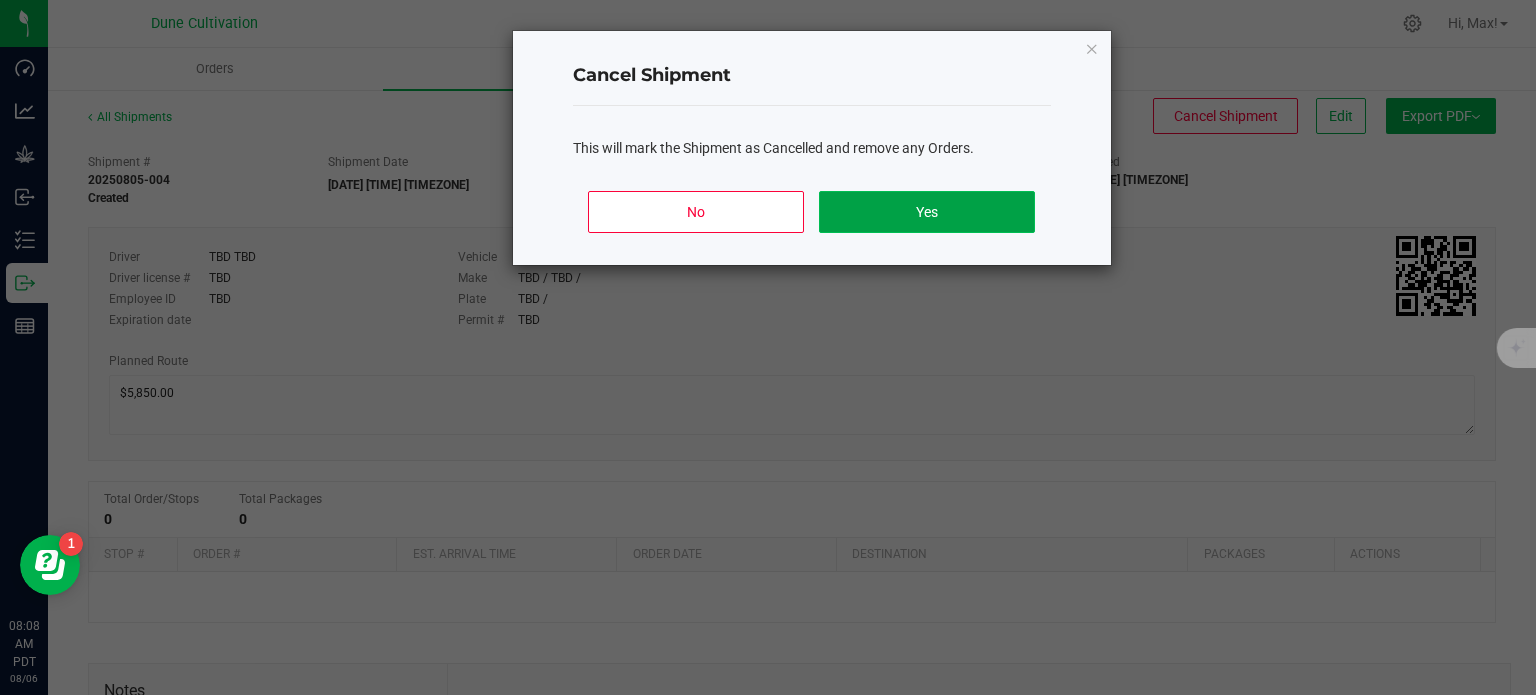 click on "Yes" 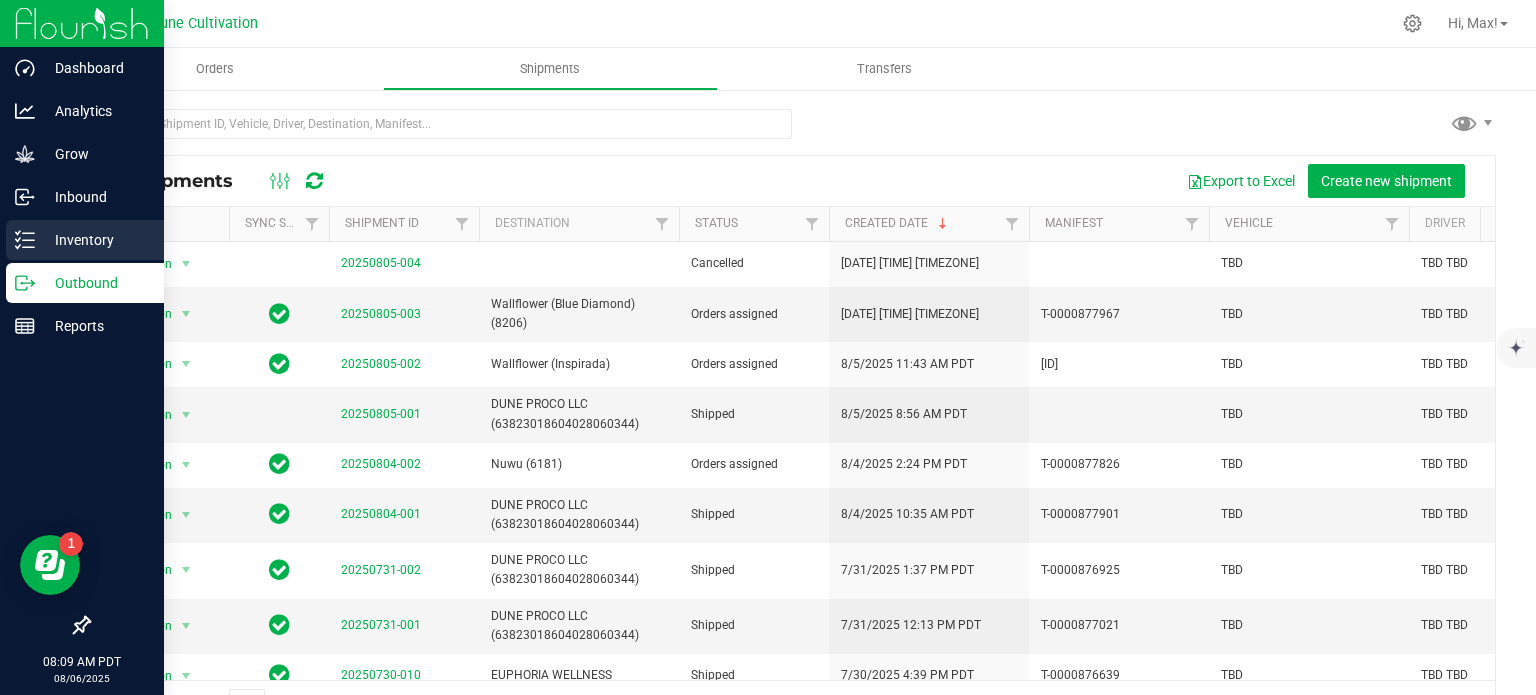 click on "Inventory" at bounding box center [95, 240] 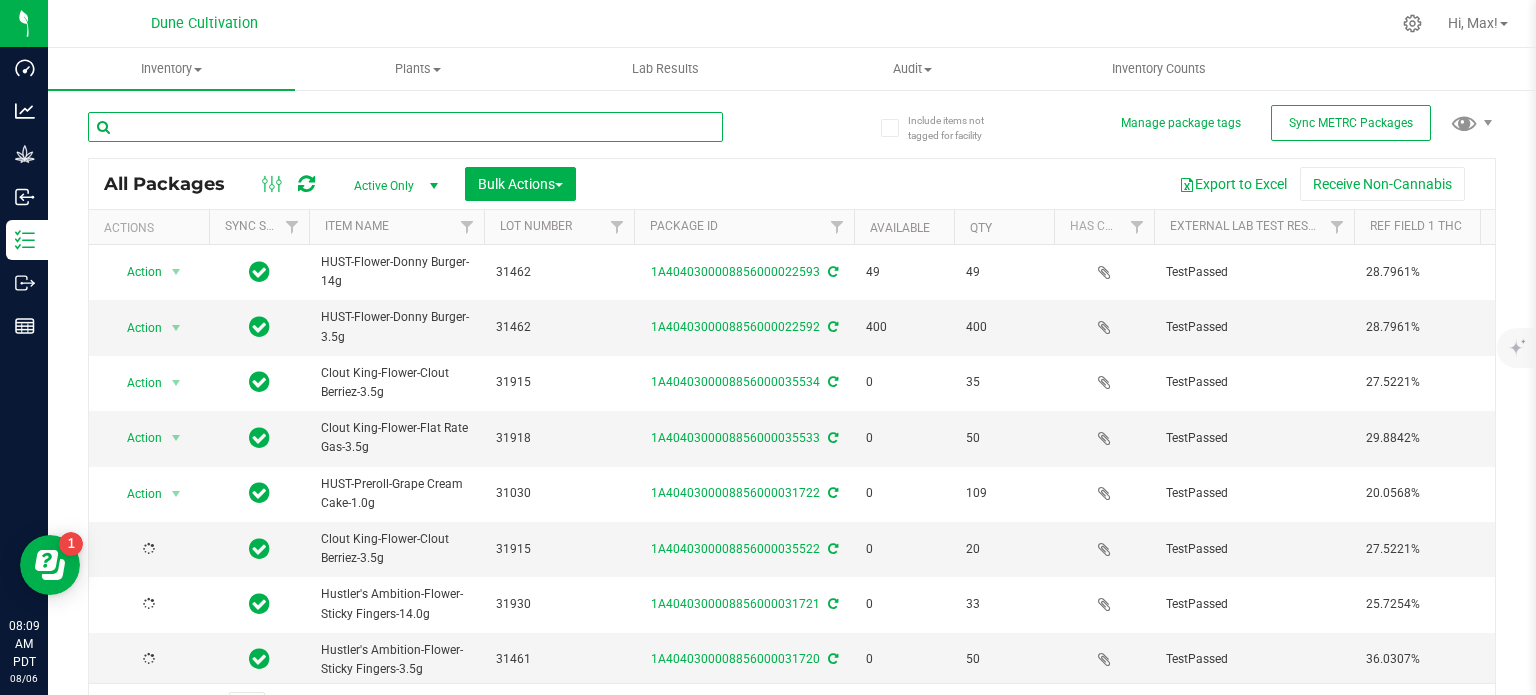 click at bounding box center [405, 127] 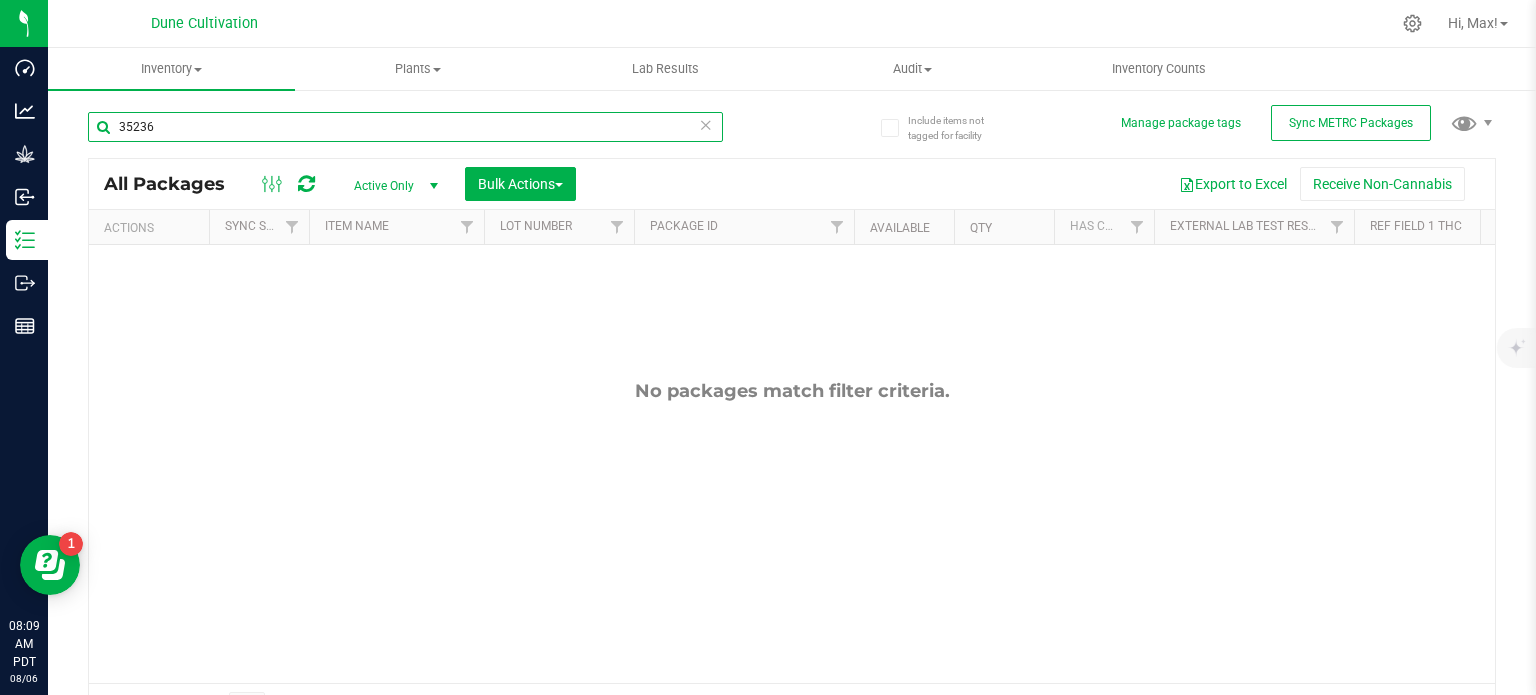 type on "35236" 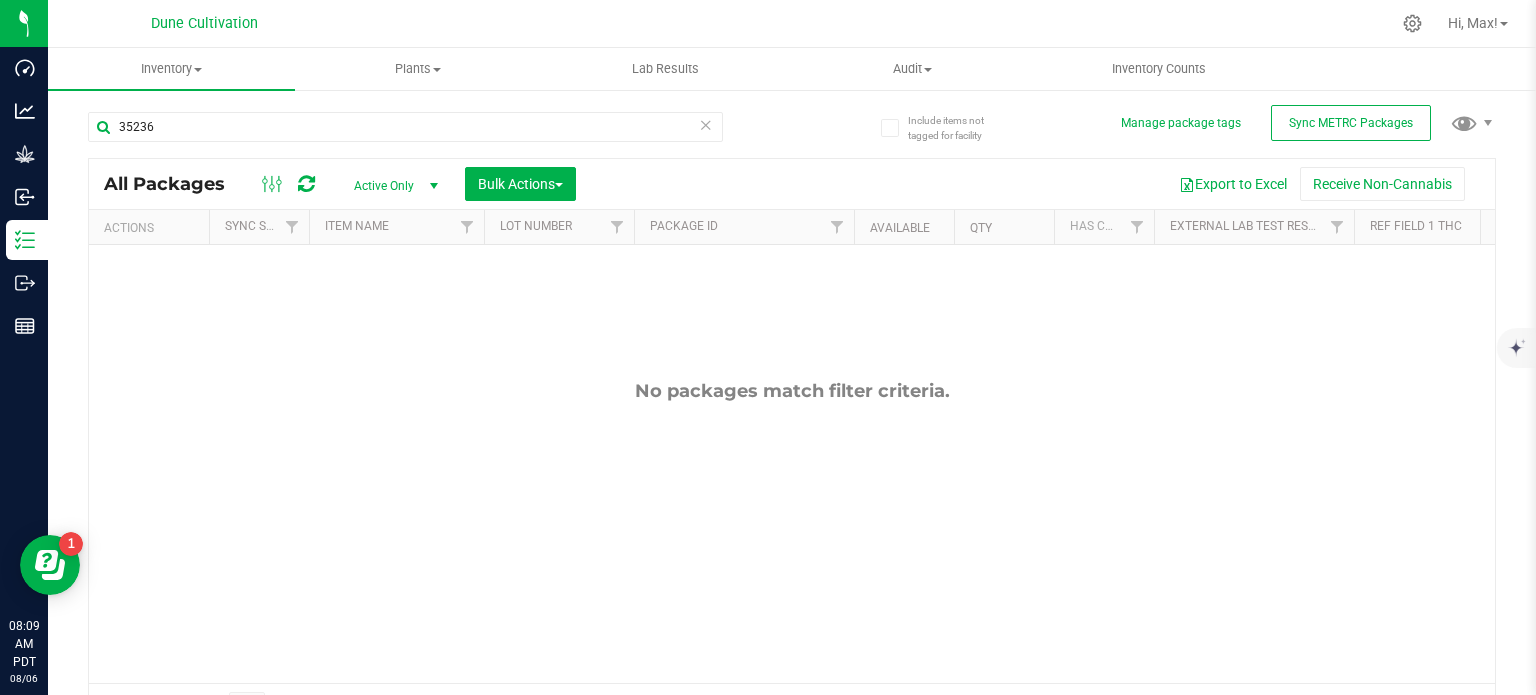 click on "Active Only" at bounding box center (392, 186) 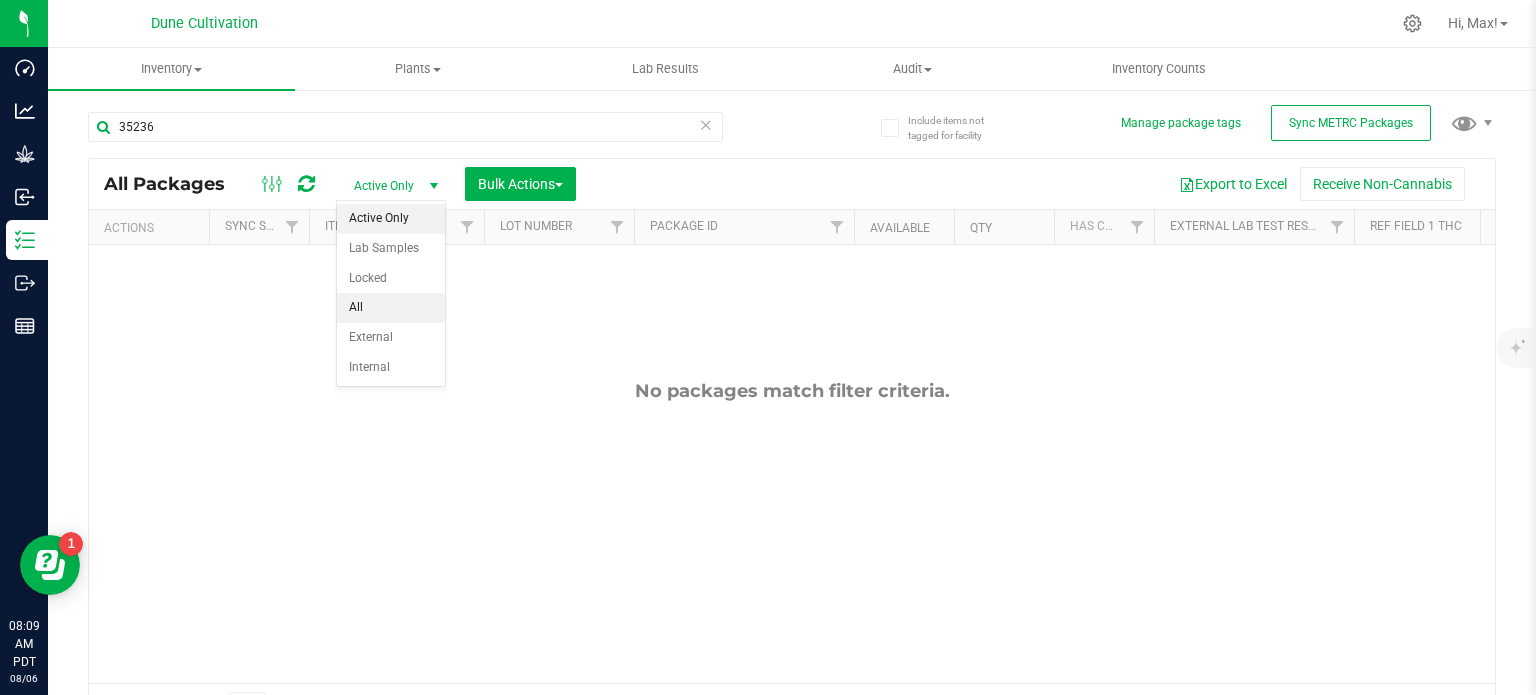 click on "All" at bounding box center (391, 308) 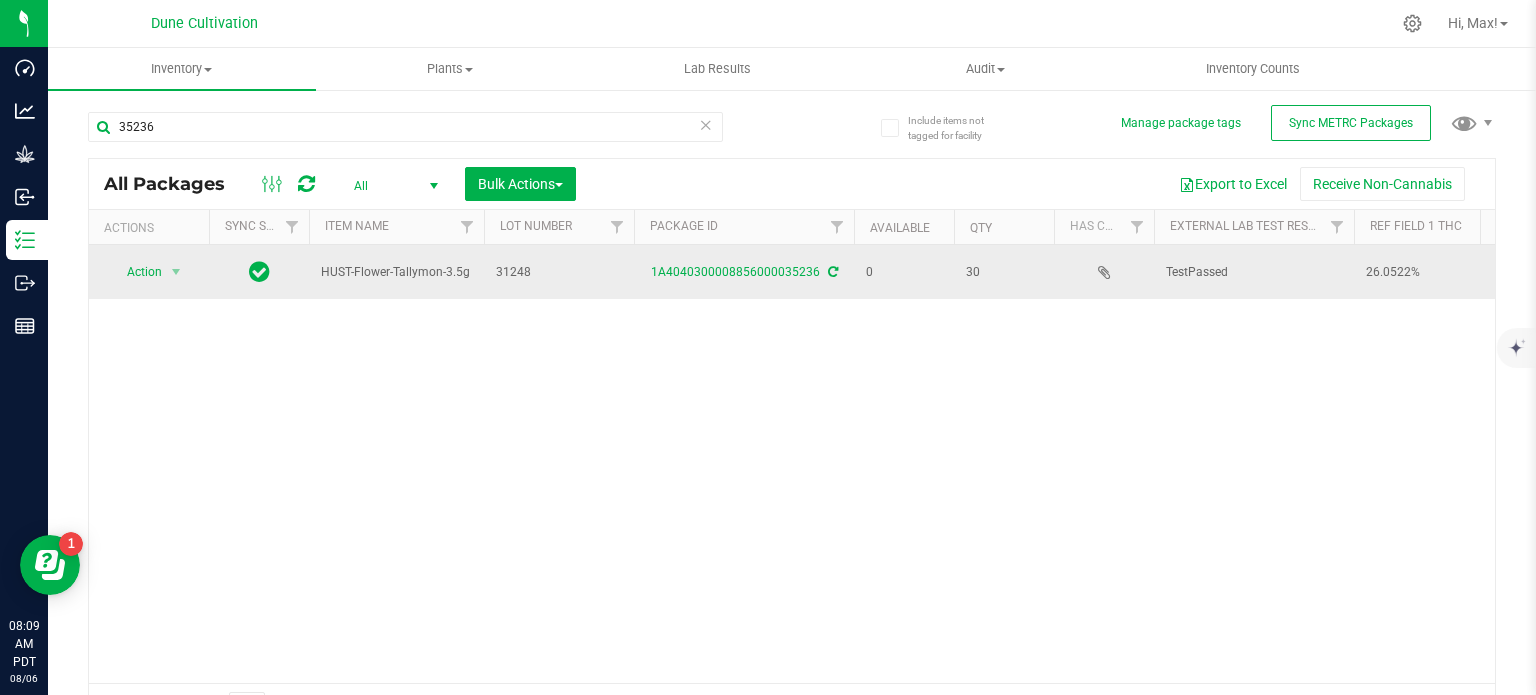 click at bounding box center (833, 272) 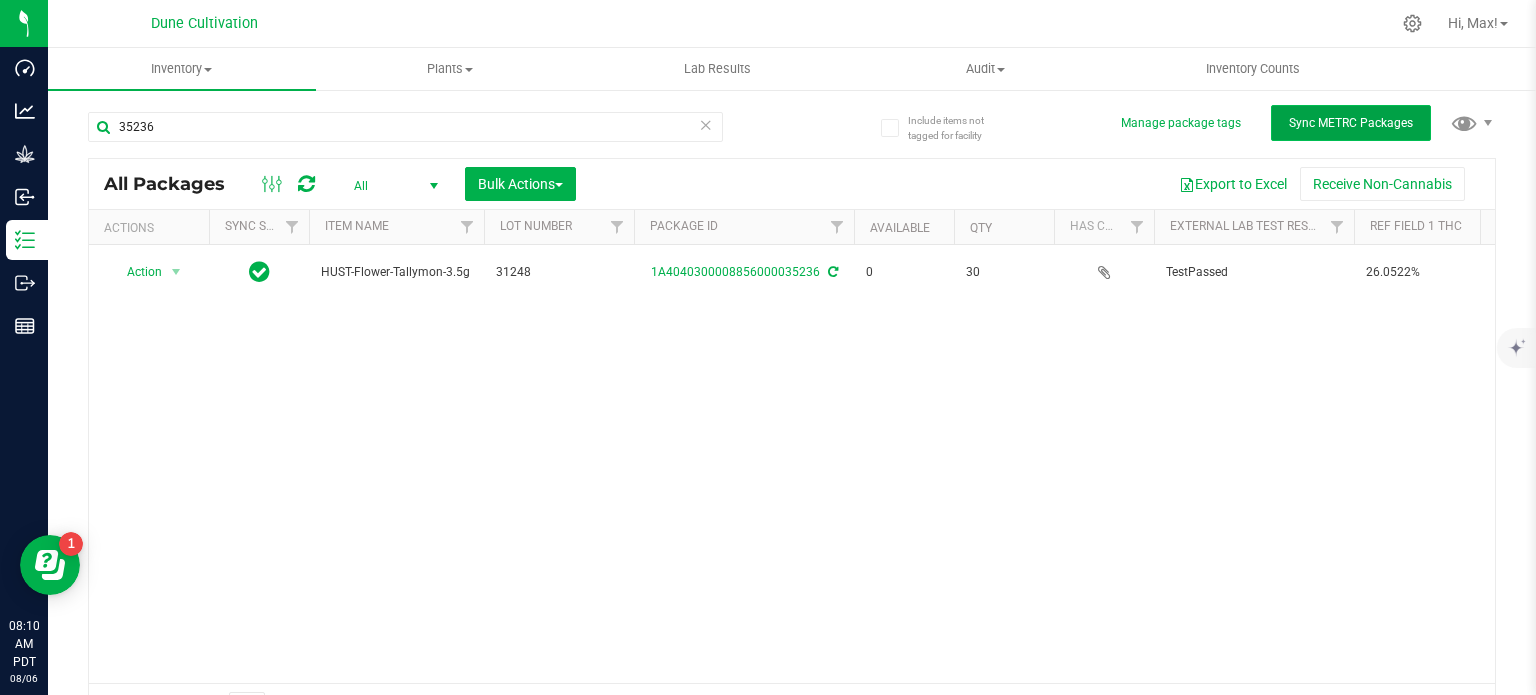 click on "Sync METRC Packages" at bounding box center [1351, 123] 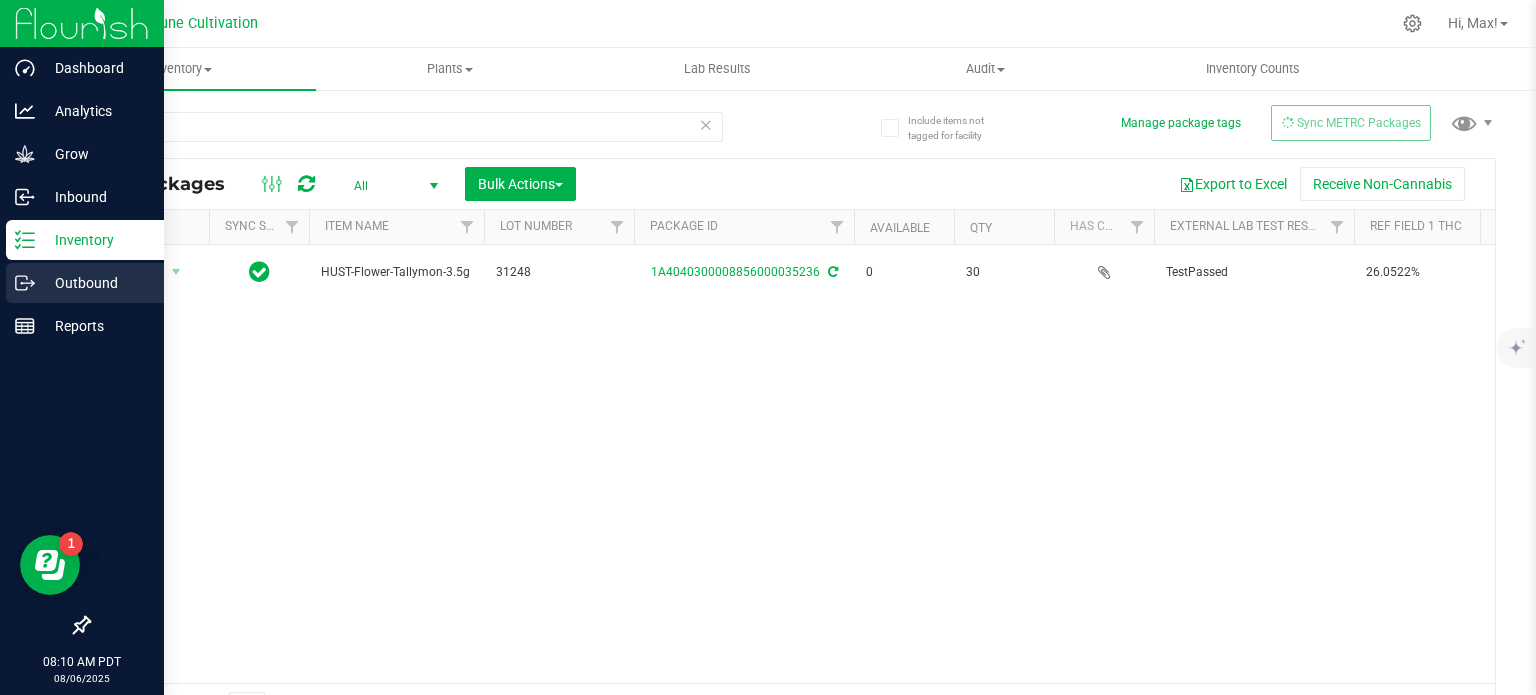 click on "Outbound" at bounding box center [95, 283] 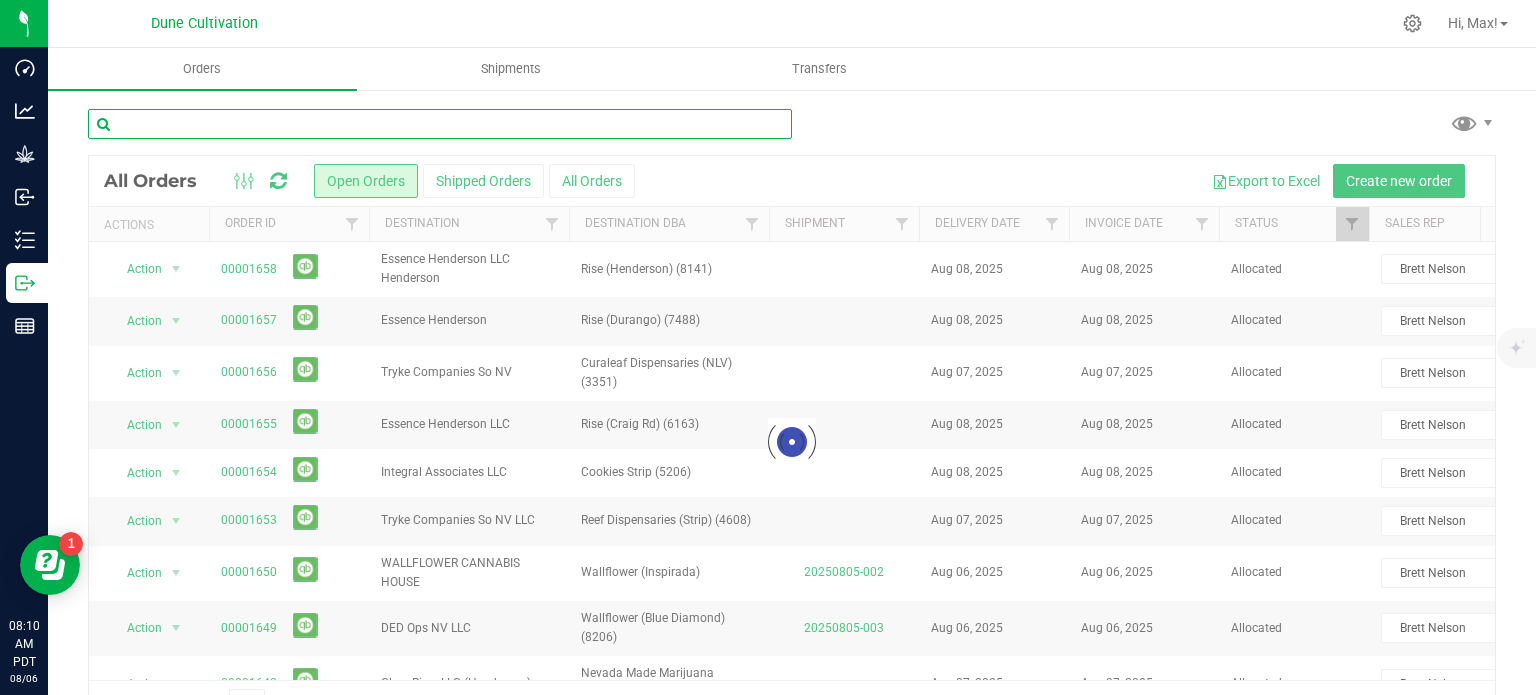 click at bounding box center (440, 124) 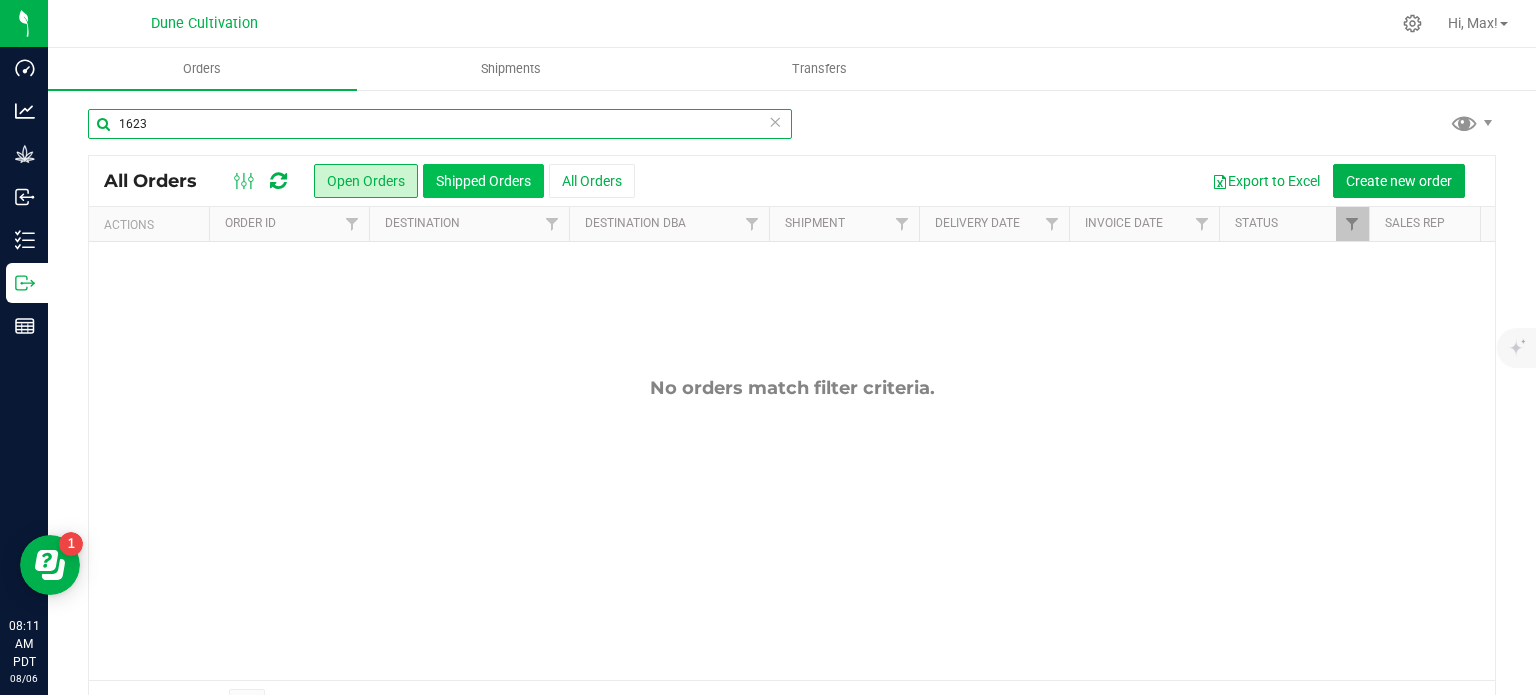 type on "1623" 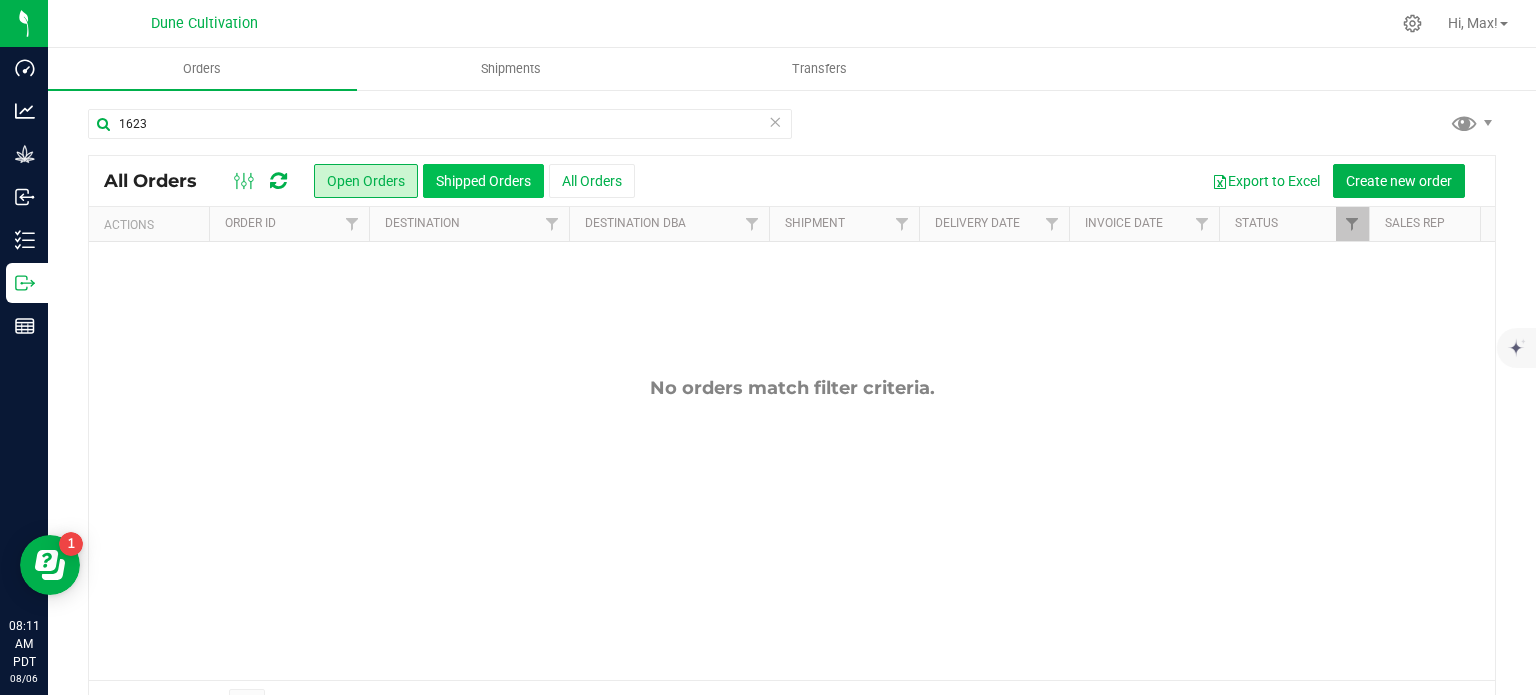 click on "Shipped Orders" at bounding box center (483, 181) 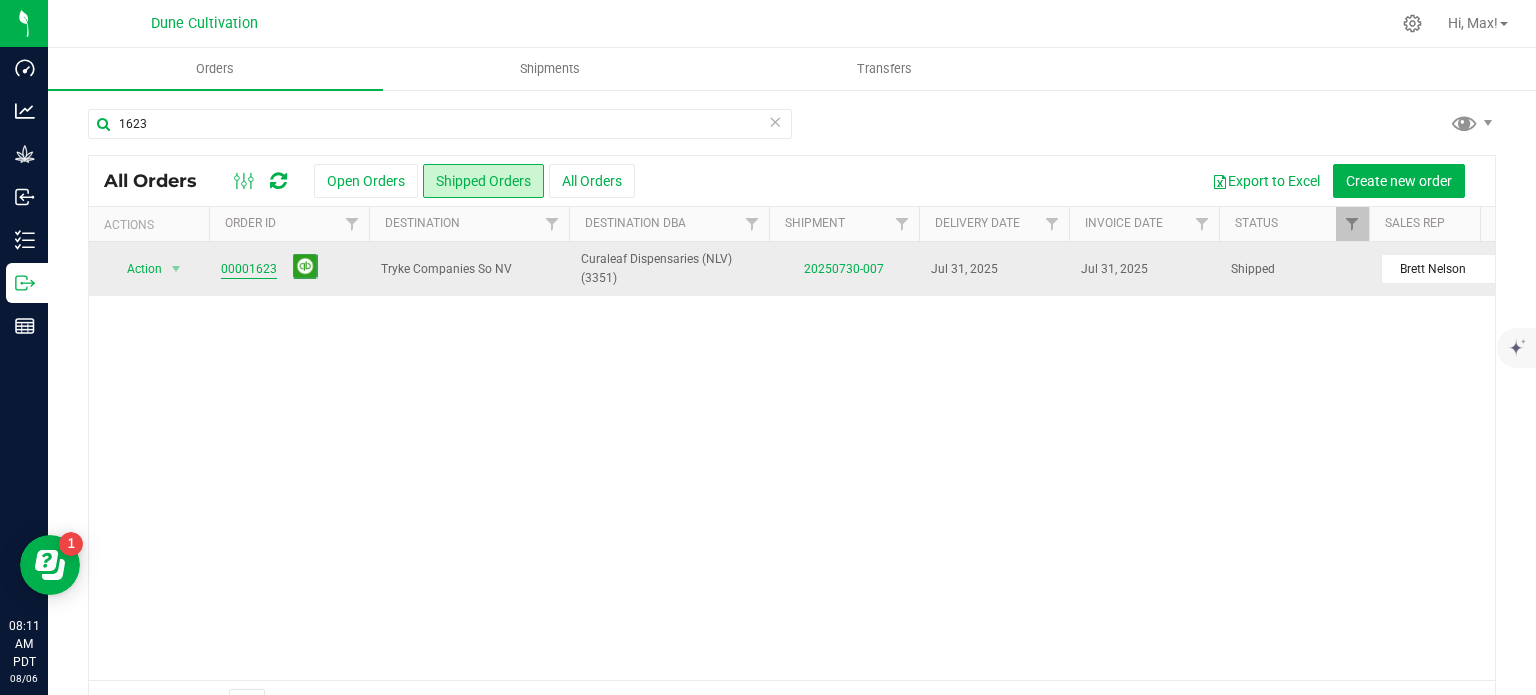 click on "00001623" at bounding box center [249, 269] 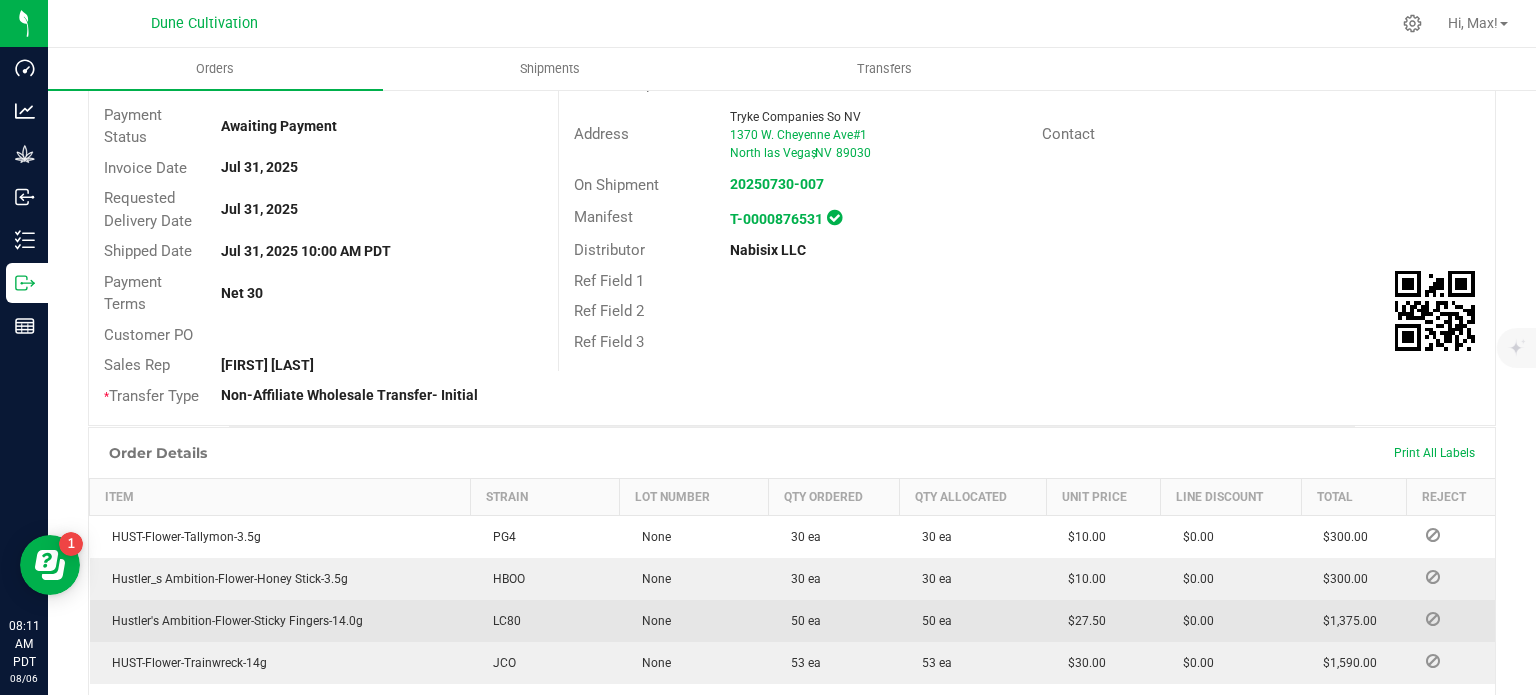 scroll, scrollTop: 0, scrollLeft: 0, axis: both 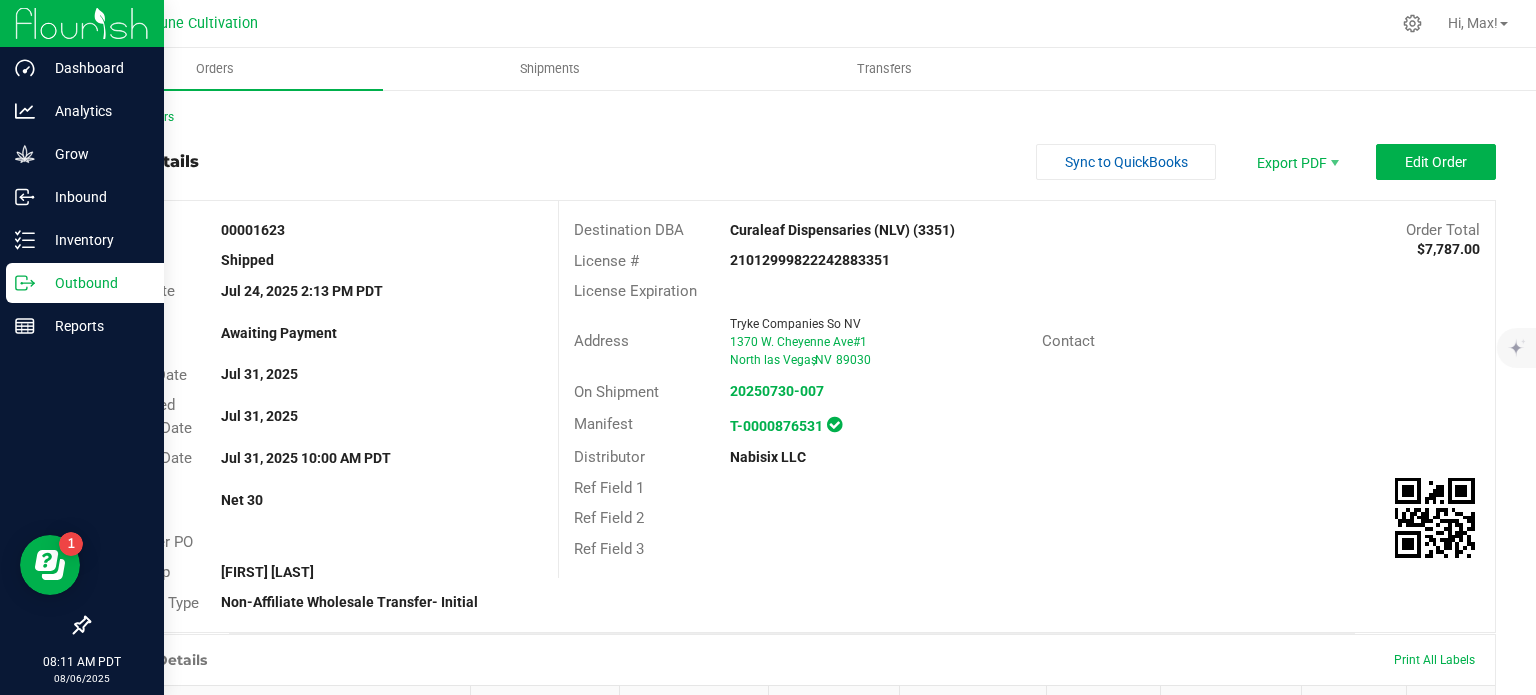 click 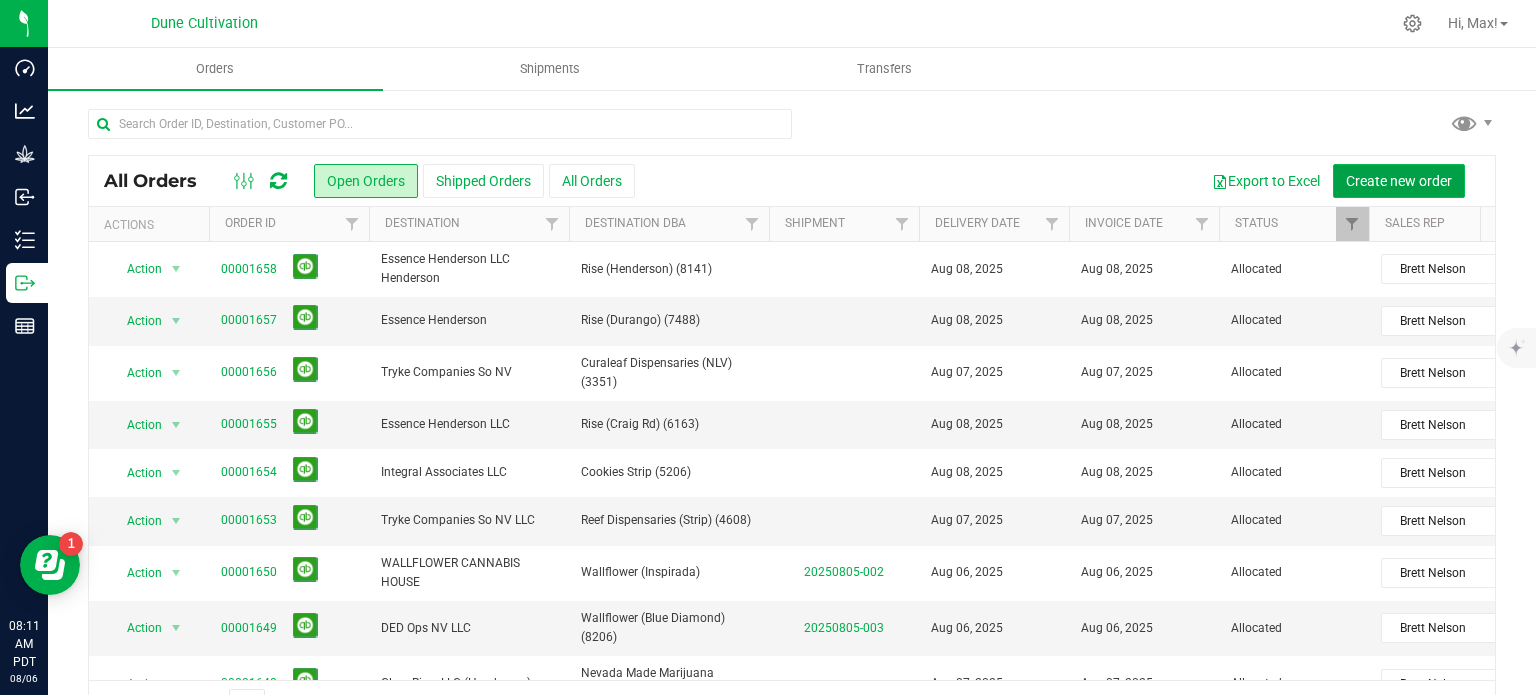 click on "Create new order" at bounding box center (1399, 181) 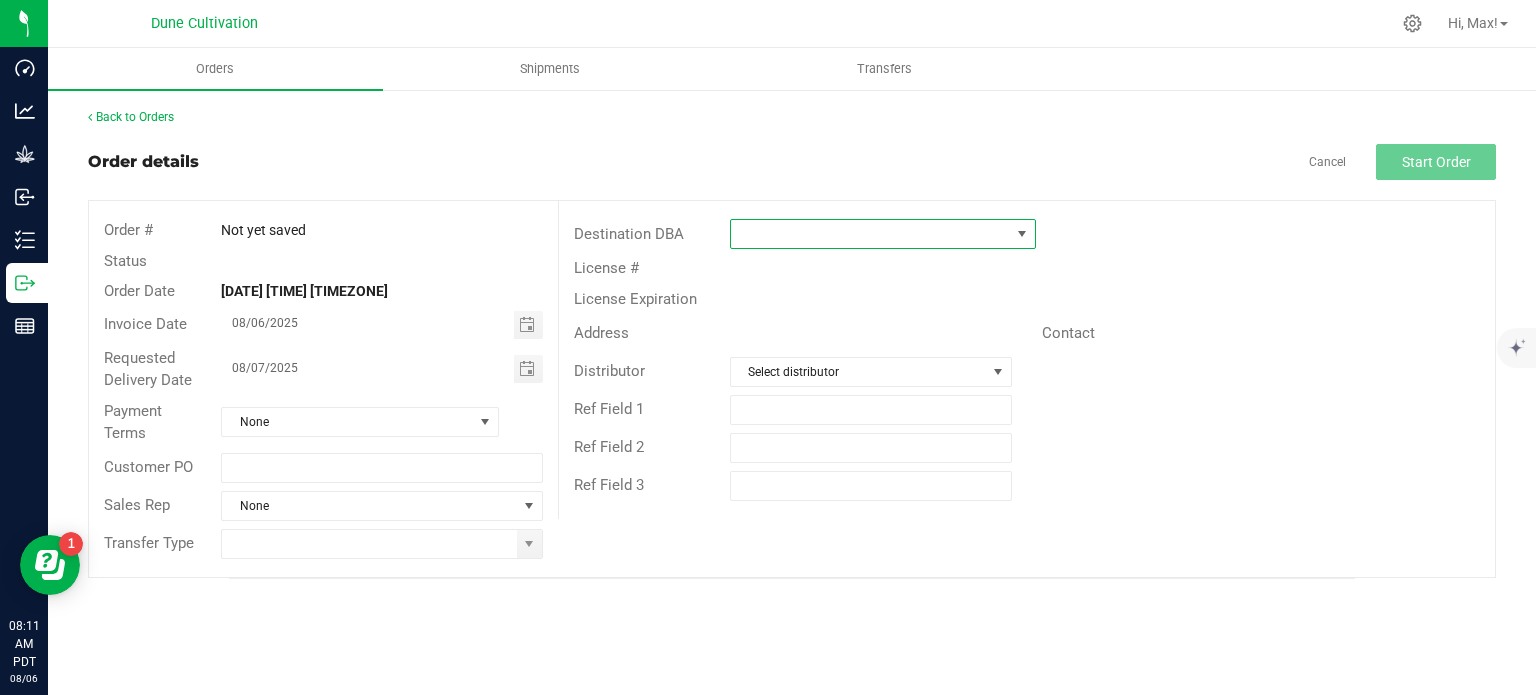 click at bounding box center [870, 234] 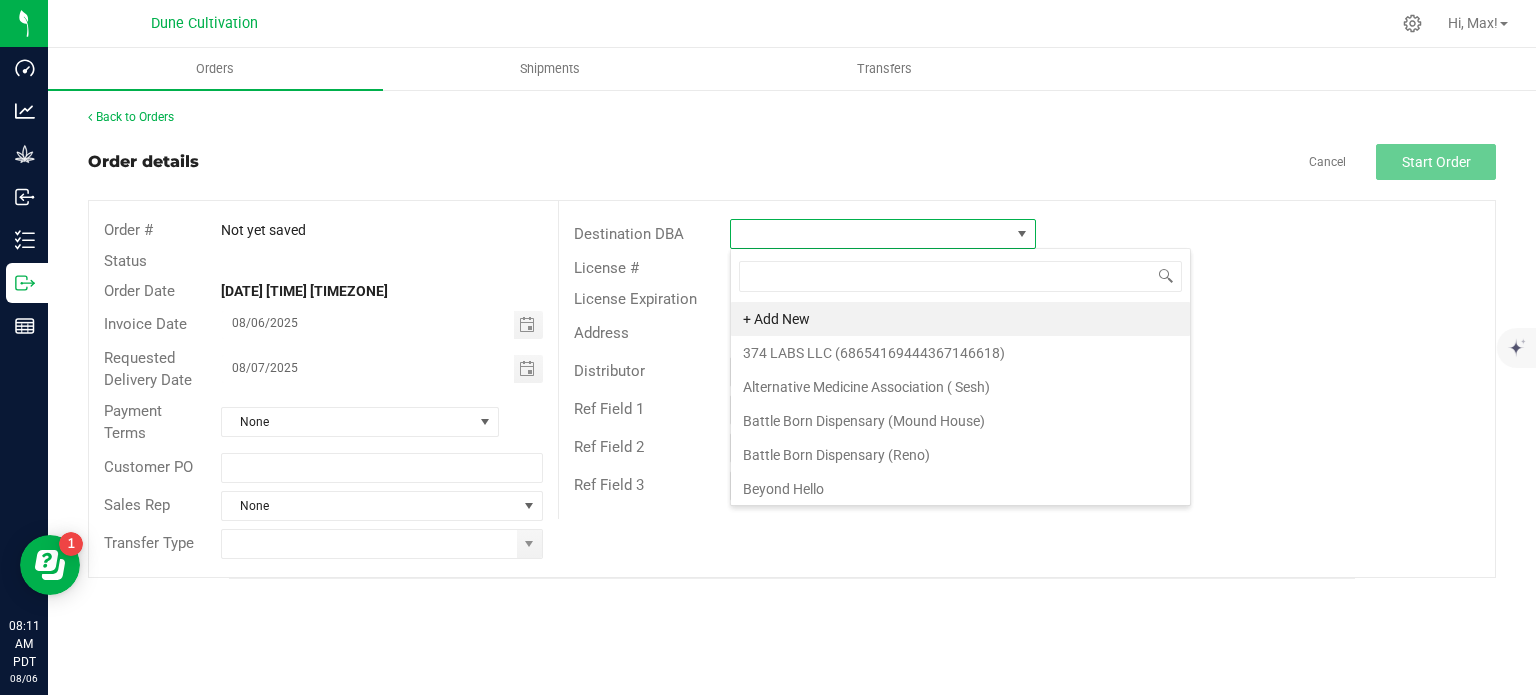 scroll, scrollTop: 99970, scrollLeft: 99693, axis: both 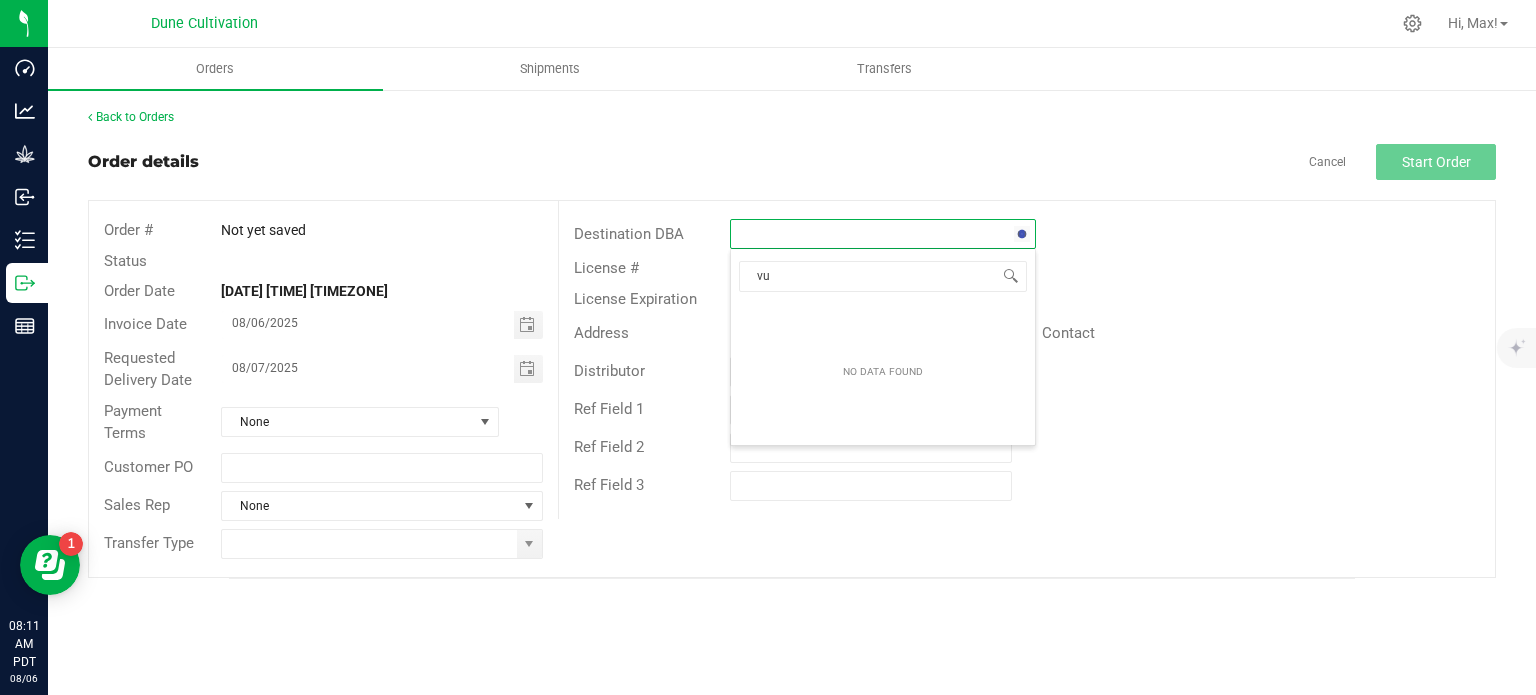 type on "v" 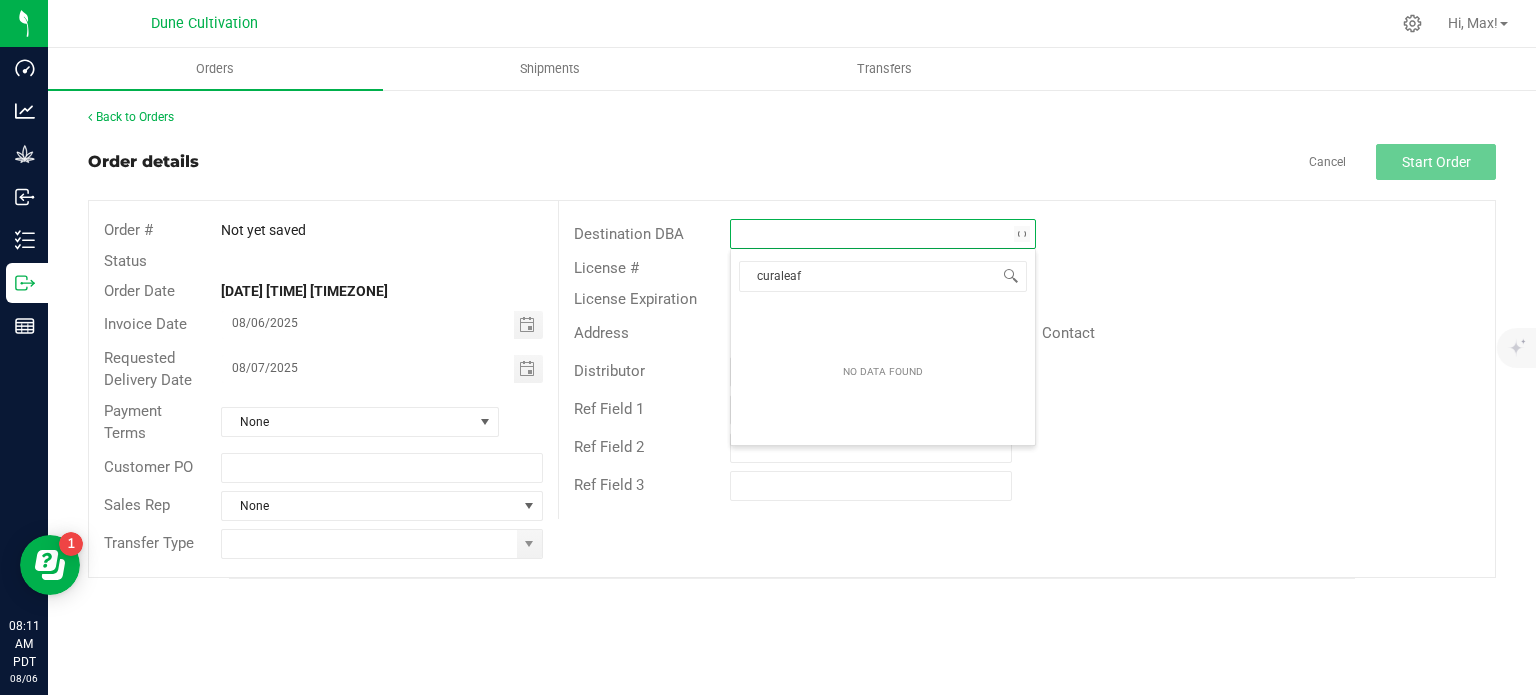 type on "curaleaf" 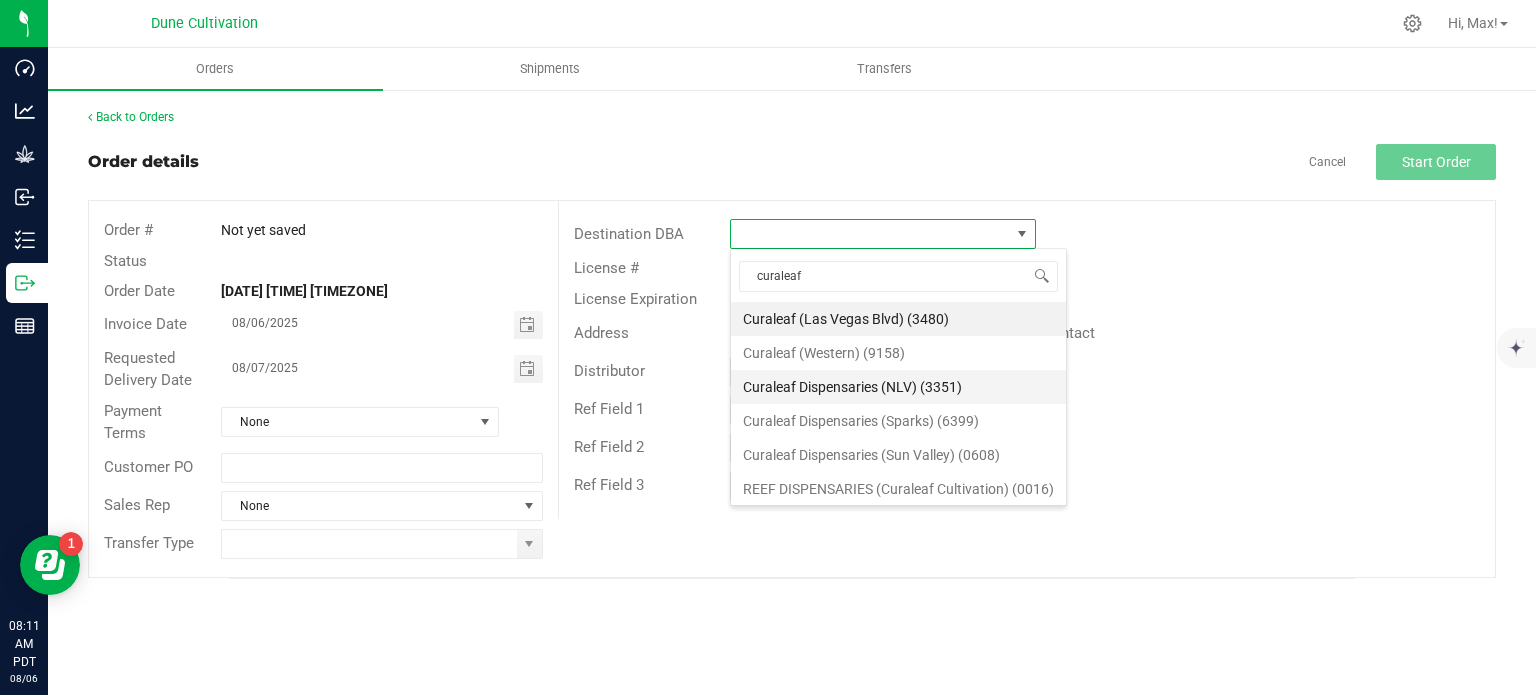 click on "Curaleaf Dispensaries (NLV) (3351)" at bounding box center (898, 387) 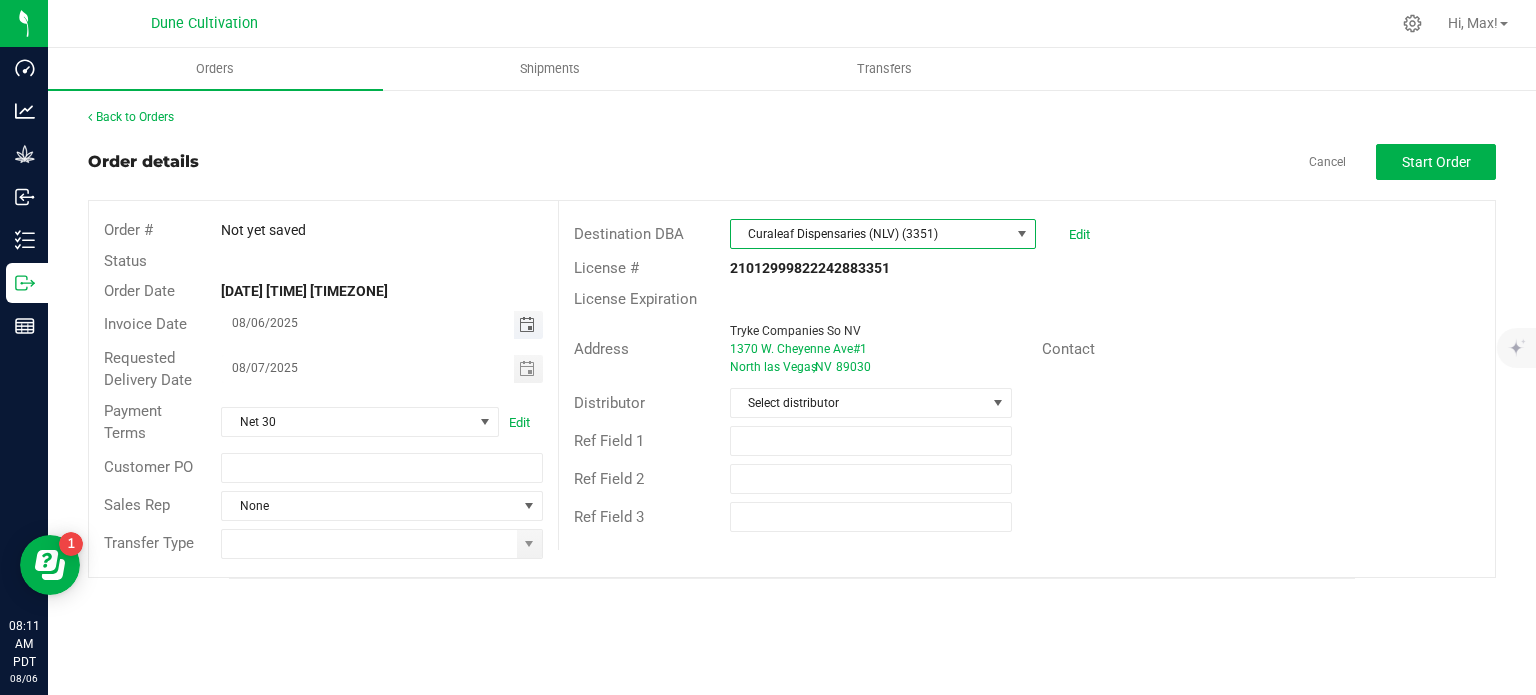 click at bounding box center [527, 325] 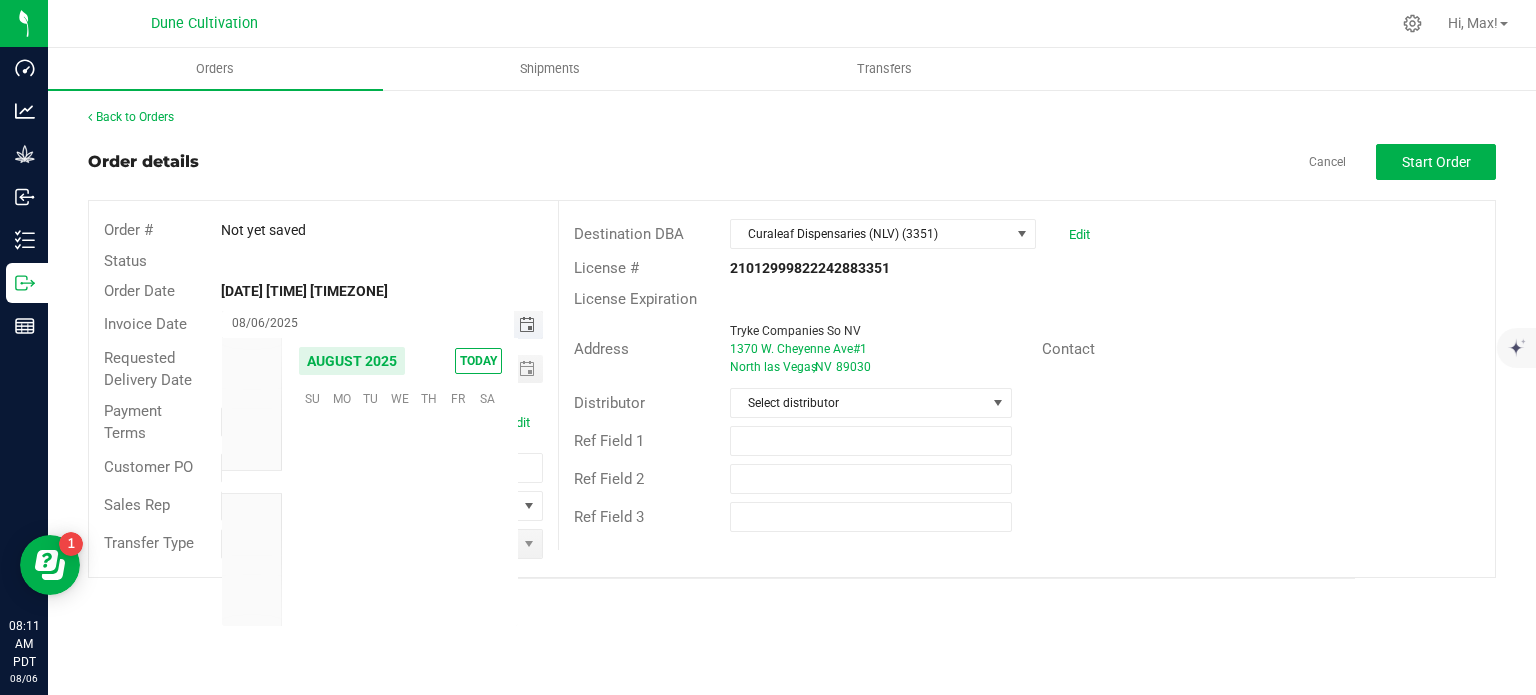 scroll, scrollTop: 36168, scrollLeft: 0, axis: vertical 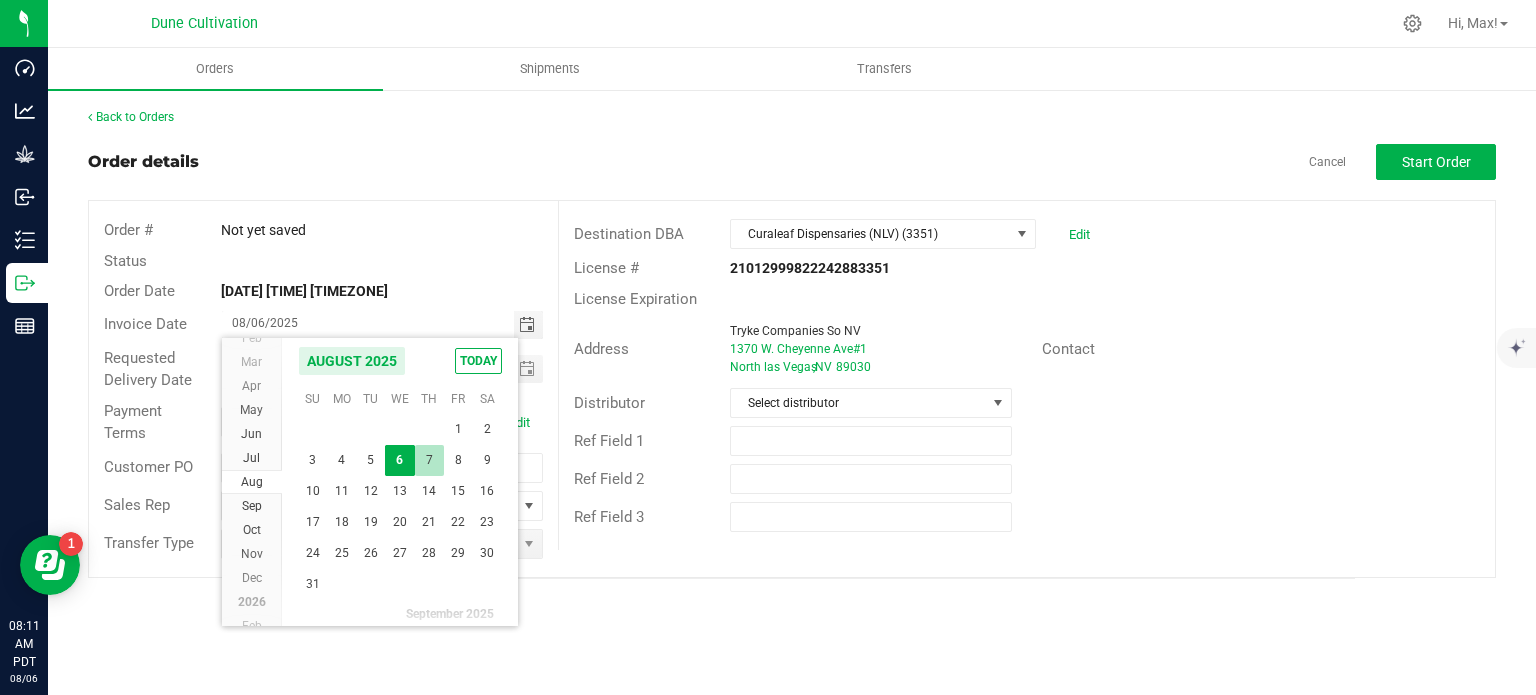 click on "7" at bounding box center [429, 460] 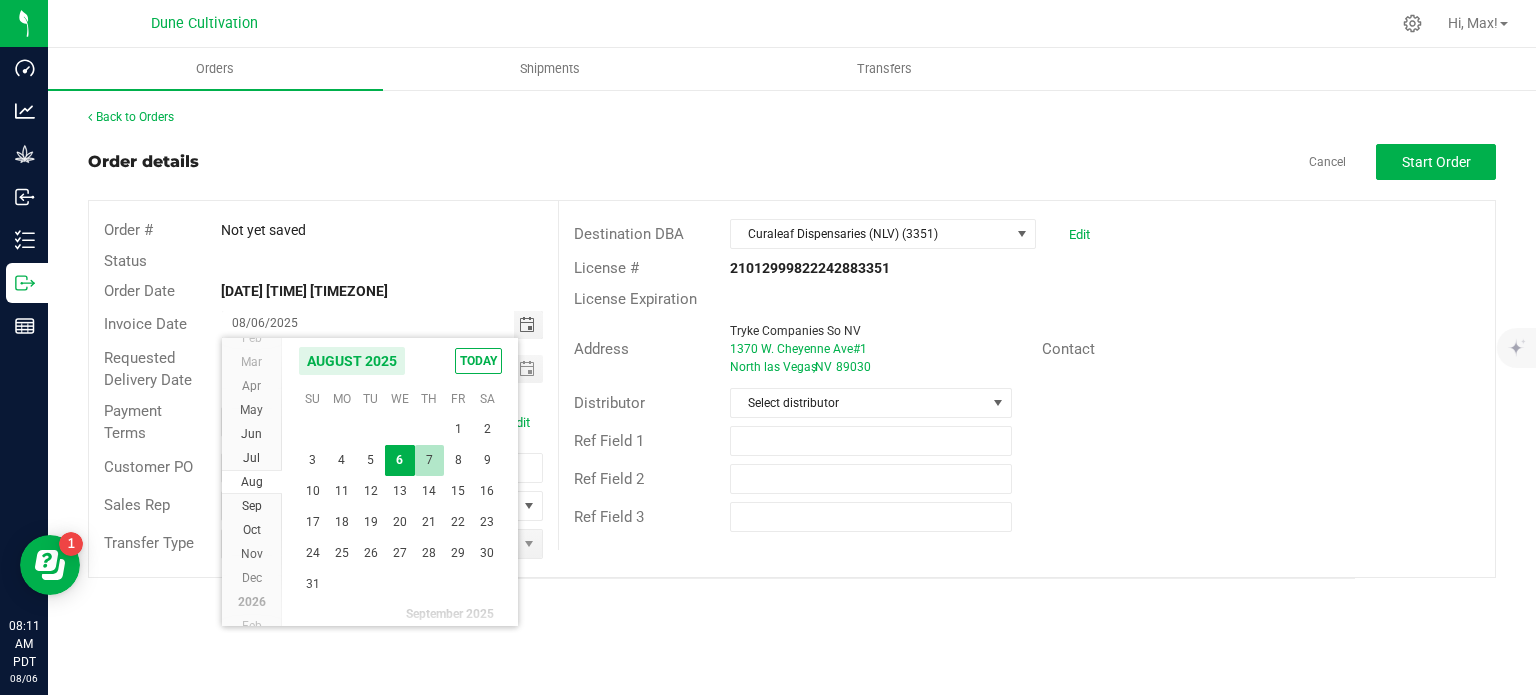 type on "08/07/2025" 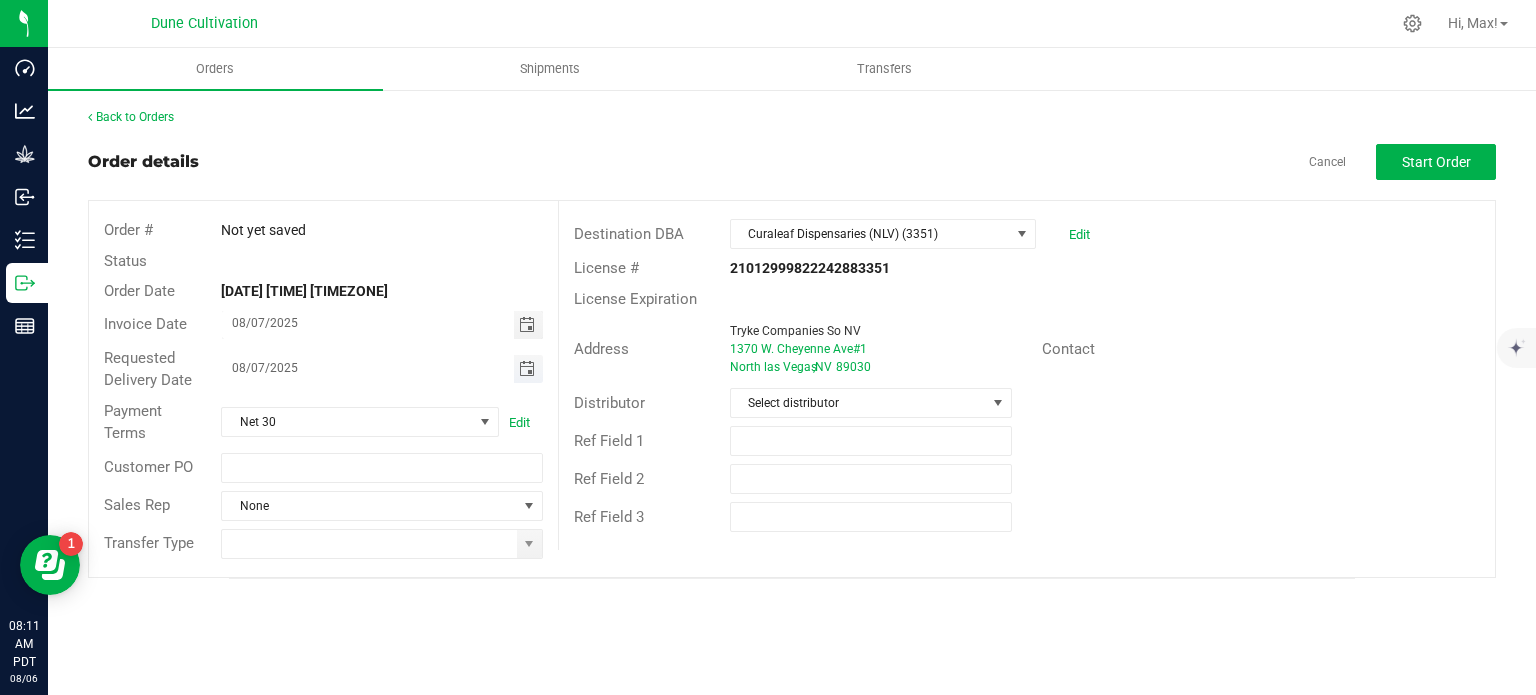 click at bounding box center (527, 369) 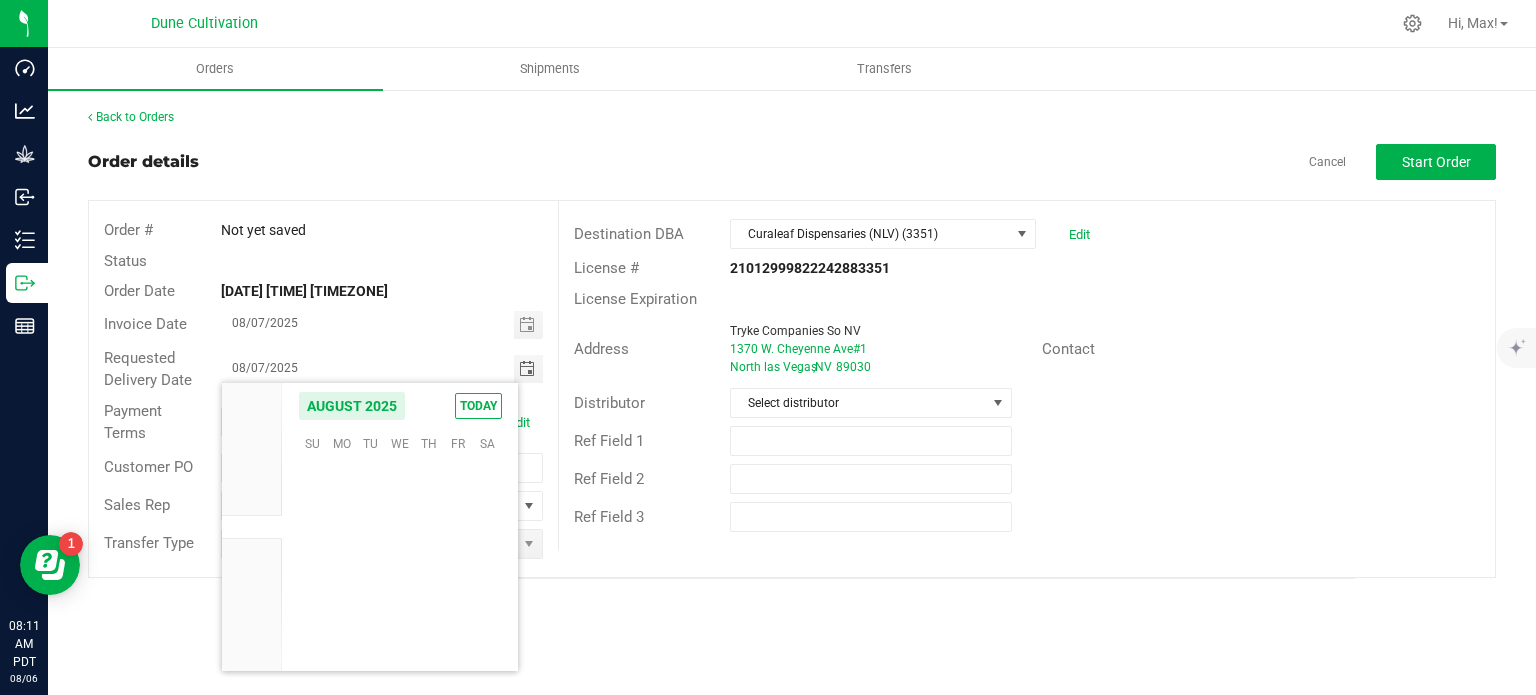 scroll, scrollTop: 36168, scrollLeft: 0, axis: vertical 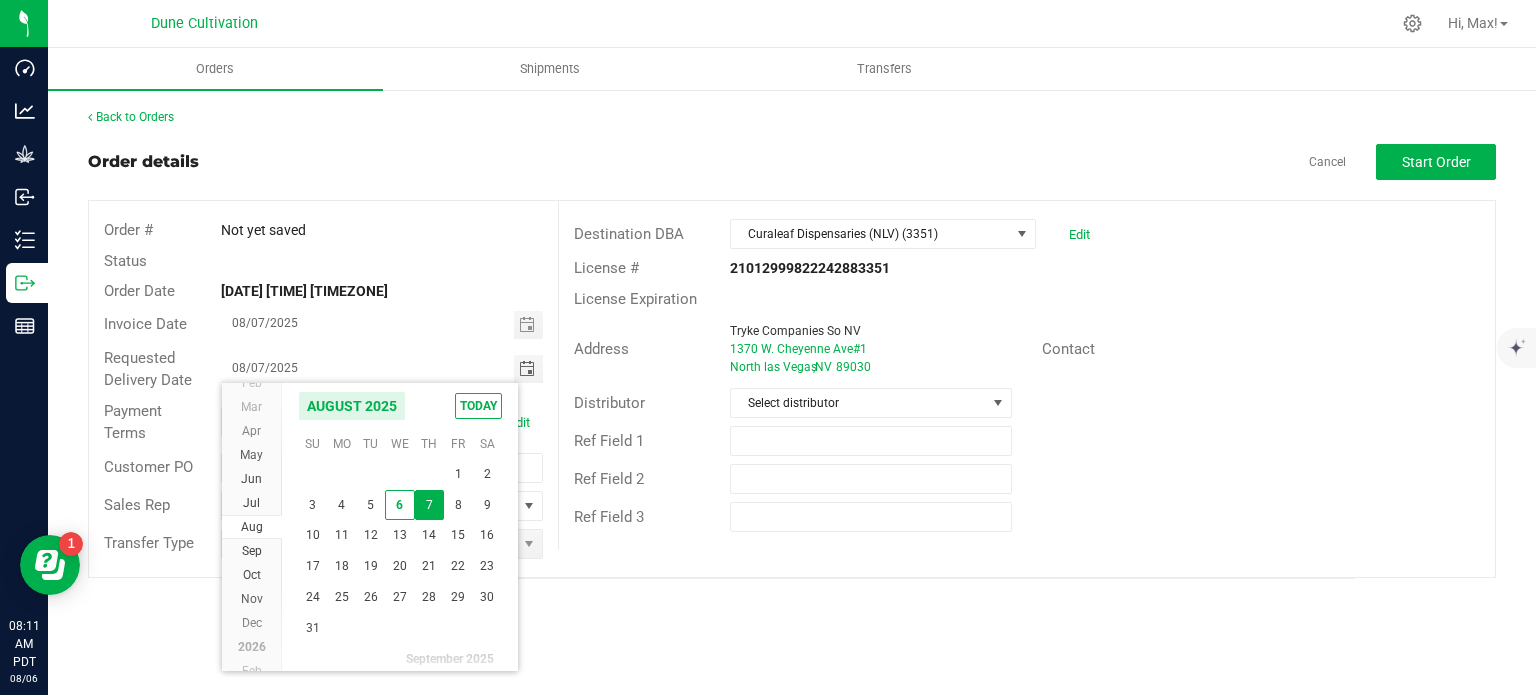 click on "7" at bounding box center [429, 505] 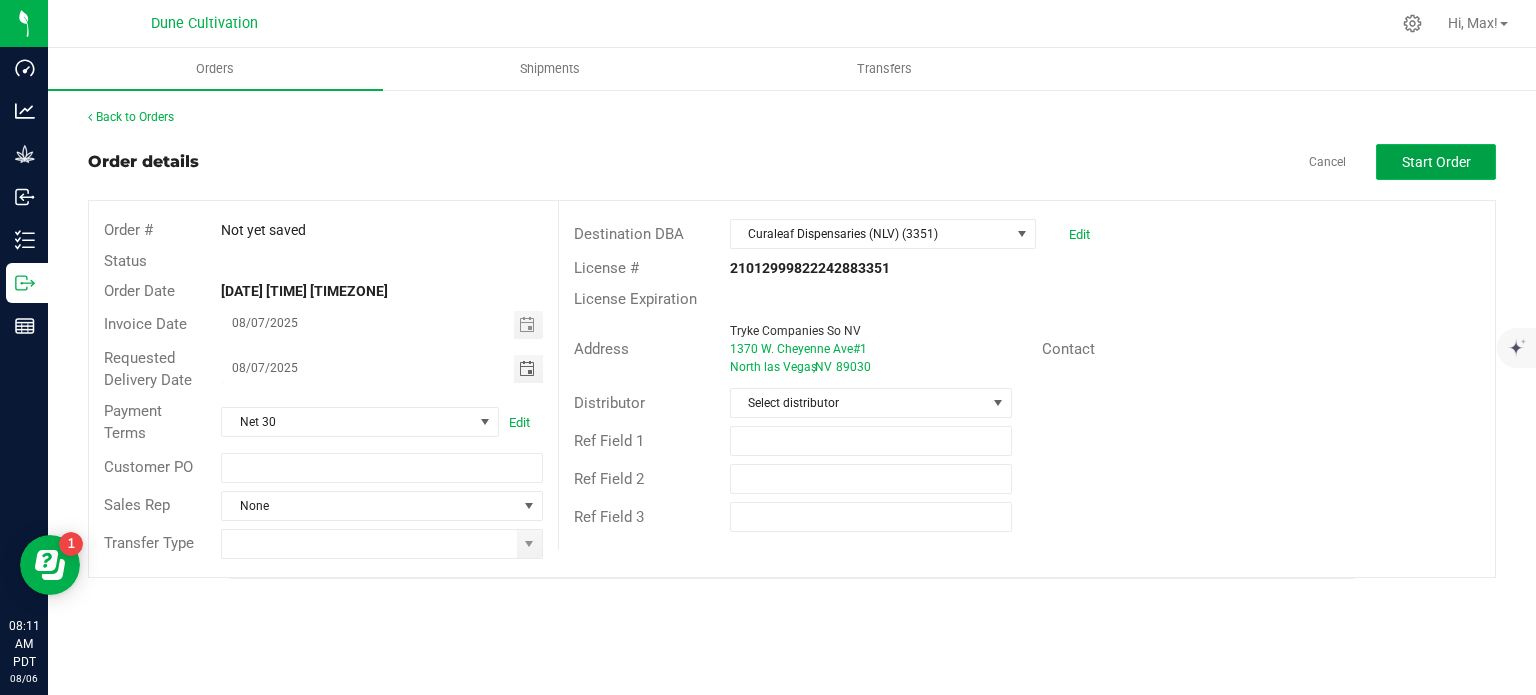 click on "Start Order" at bounding box center (1436, 162) 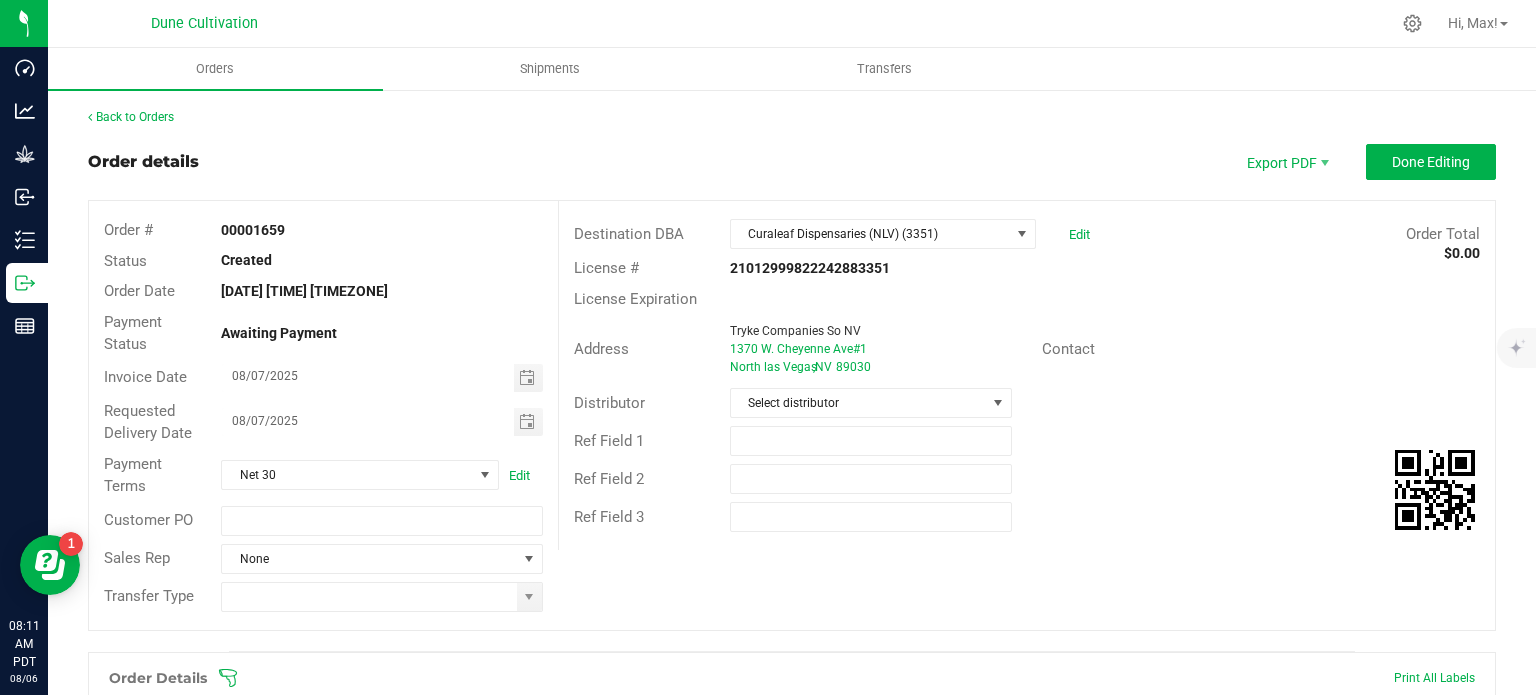 scroll, scrollTop: 335, scrollLeft: 0, axis: vertical 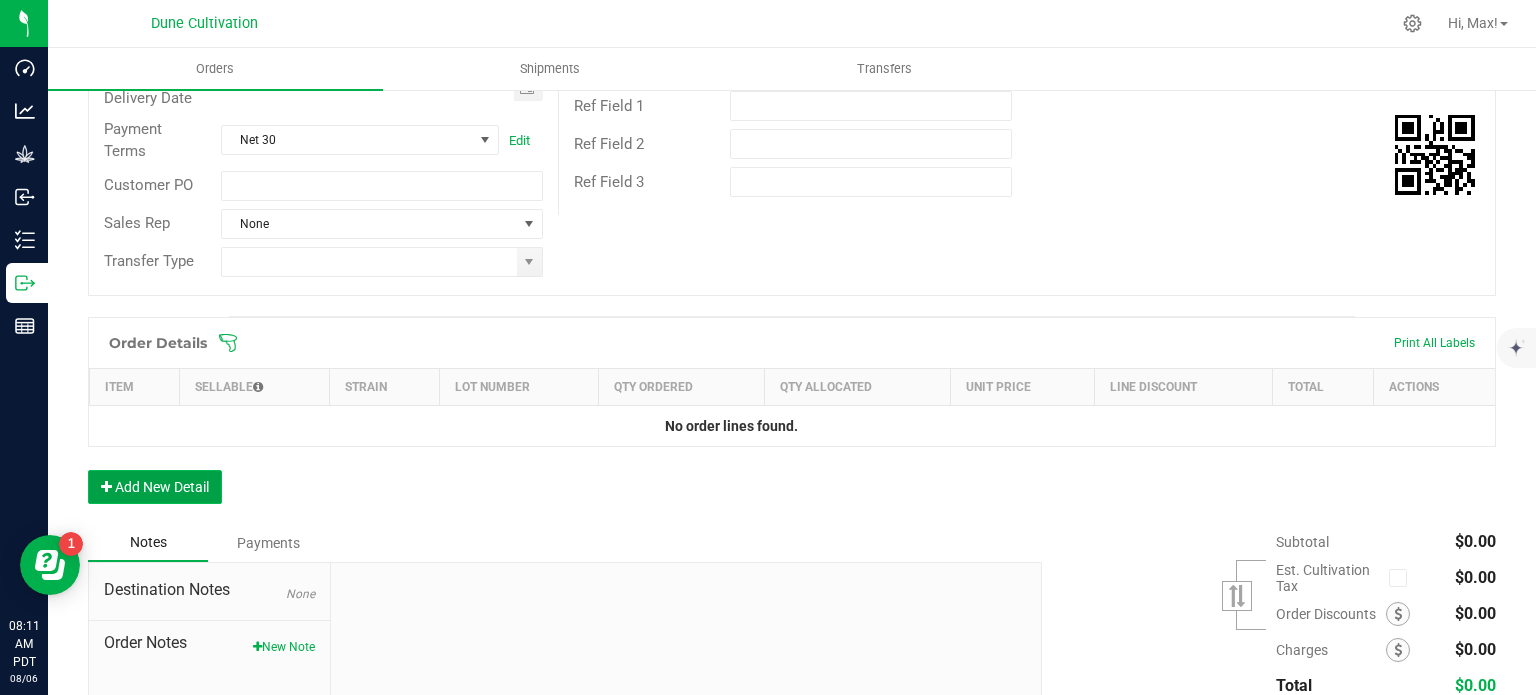 click on "Add New Detail" at bounding box center (155, 487) 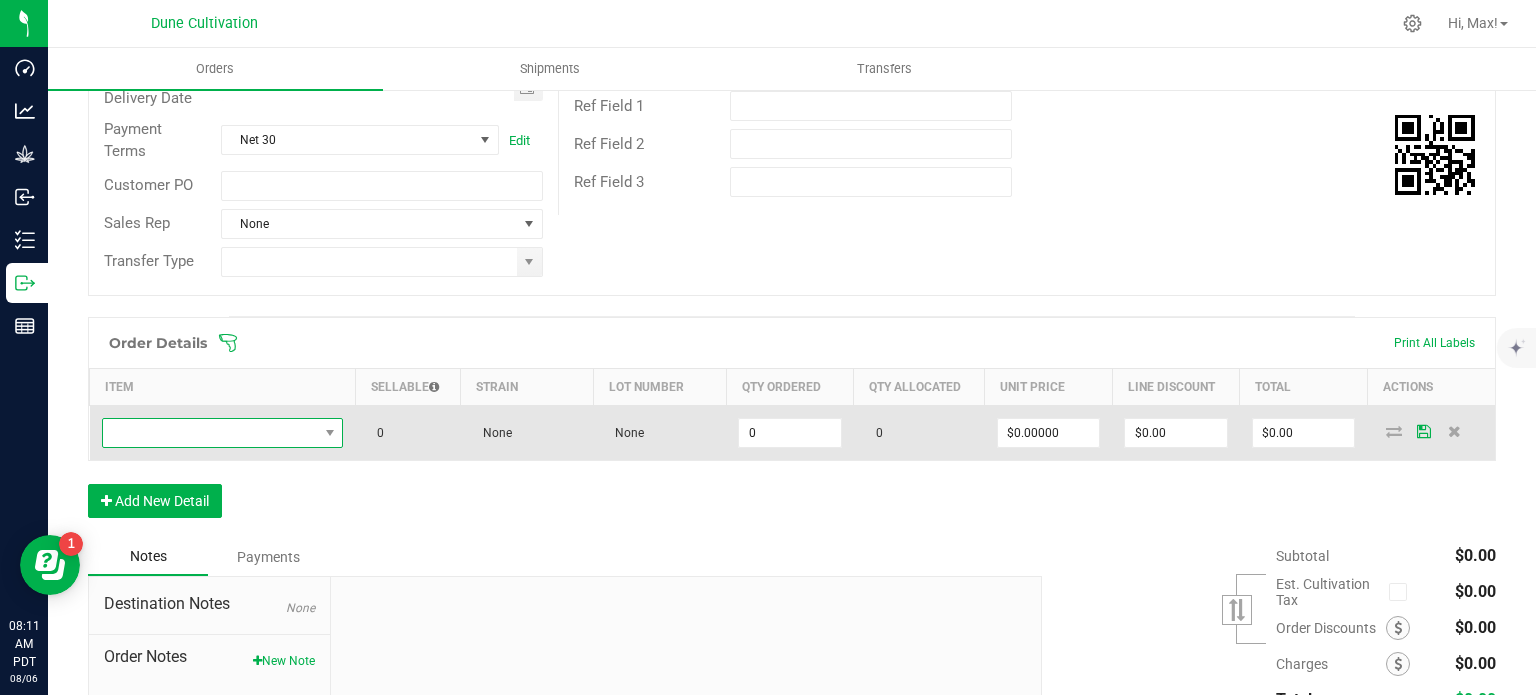 click at bounding box center (210, 433) 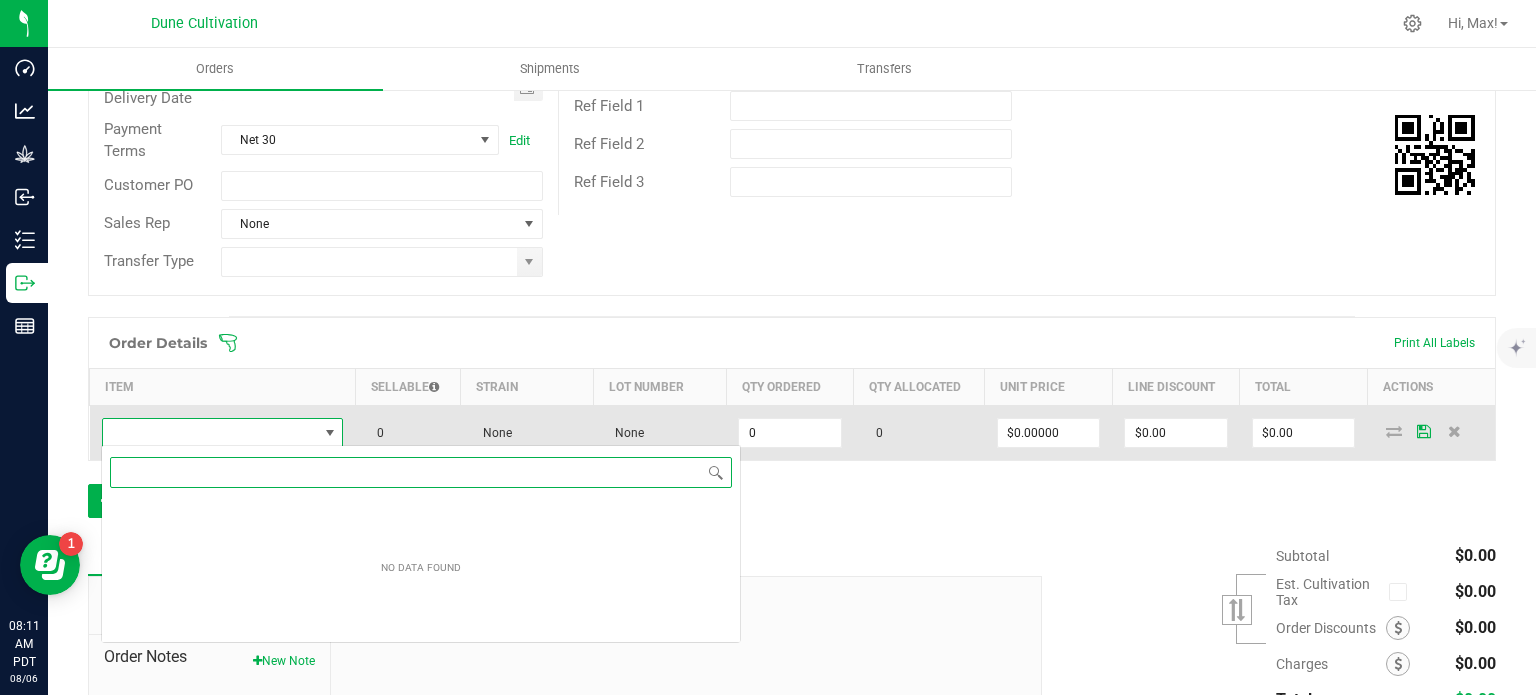 scroll, scrollTop: 99970, scrollLeft: 99761, axis: both 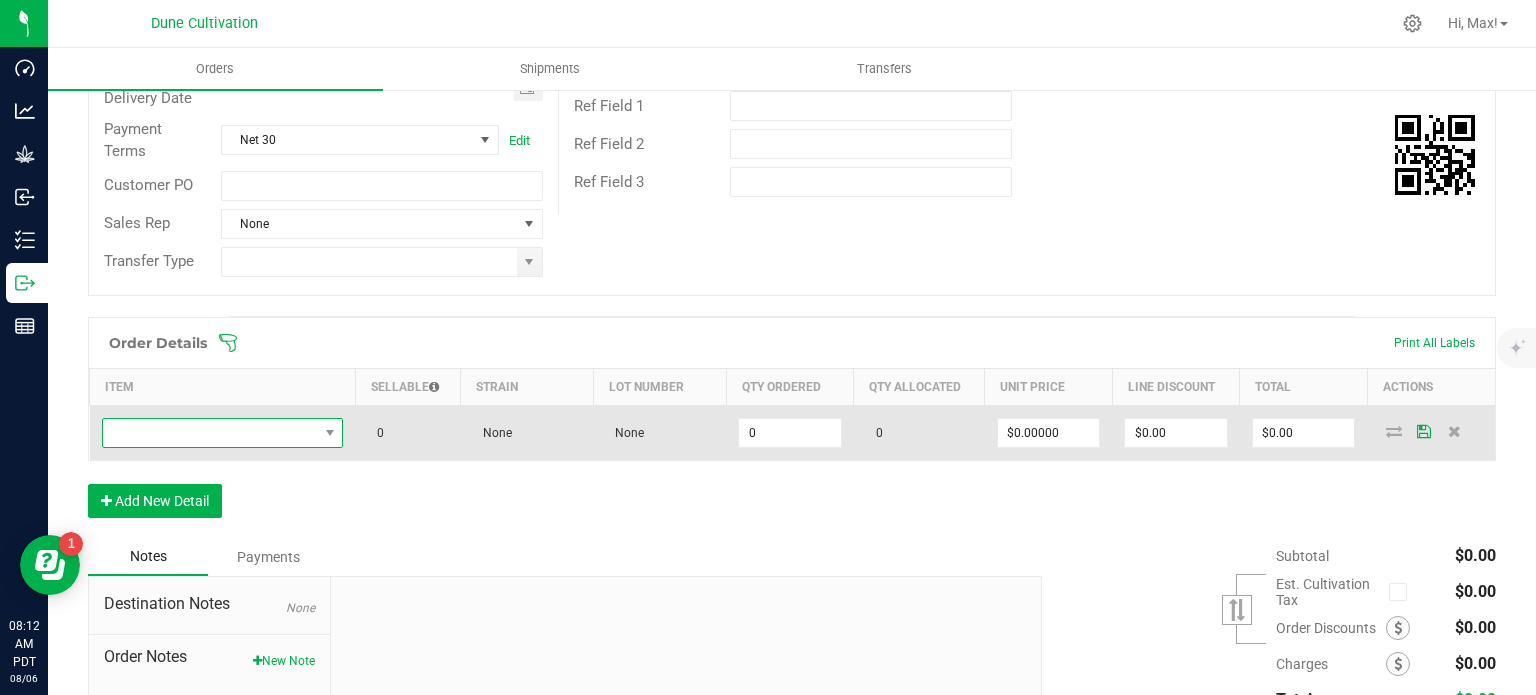 click at bounding box center [210, 433] 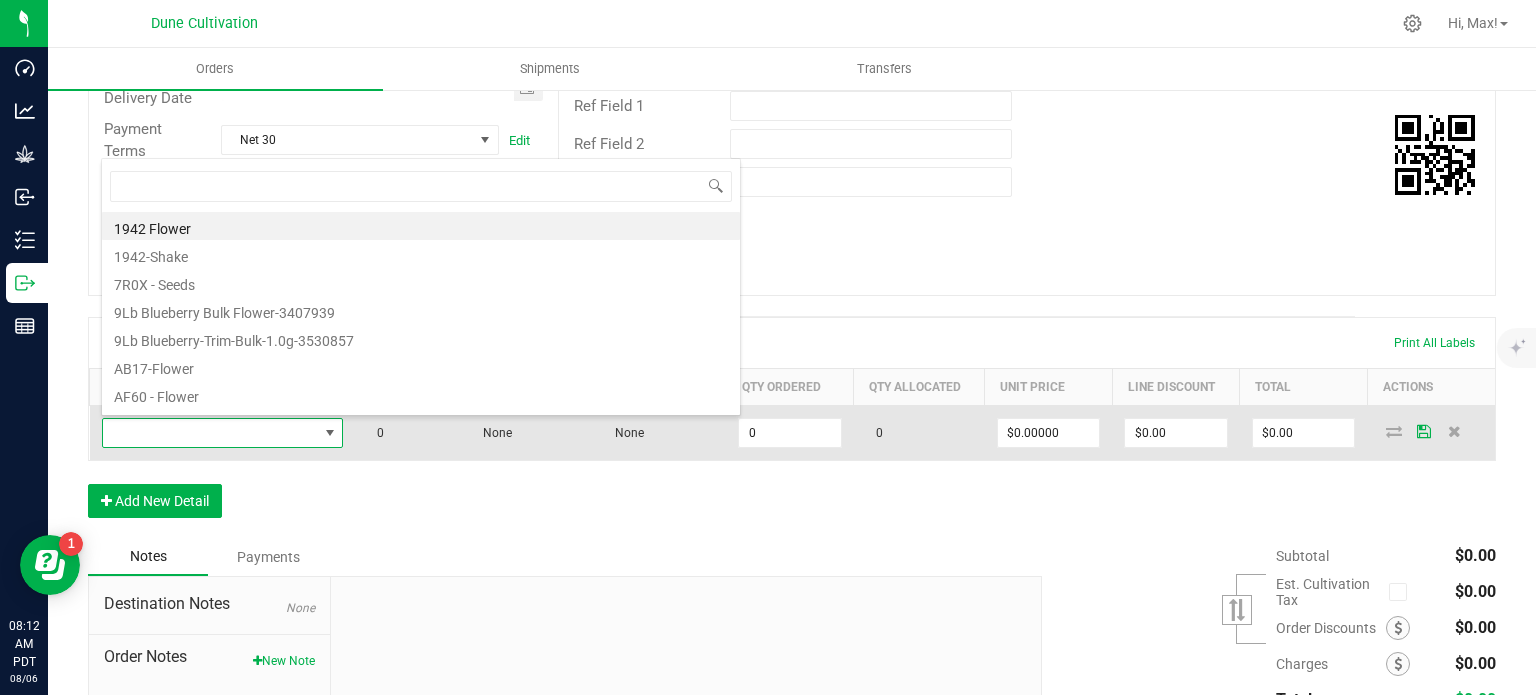 scroll, scrollTop: 99970, scrollLeft: 99761, axis: both 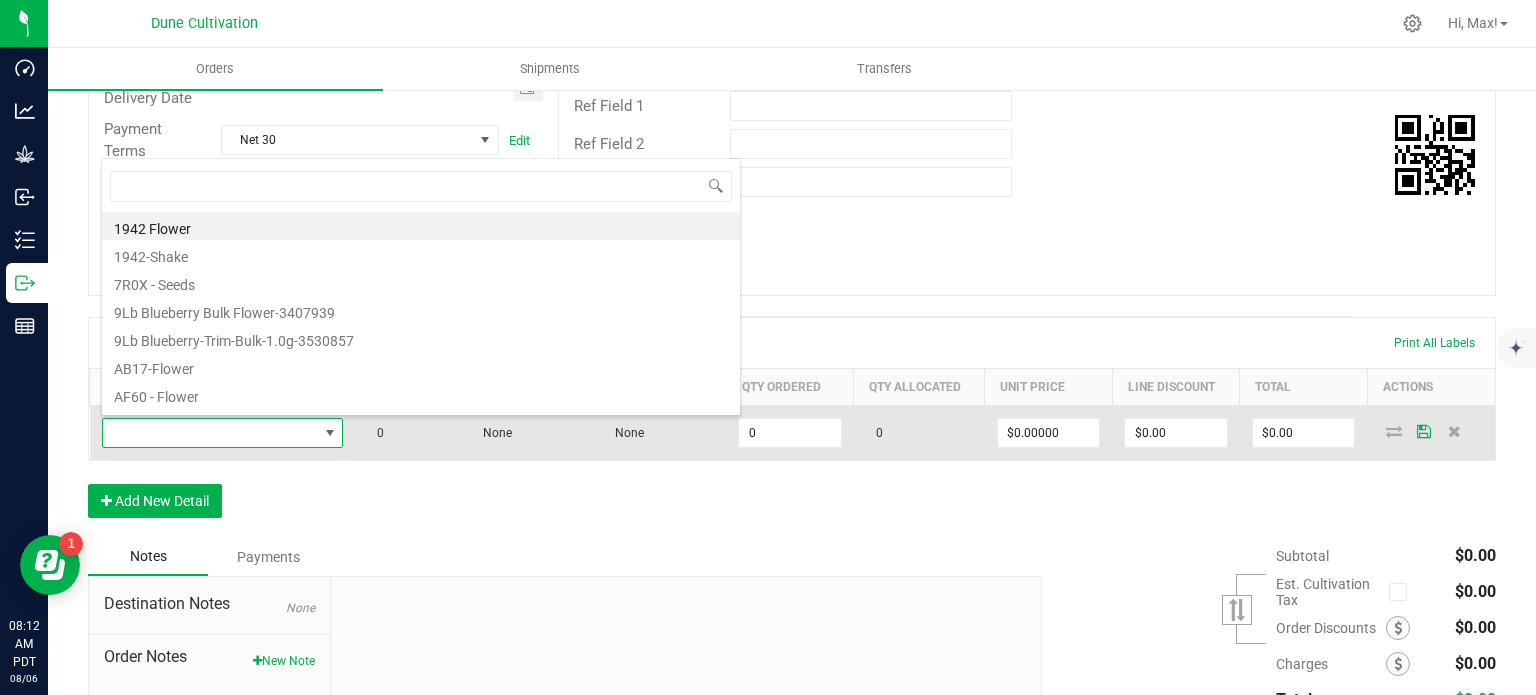 type on "HUST-Flower-Tallymon-3.5g" 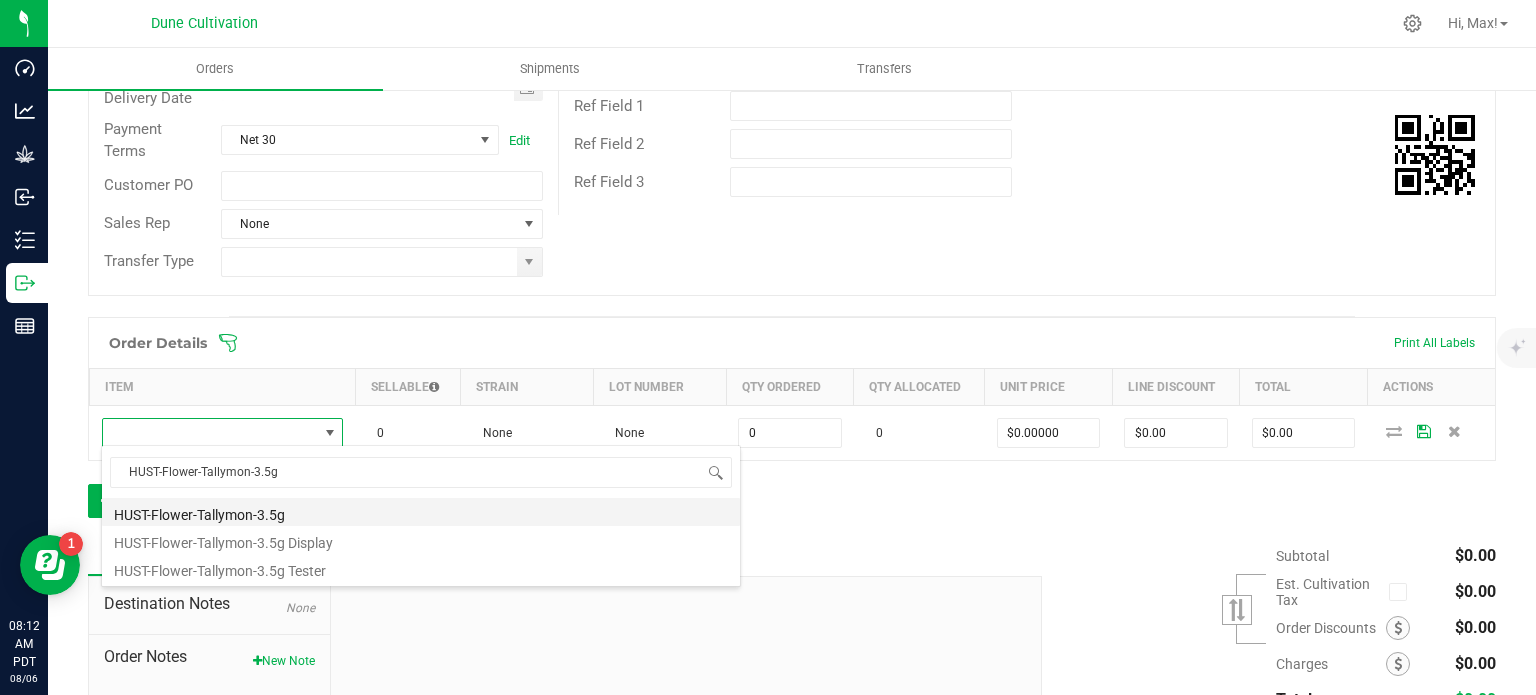 click on "HUST-Flower-Tallymon-3.5g" at bounding box center (421, 512) 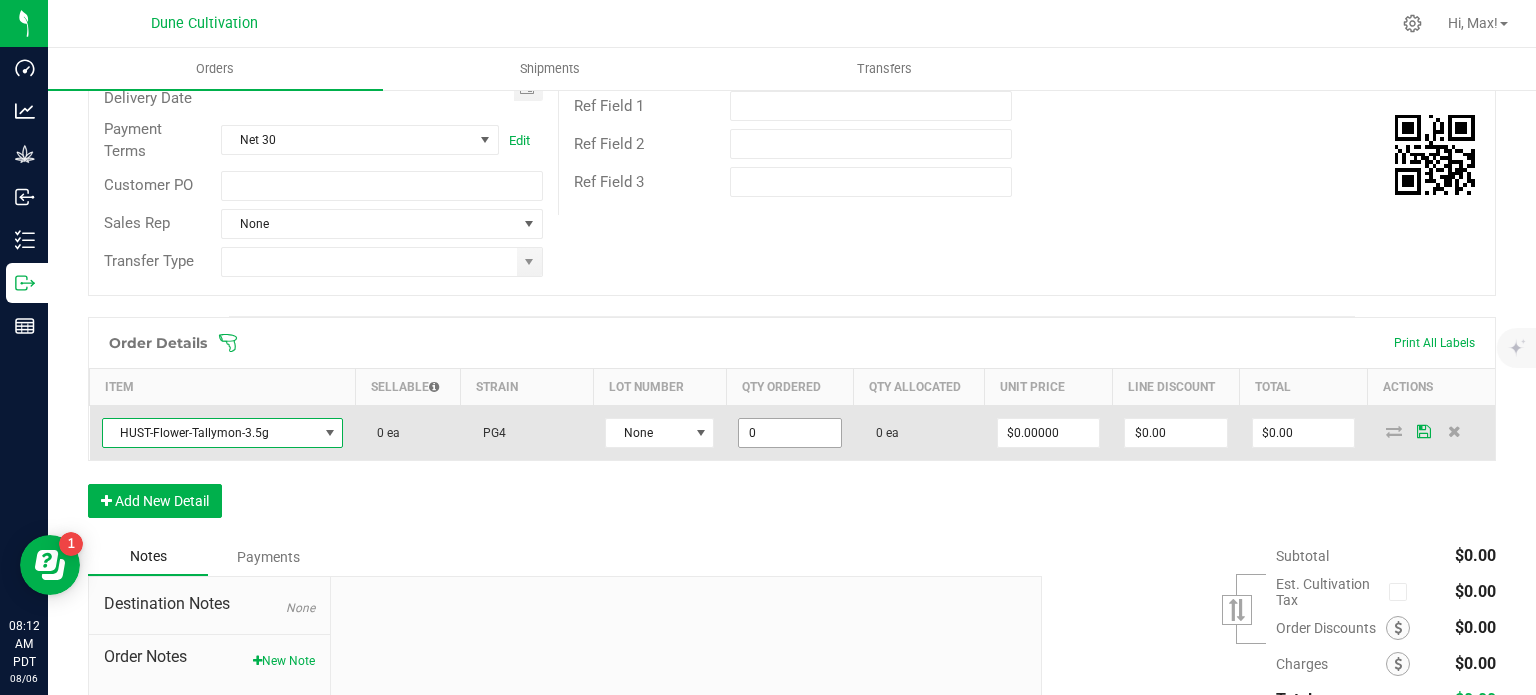 click on "0" at bounding box center [790, 433] 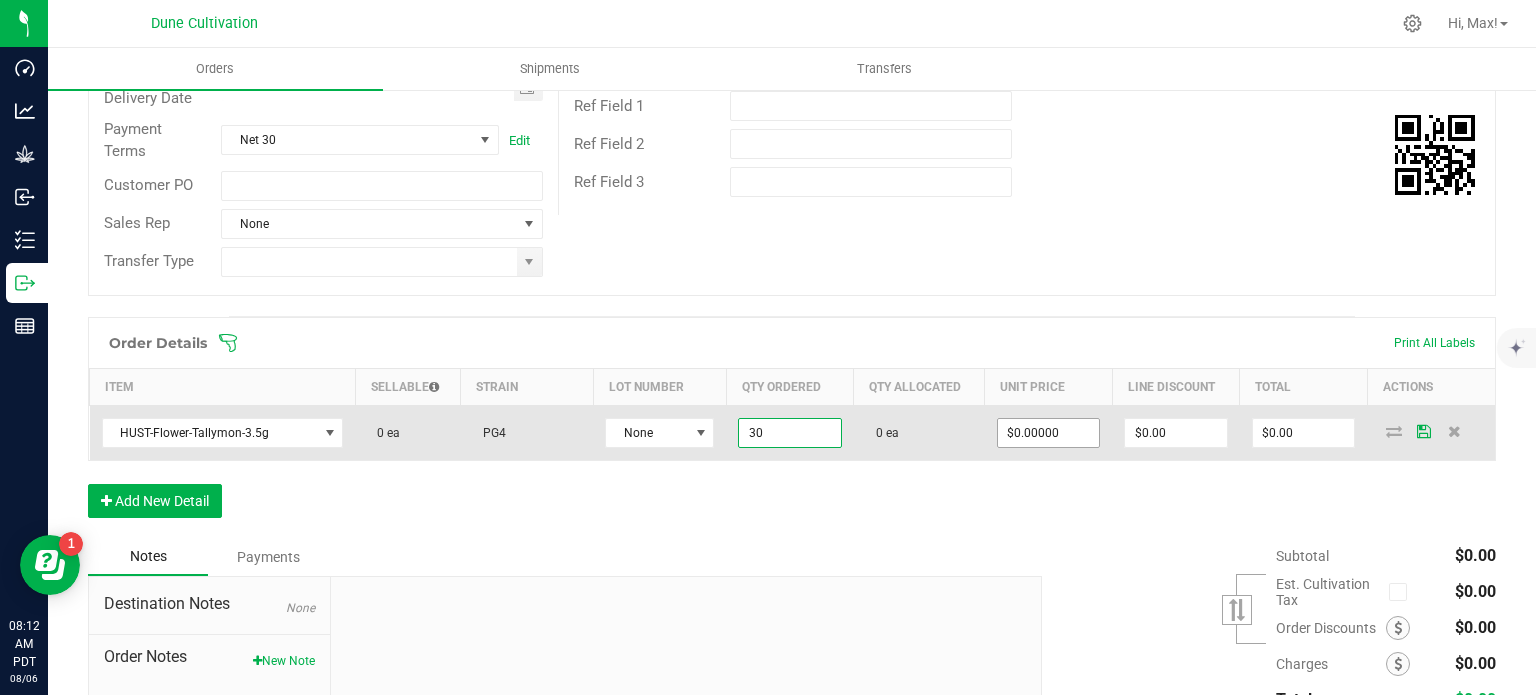 type on "30 ea" 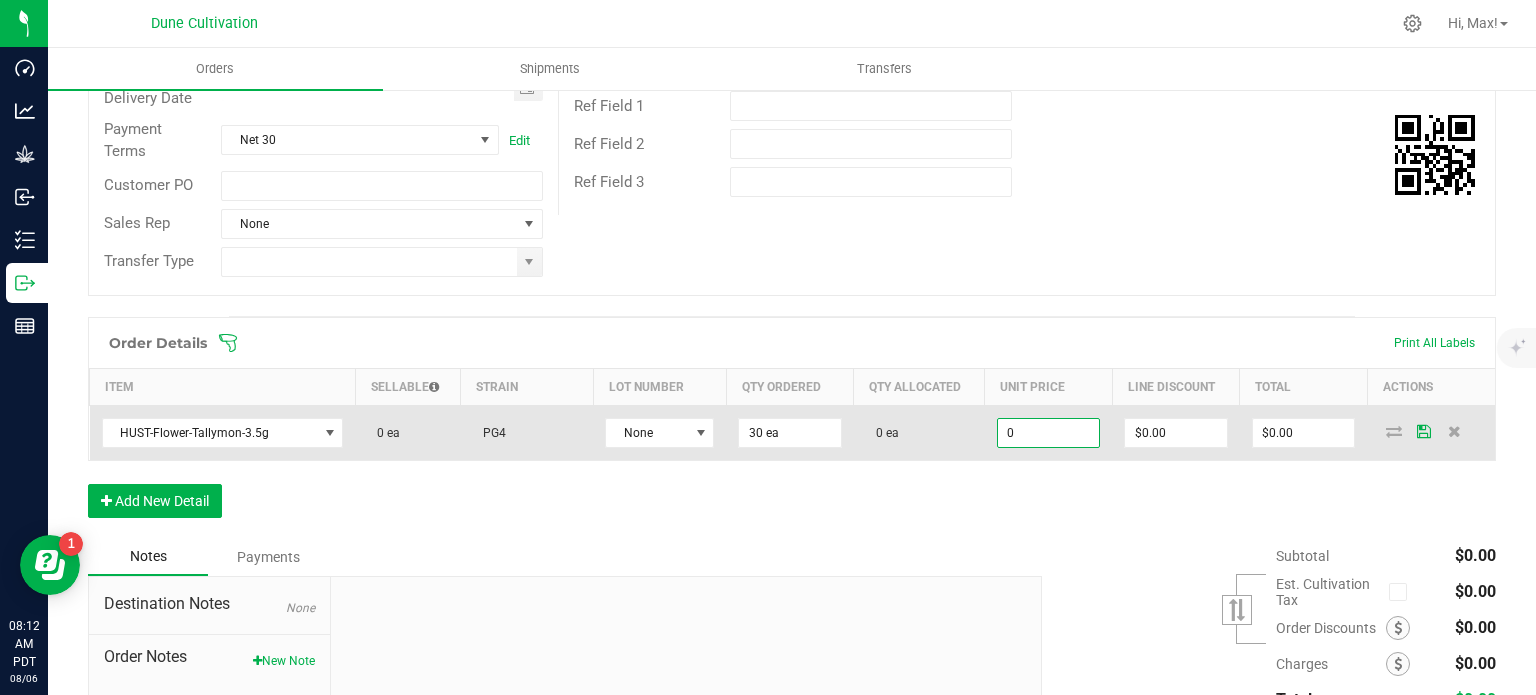 click on "0" at bounding box center [1049, 433] 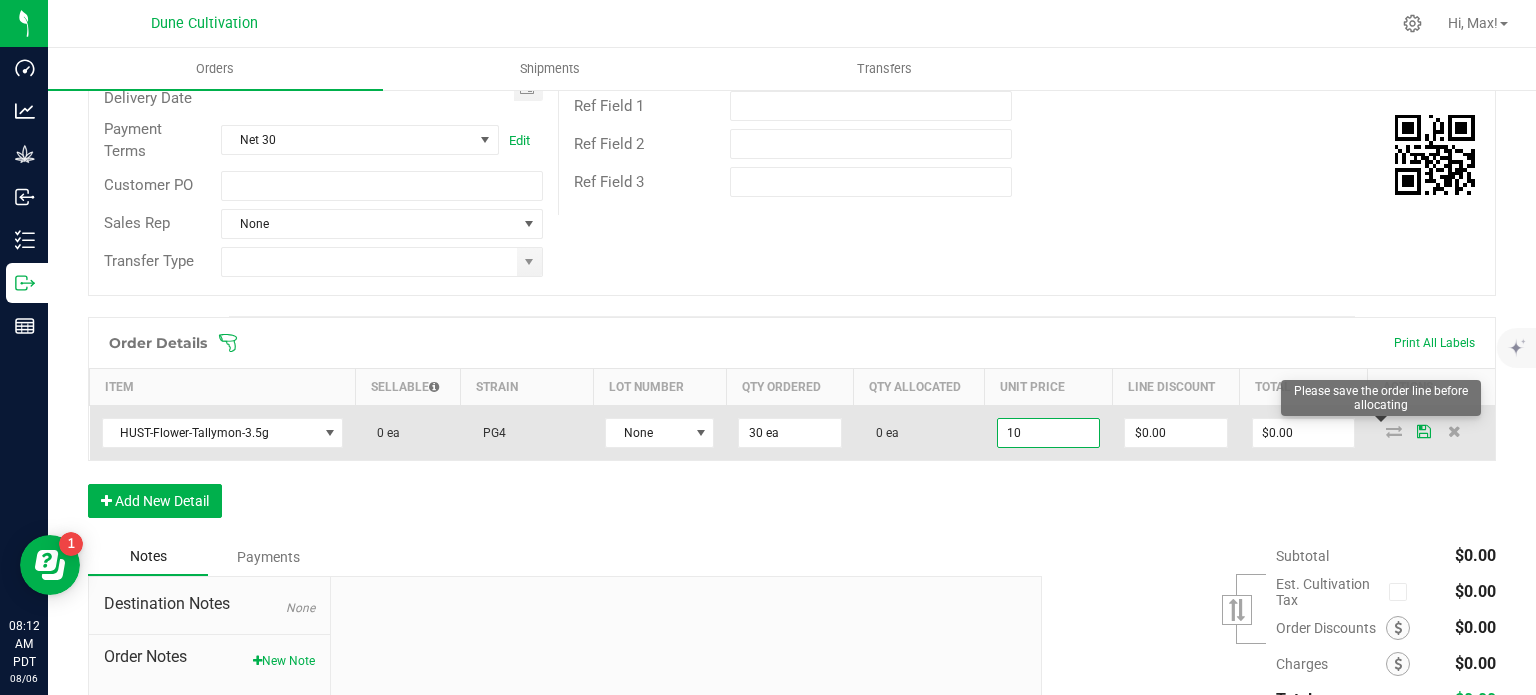 type on "$10.00000" 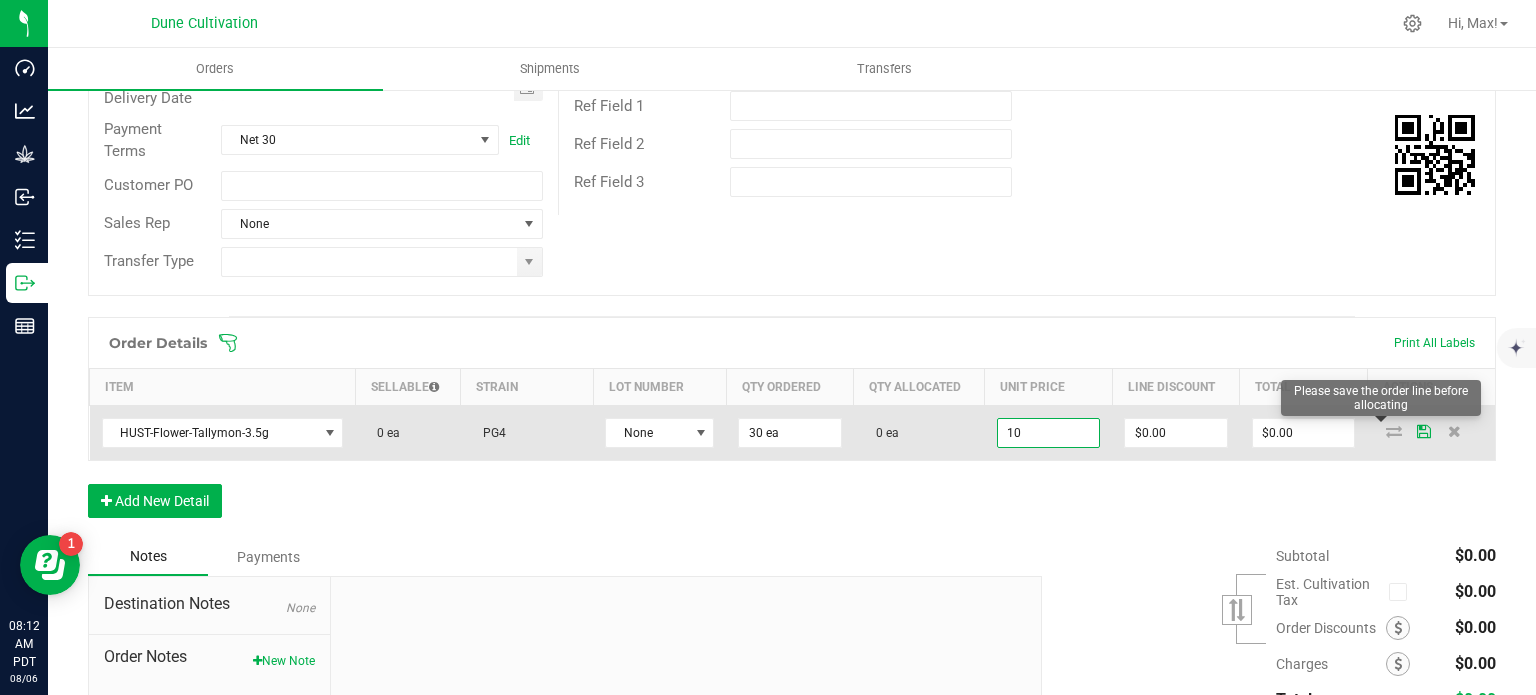 type on "$300.00" 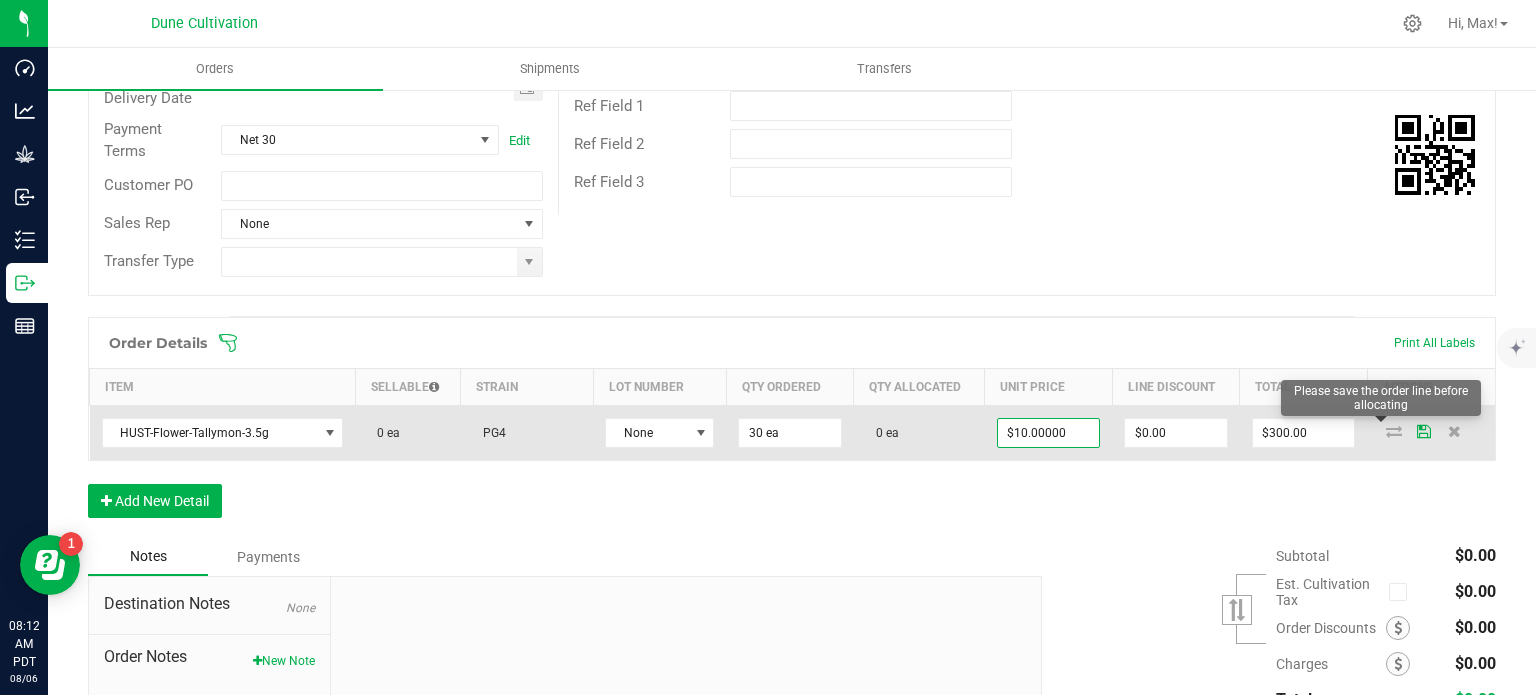 click at bounding box center (1394, 431) 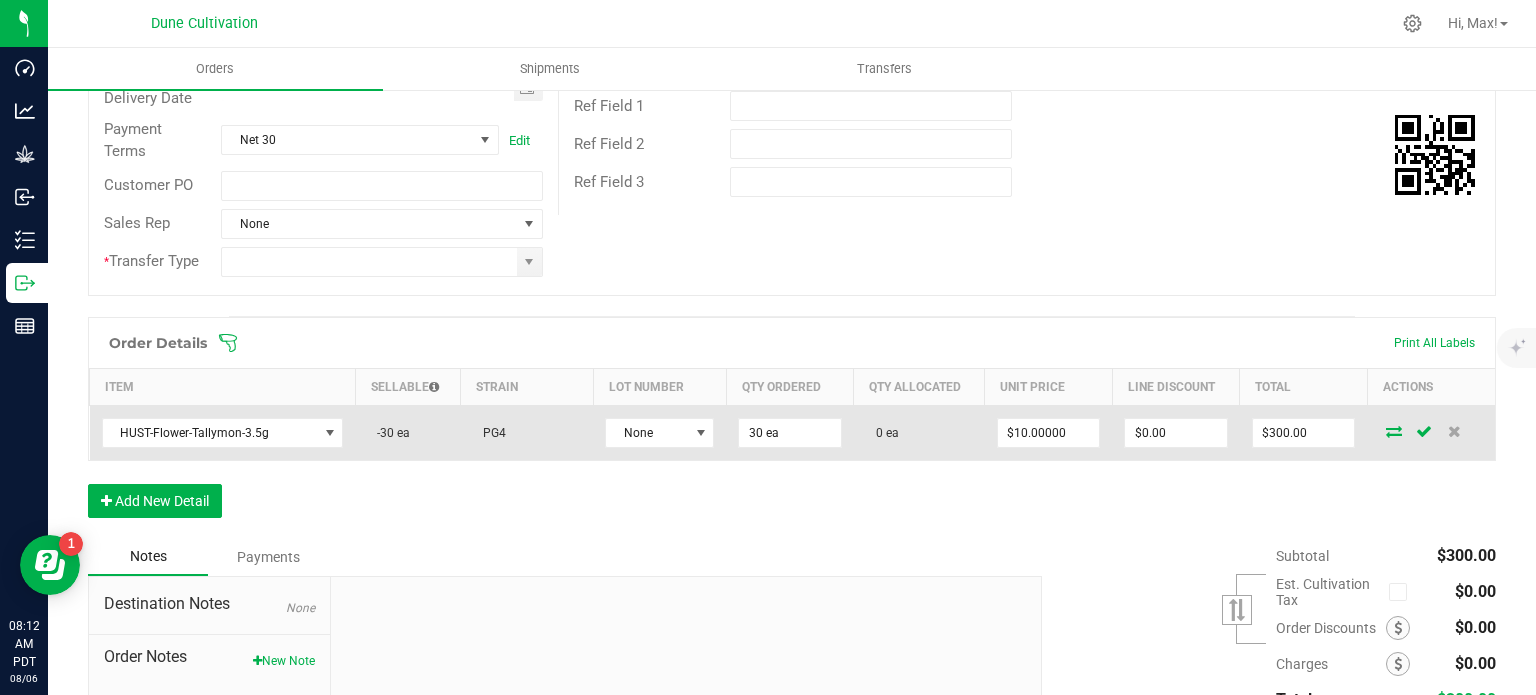 click at bounding box center [1394, 431] 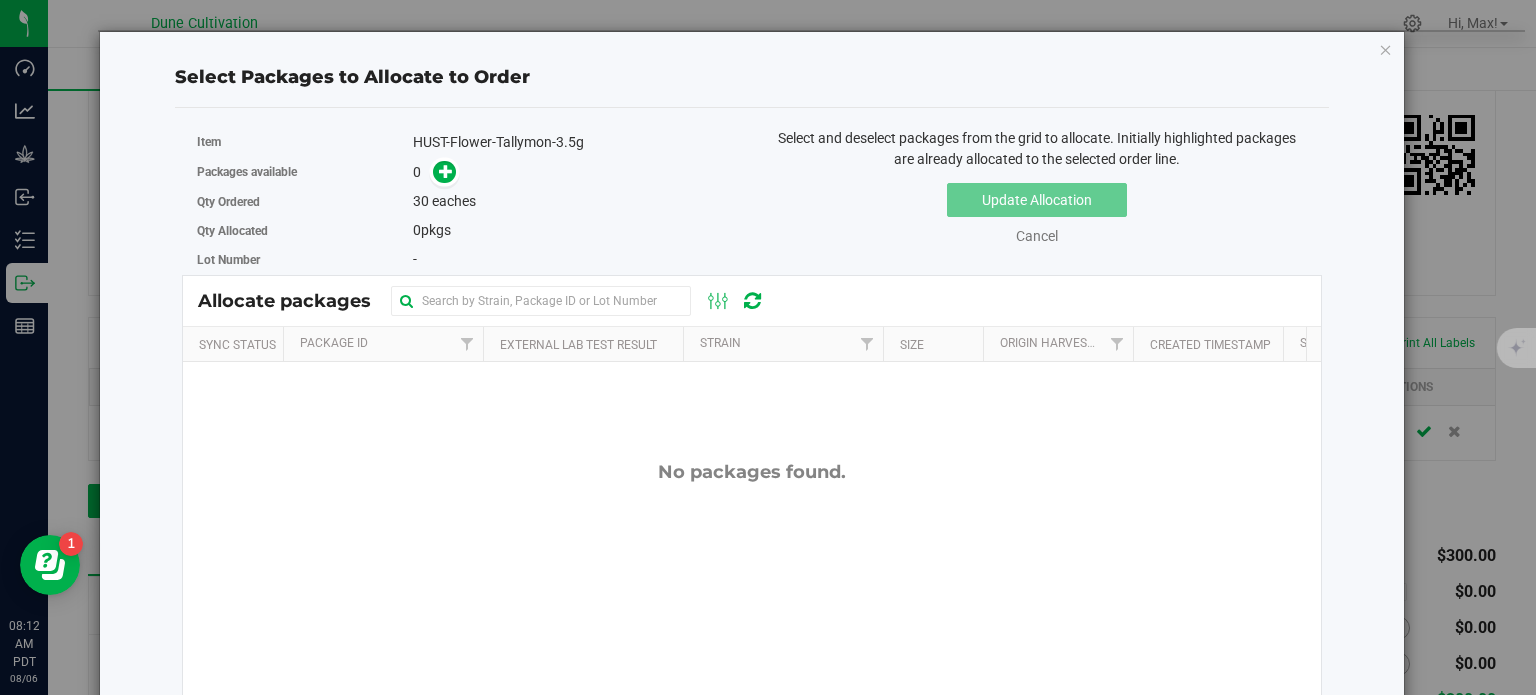scroll, scrollTop: 52, scrollLeft: 0, axis: vertical 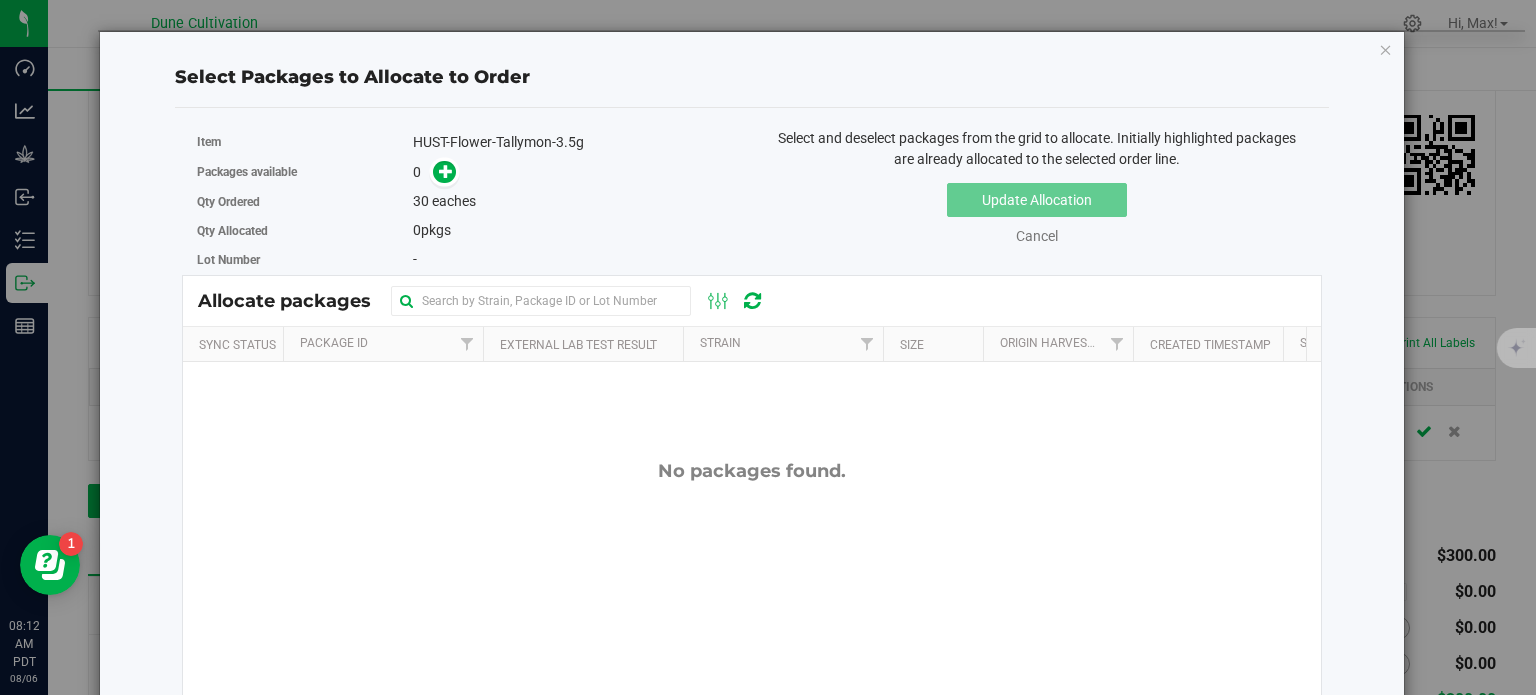 click at bounding box center [752, 301] 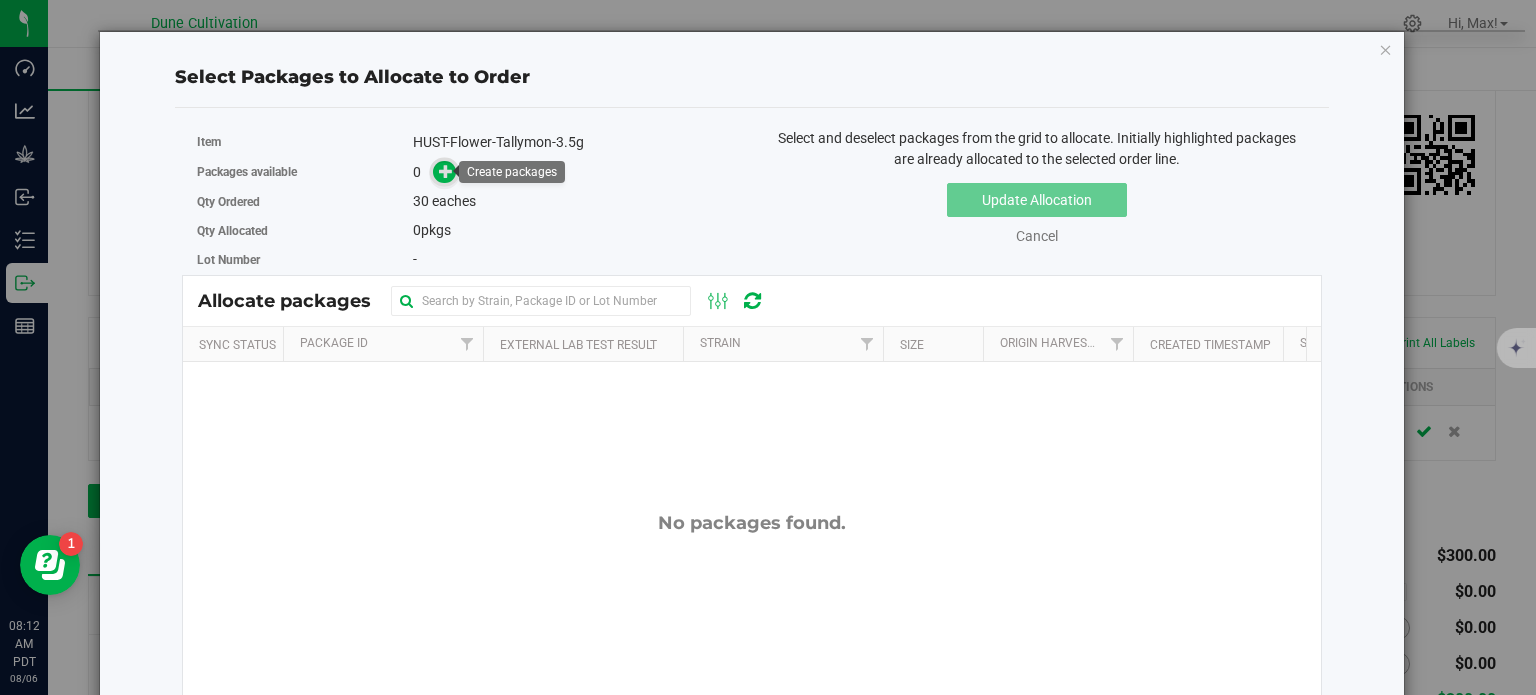 click at bounding box center [446, 171] 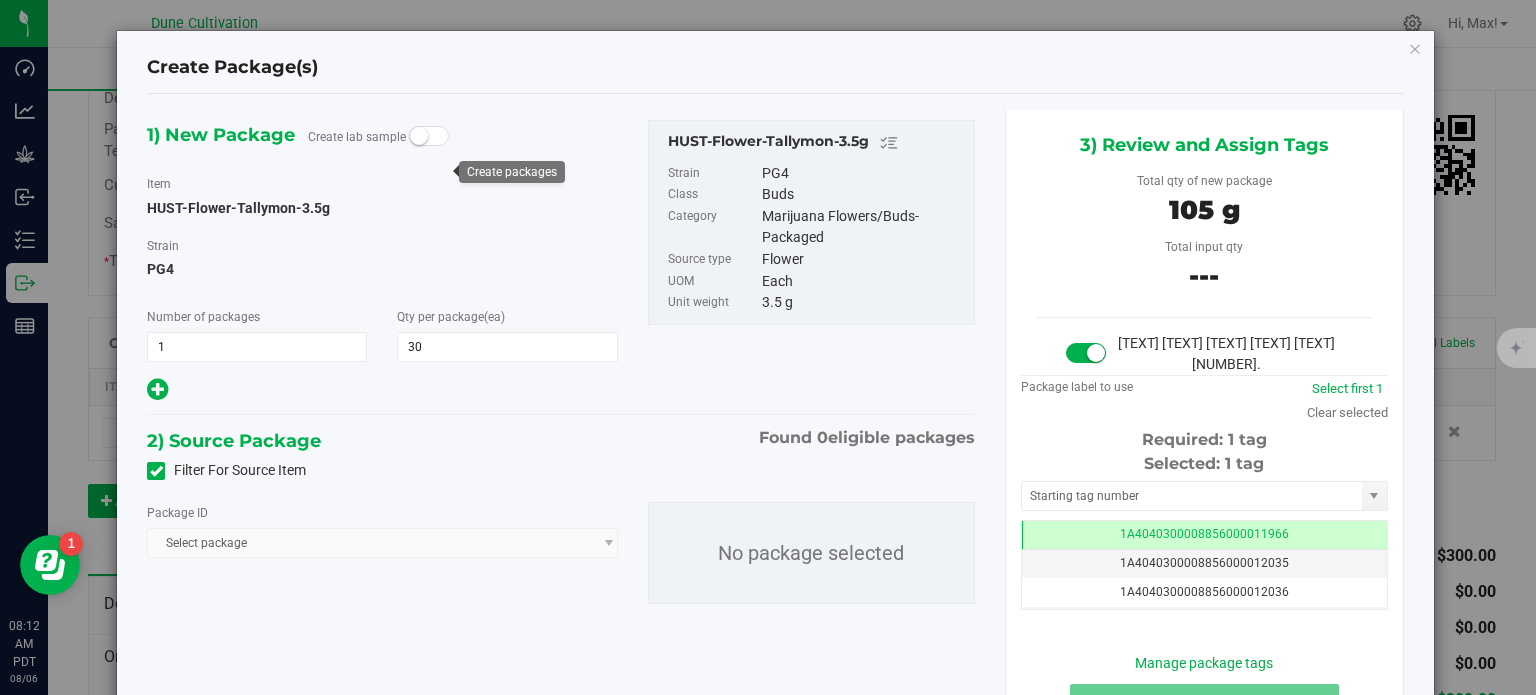 scroll, scrollTop: 0, scrollLeft: 0, axis: both 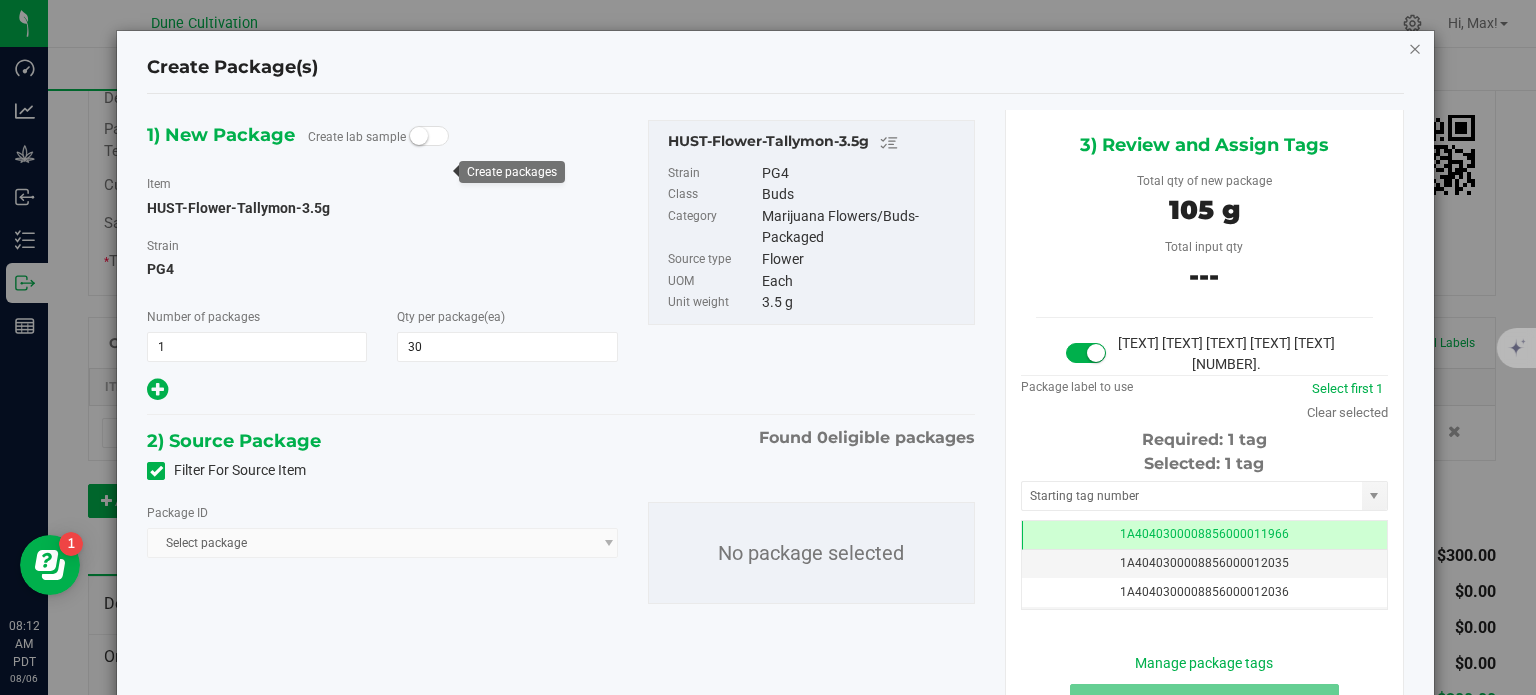 click at bounding box center (1415, 48) 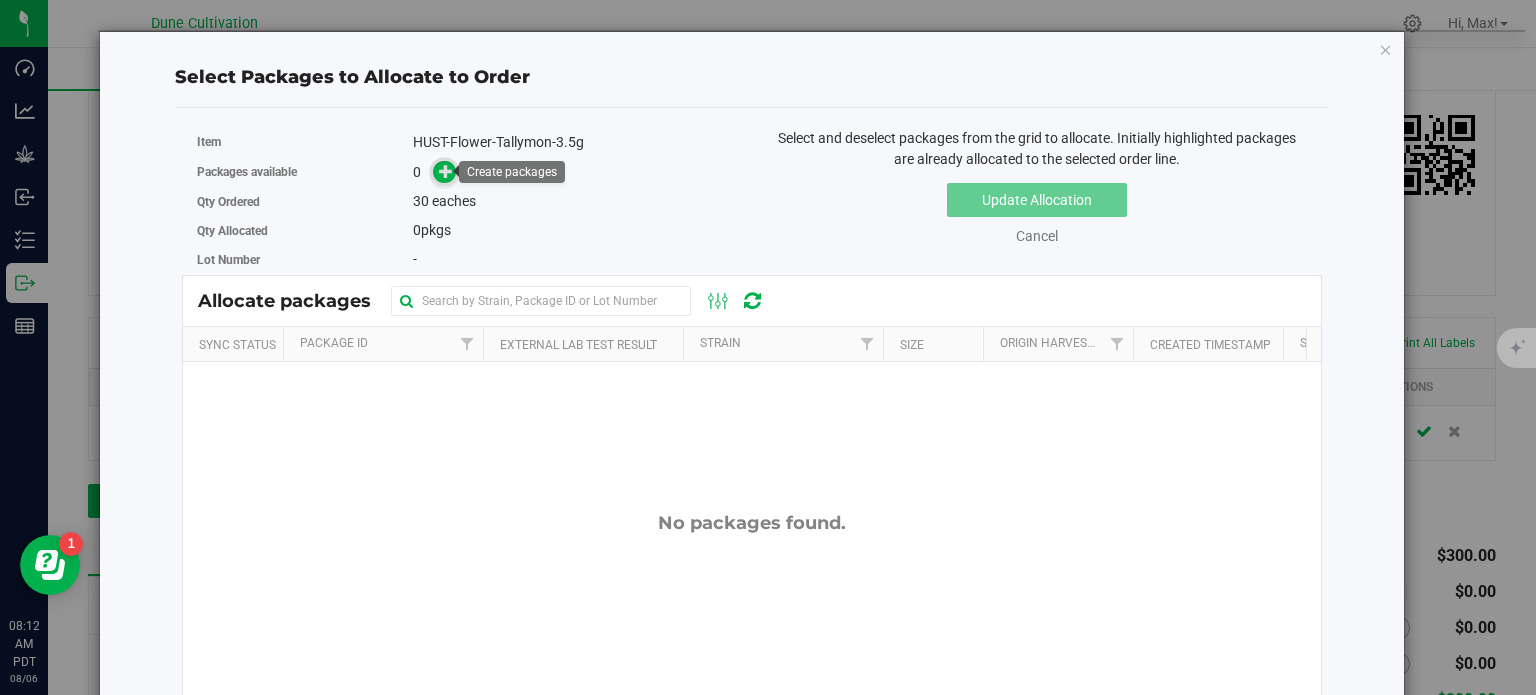 click at bounding box center (446, 171) 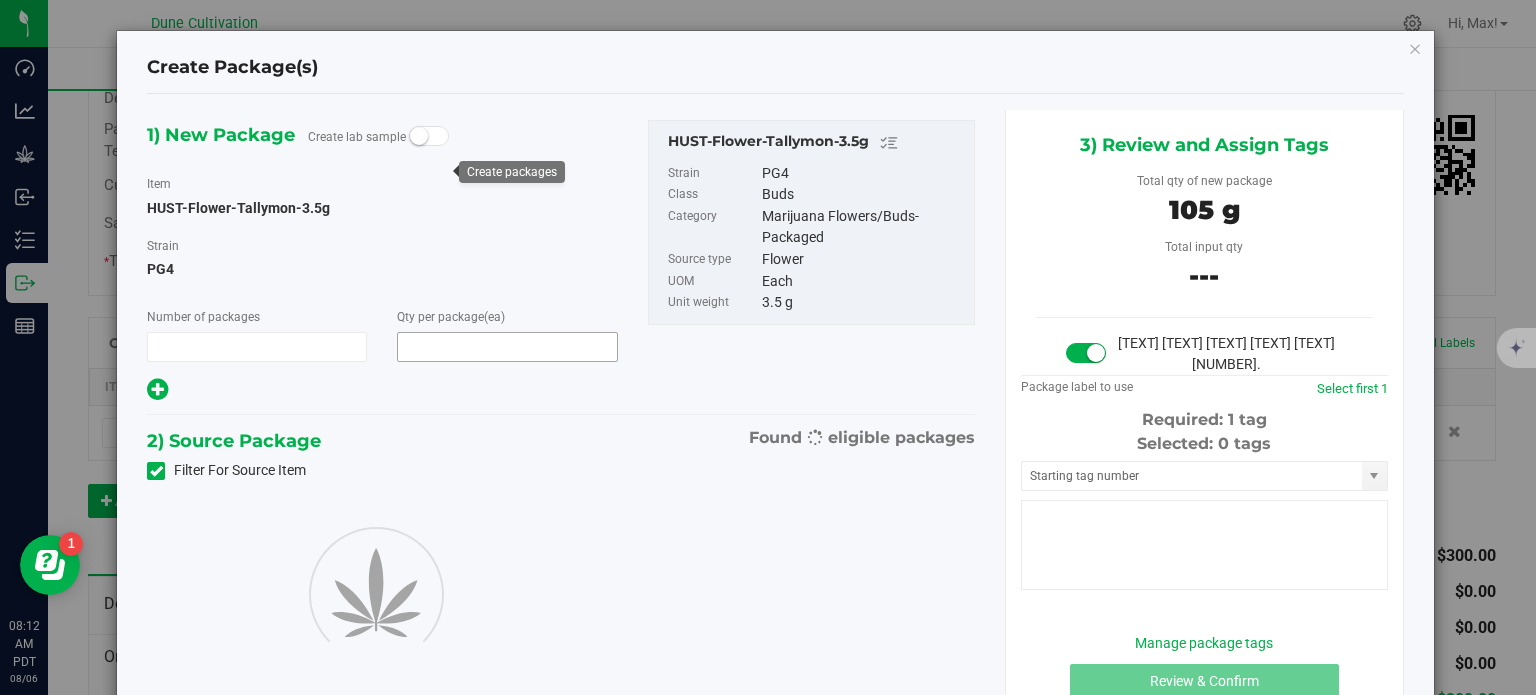 type on "1" 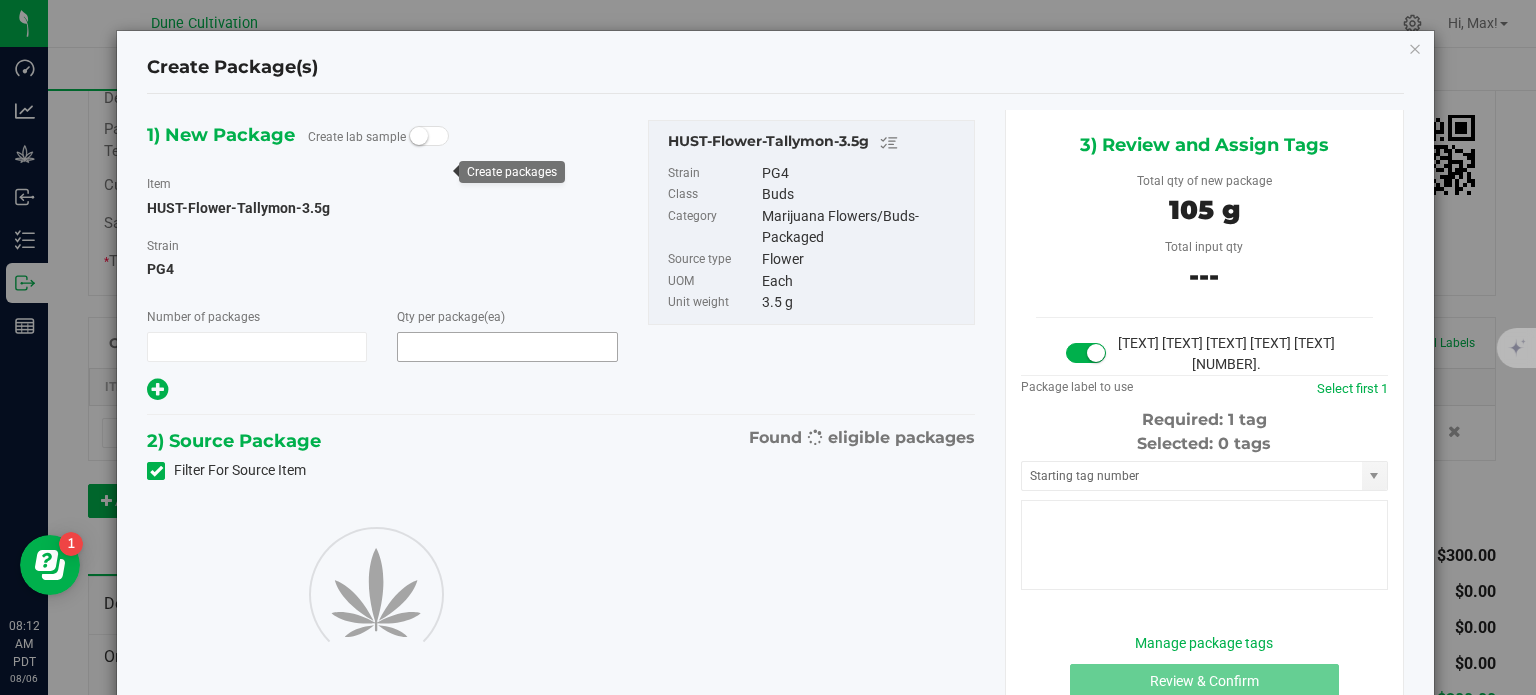 type on "30" 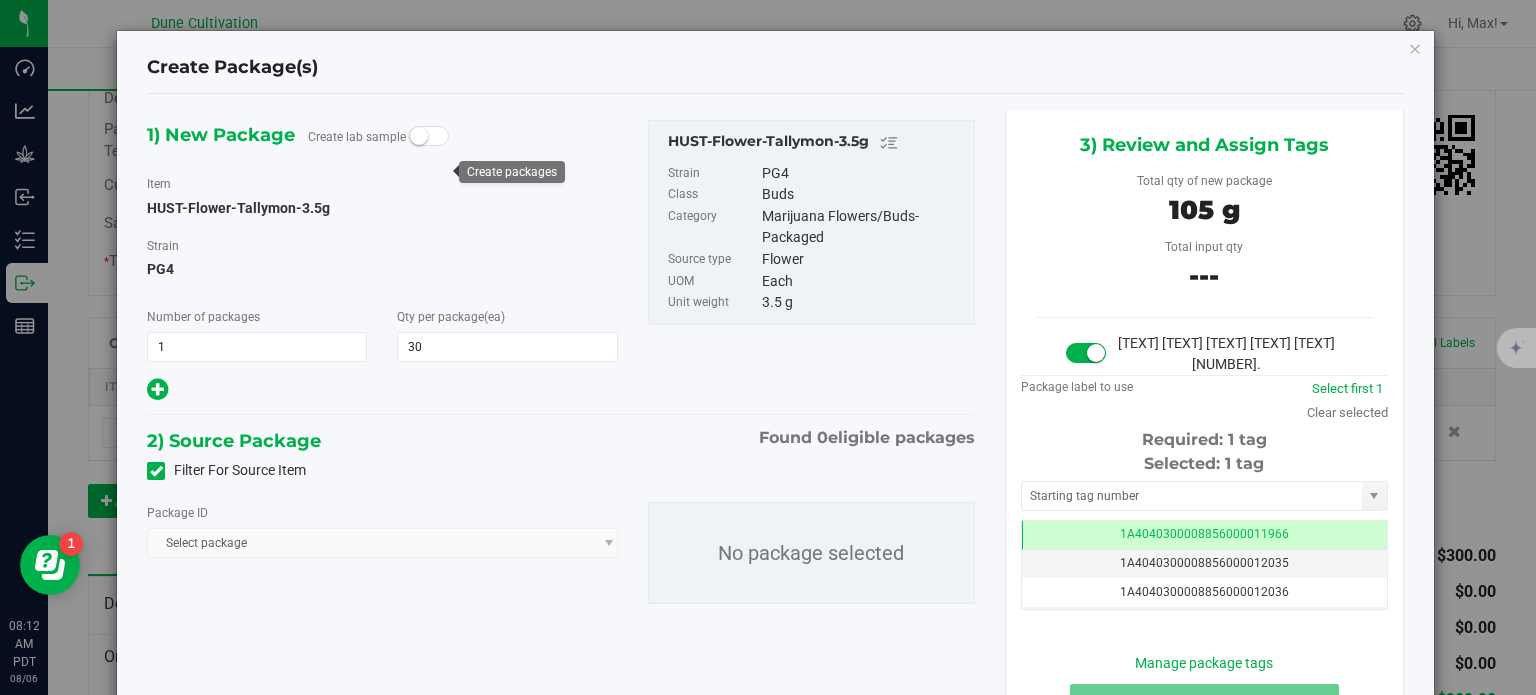 click at bounding box center (156, 471) 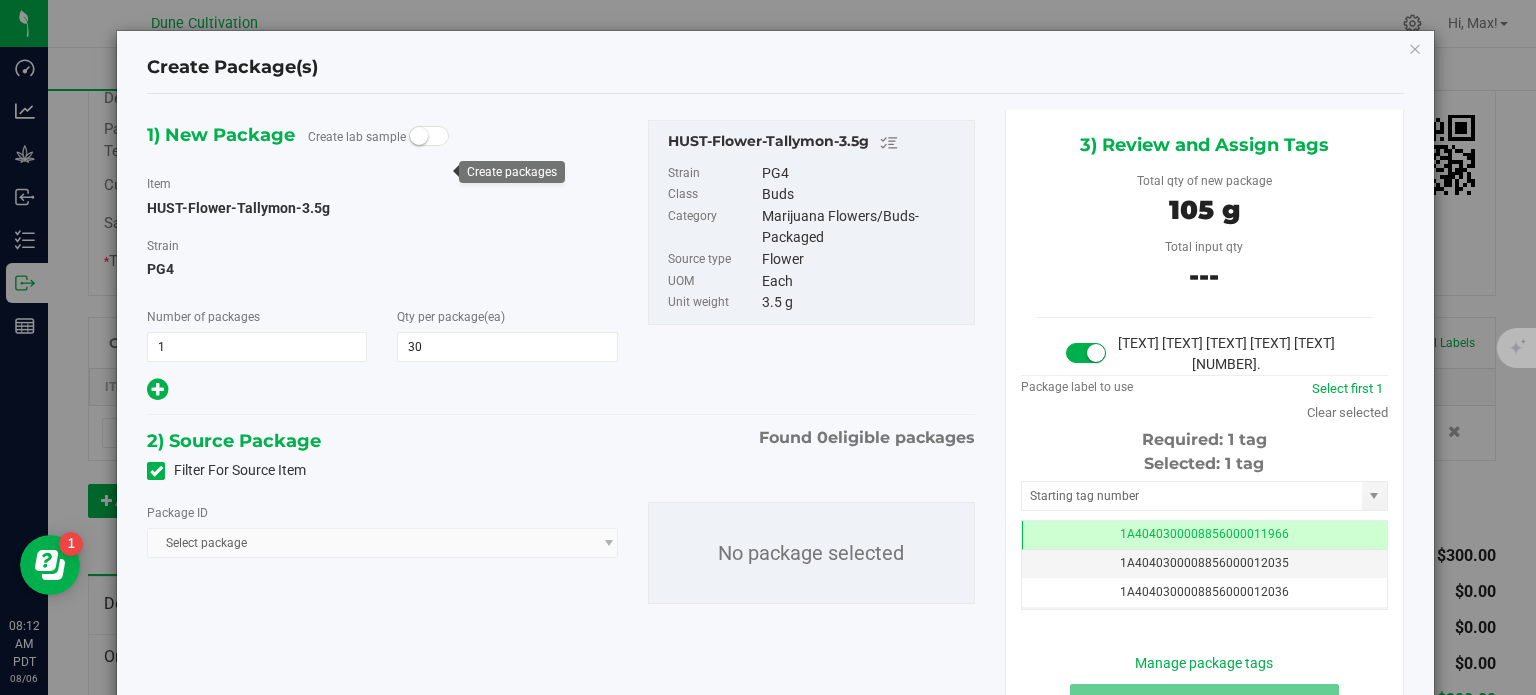 click on "Filter For Source Item" at bounding box center [0, 0] 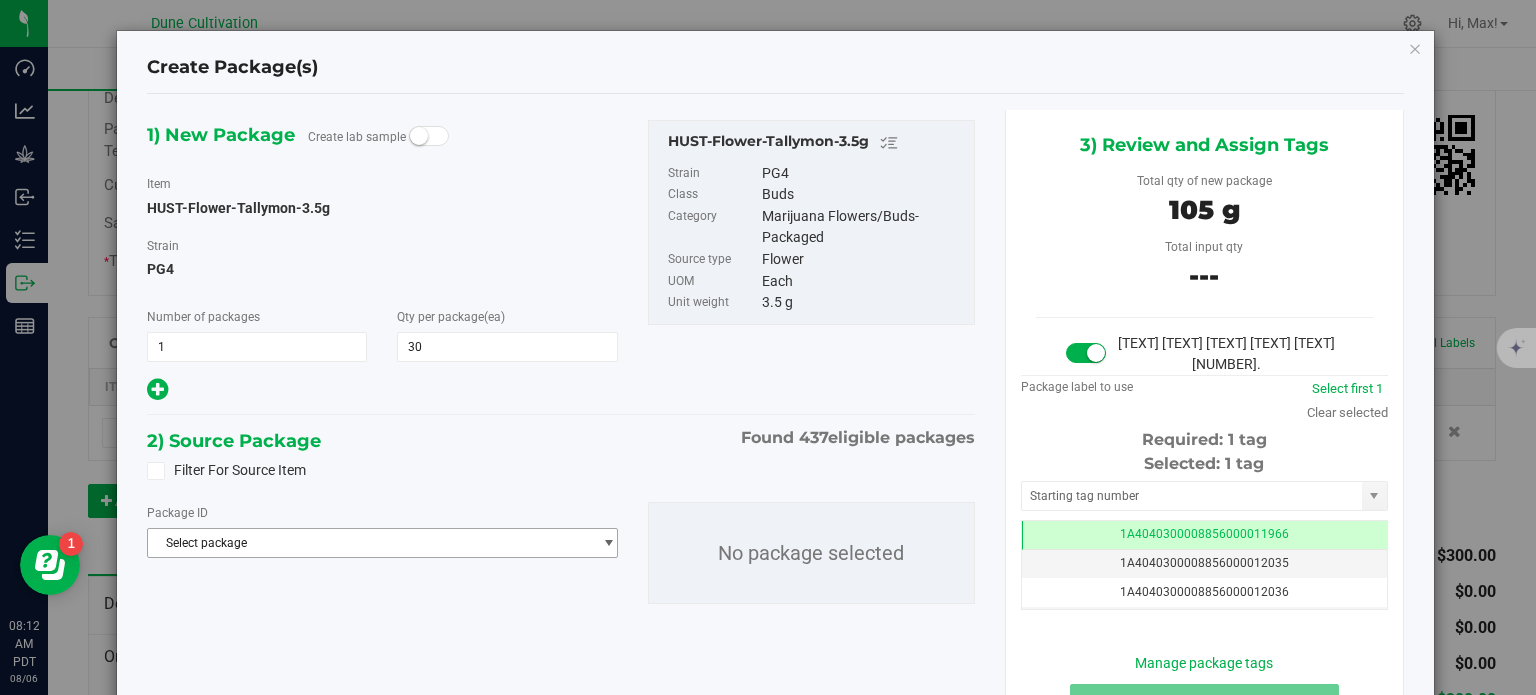 click on "Select package" at bounding box center [369, 543] 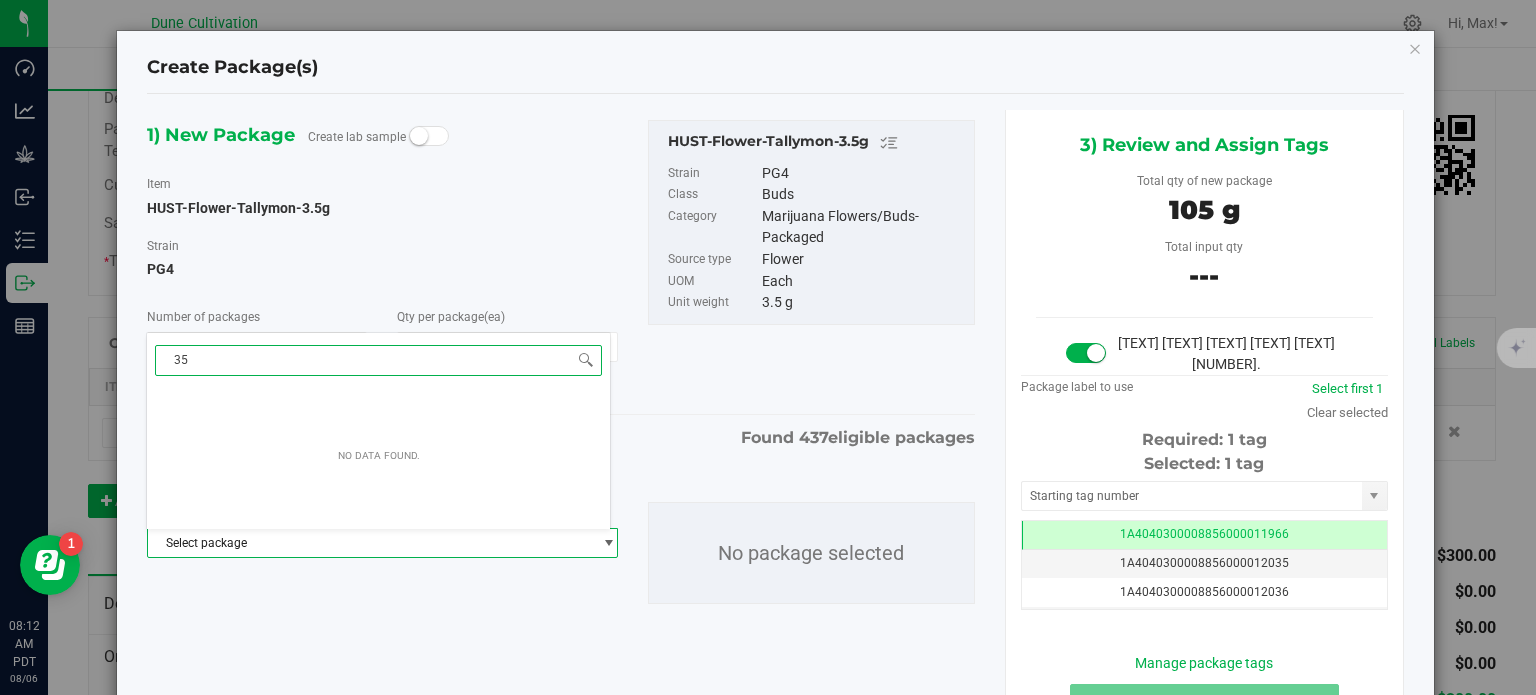 type on "3" 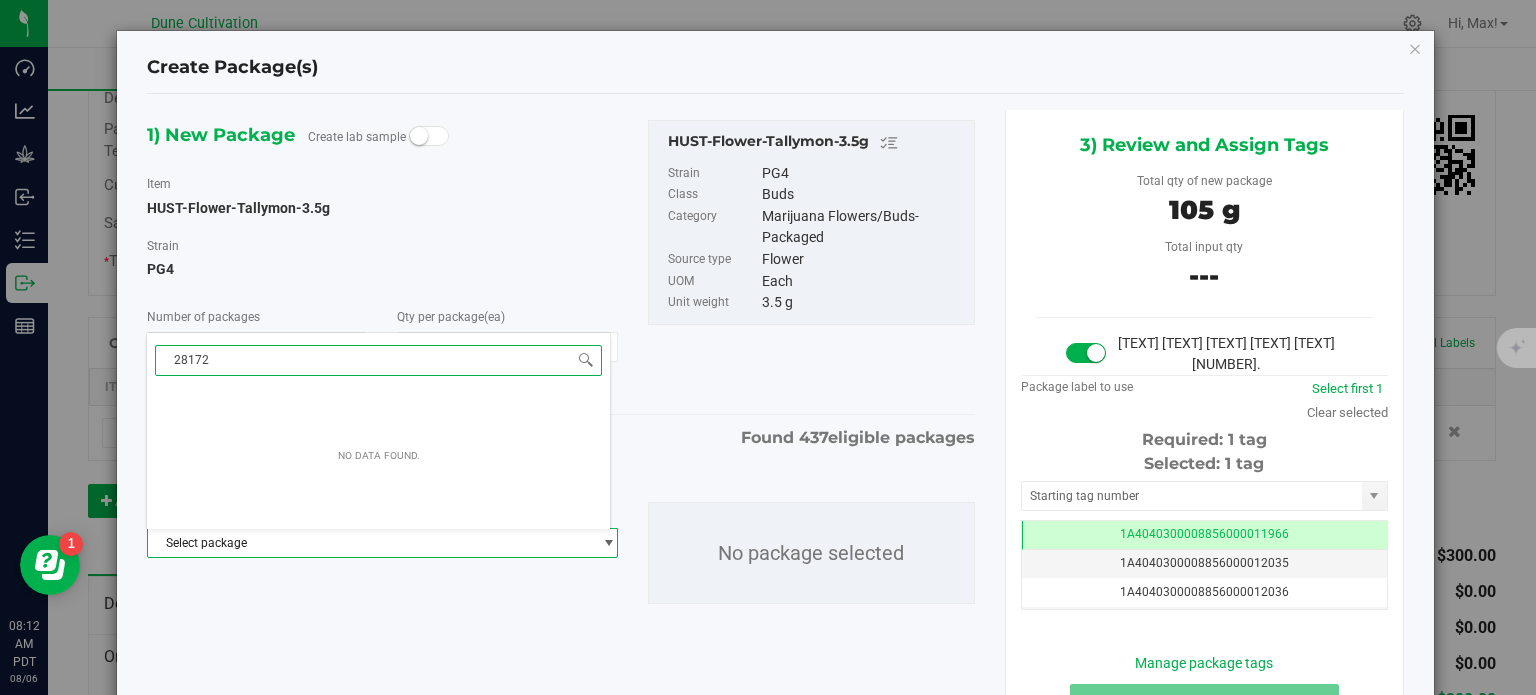 type on "28172" 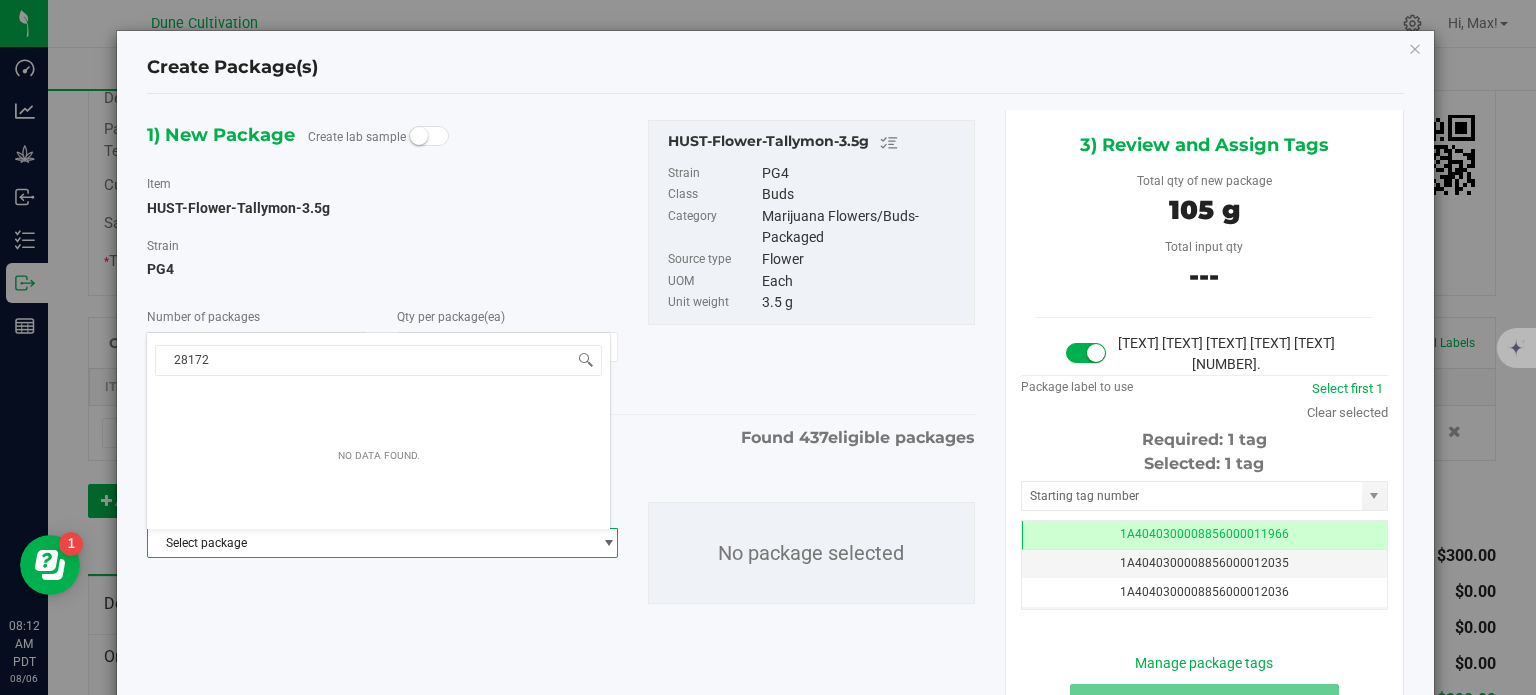 click on "28172 Select package No data found." at bounding box center (378, 510) 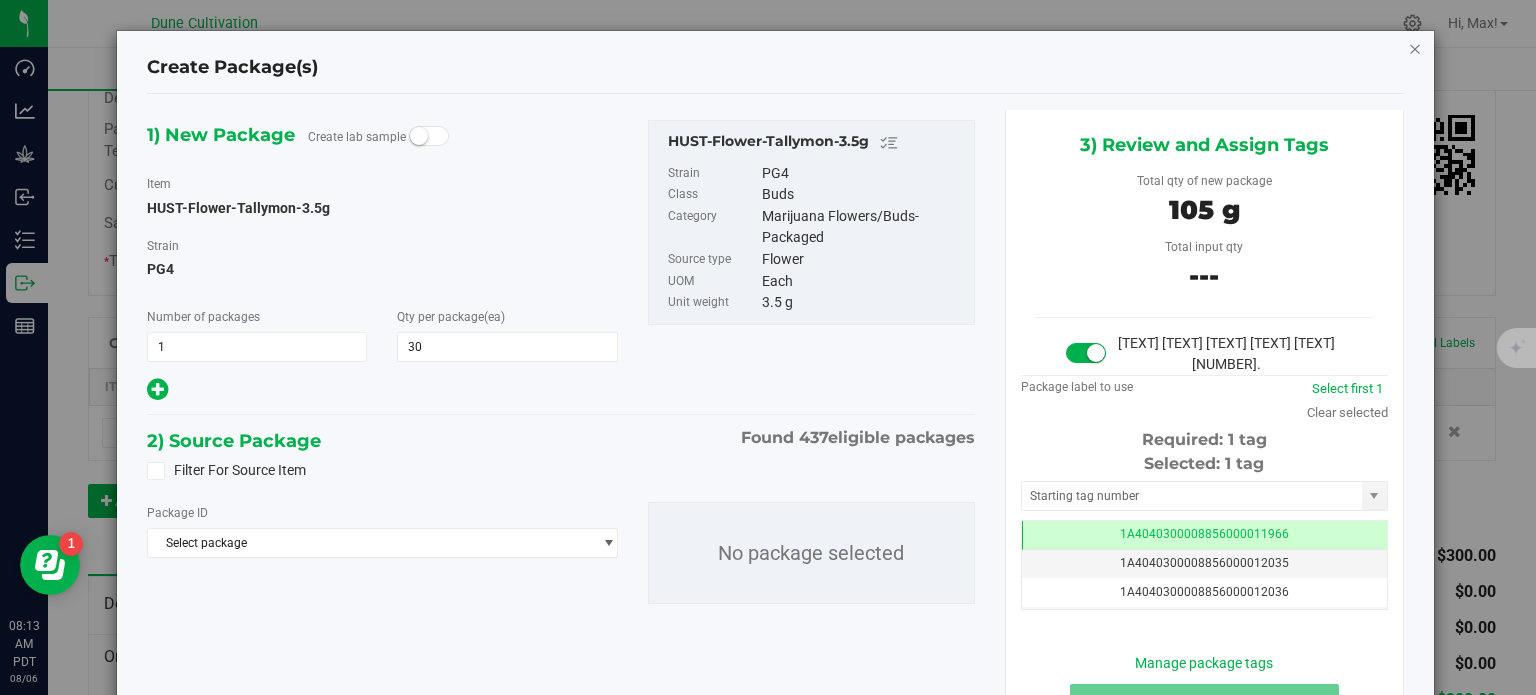 click at bounding box center [1415, 48] 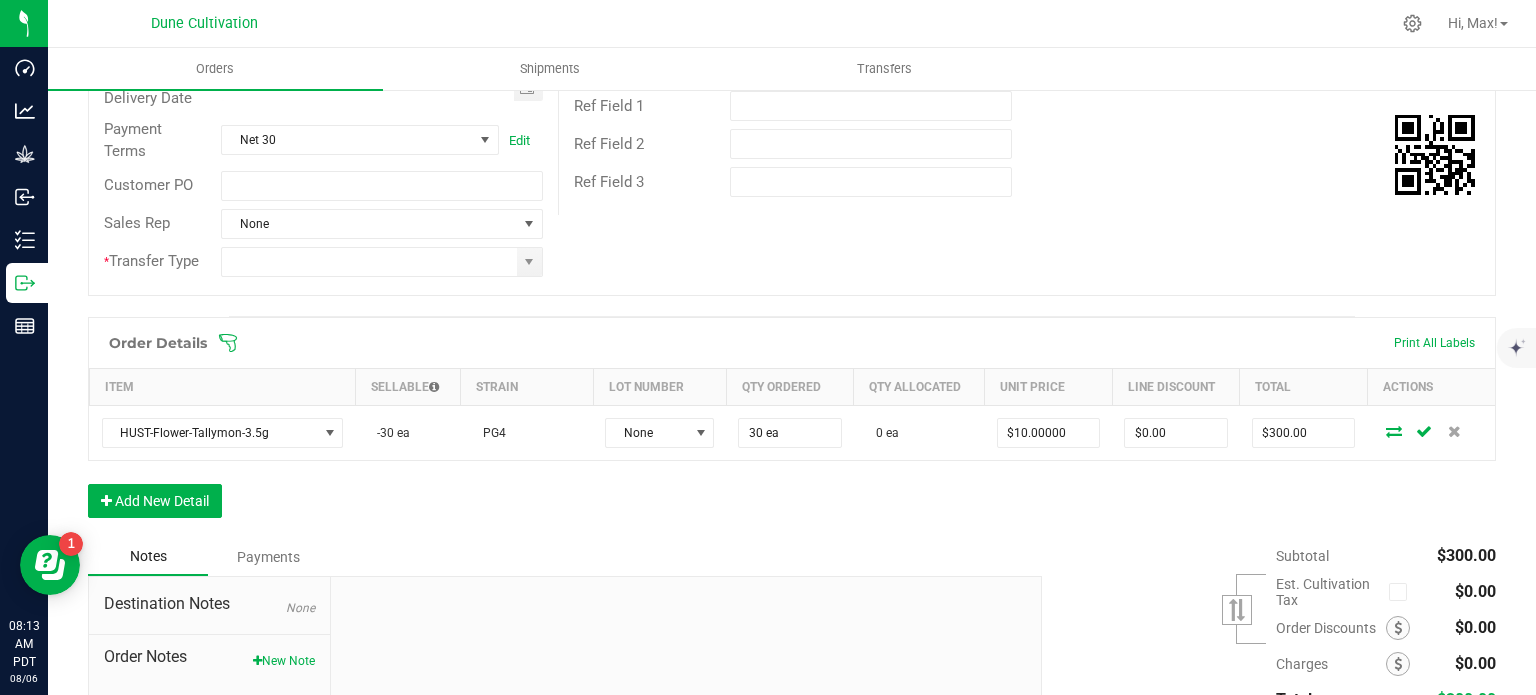 scroll, scrollTop: 0, scrollLeft: 0, axis: both 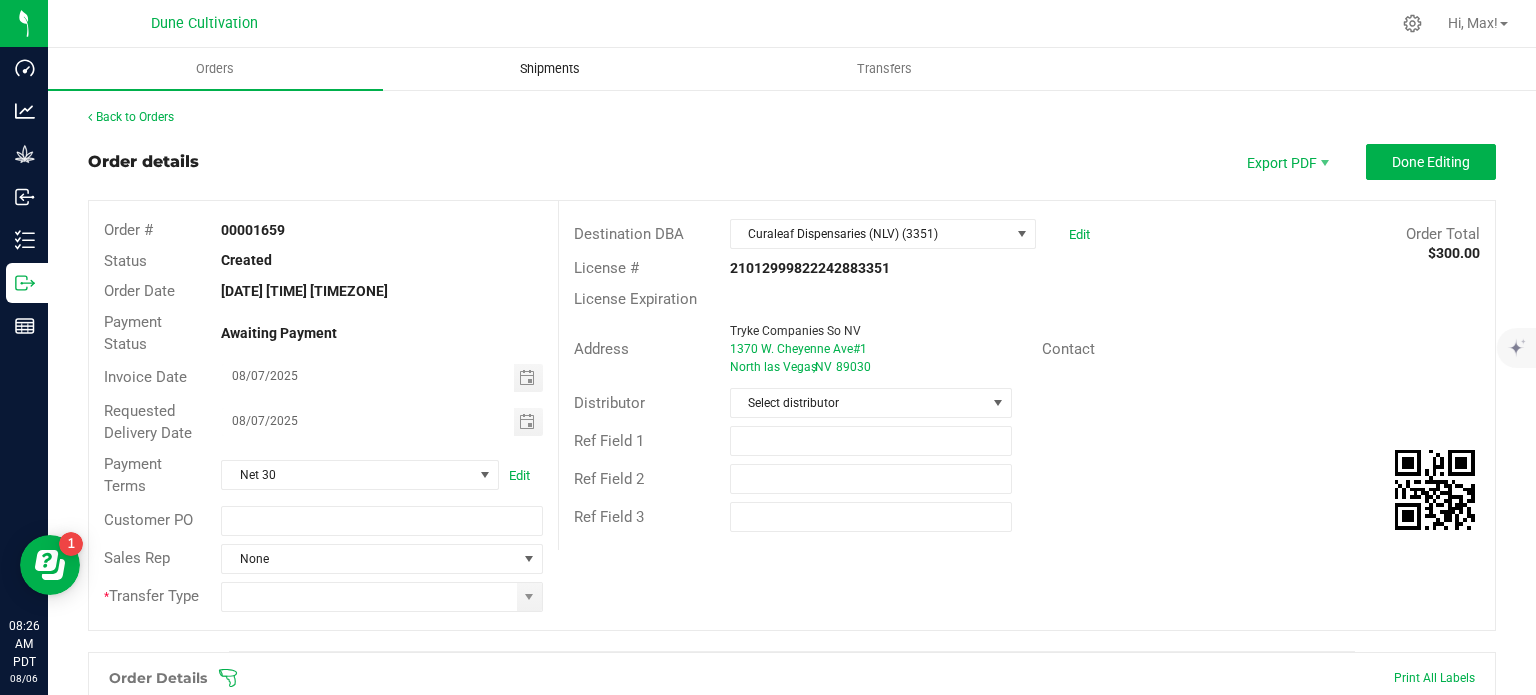 click on "Shipments" at bounding box center [550, 69] 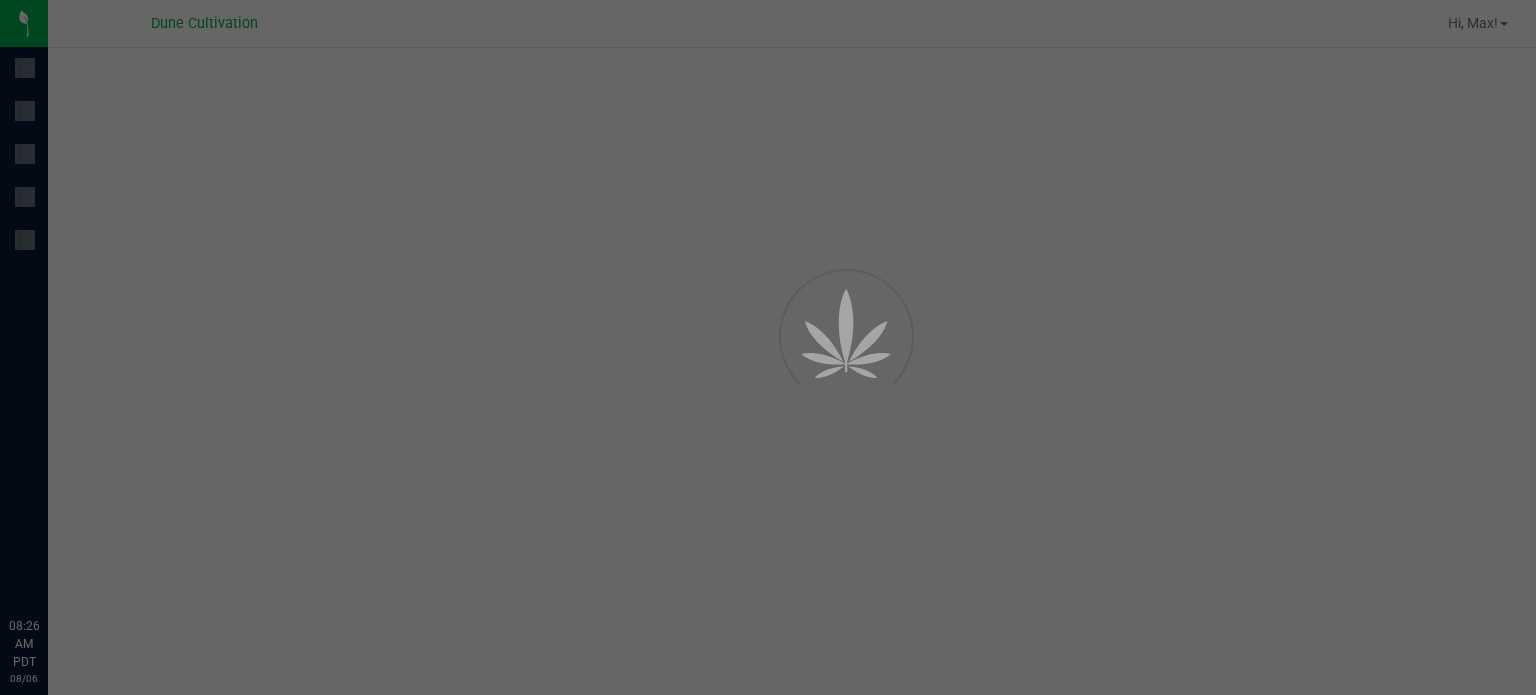 scroll, scrollTop: 0, scrollLeft: 0, axis: both 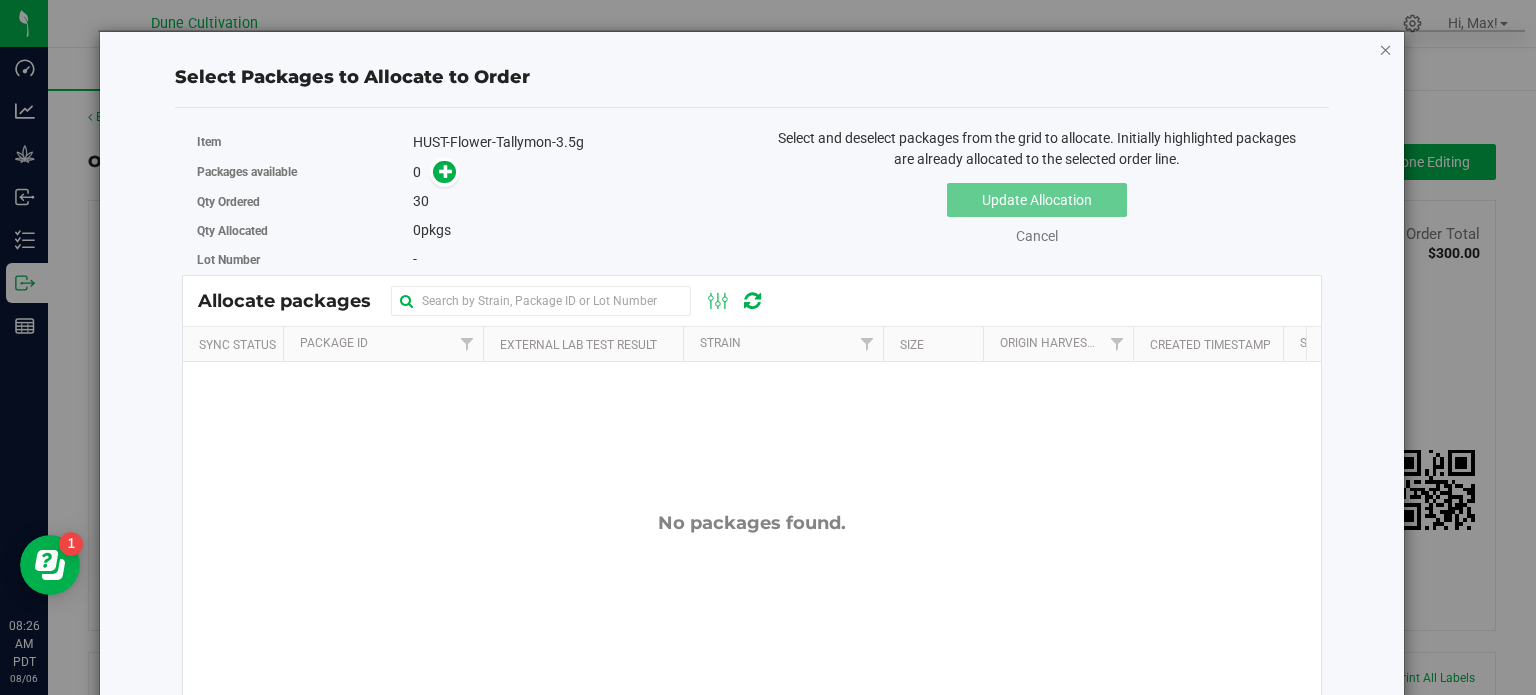 click at bounding box center [1386, 49] 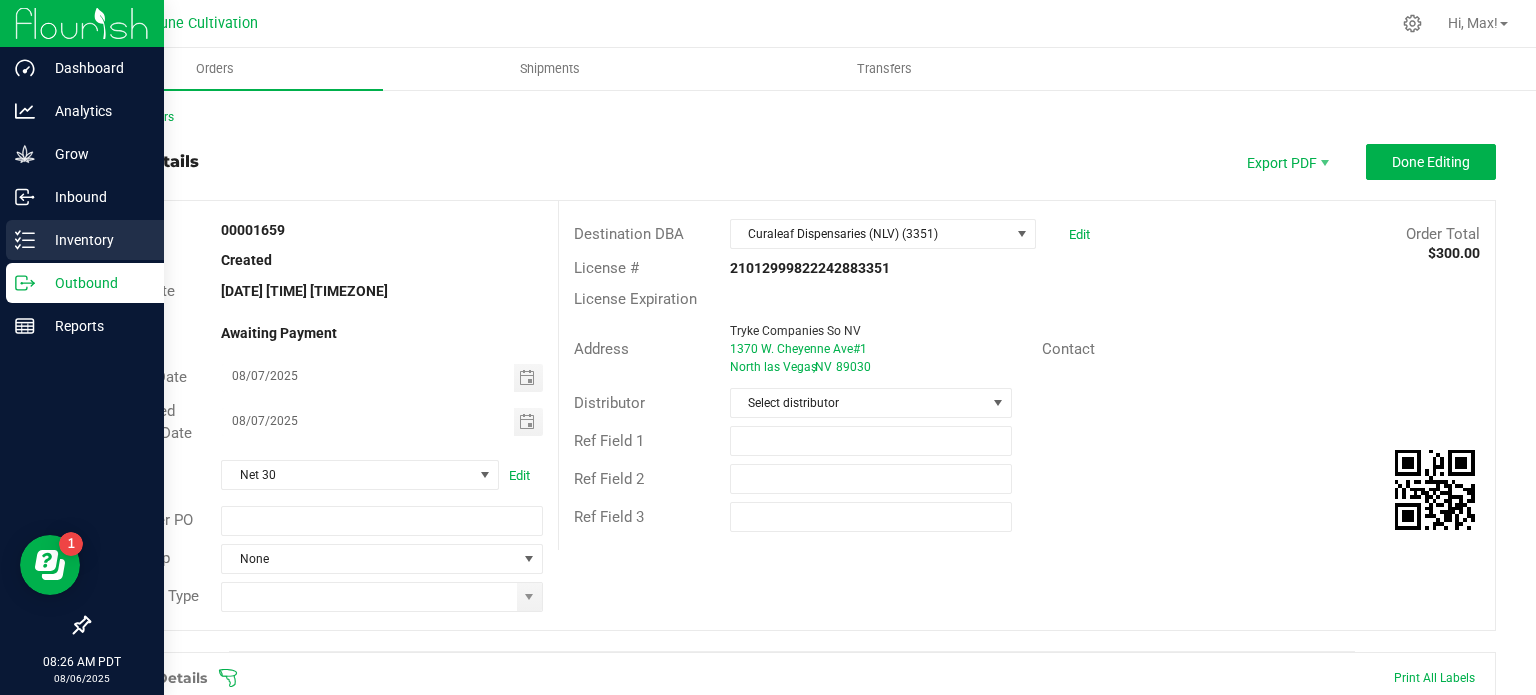 click on "Inventory" at bounding box center (95, 240) 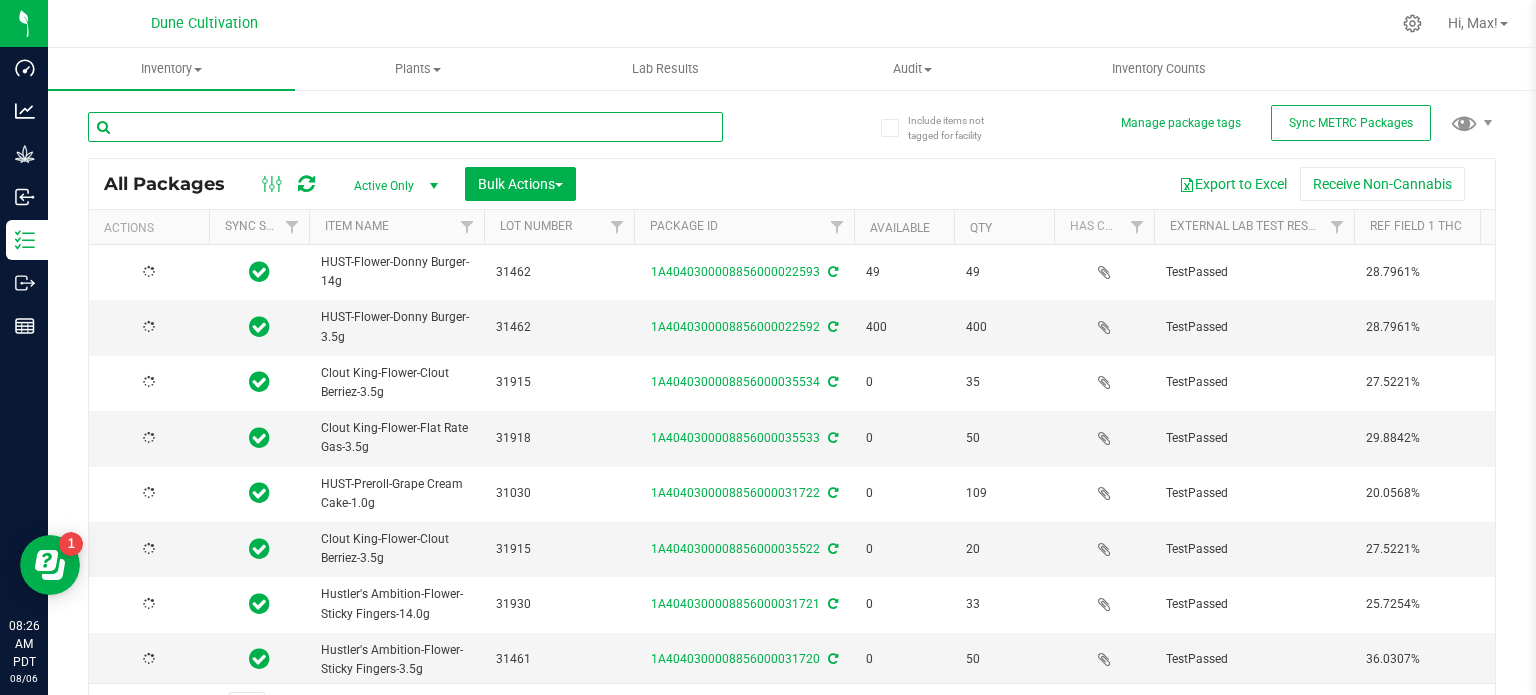 click at bounding box center (405, 127) 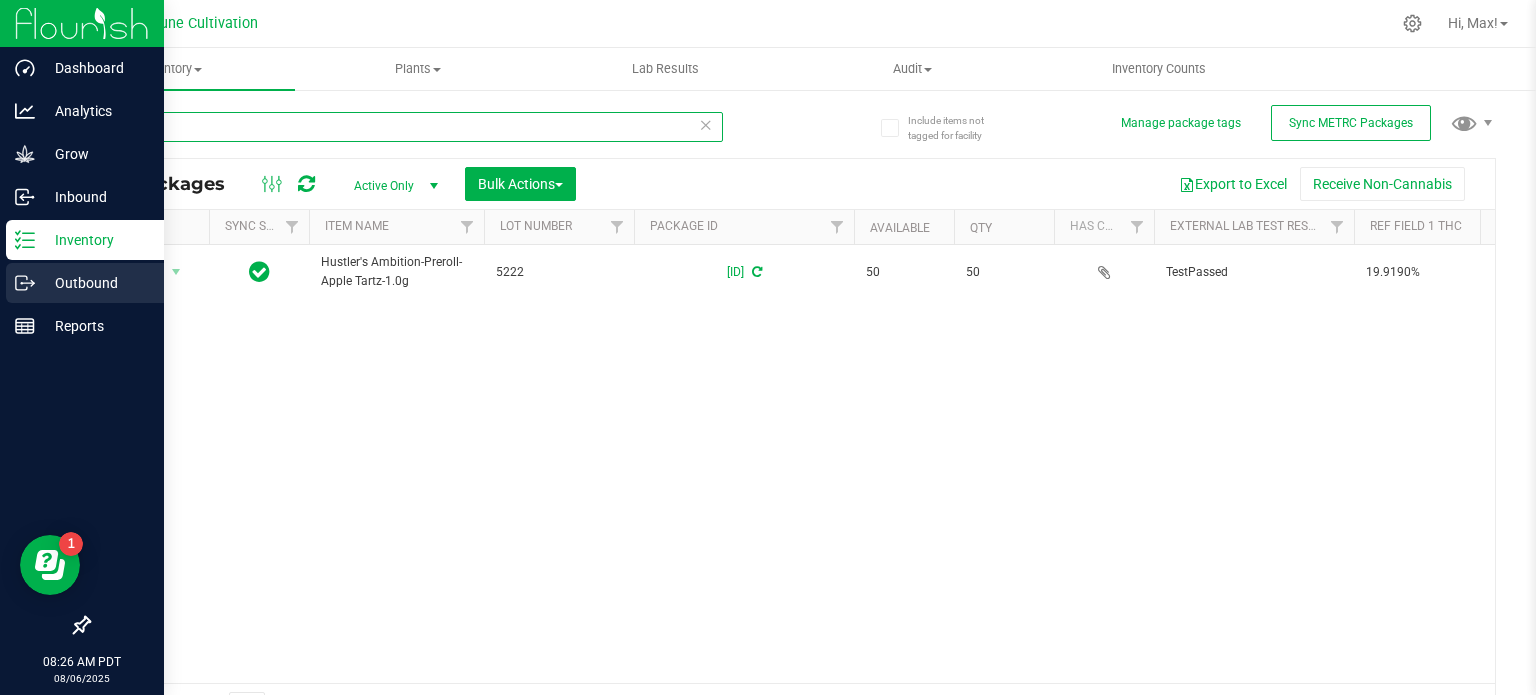 type on "1631" 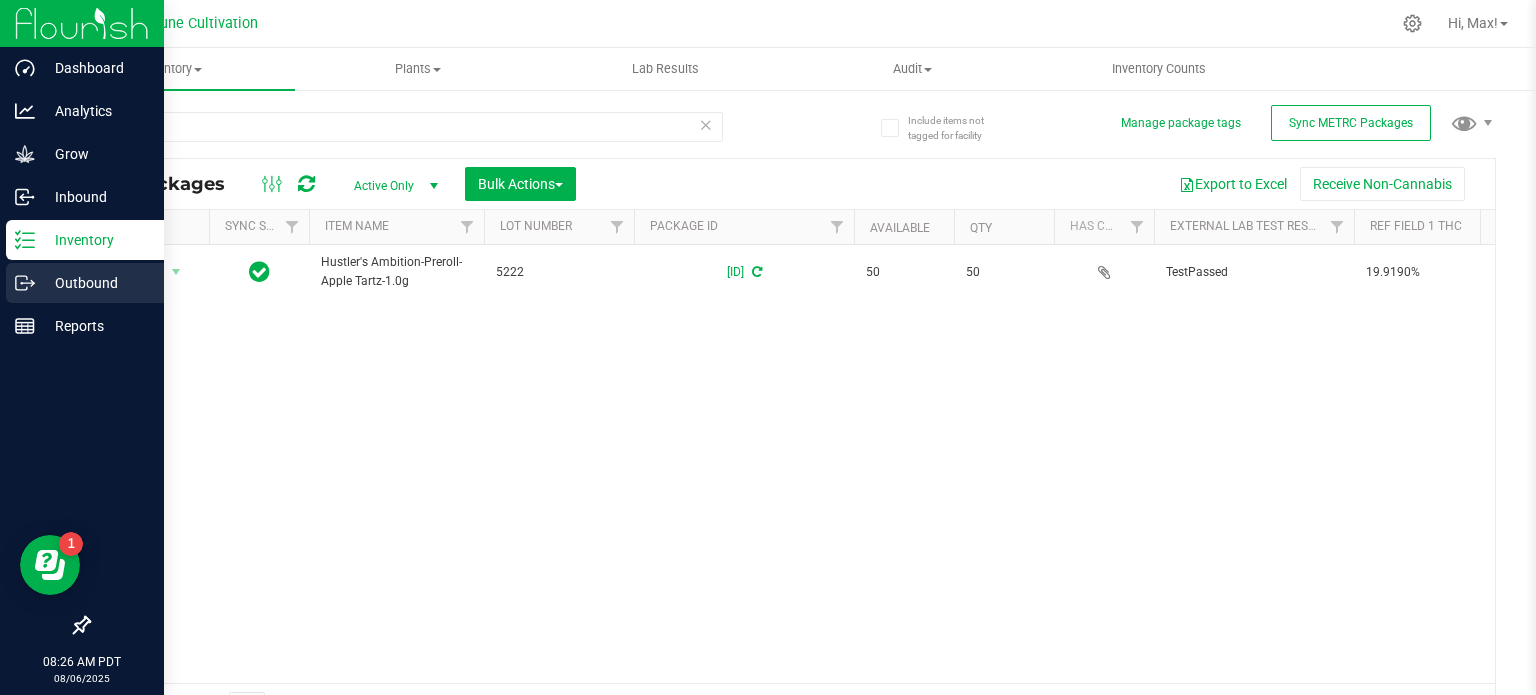 click 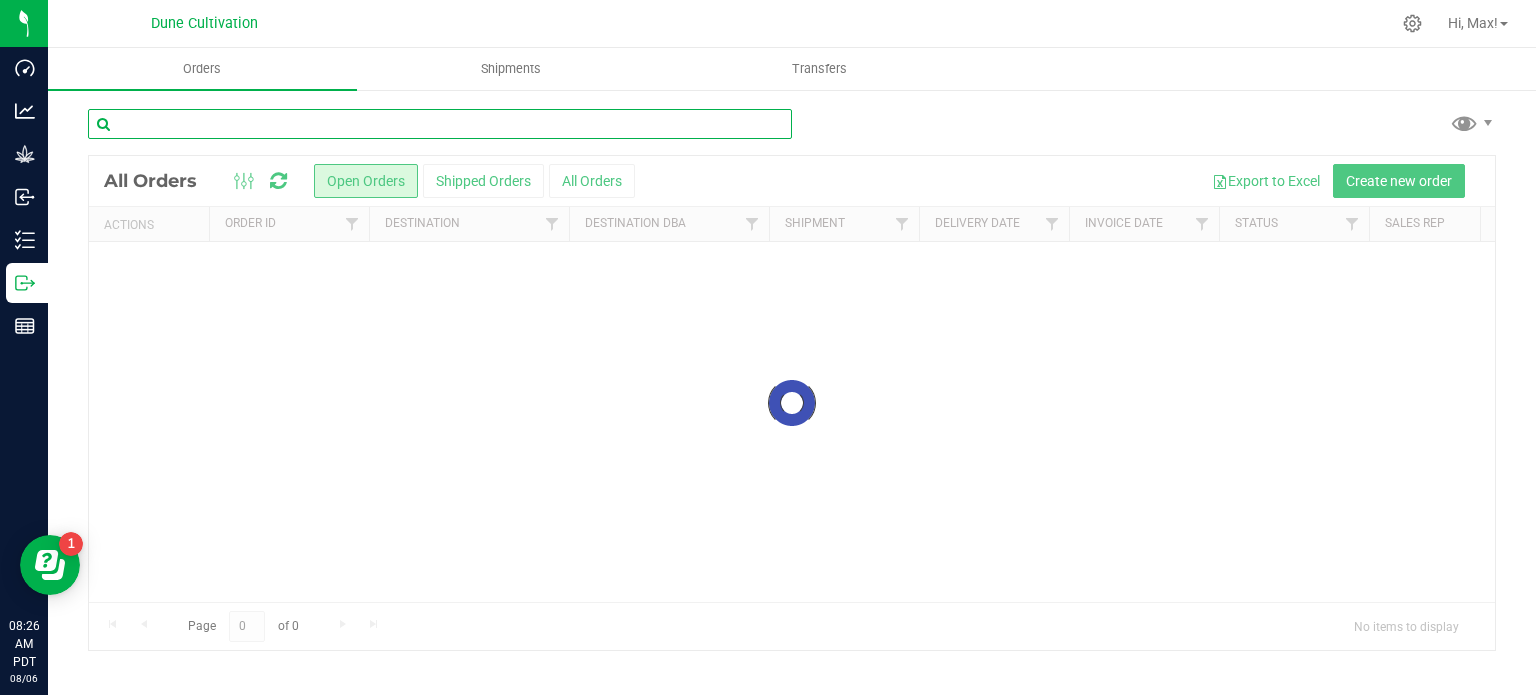 click at bounding box center [440, 124] 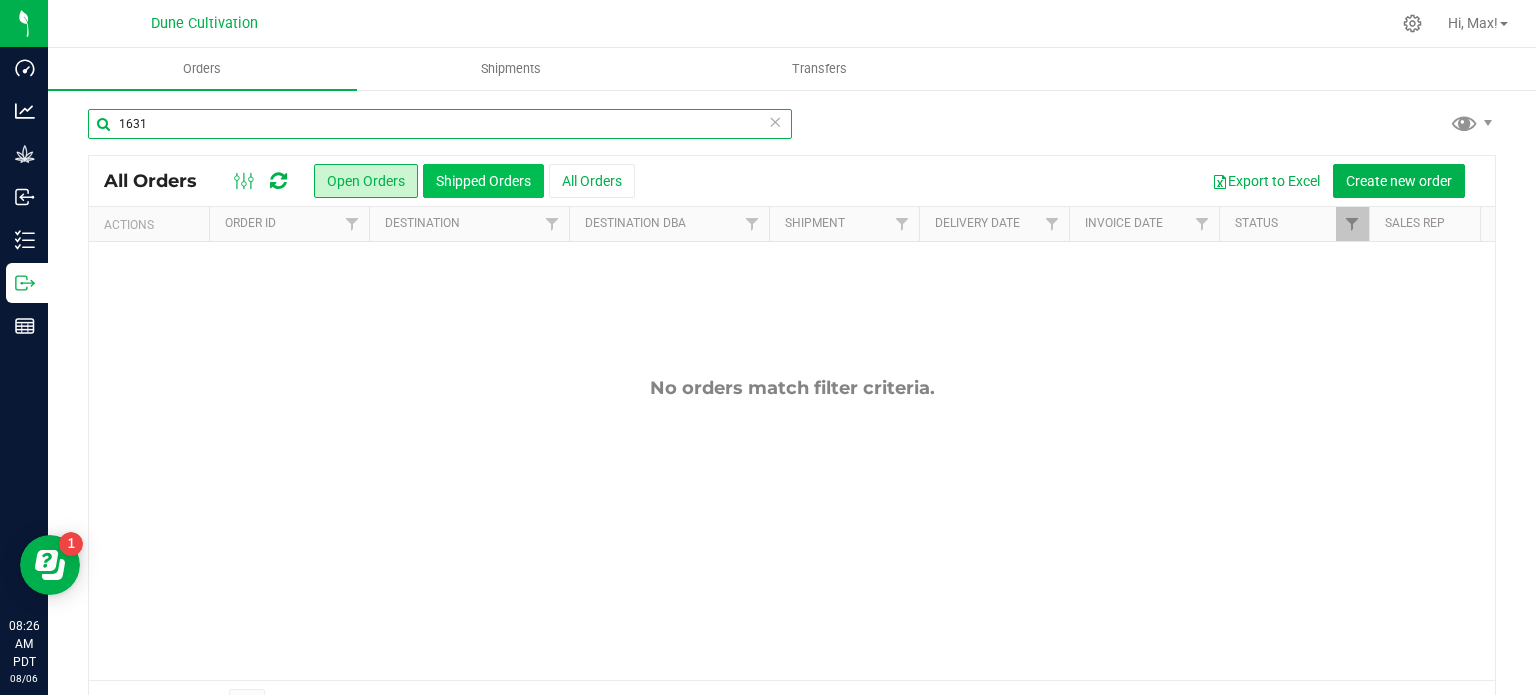 type on "1631" 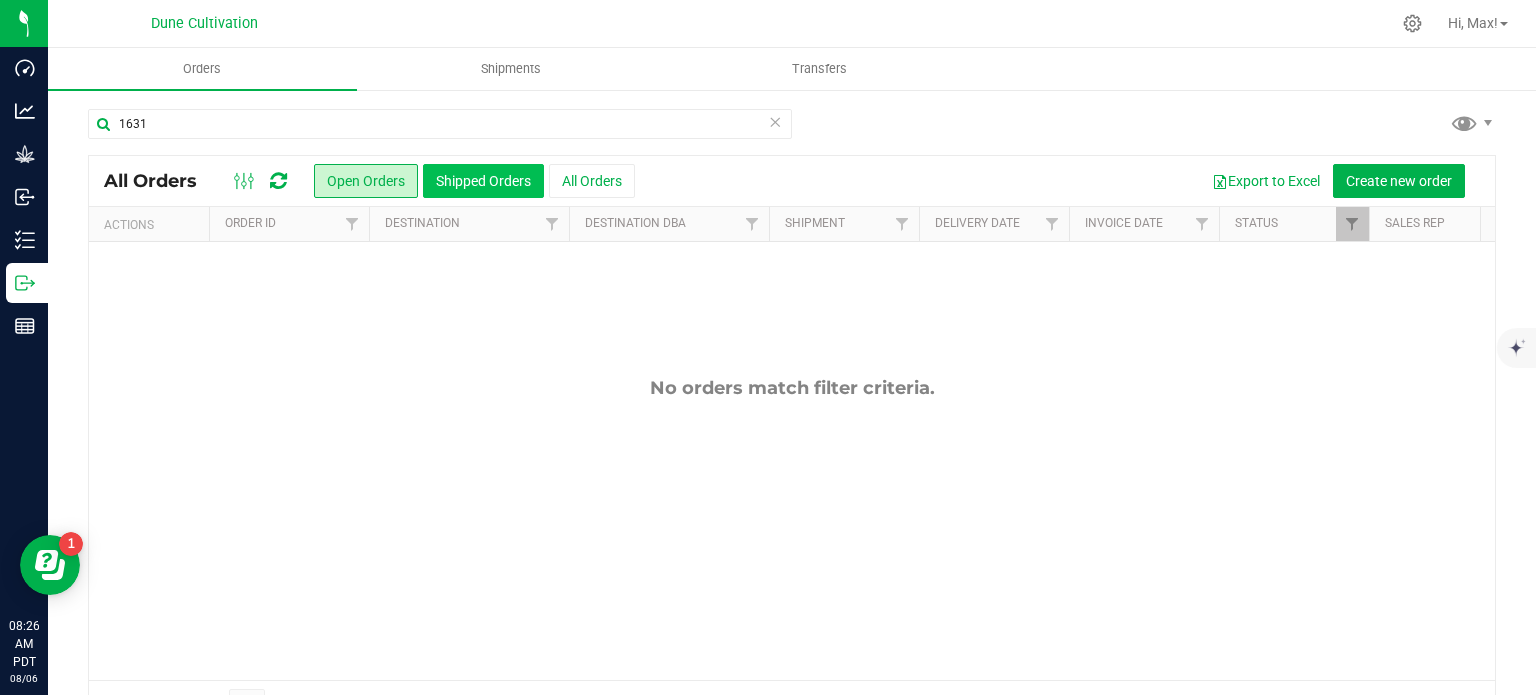 click on "Shipped Orders" at bounding box center (483, 181) 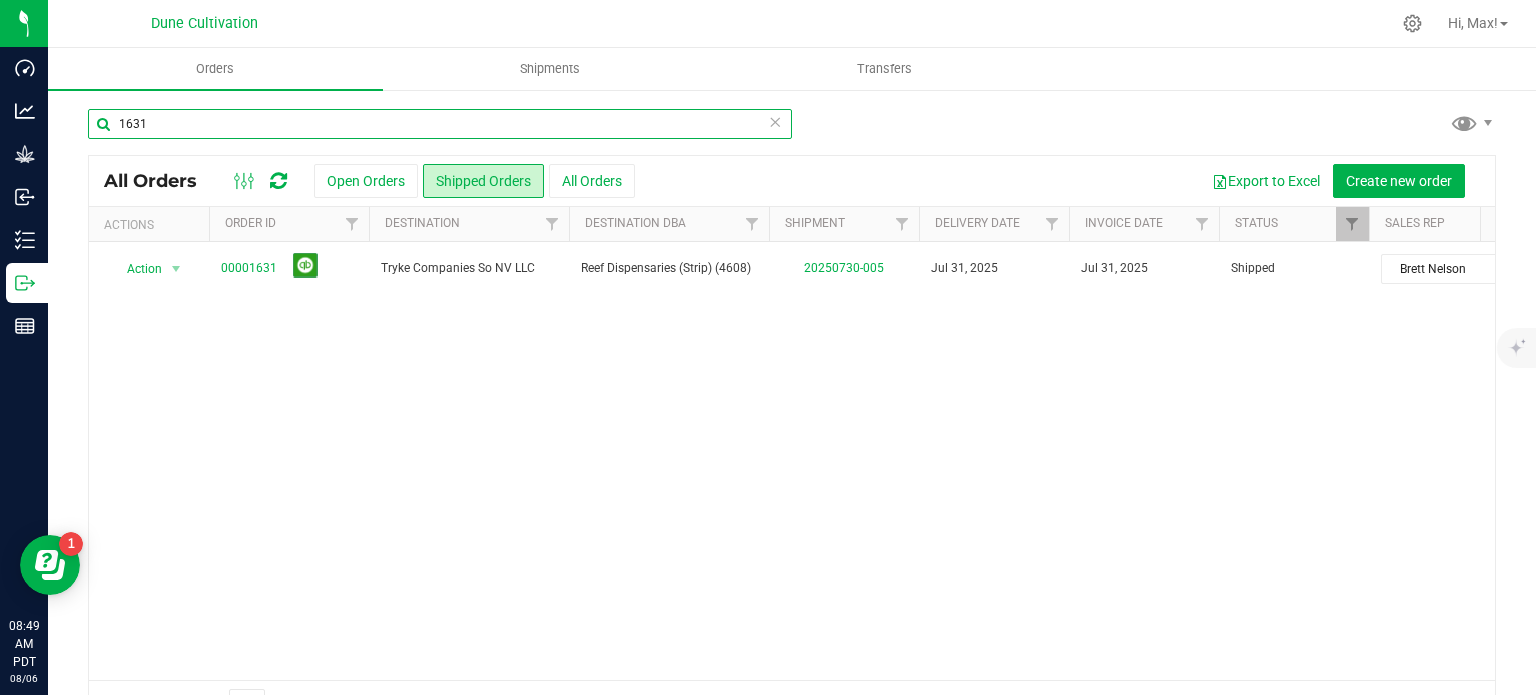 click on "1631" at bounding box center [440, 124] 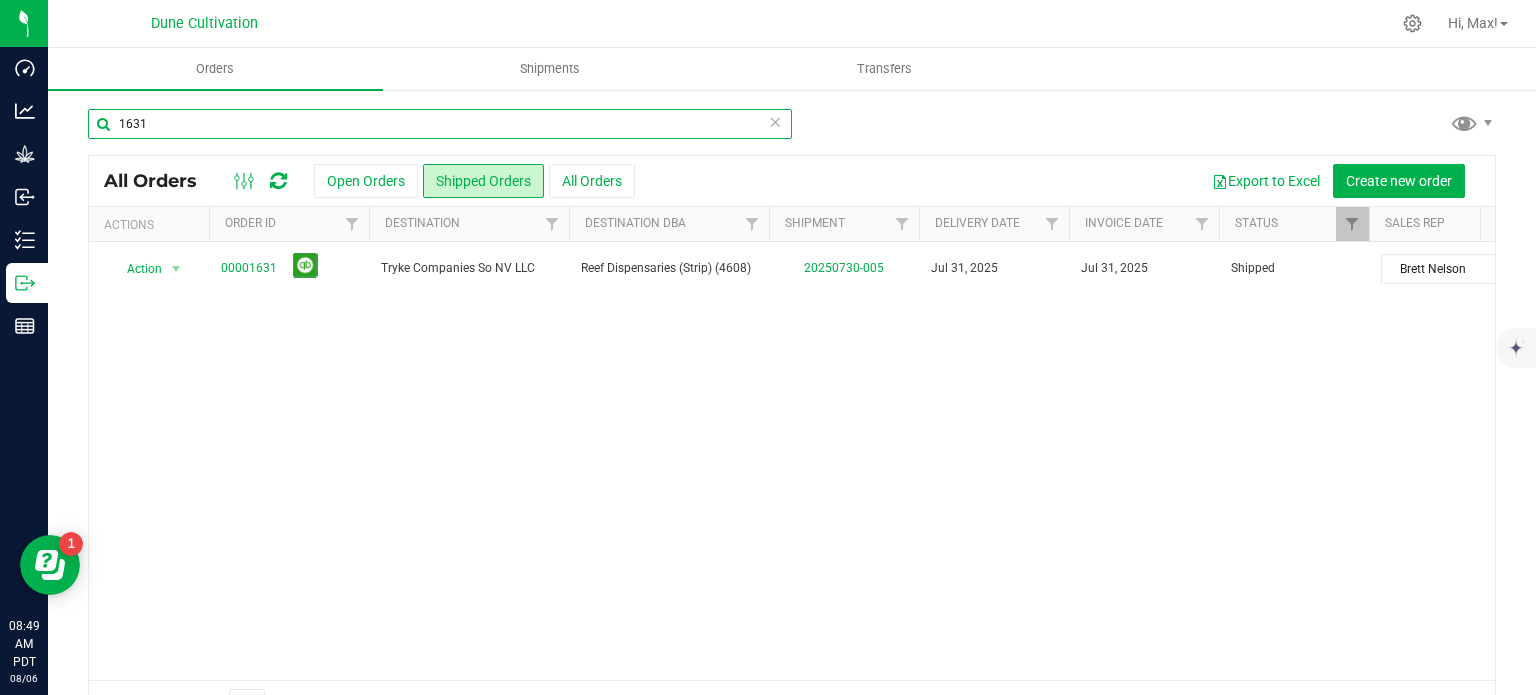 click on "1631" at bounding box center (440, 124) 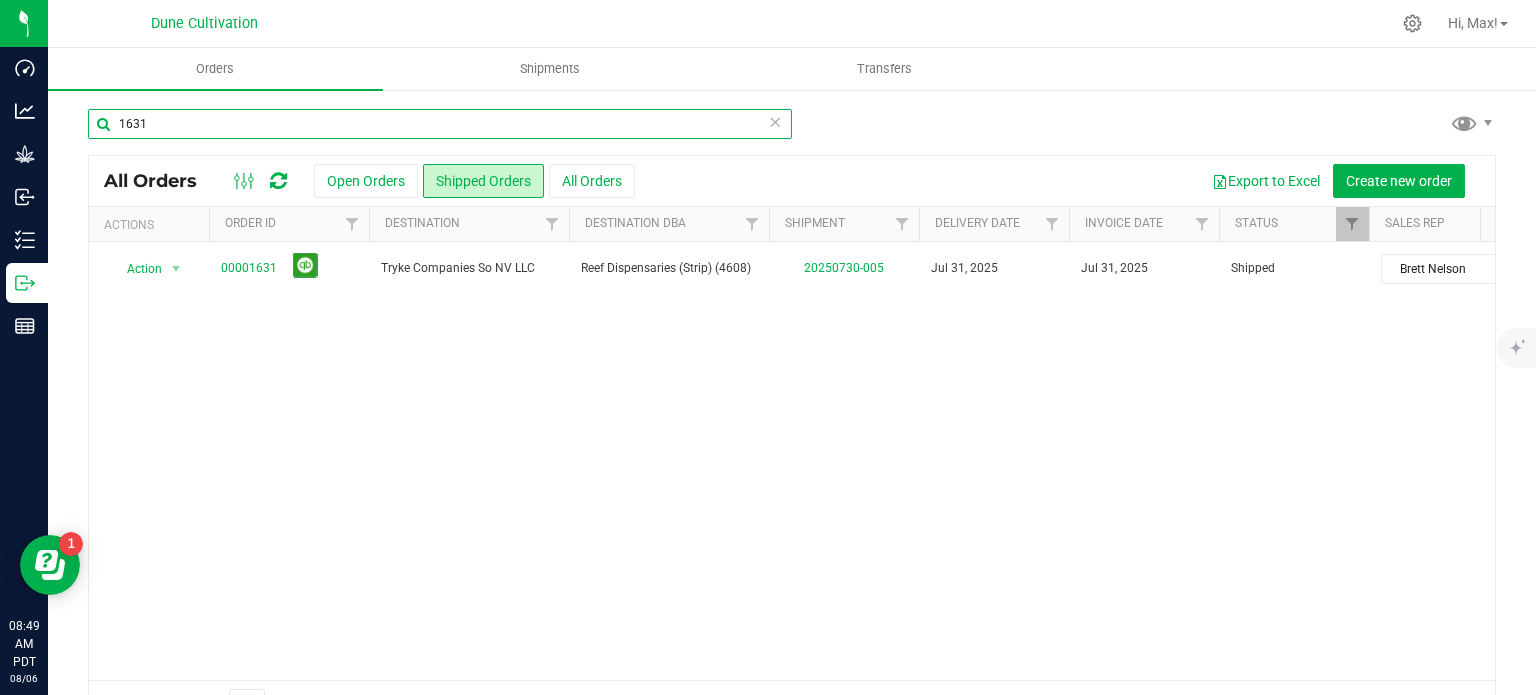 click on "1631" at bounding box center (440, 124) 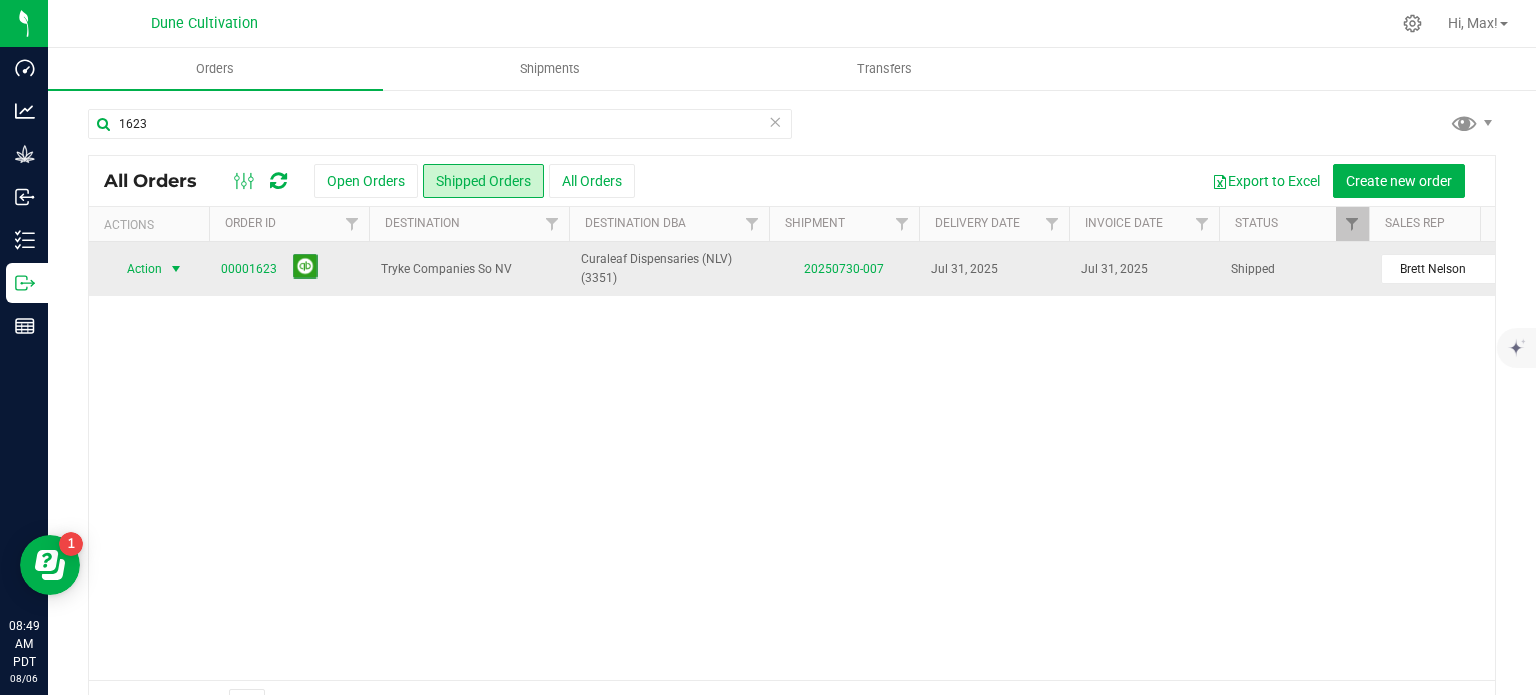 click at bounding box center [176, 269] 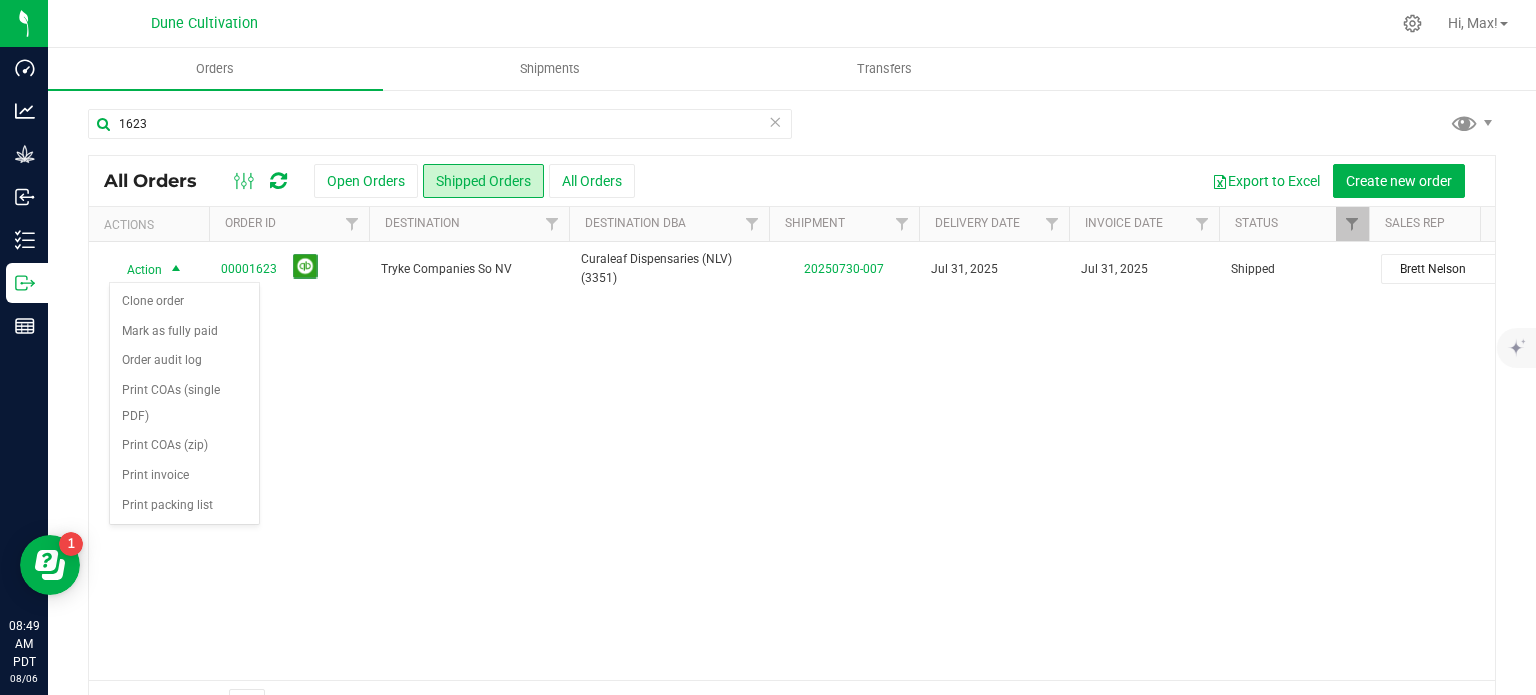 click on "Action Action Clone order Mark as fully paid Order audit log Print COAs (single PDF) Print COAs (zip) Print invoice Print packing list
00001623
Tryke Companies So NV
Curaleaf Dispensaries (NLV) (3351)
20250730-007 Jul 31, 2025 Jul 31, 2025
Shipped
Brett Nelson
Jul 24, 2025 14:13:54 PDT  13
QB ID:
11937
Last Synced:
Aug 5, 2025 6:01 AM PDT
$7,787.00
1155  $7,787.00
Awaiting Payment
13
Net 30
North las Vegas" at bounding box center [792, 461] 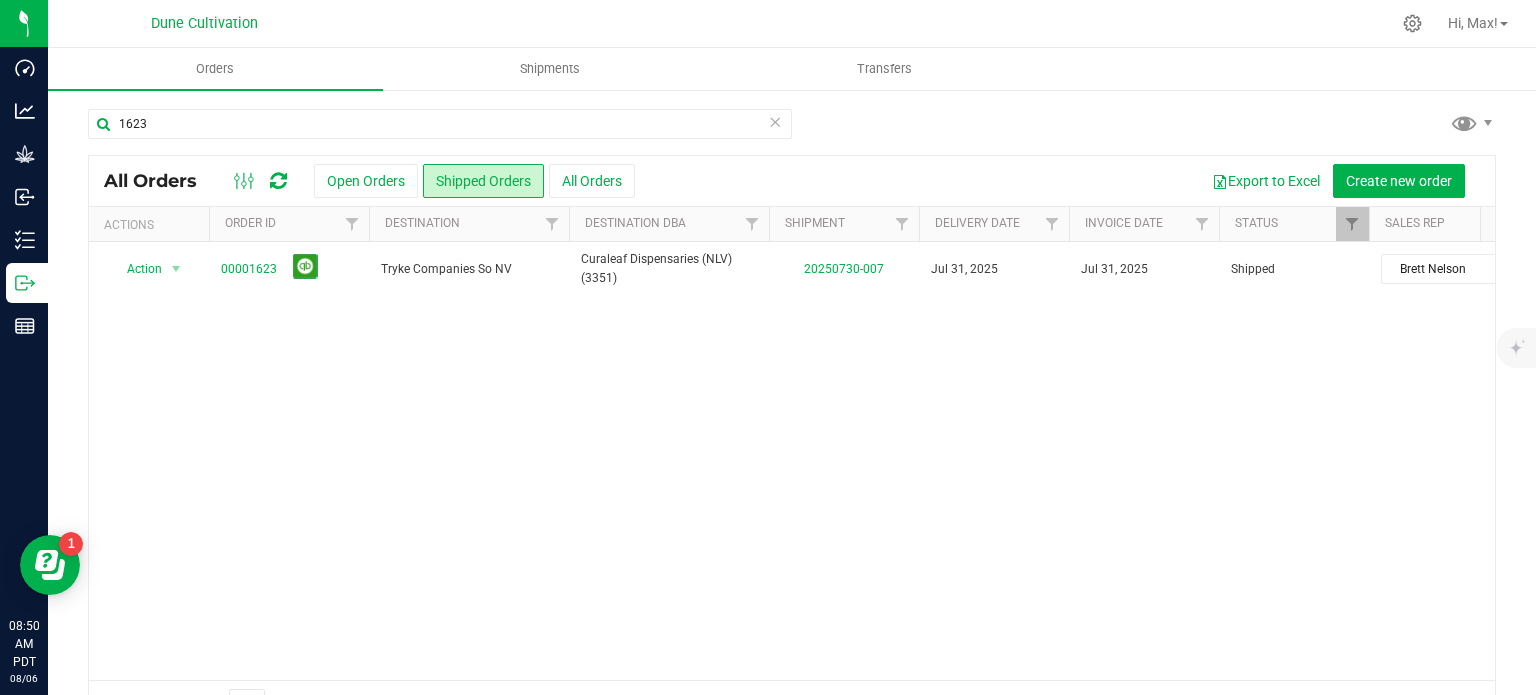 click on "Action Action Clone order Mark as fully paid Order audit log Print COAs (single PDF) Print COAs (zip) Print invoice Print packing list
00001623
Tryke Companies So NV
Curaleaf Dispensaries (NLV) (3351)
20250730-007 Jul 31, 2025 Jul 31, 2025
Shipped
Brett Nelson
Jul 24, 2025 14:13:54 PDT  13
QB ID:
11937
Last Synced:
Aug 5, 2025 6:01 AM PDT
$7,787.00
1155  $7,787.00
Awaiting Payment
13
Net 30
North las Vegas" at bounding box center [792, 461] 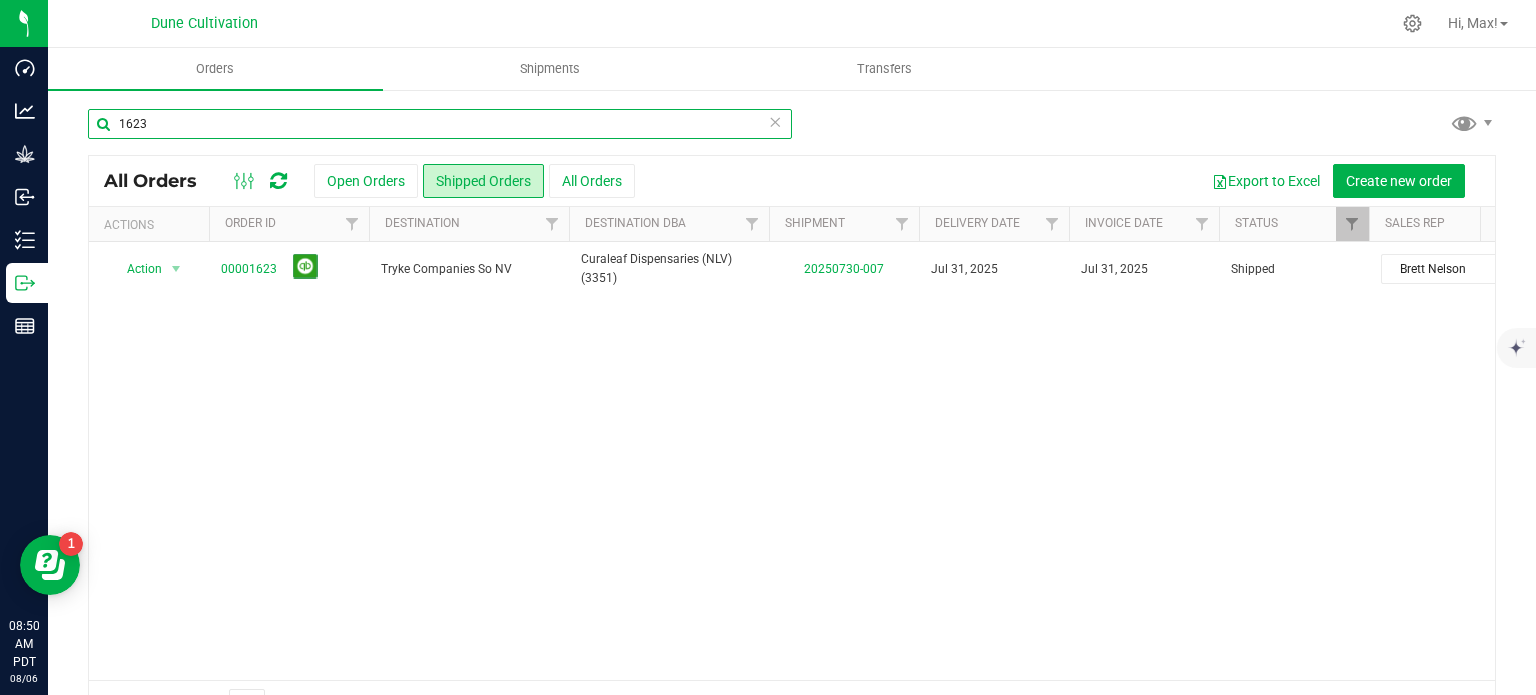 click on "1623" at bounding box center [440, 124] 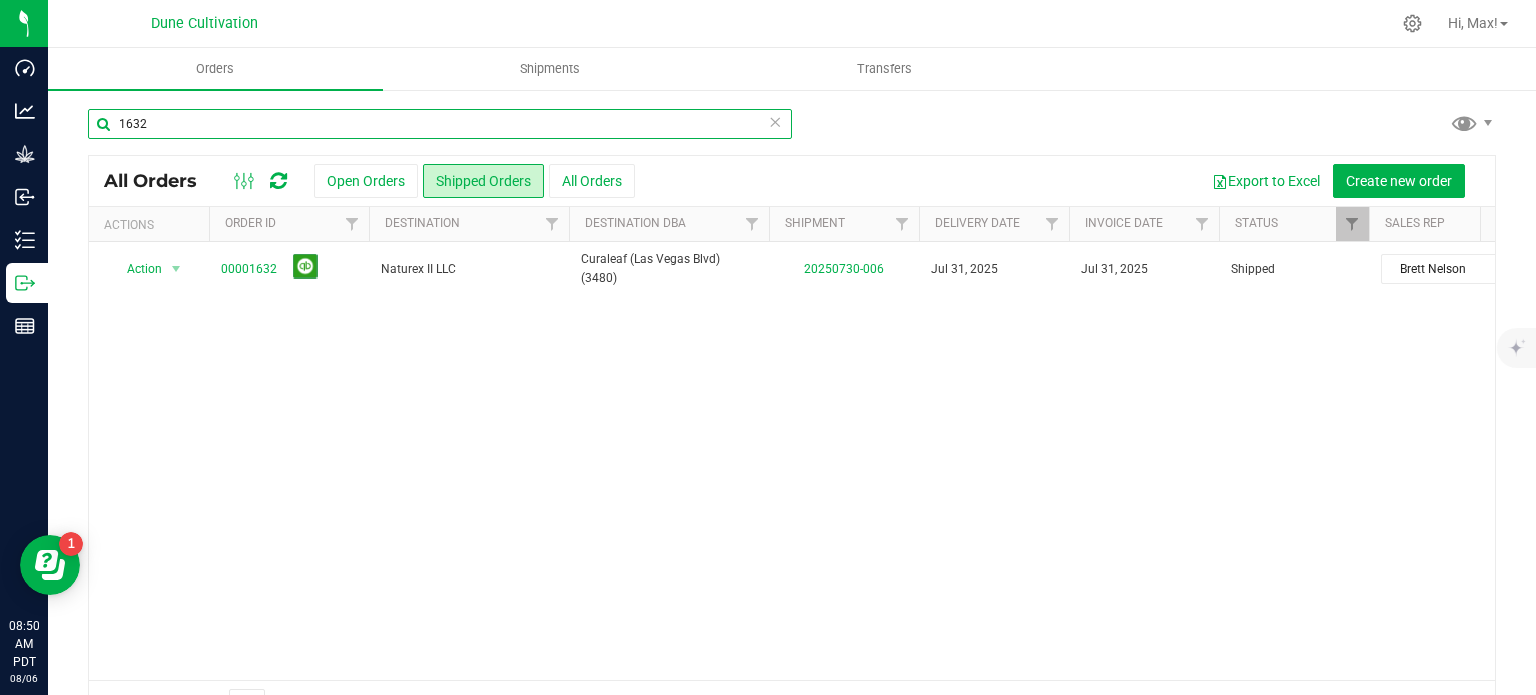 type on "1632" 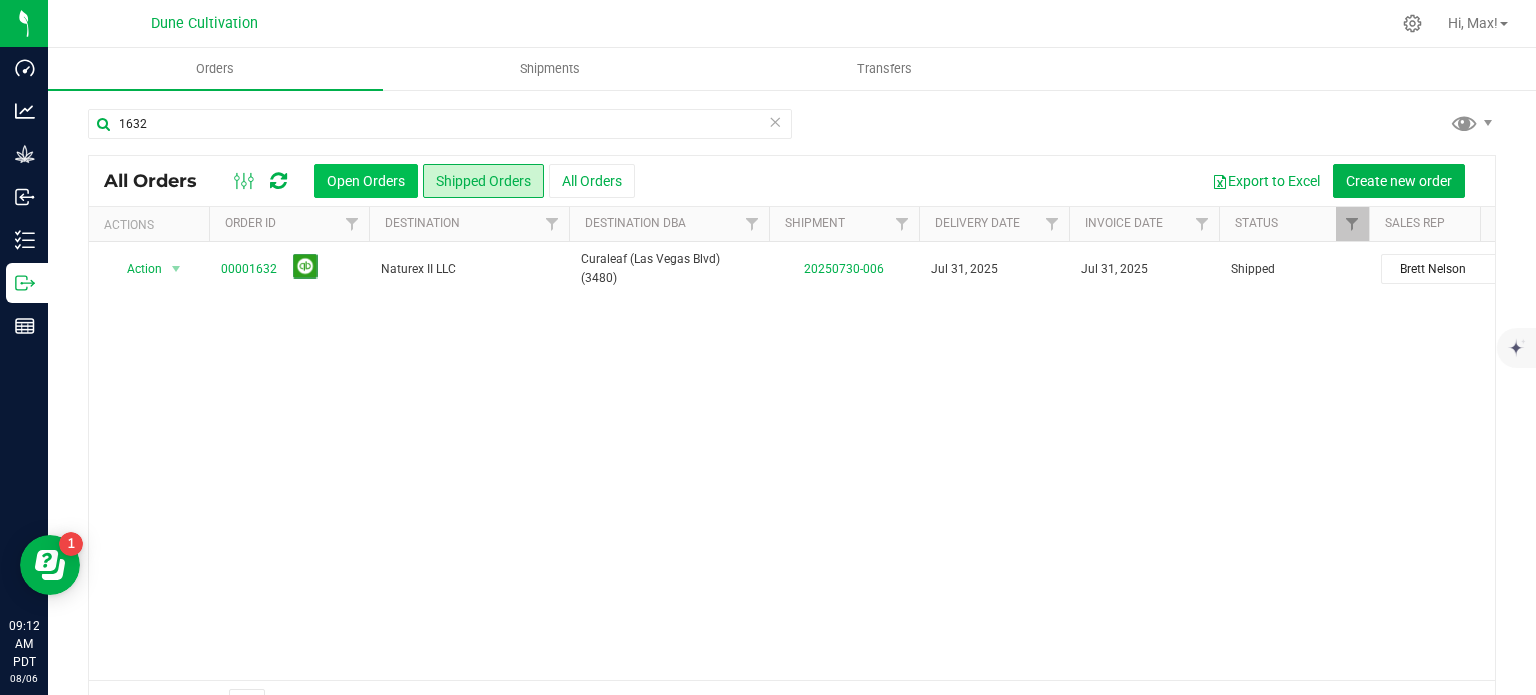 click on "Open Orders" at bounding box center [366, 181] 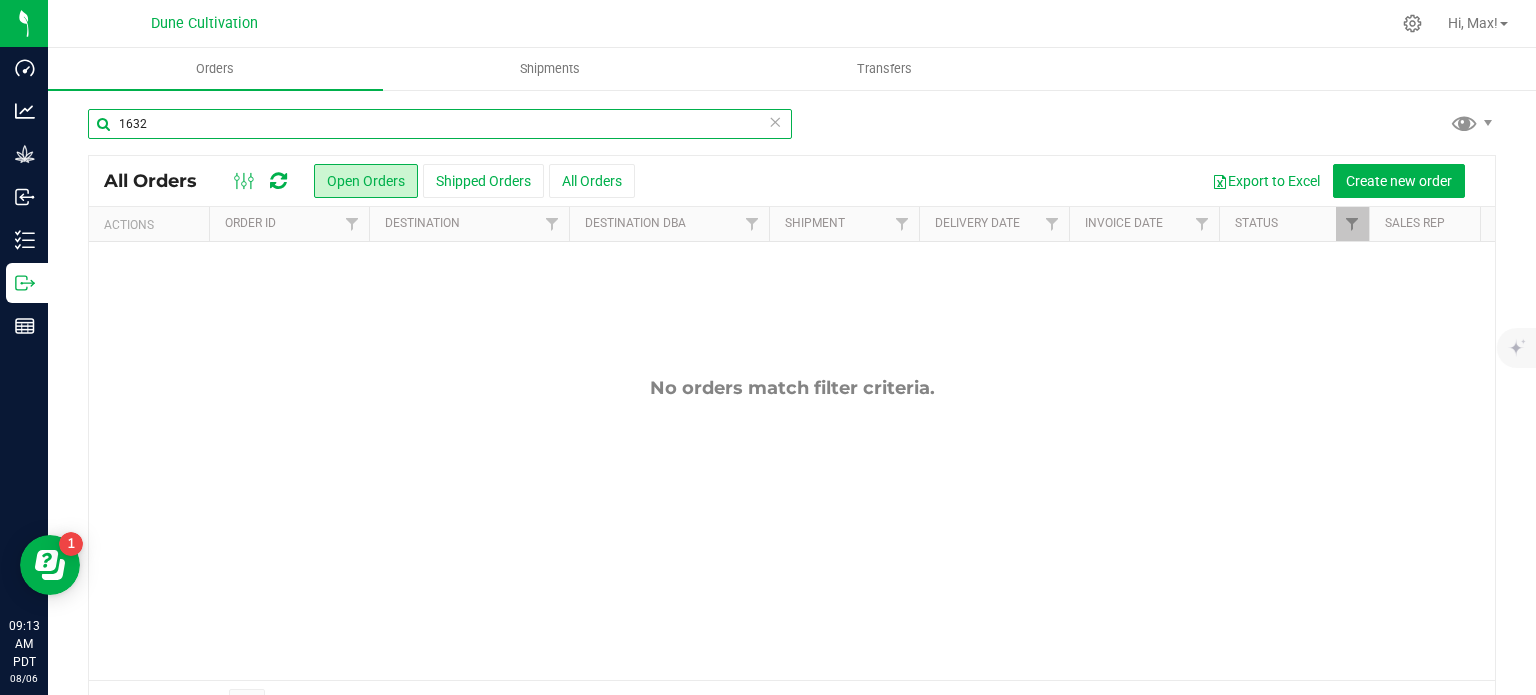 click on "1632" at bounding box center [440, 124] 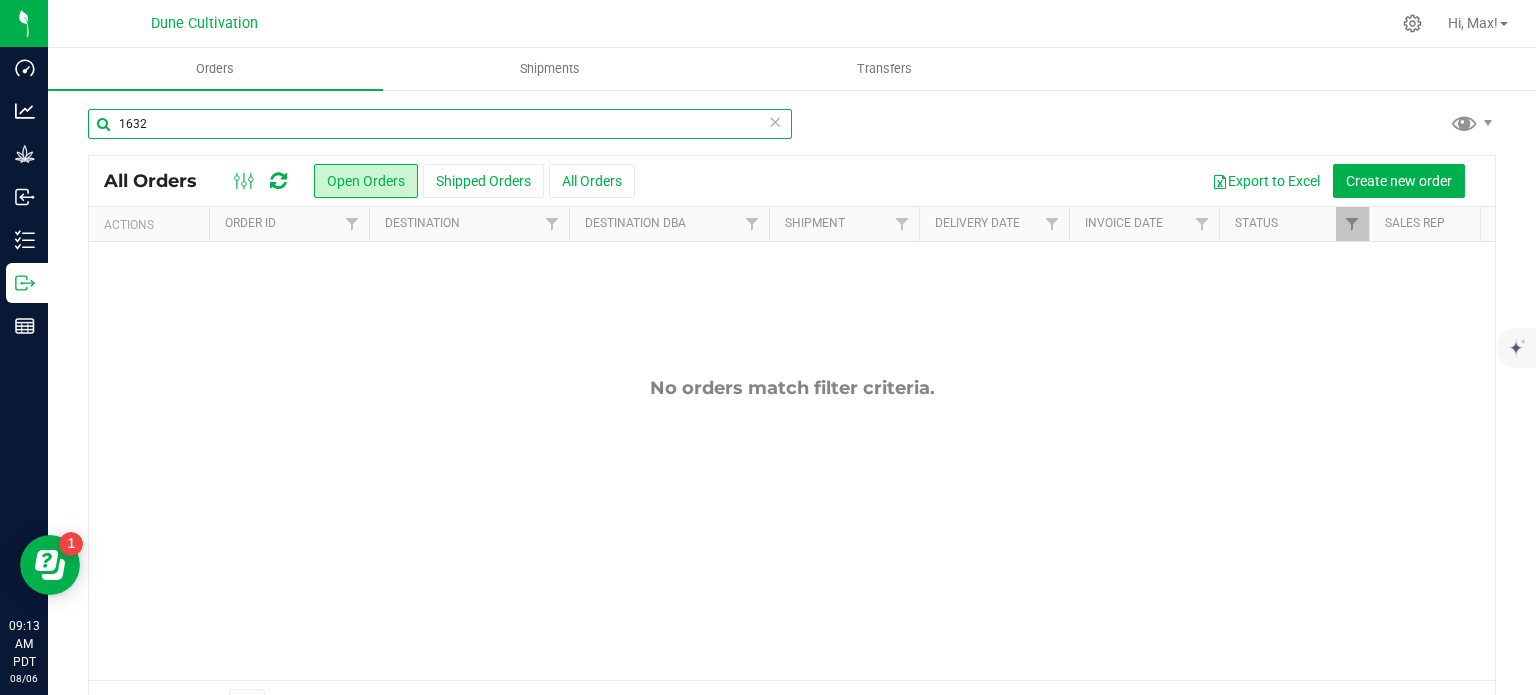 click on "1632" at bounding box center [440, 124] 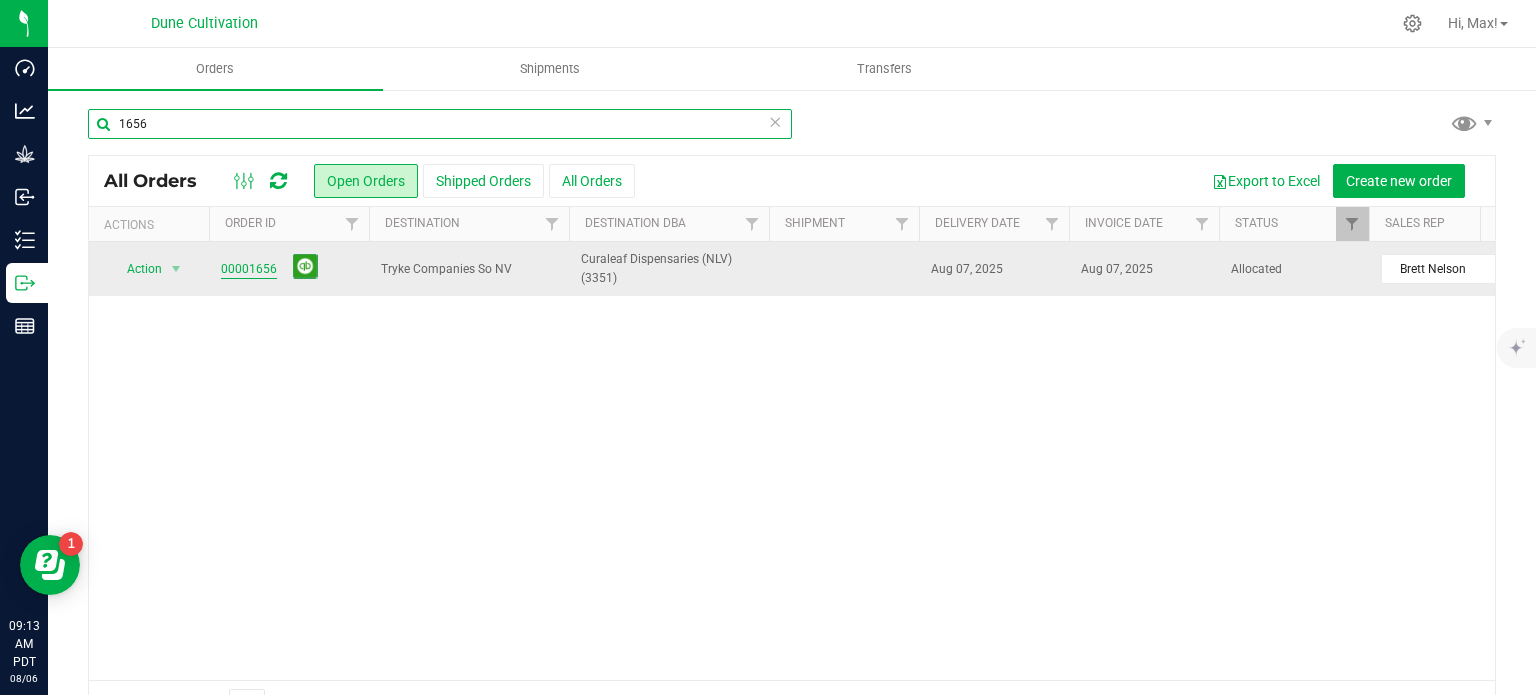 type on "1656" 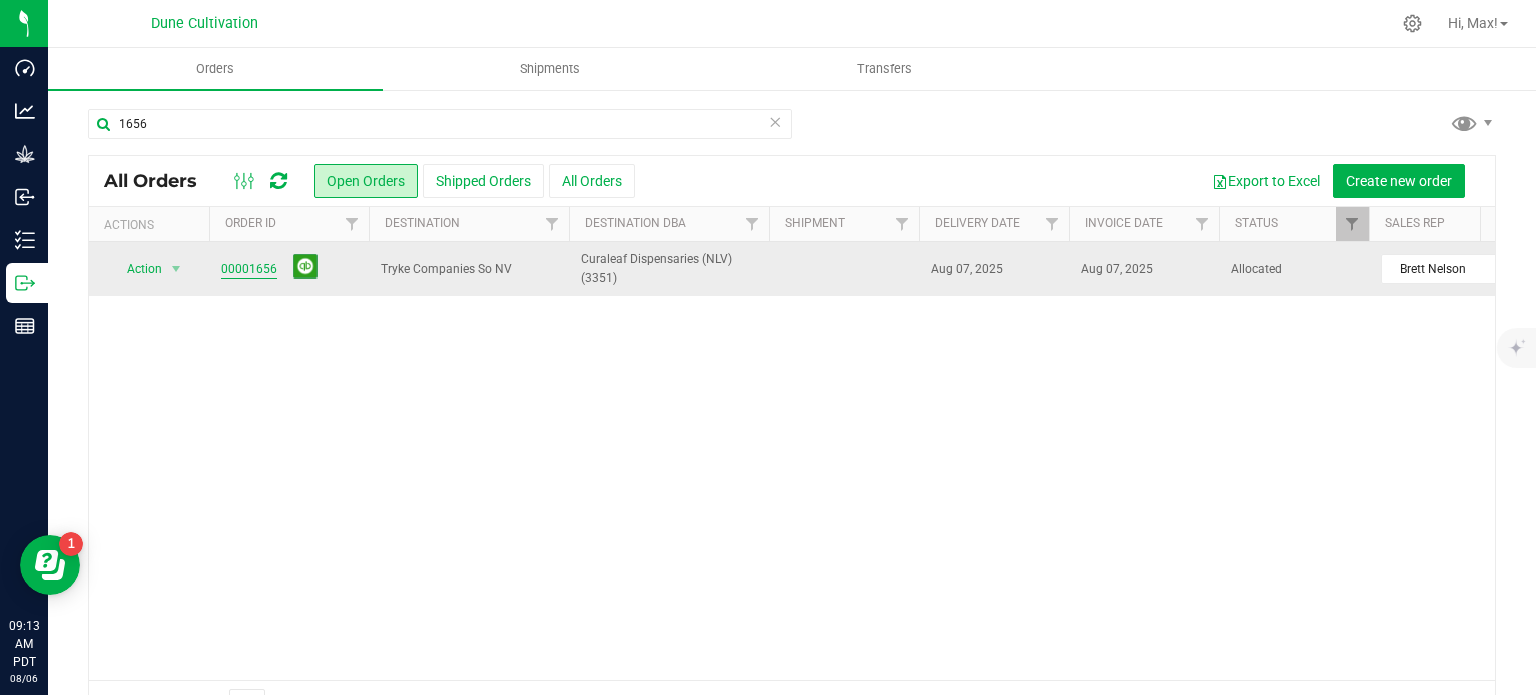 click on "00001656" at bounding box center (249, 269) 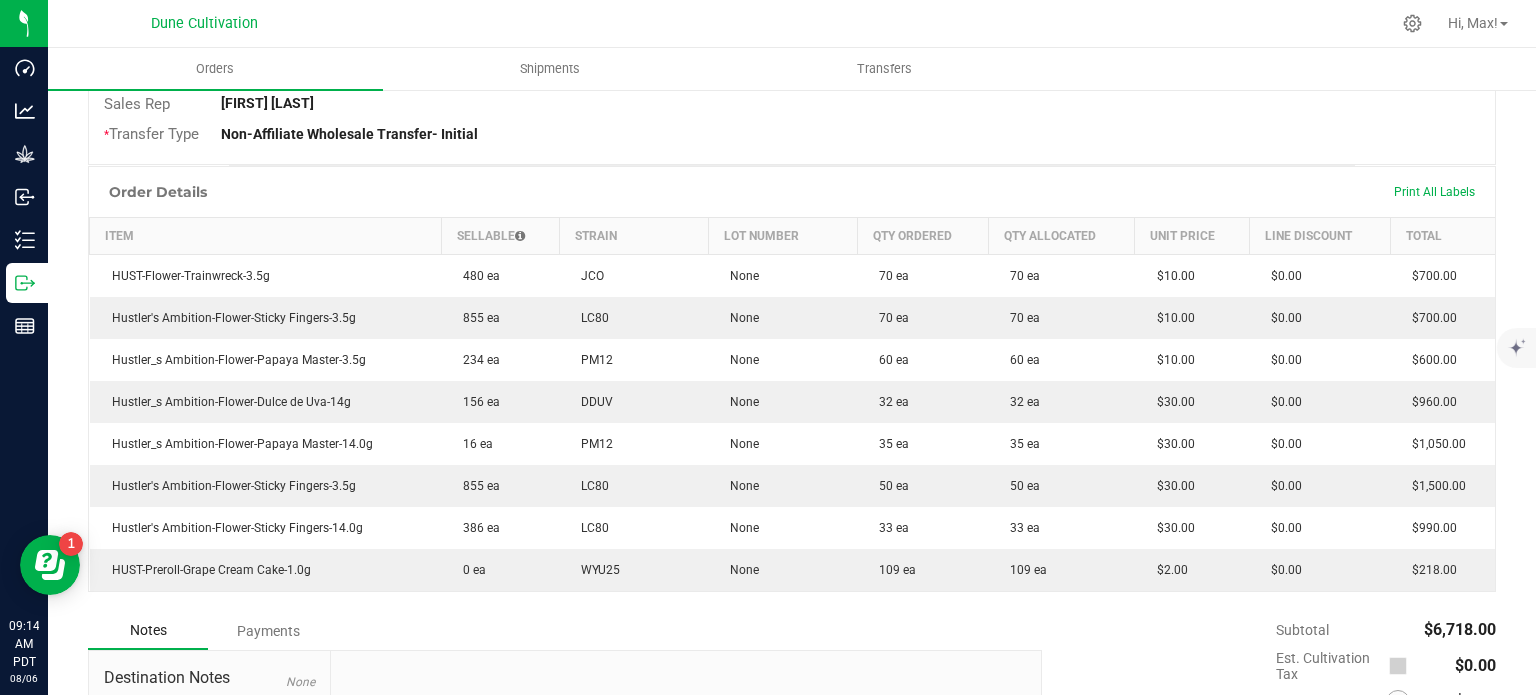 scroll, scrollTop: 0, scrollLeft: 0, axis: both 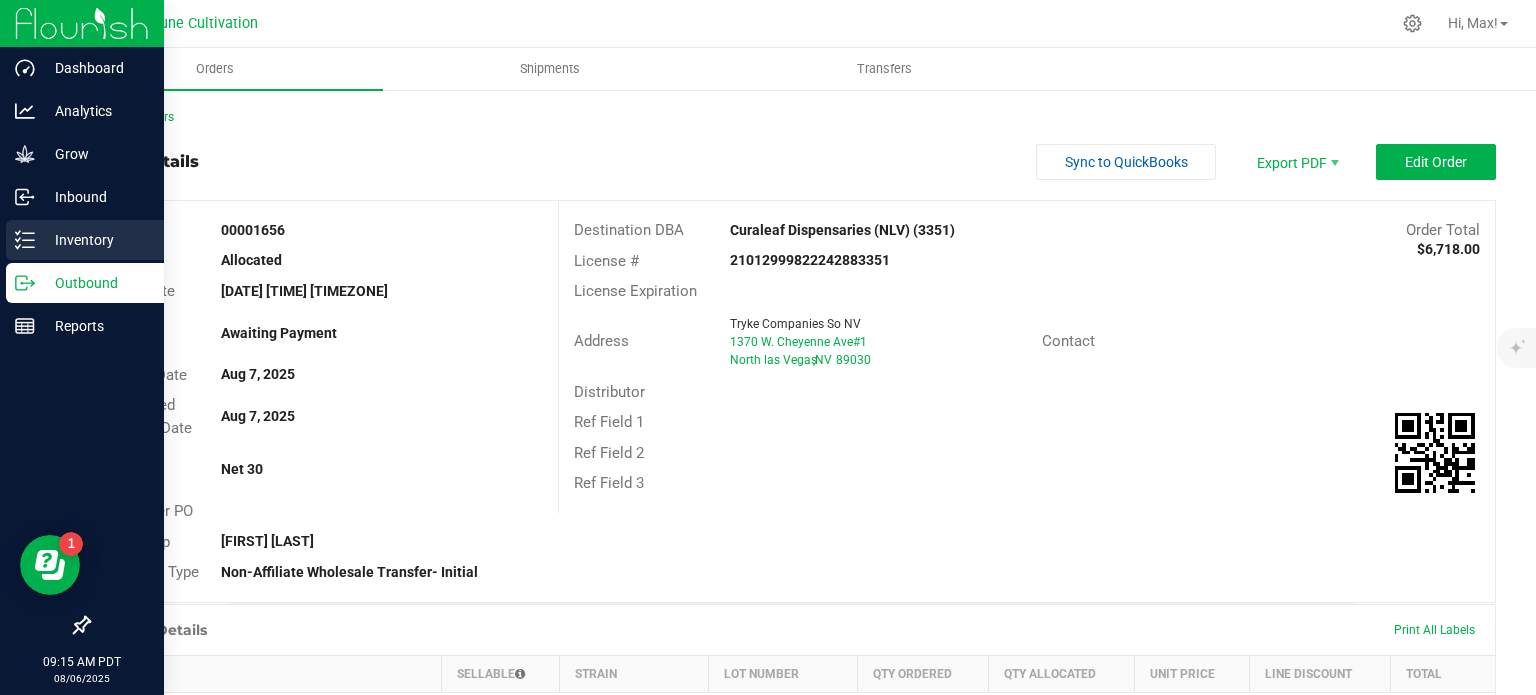click on "Inventory" at bounding box center (95, 240) 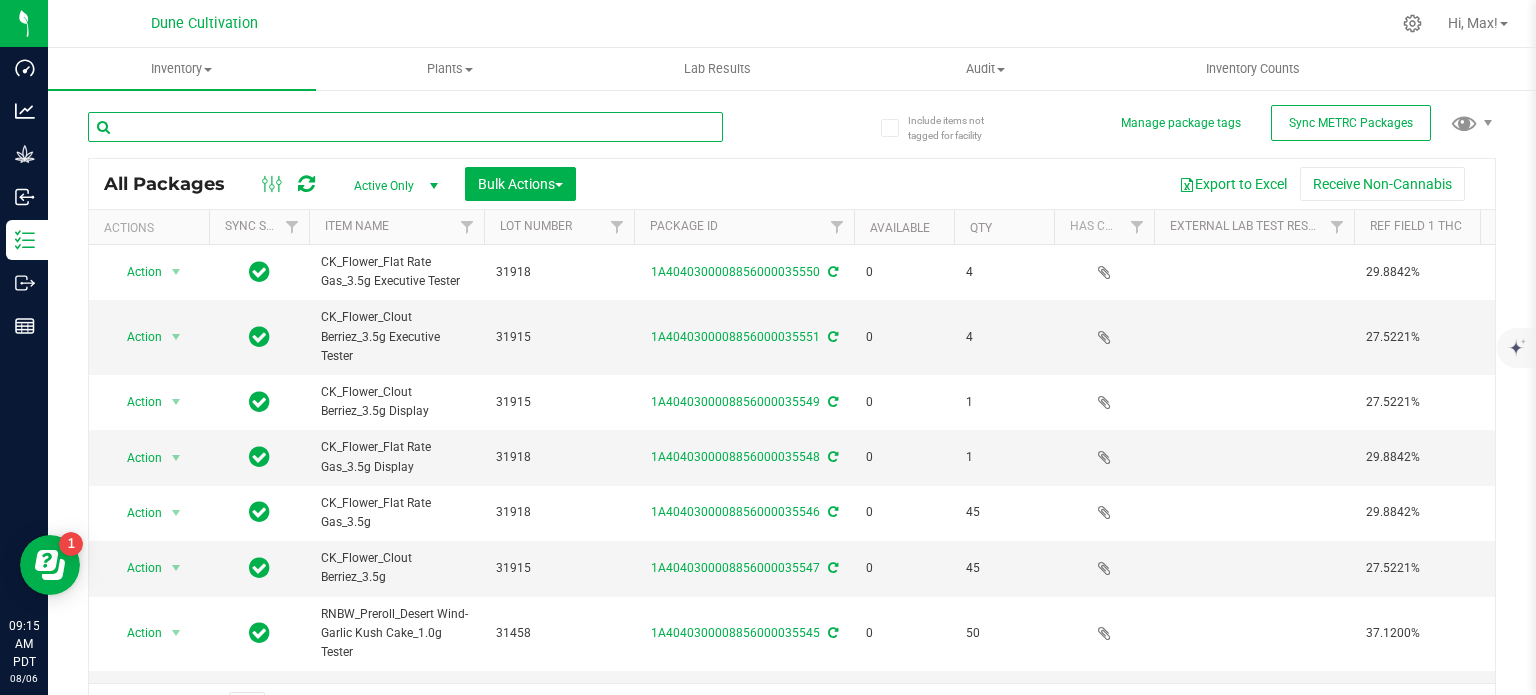 click at bounding box center [405, 127] 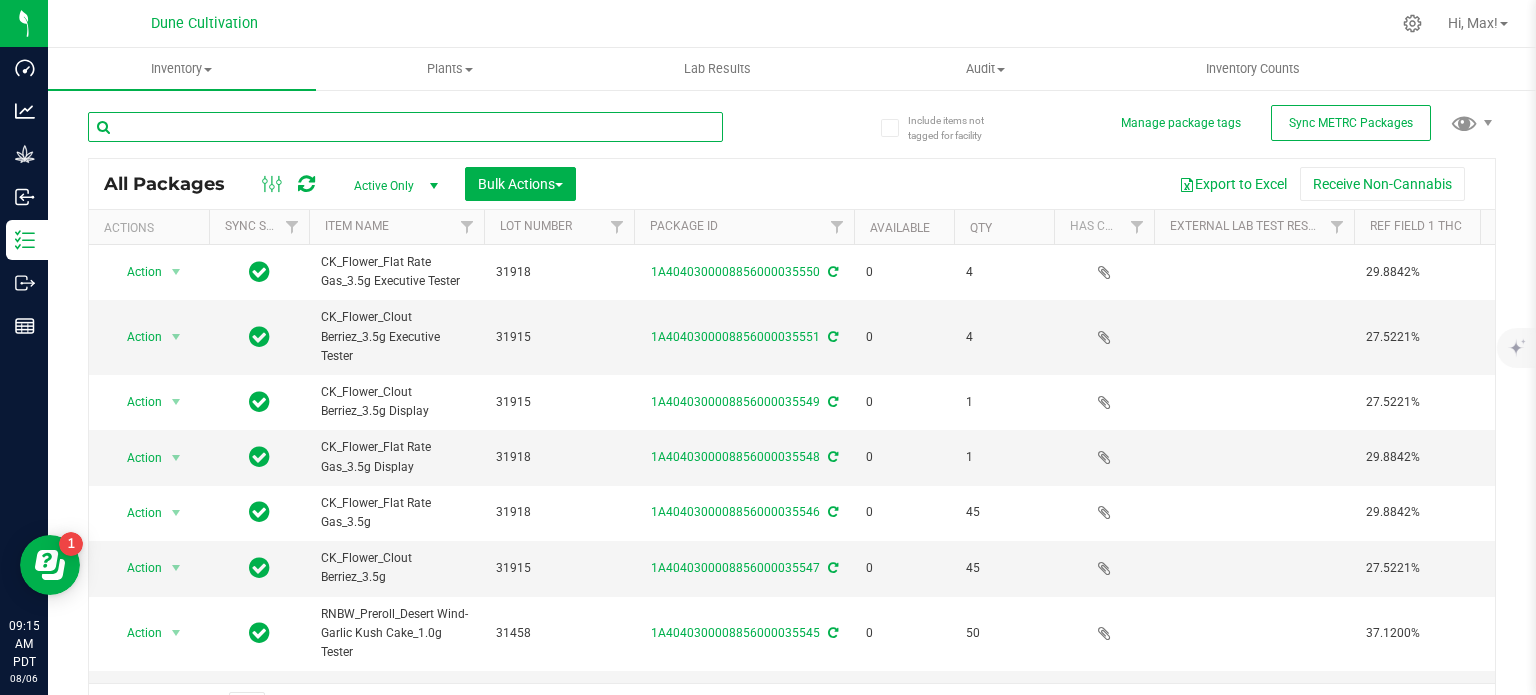 paste on "28952" 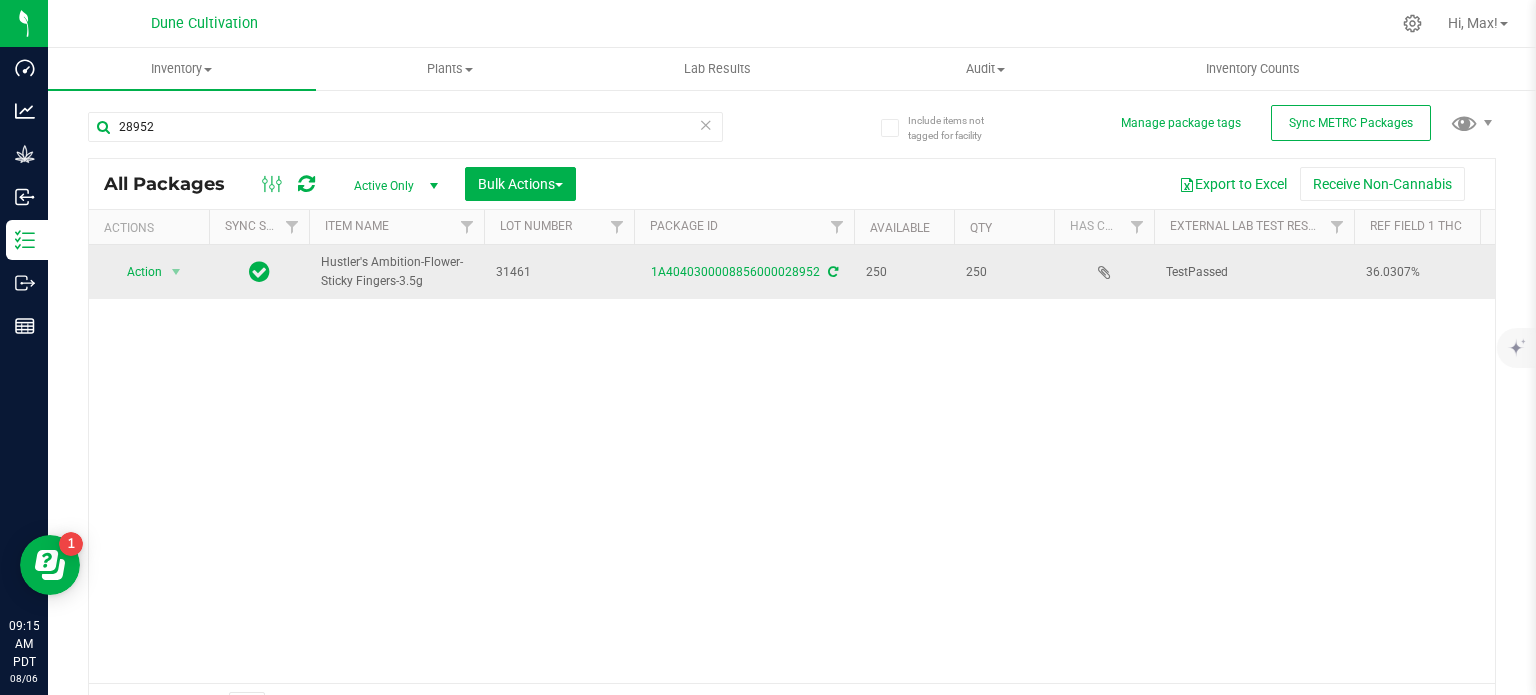 click on "Hustler's Ambition-Flower-Sticky Fingers-3.5g" at bounding box center (396, 272) 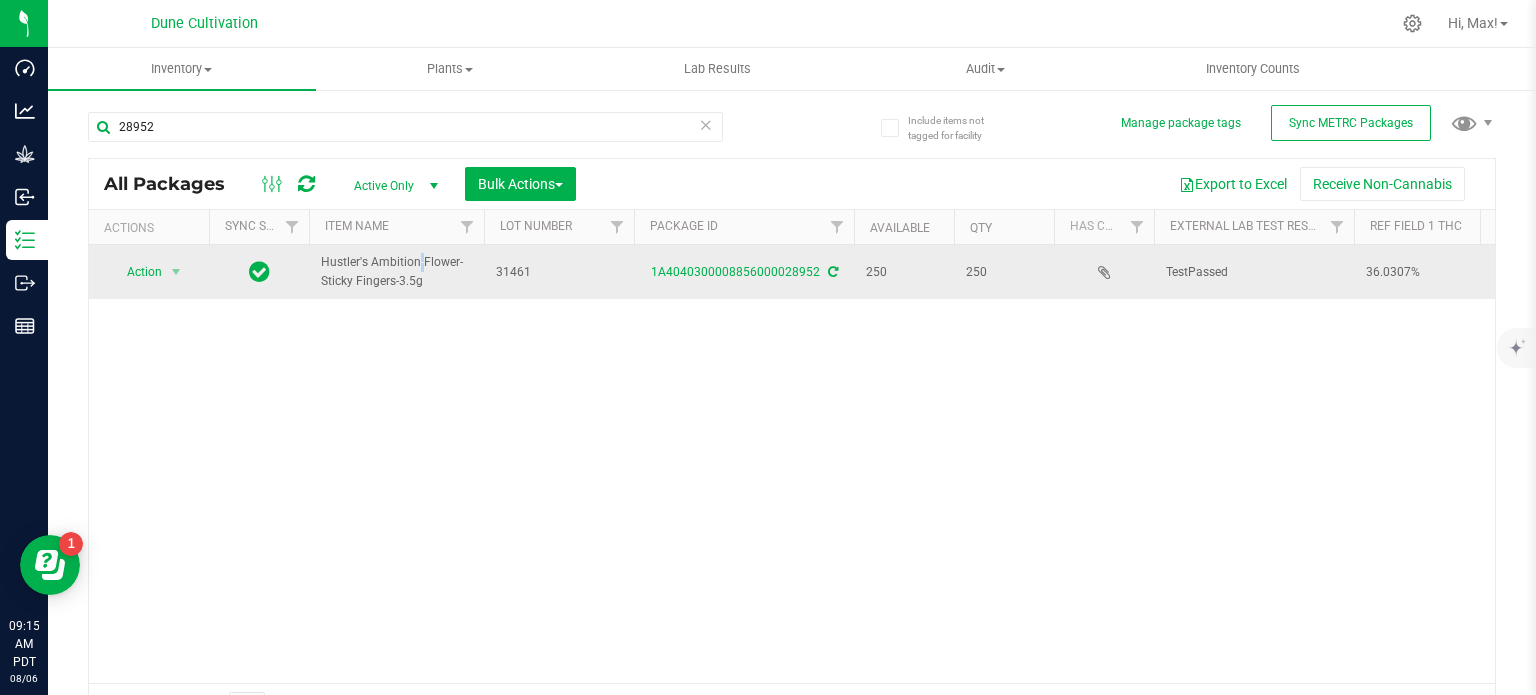 click on "Hustler's Ambition-Flower-Sticky Fingers-3.5g" at bounding box center (396, 272) 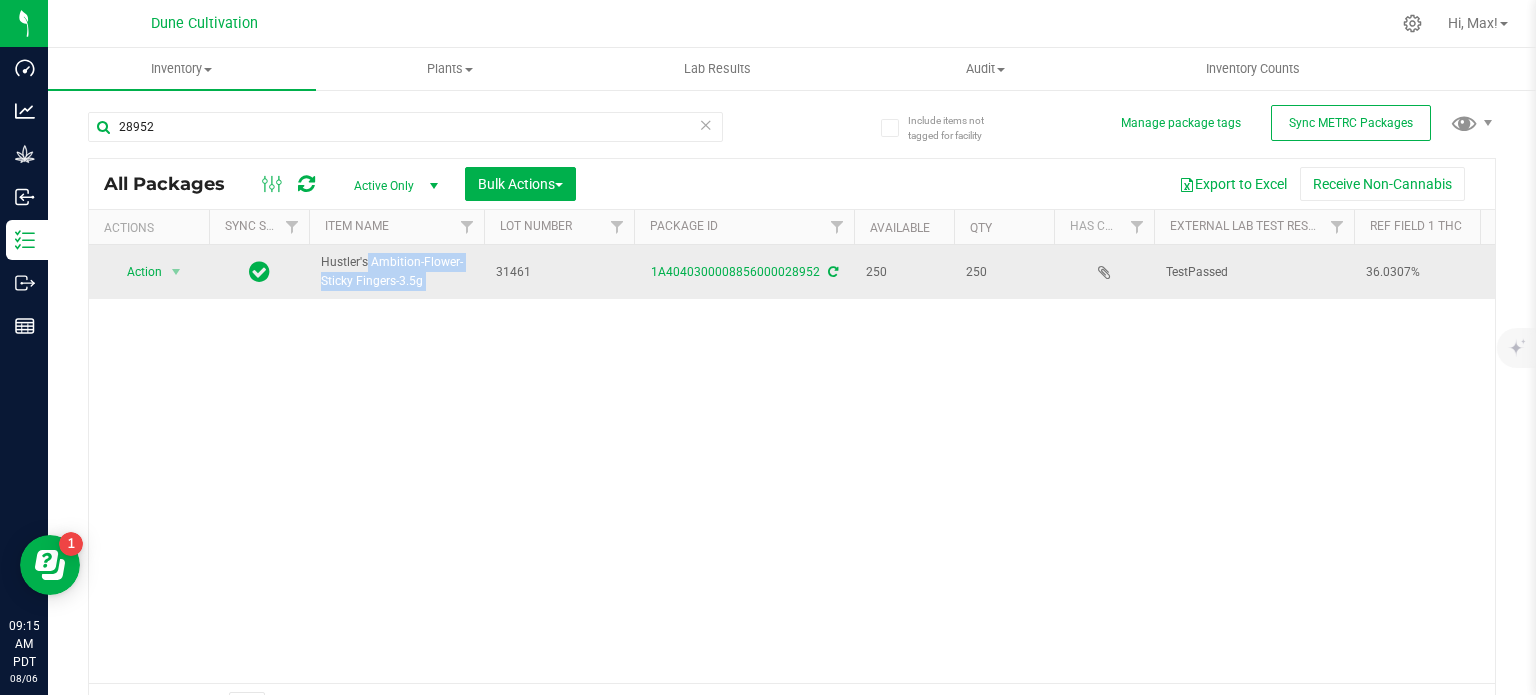 click on "Hustler's Ambition-Flower-Sticky Fingers-3.5g" at bounding box center (396, 272) 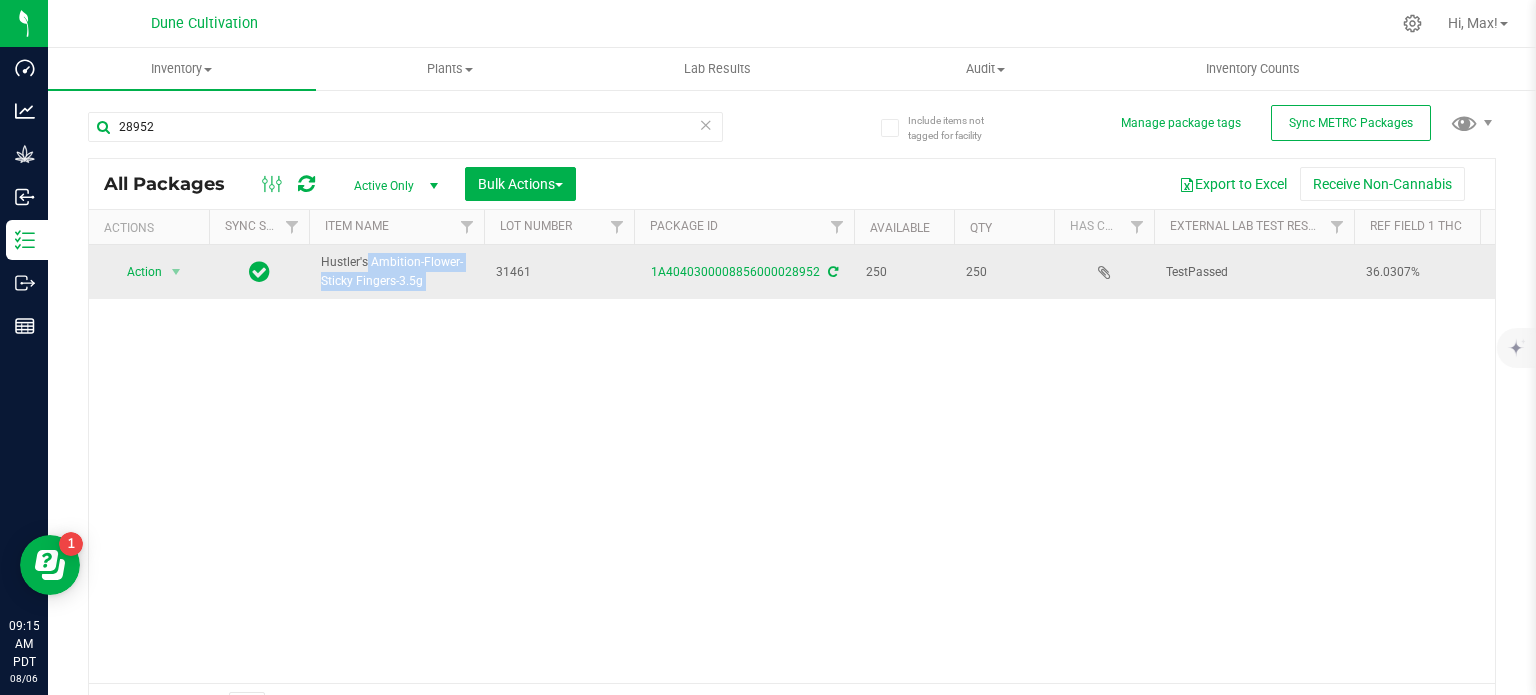 copy on "Hustler's Ambition-Flower-Sticky Fingers-3.5g" 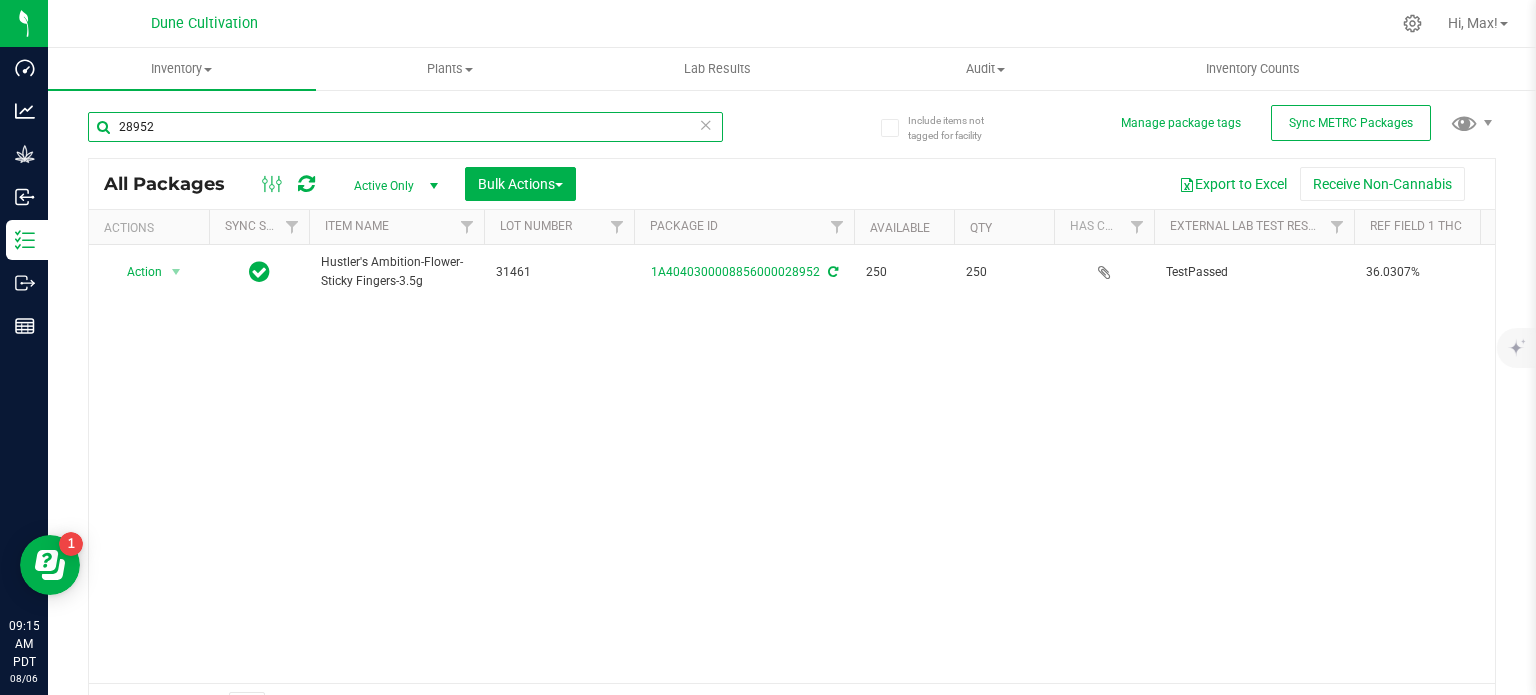 click on "28952" at bounding box center (405, 127) 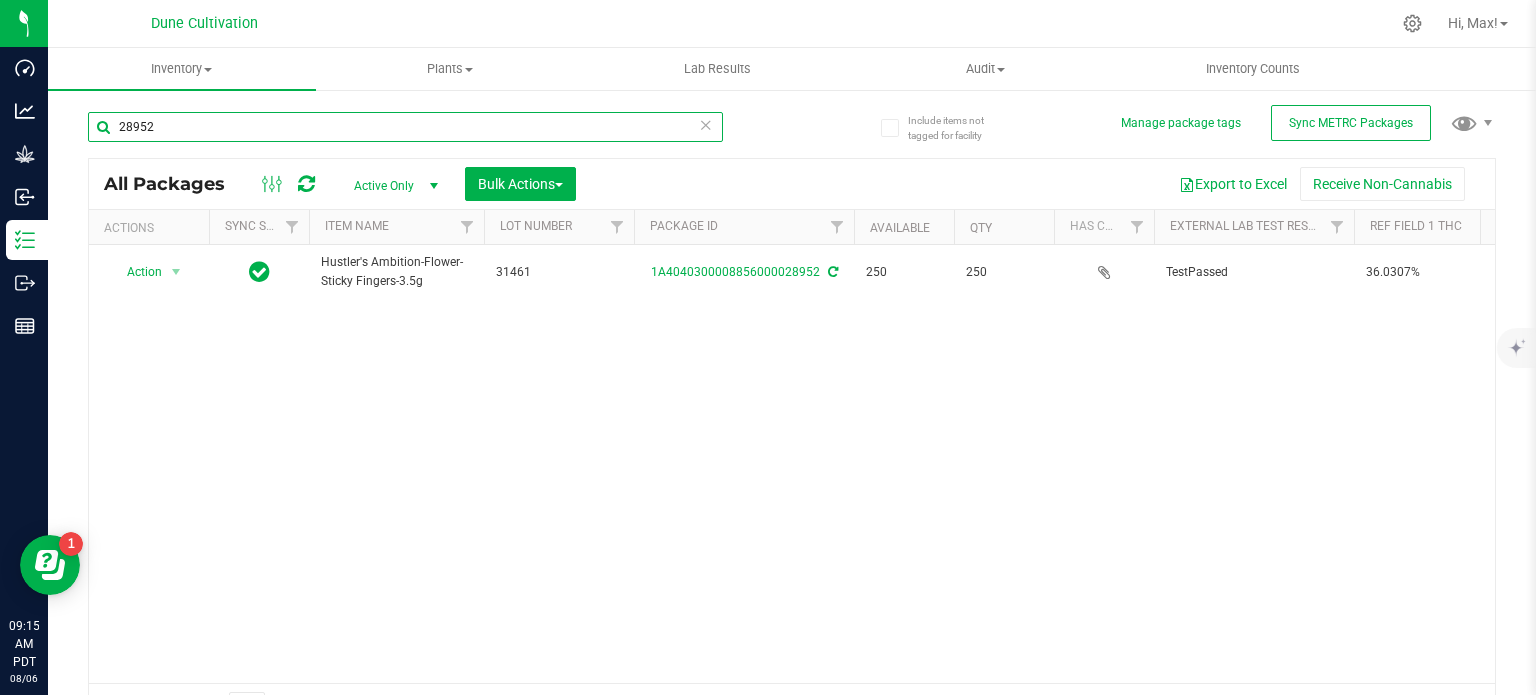 click on "28952" at bounding box center [405, 127] 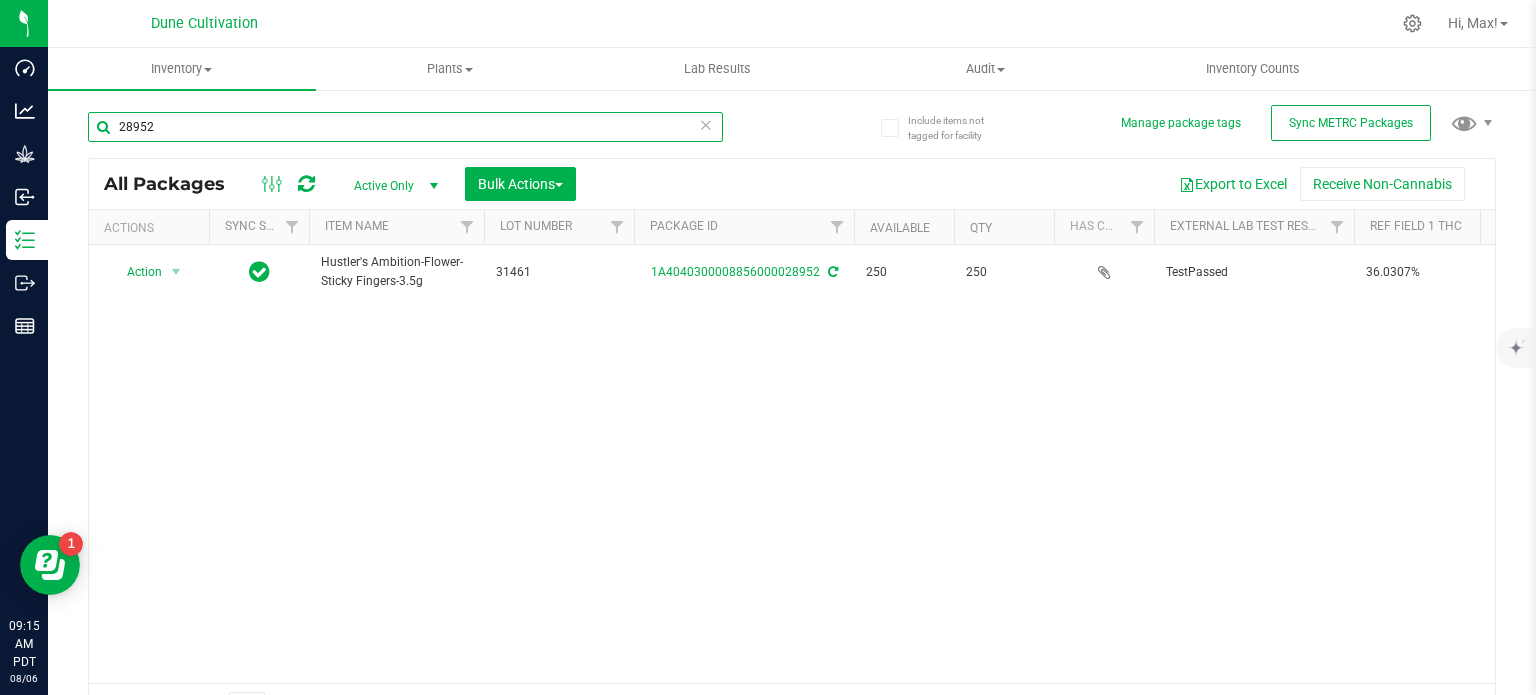 click on "28952" at bounding box center (405, 127) 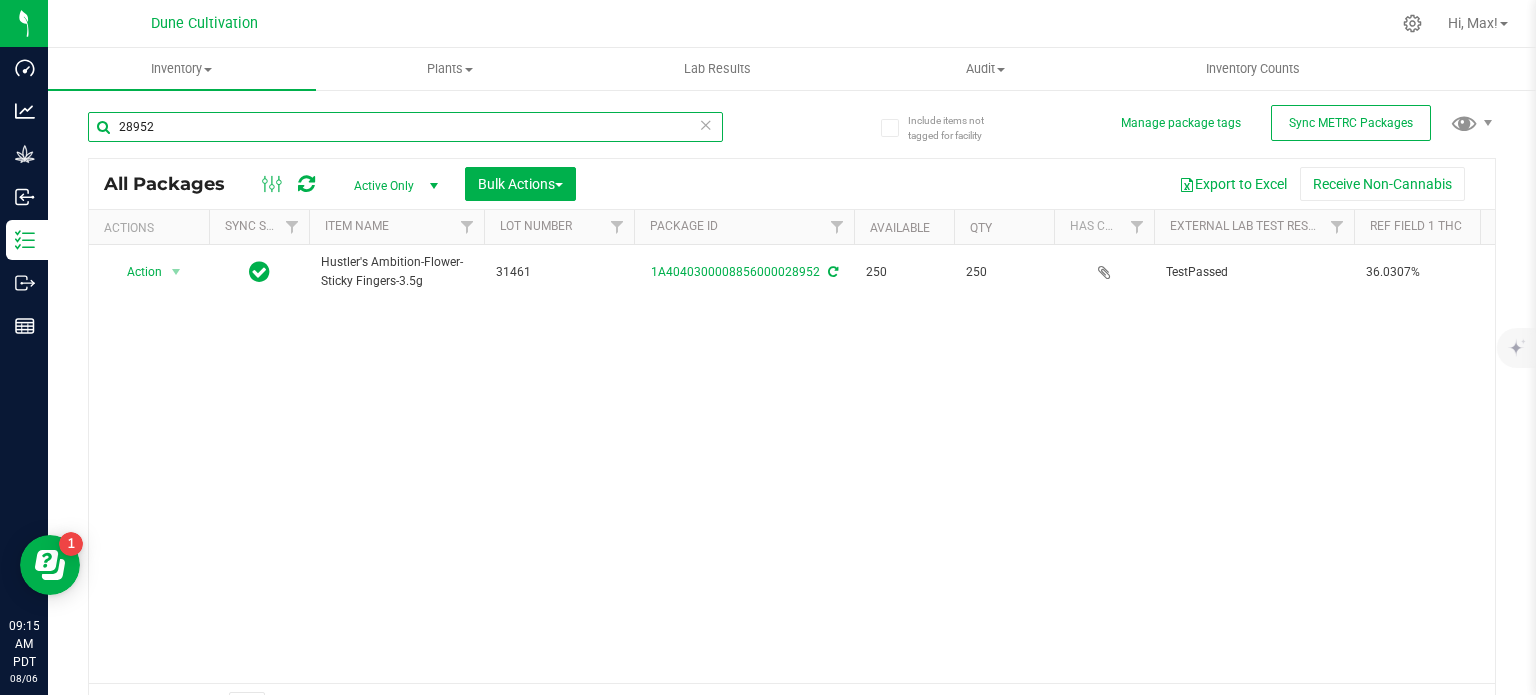 paste on "Hustler's Ambition-Flower-Sticky Fingers-3.5g" 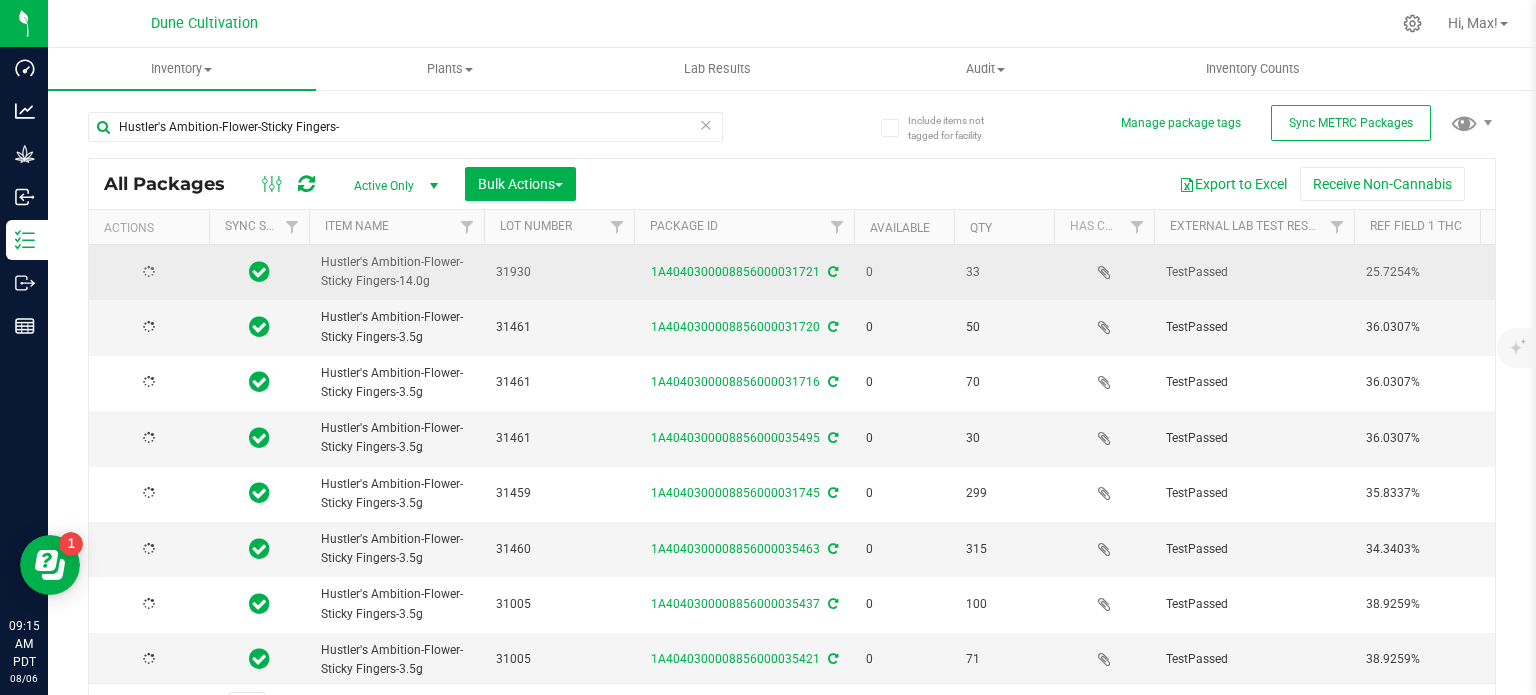 click on "Hustler's Ambition-Flower-Sticky Fingers-14.0g" at bounding box center [396, 272] 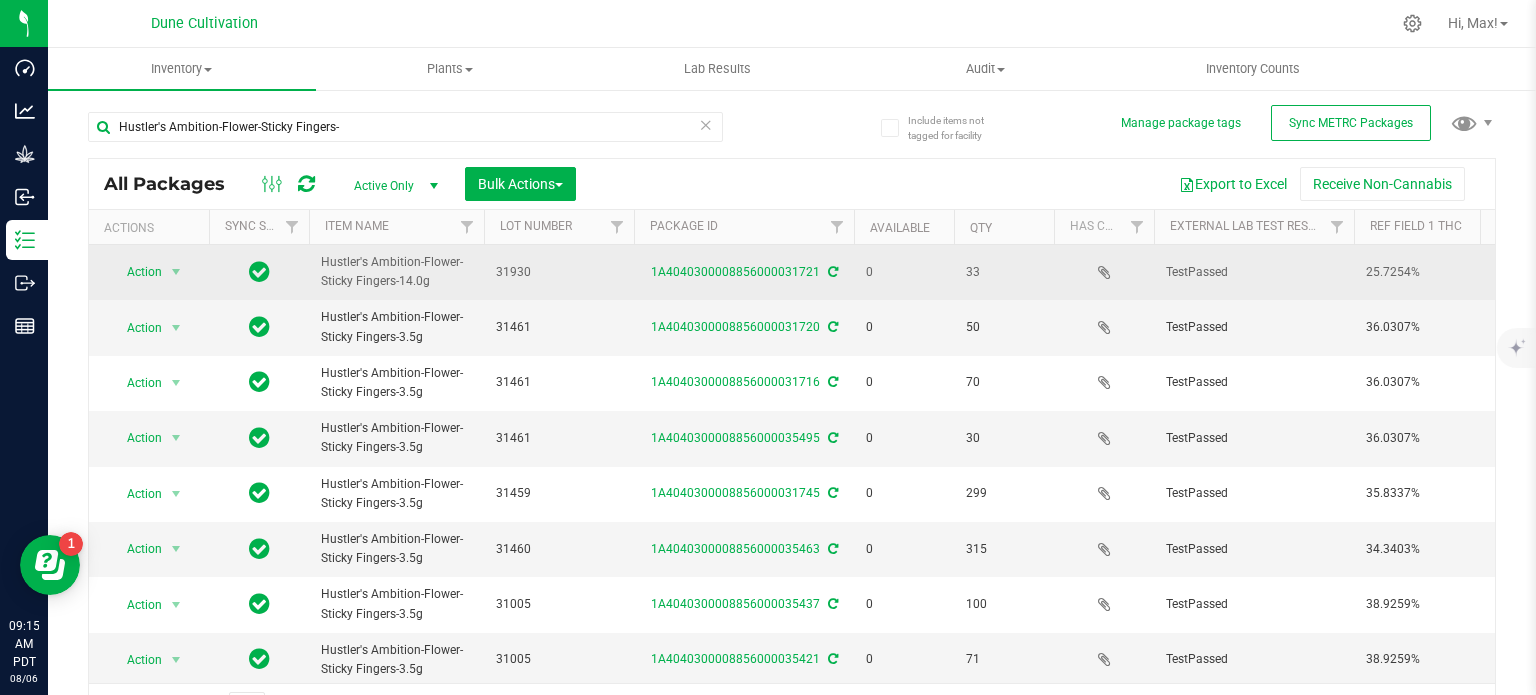 click on "Hustler's Ambition-Flower-Sticky Fingers-14.0g" at bounding box center (396, 272) 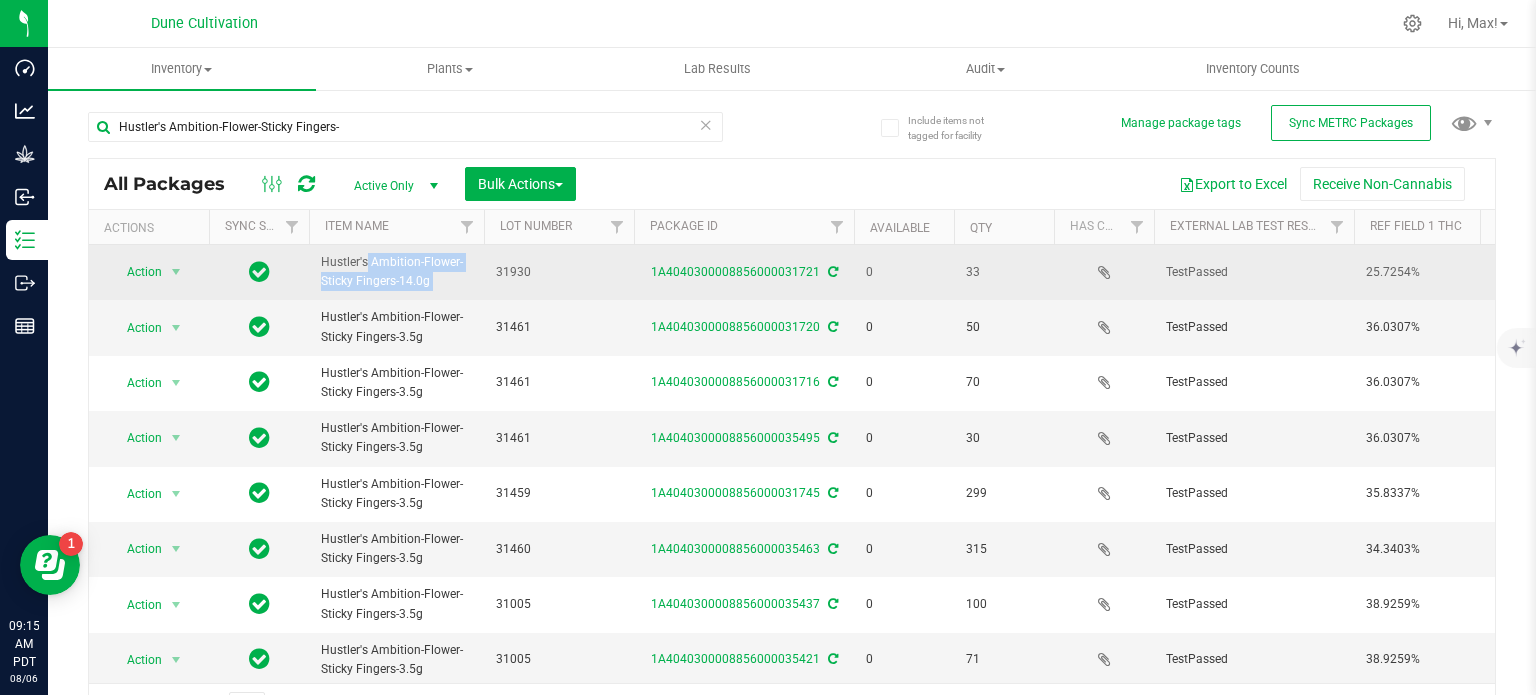 click on "Hustler's Ambition-Flower-Sticky Fingers-14.0g" at bounding box center (396, 272) 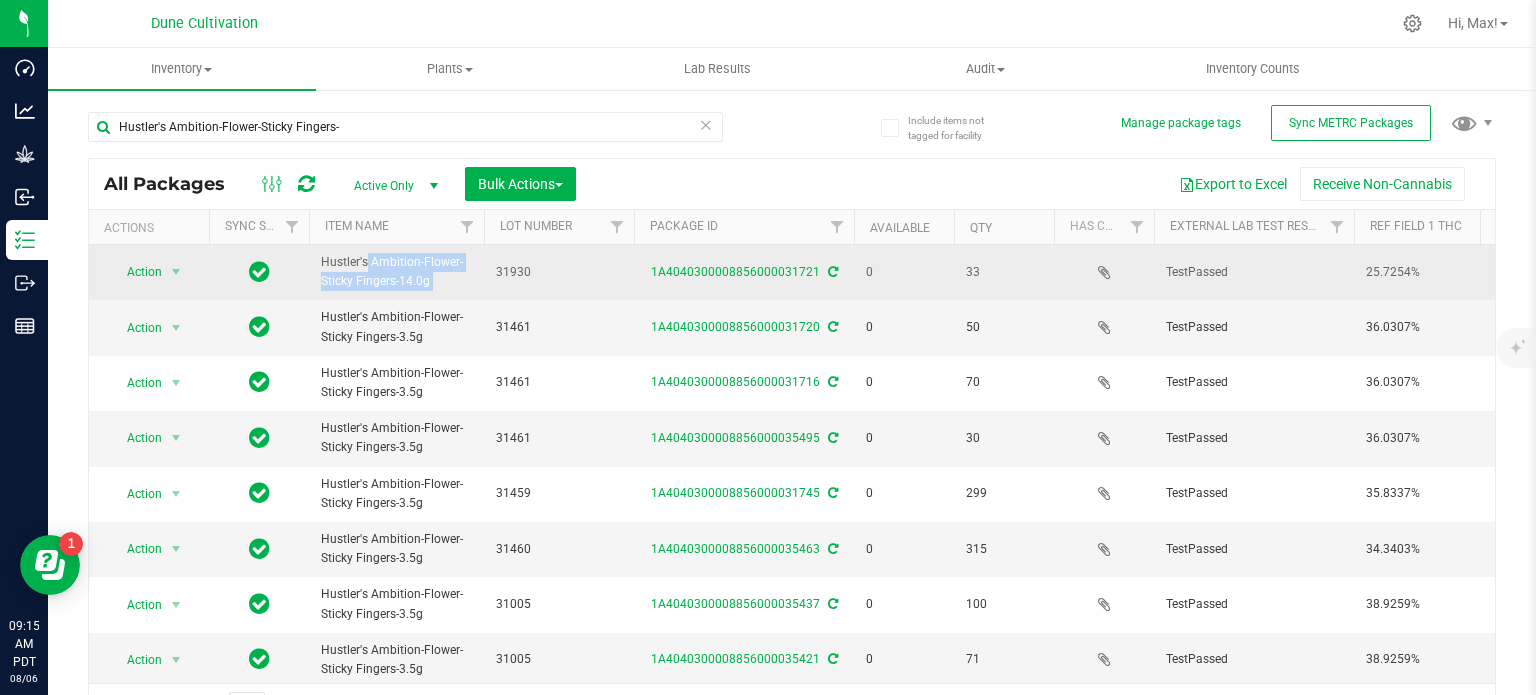 copy on "Hustler's Ambition-Flower-Sticky Fingers-14.0g" 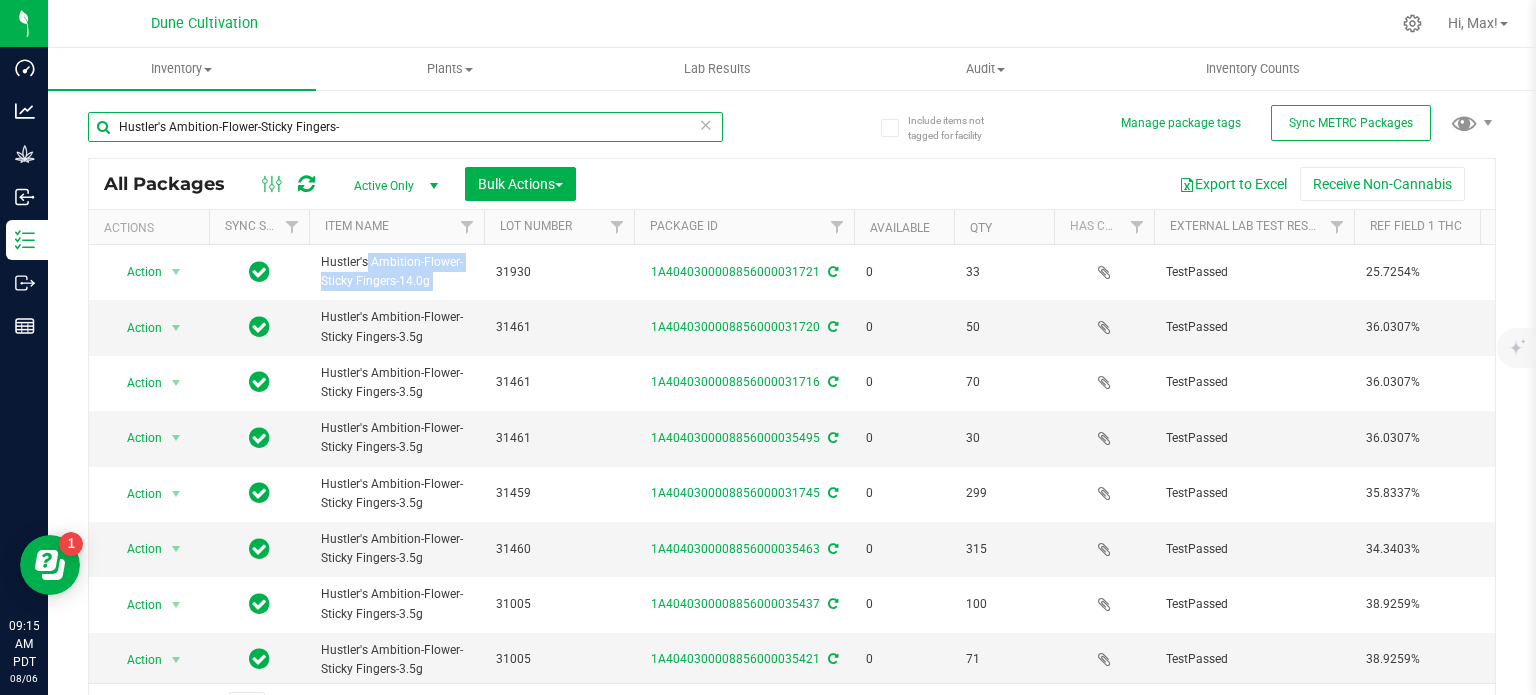 click on "Hustler's Ambition-Flower-Sticky Fingers-" at bounding box center [405, 127] 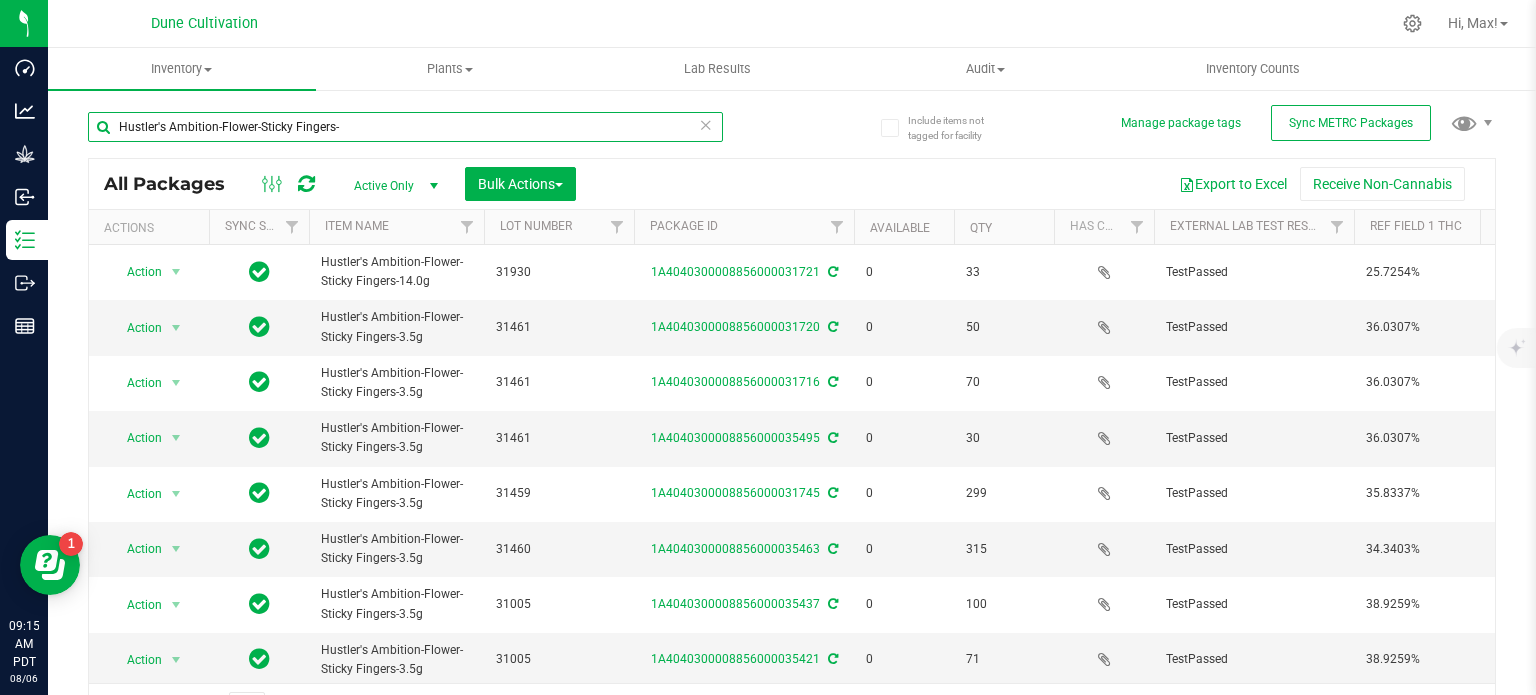 click on "Hustler's Ambition-Flower-Sticky Fingers-" at bounding box center (405, 127) 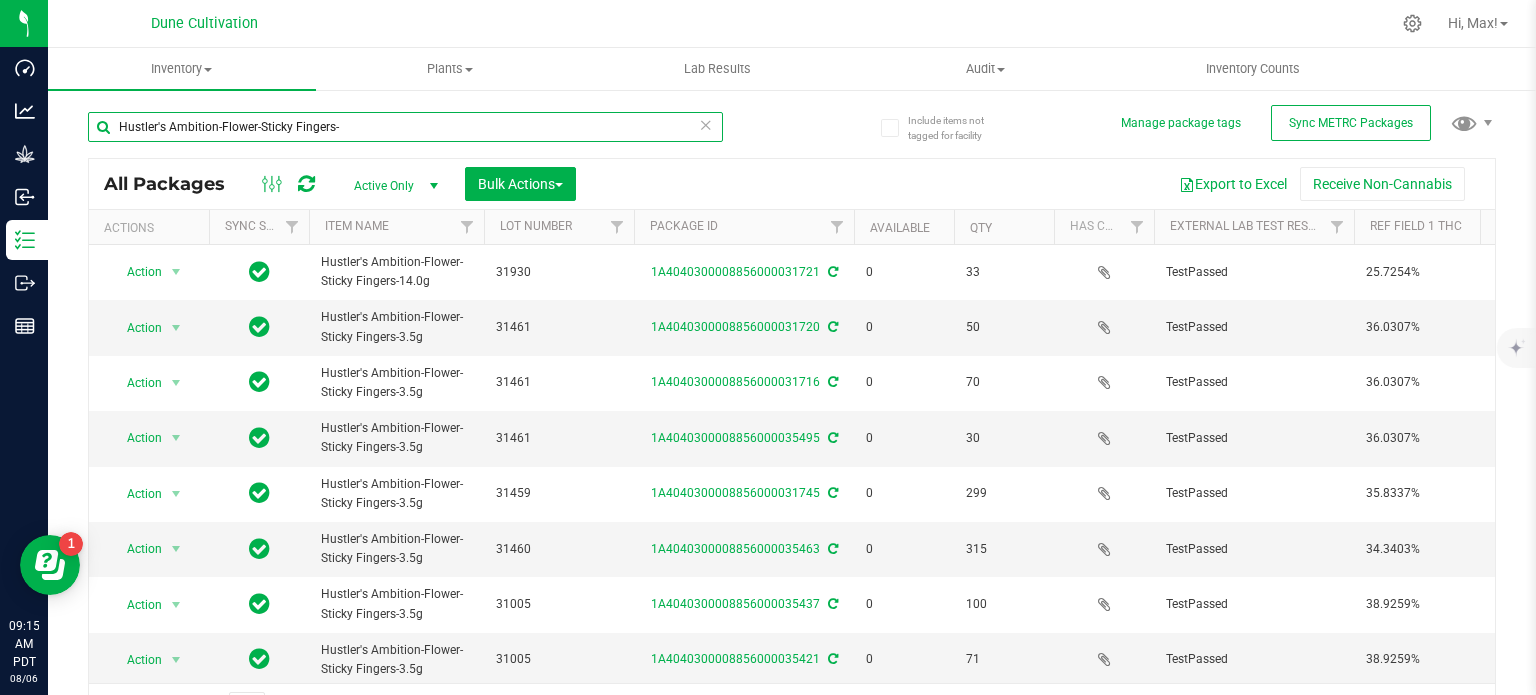 click on "Hustler's Ambition-Flower-Sticky Fingers-" at bounding box center (405, 127) 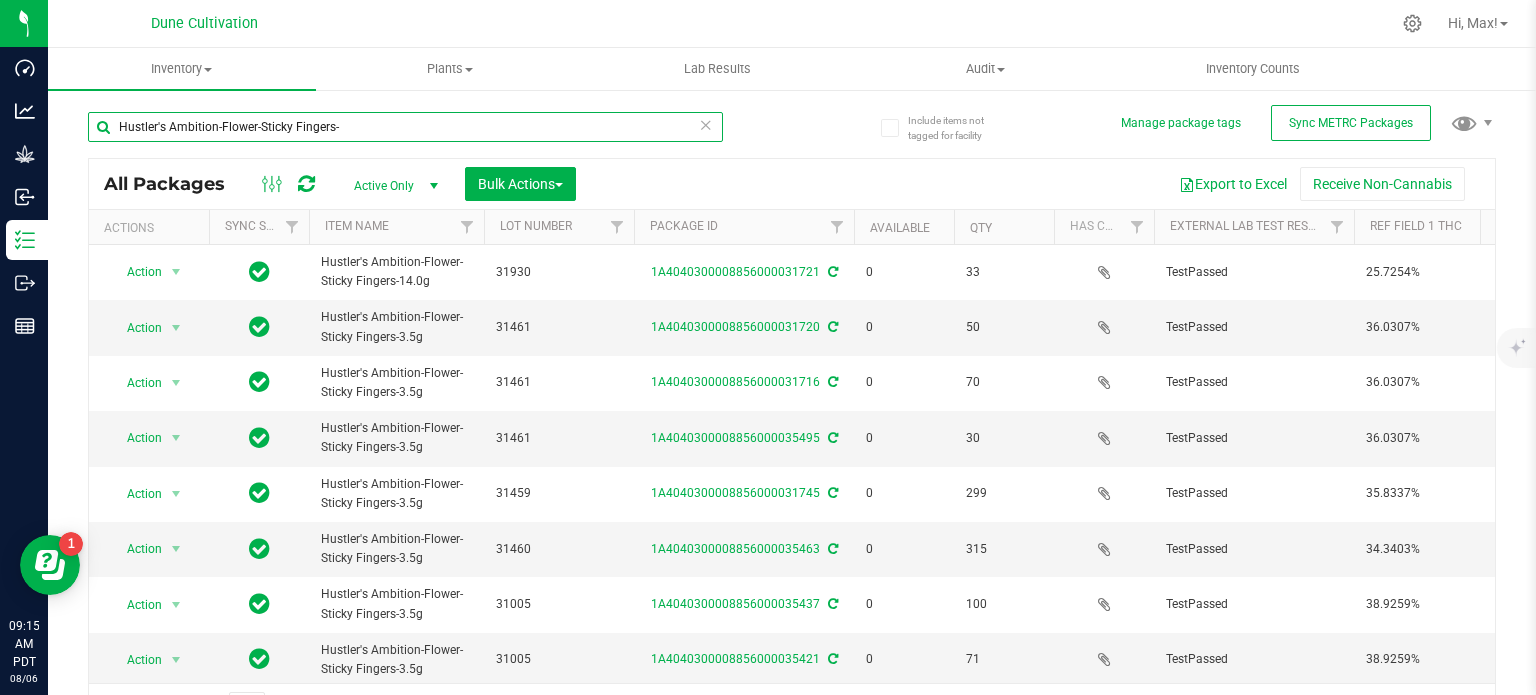 paste on "14.0g" 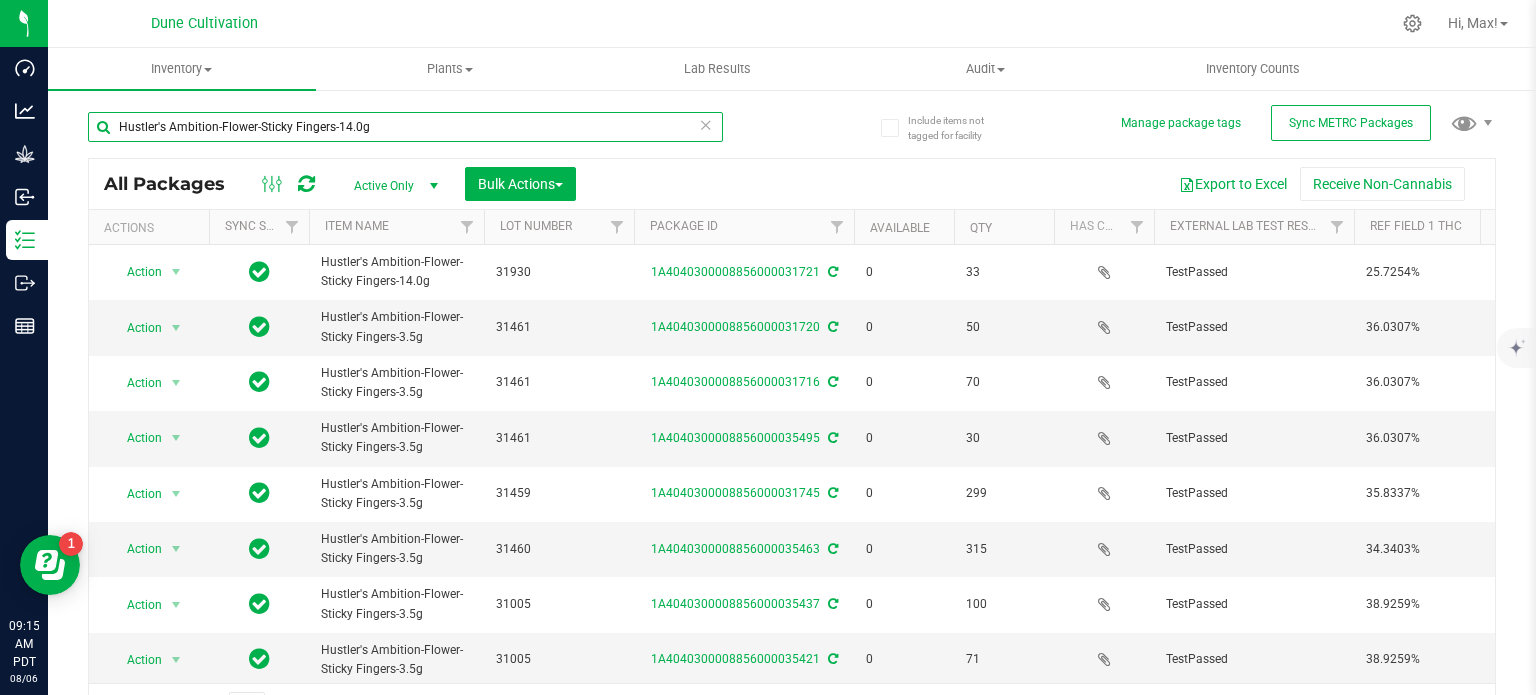 type on "Hustler's Ambition-Flower-Sticky Fingers-14.0g" 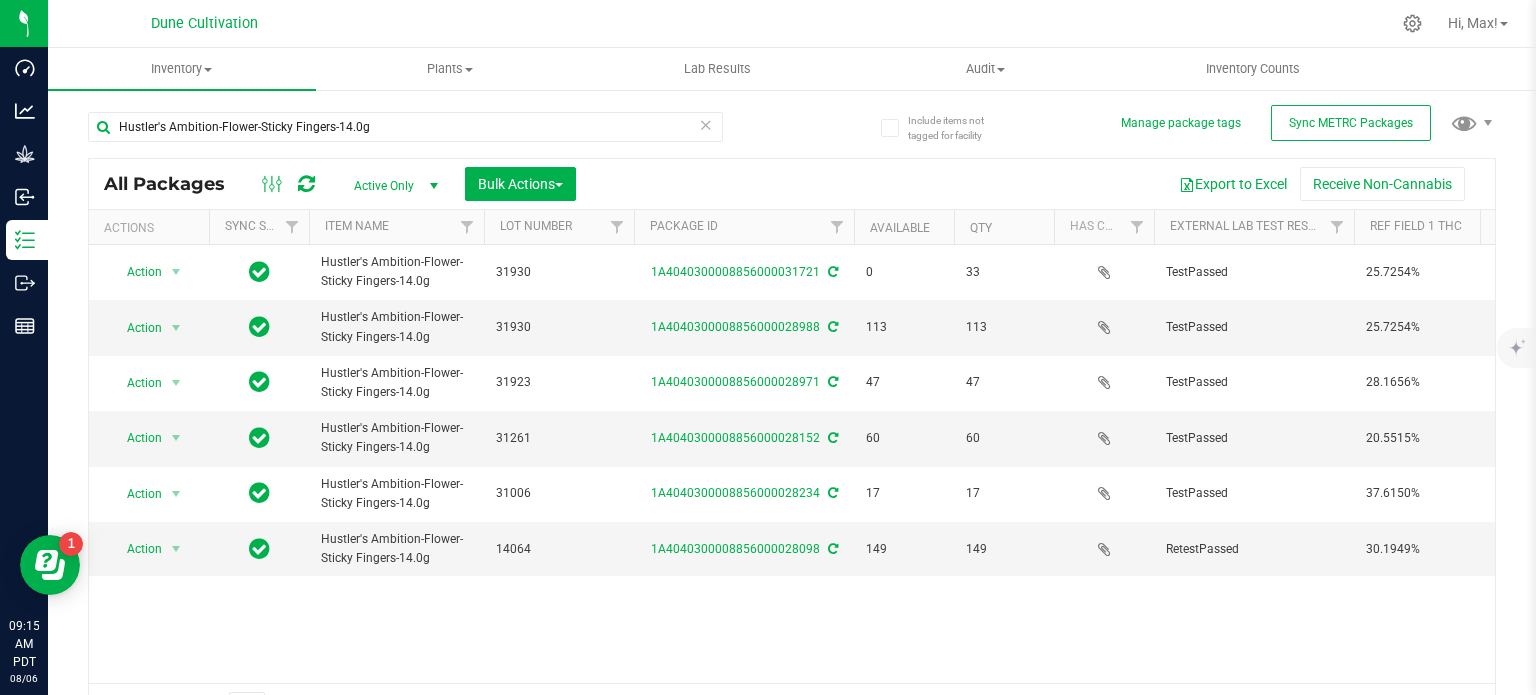 click on "Active Only" at bounding box center [392, 186] 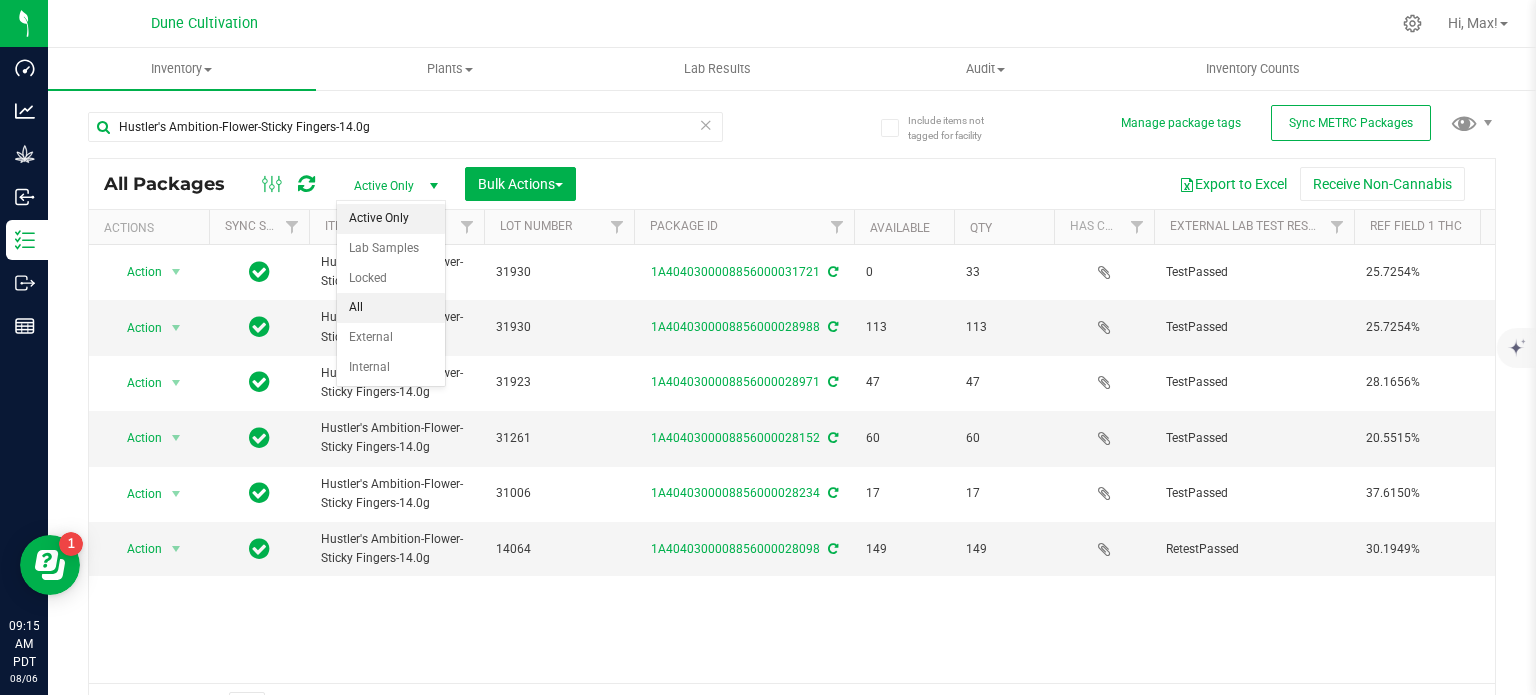 click on "All" at bounding box center (391, 308) 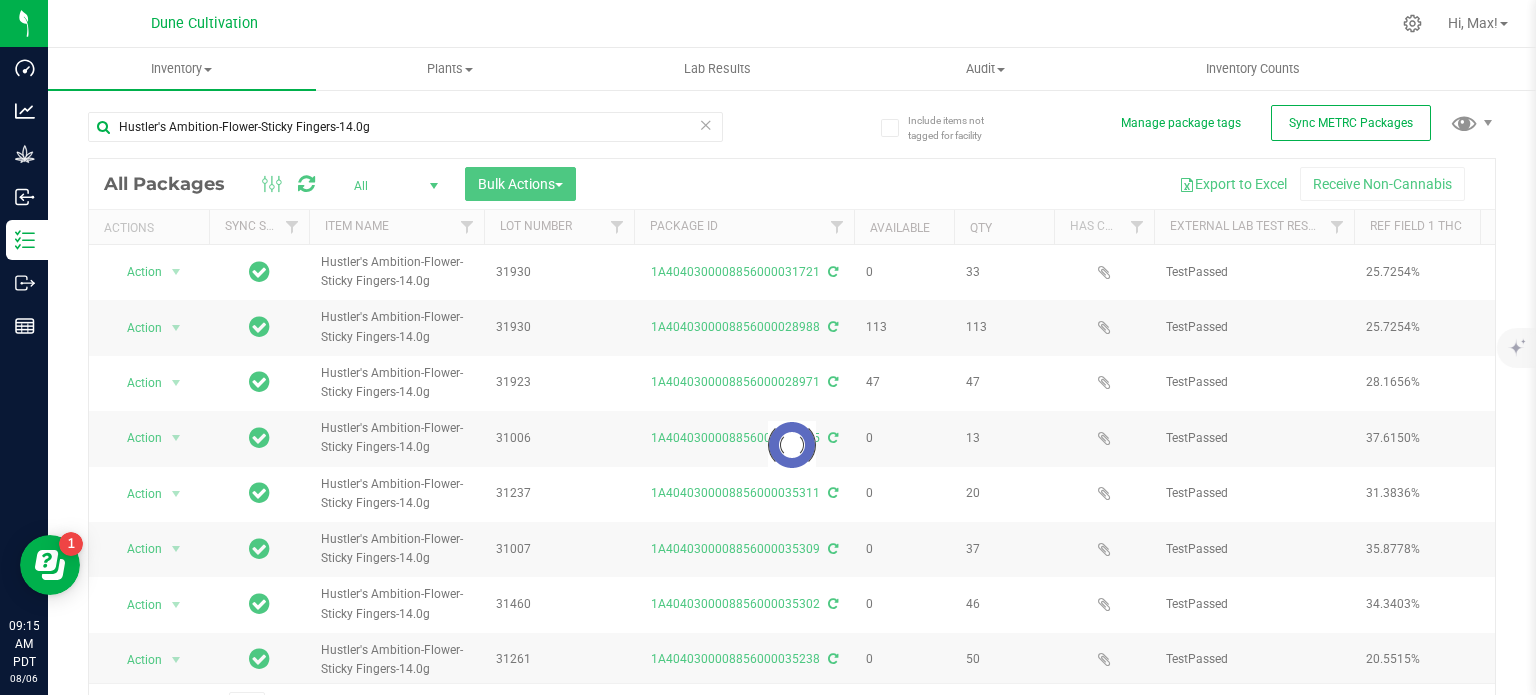 scroll, scrollTop: 35, scrollLeft: 0, axis: vertical 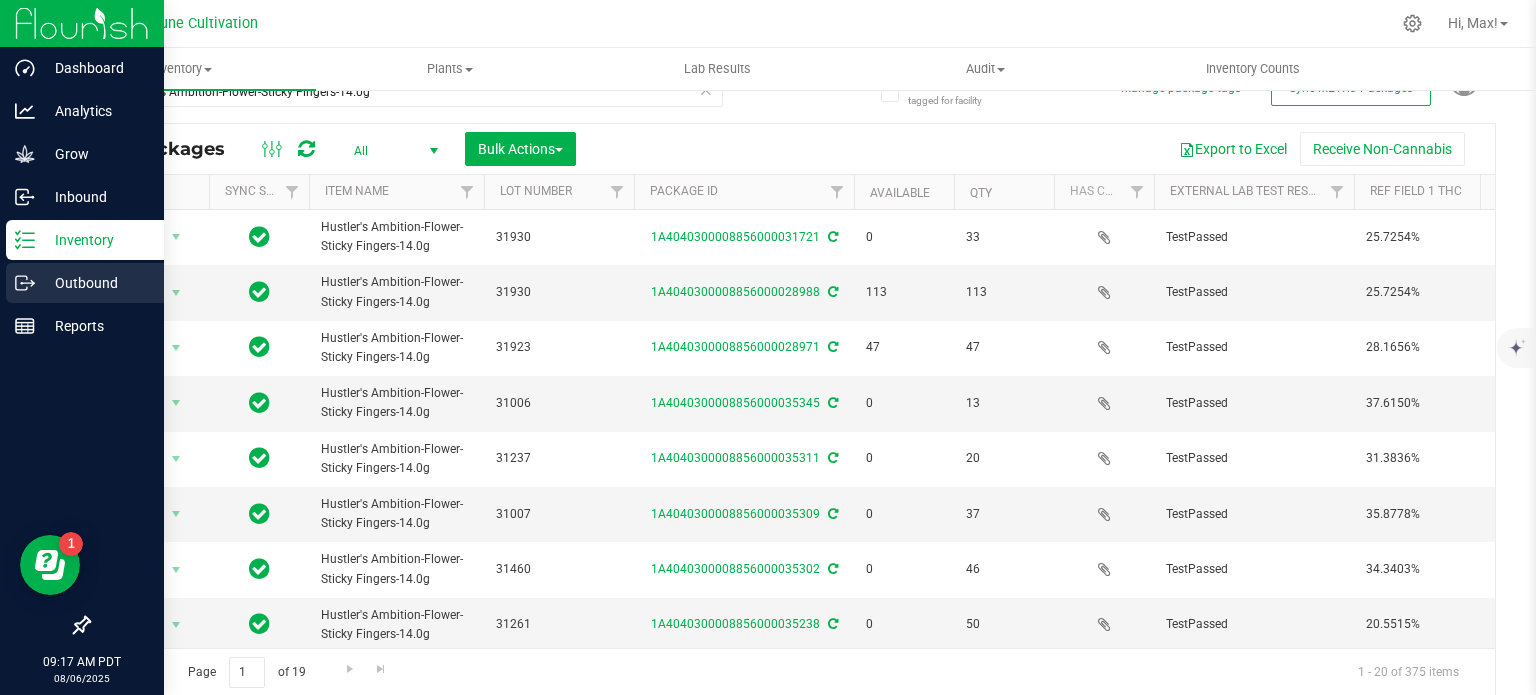 click 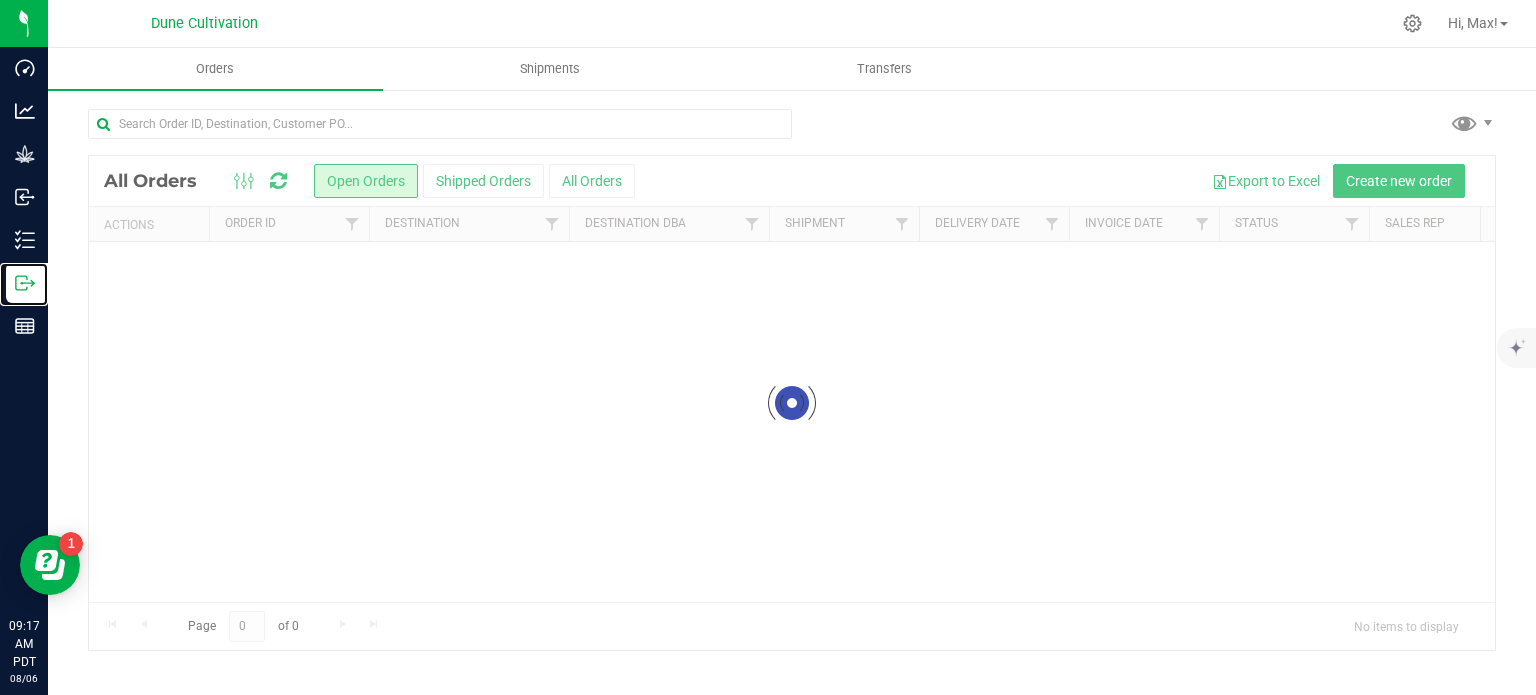 scroll, scrollTop: 0, scrollLeft: 0, axis: both 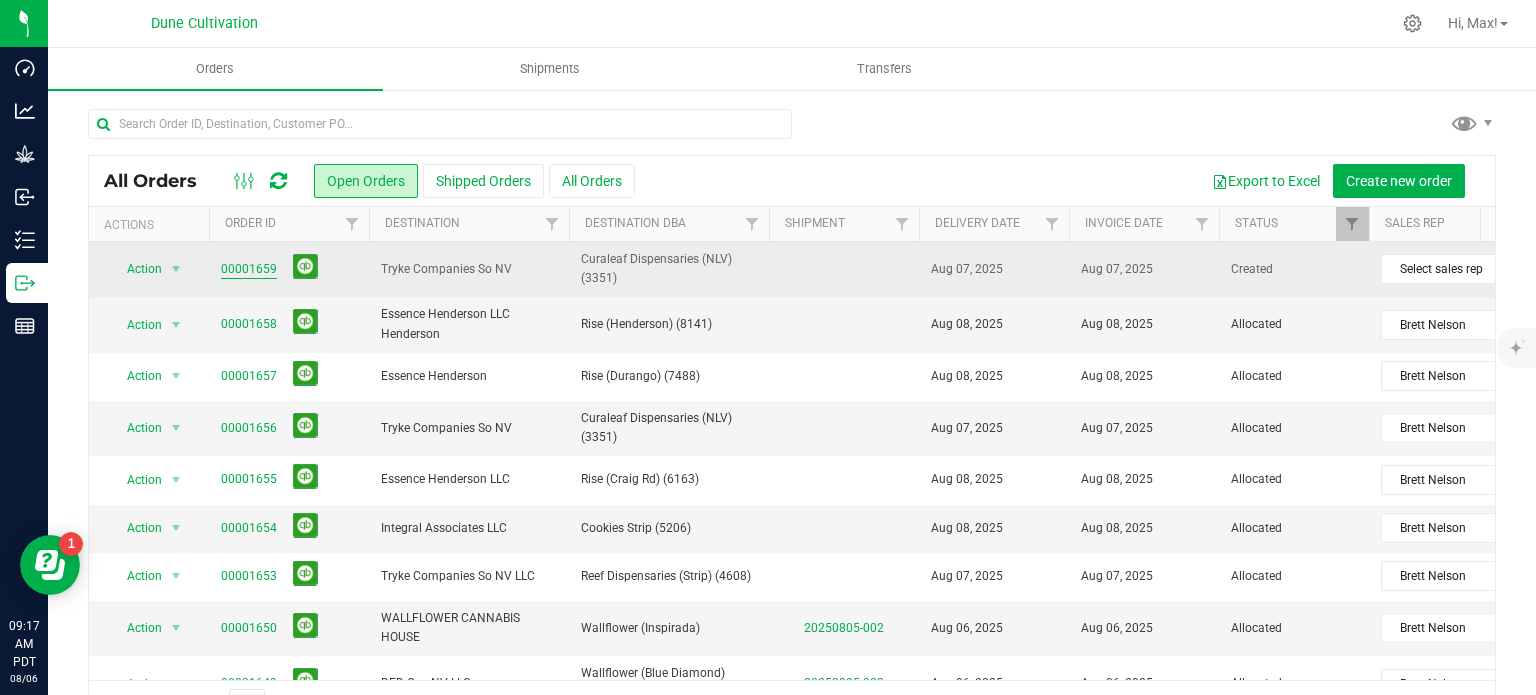 click on "00001659" at bounding box center (249, 269) 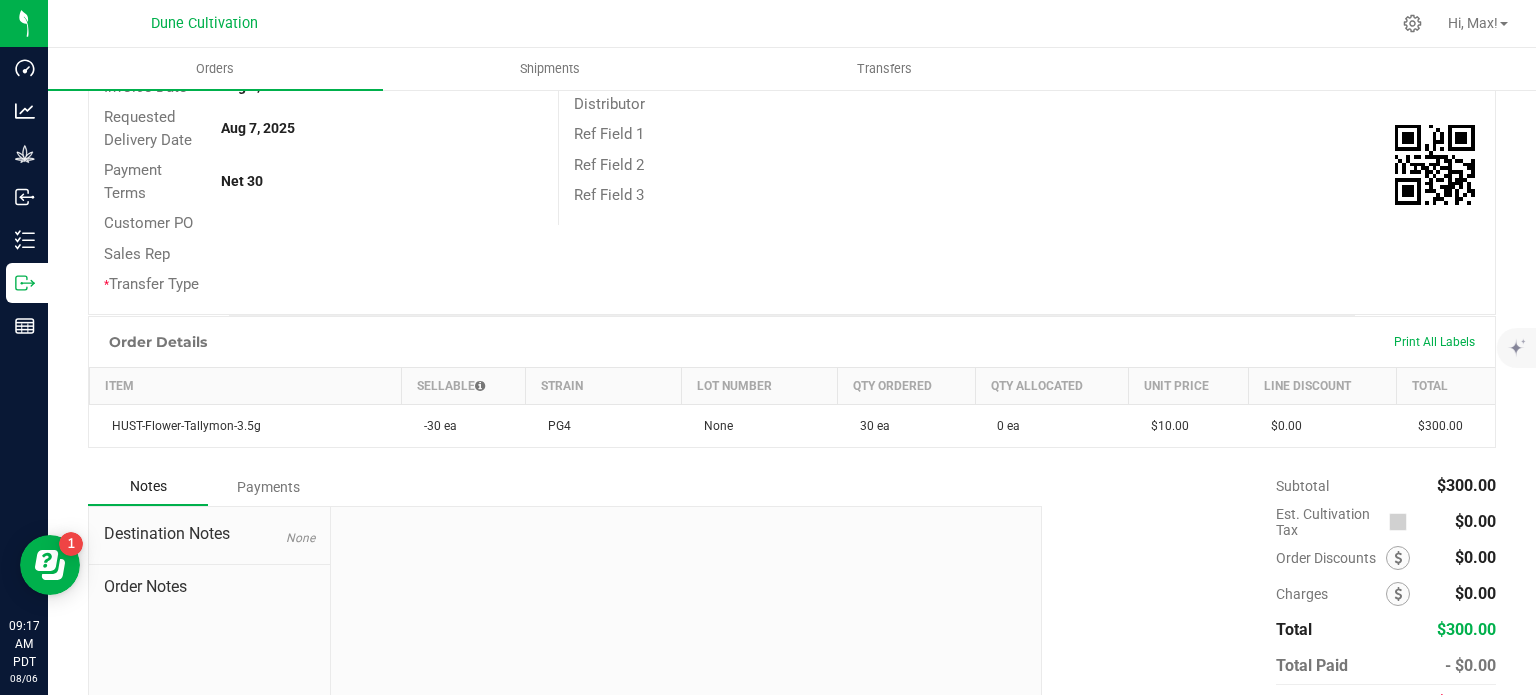 scroll, scrollTop: 0, scrollLeft: 0, axis: both 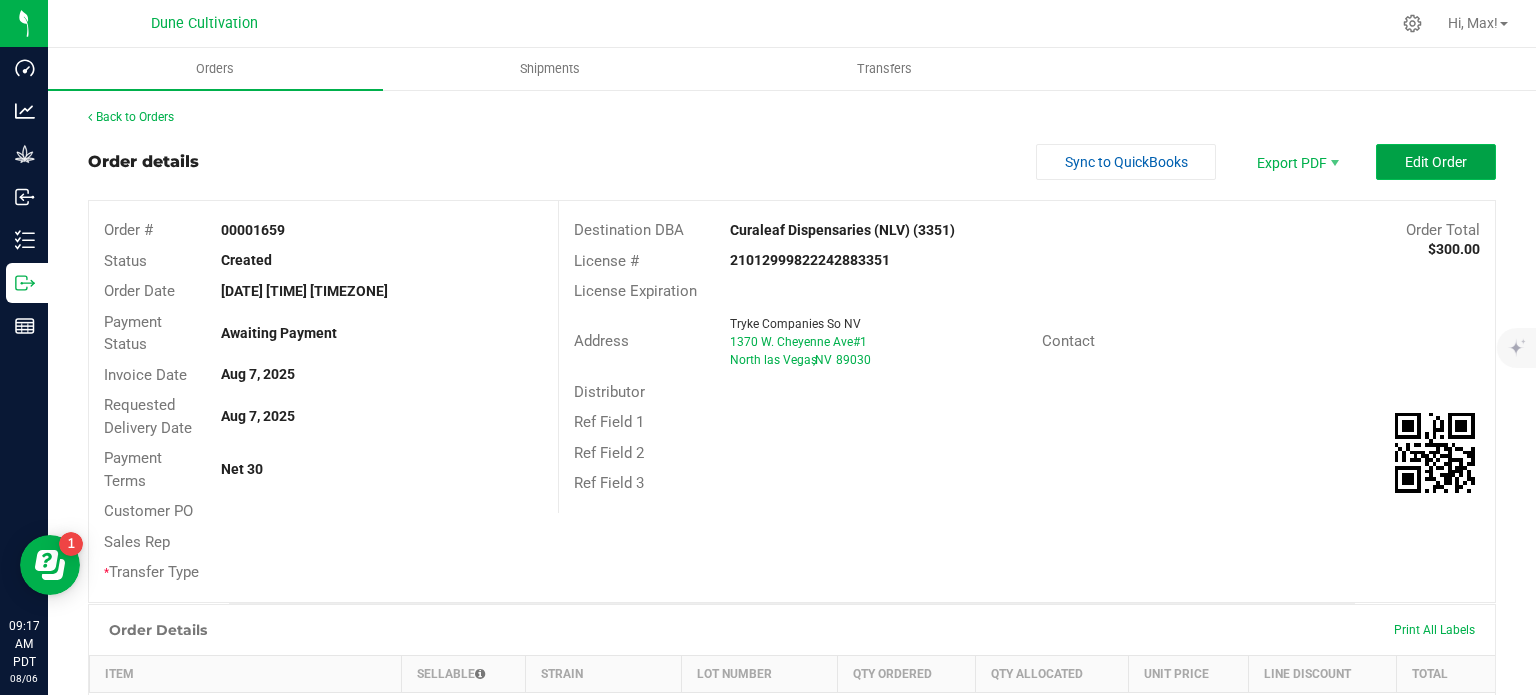 click on "Edit Order" at bounding box center (1436, 162) 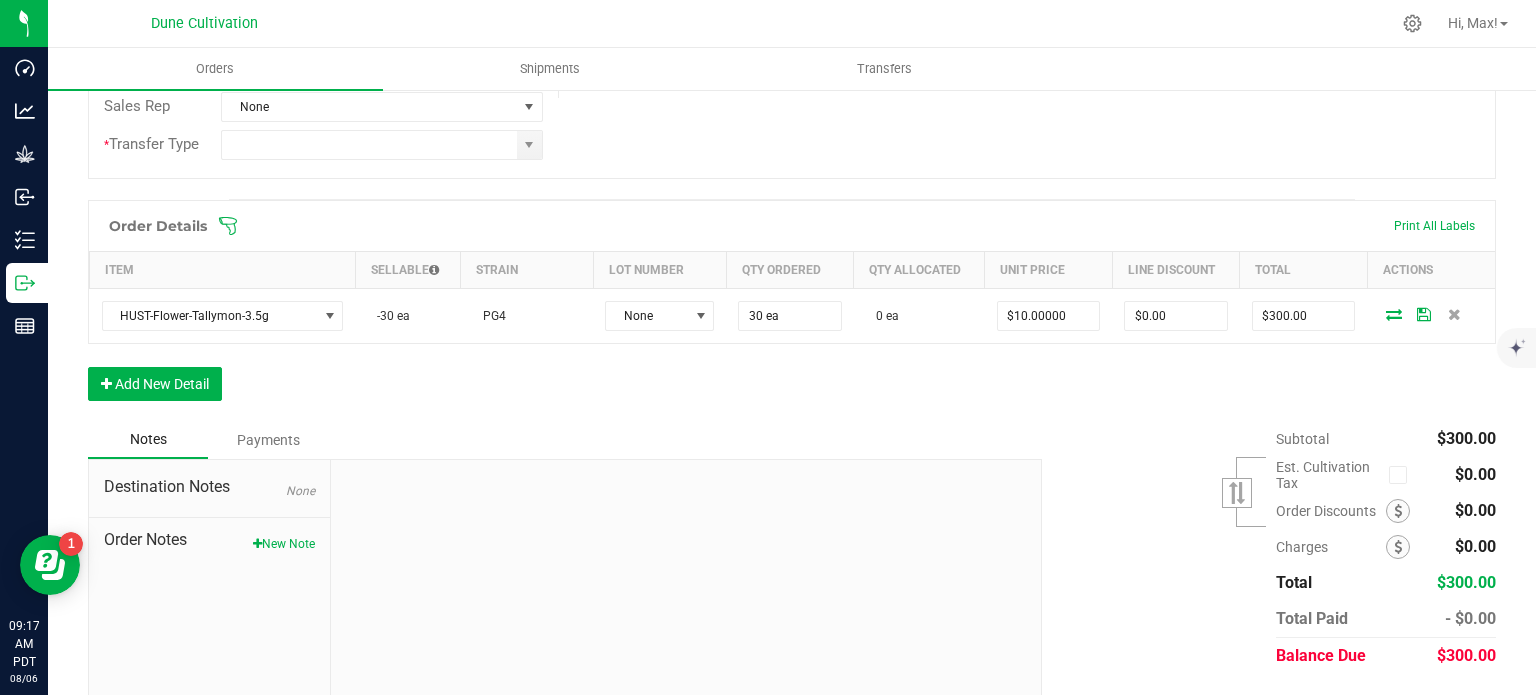 scroll, scrollTop: 0, scrollLeft: 0, axis: both 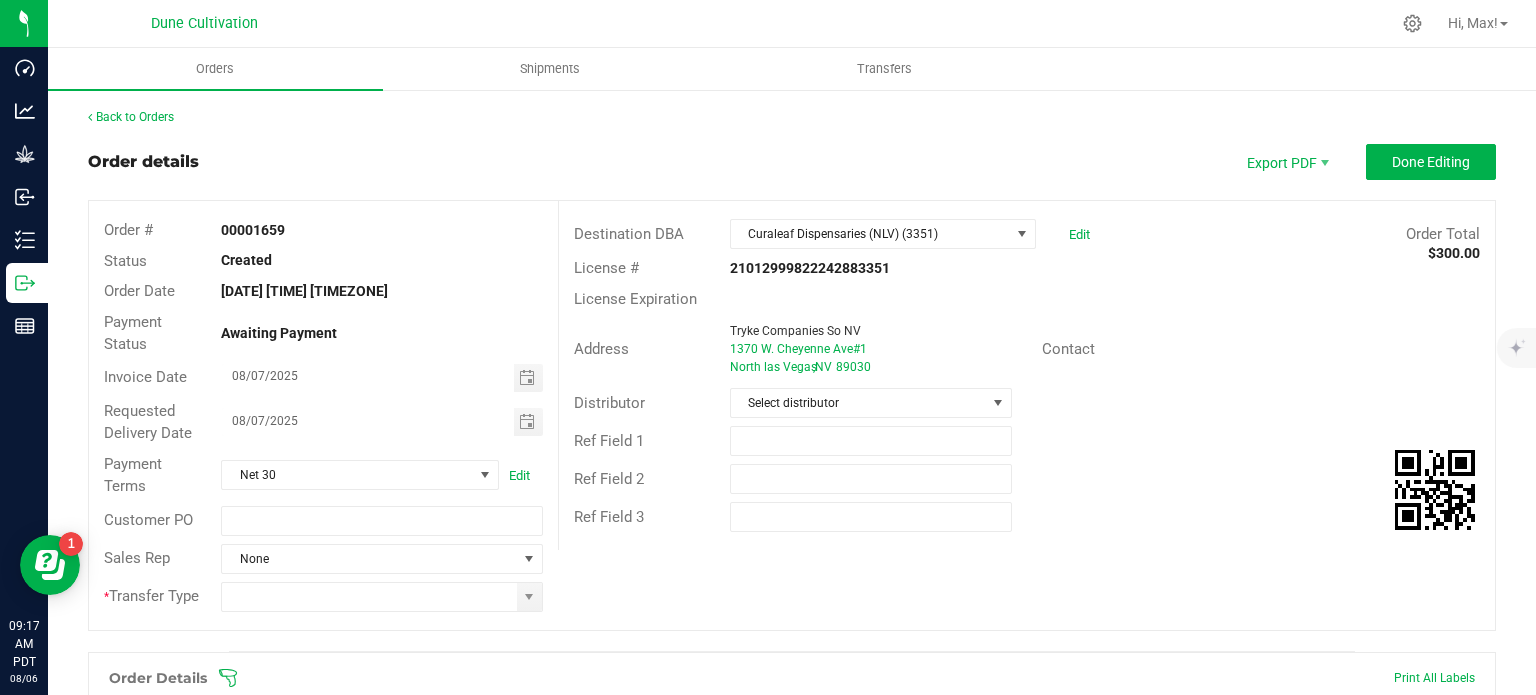 click on "Back to Orders" at bounding box center [792, 117] 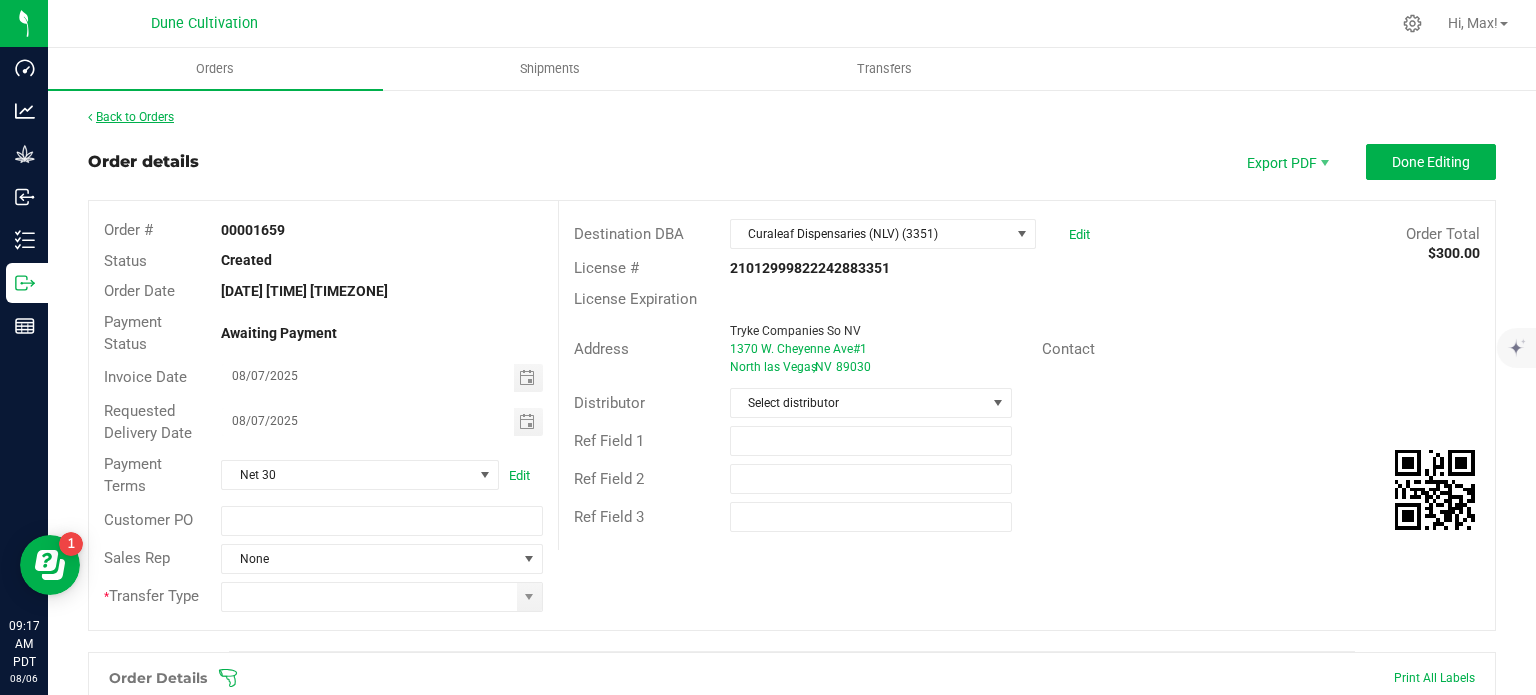 click on "Back to Orders" at bounding box center [131, 117] 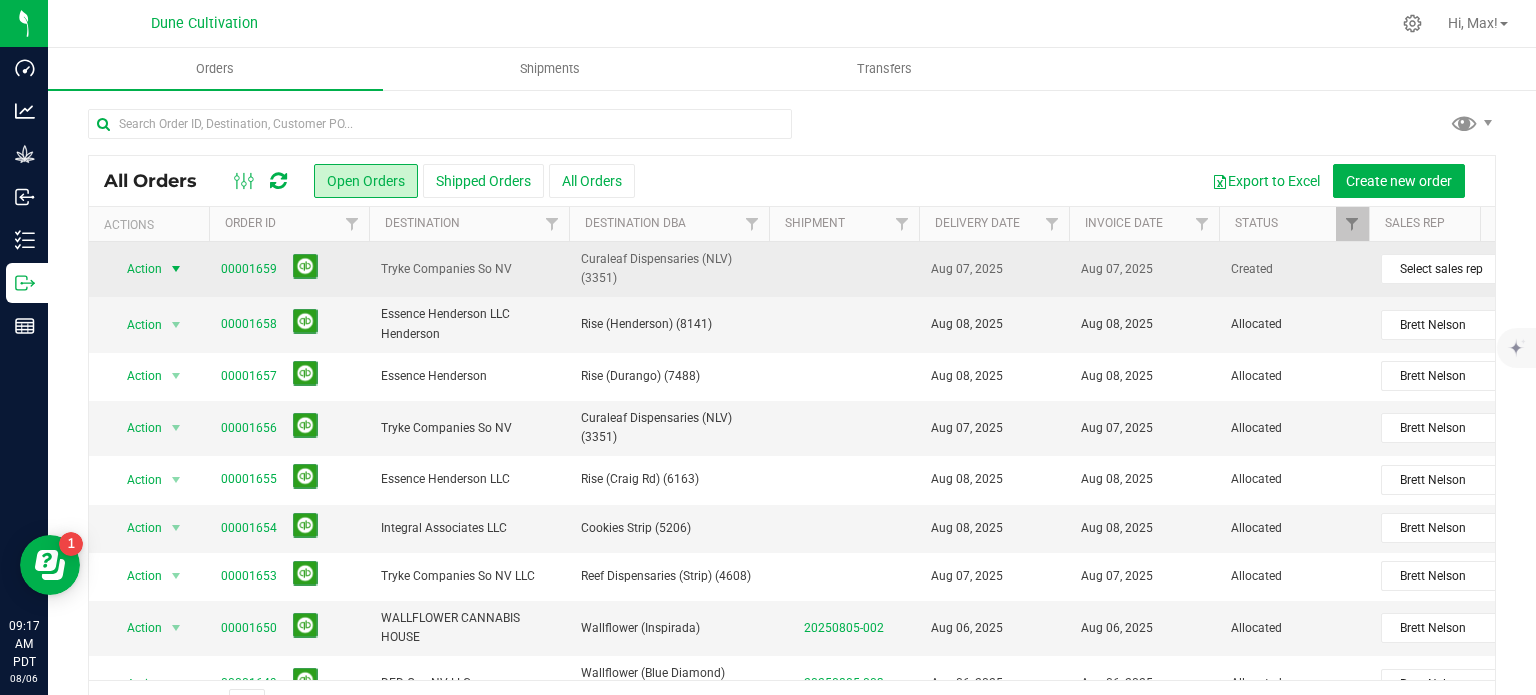 click on "Action" at bounding box center [136, 269] 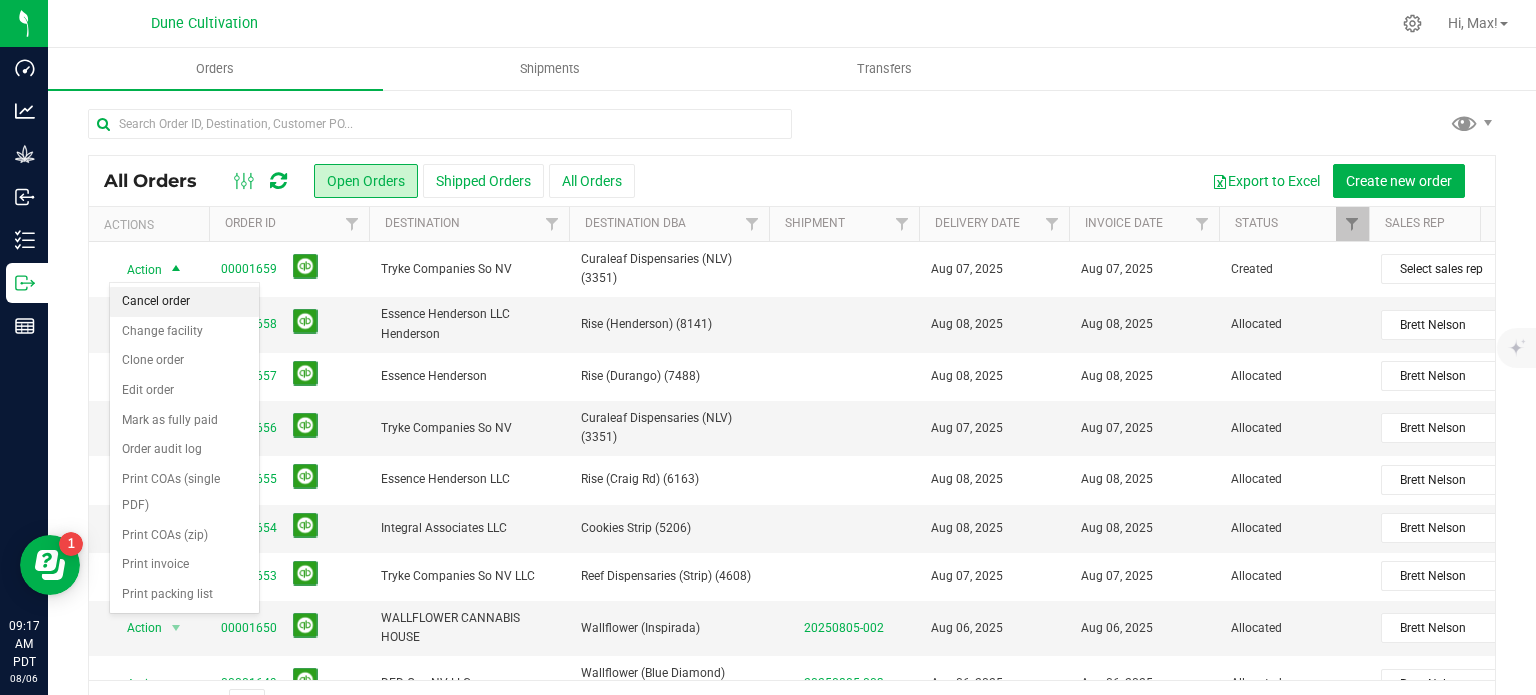 click on "Cancel order" at bounding box center (184, 302) 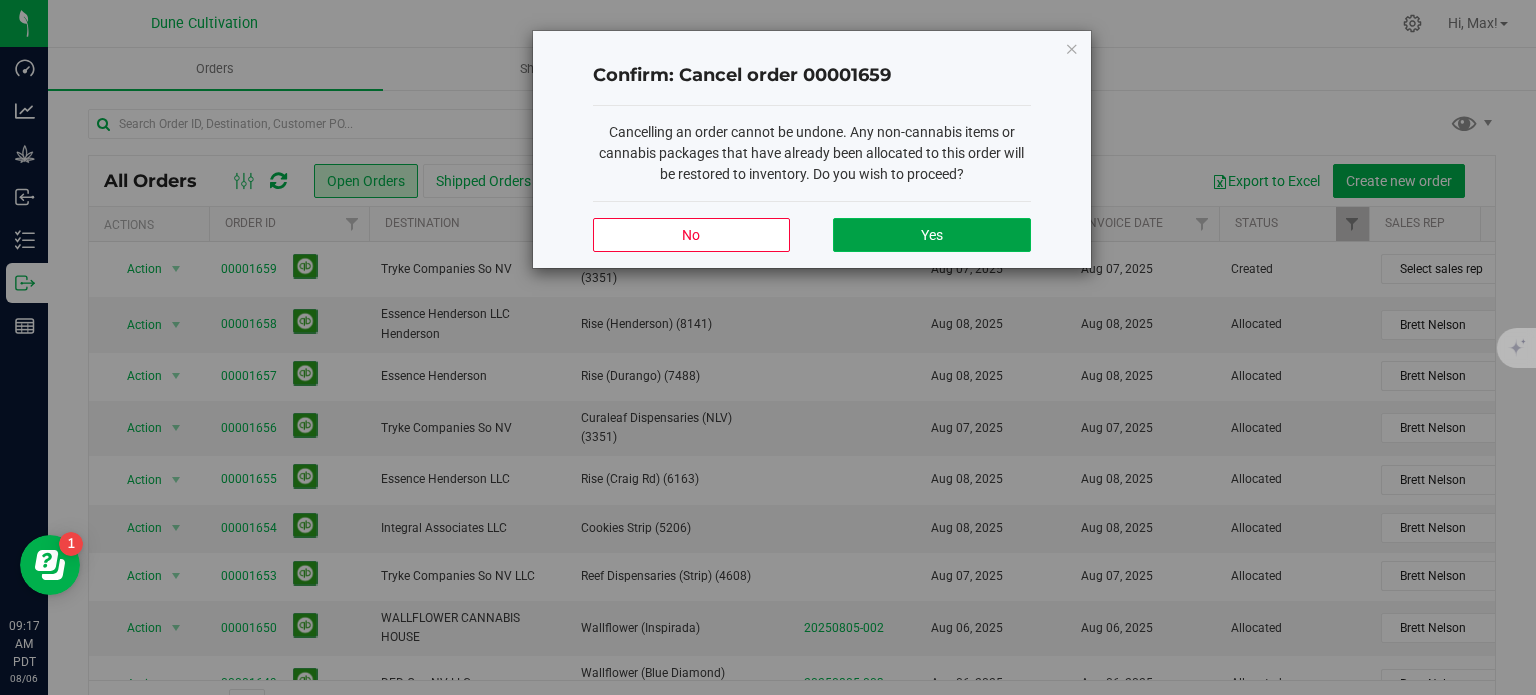 click on "Yes" at bounding box center (931, 235) 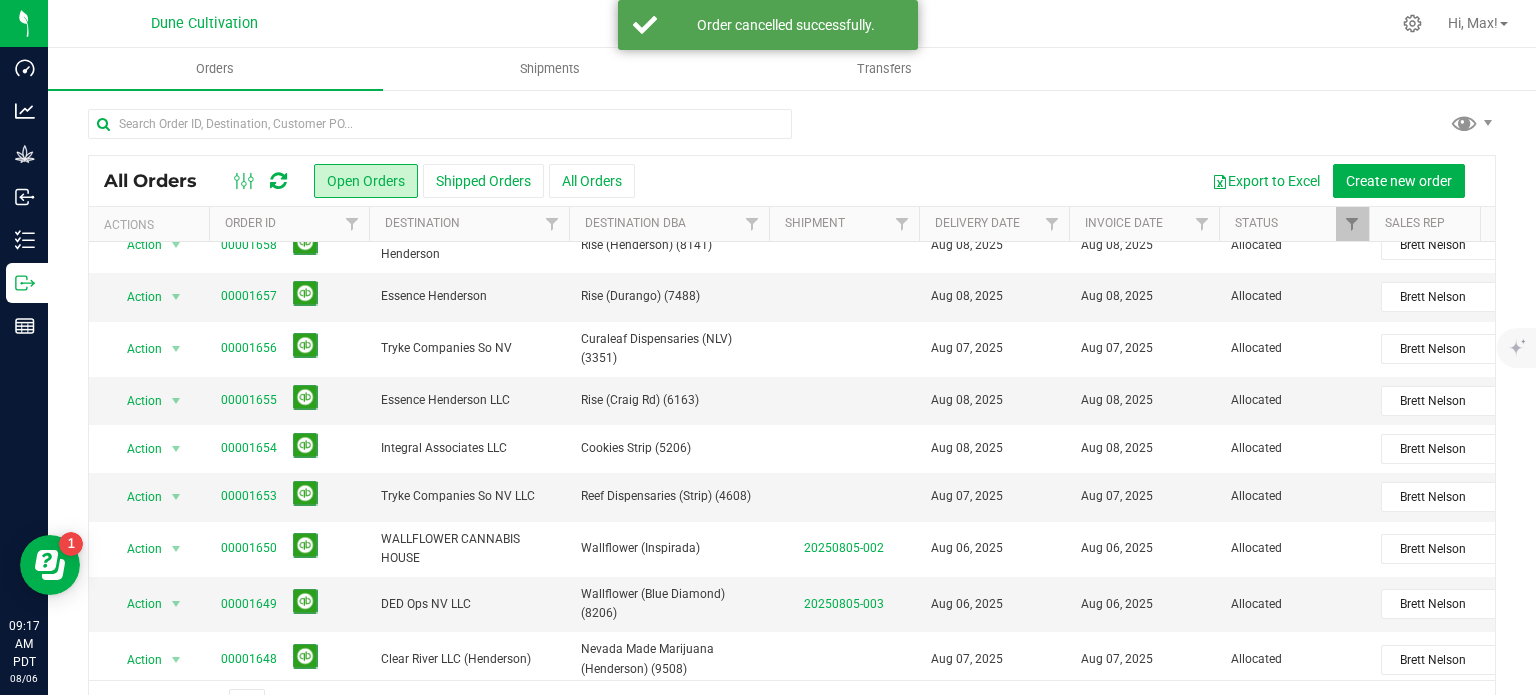 scroll, scrollTop: 27, scrollLeft: 0, axis: vertical 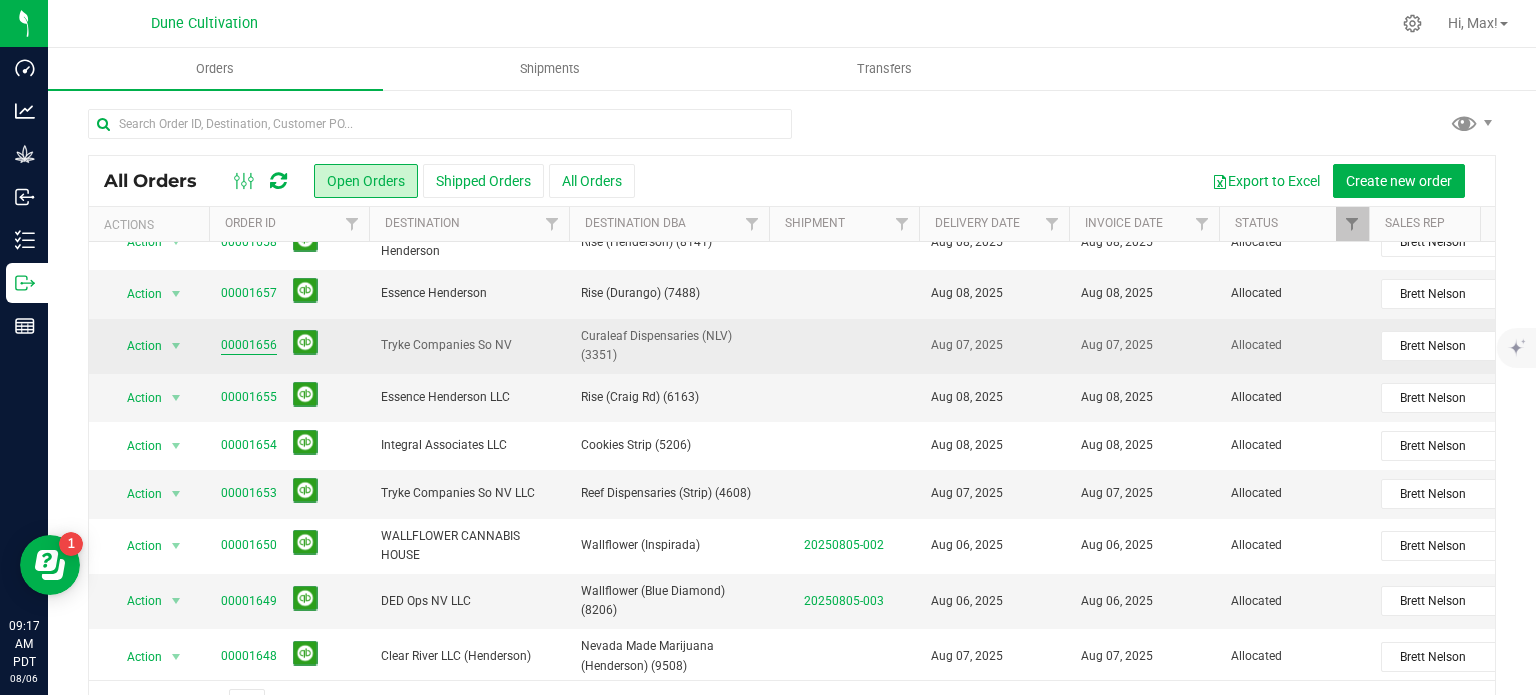click on "00001656" at bounding box center (249, 345) 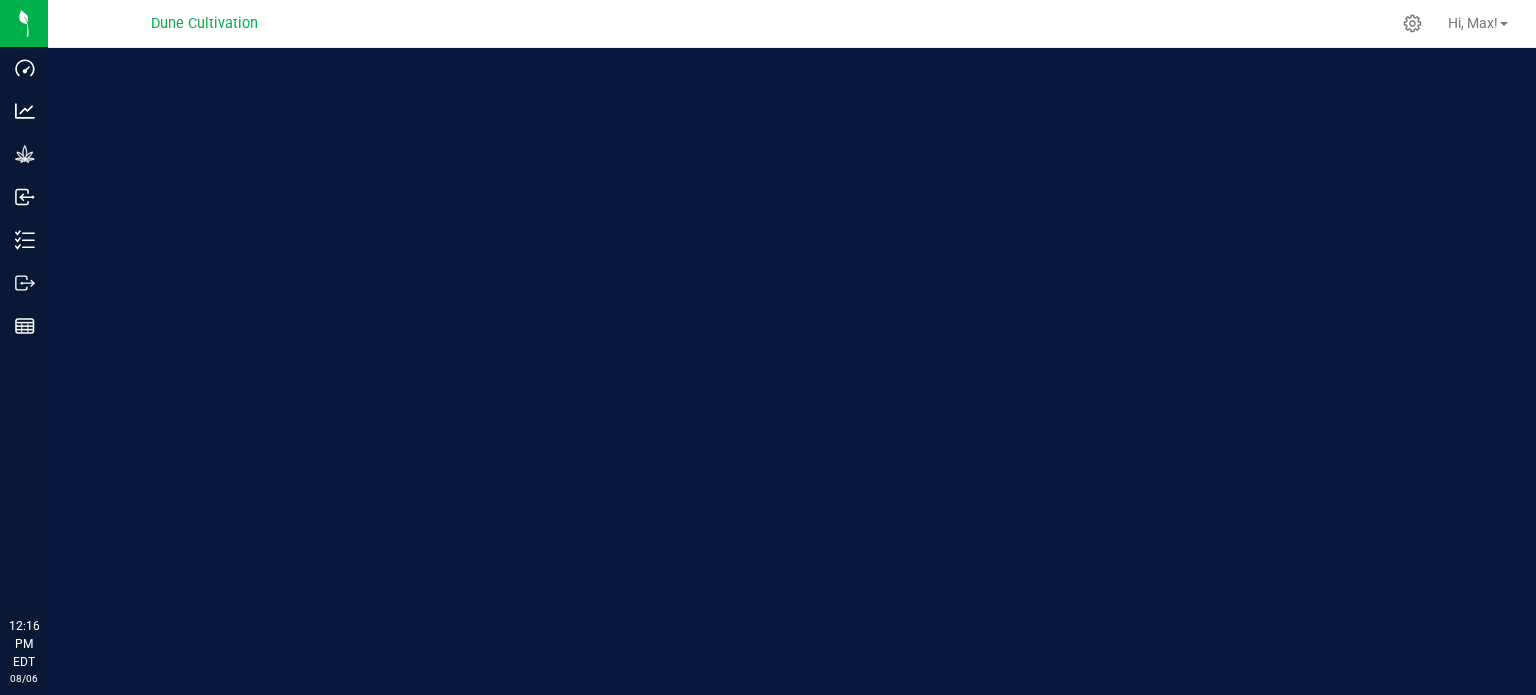 scroll, scrollTop: 0, scrollLeft: 0, axis: both 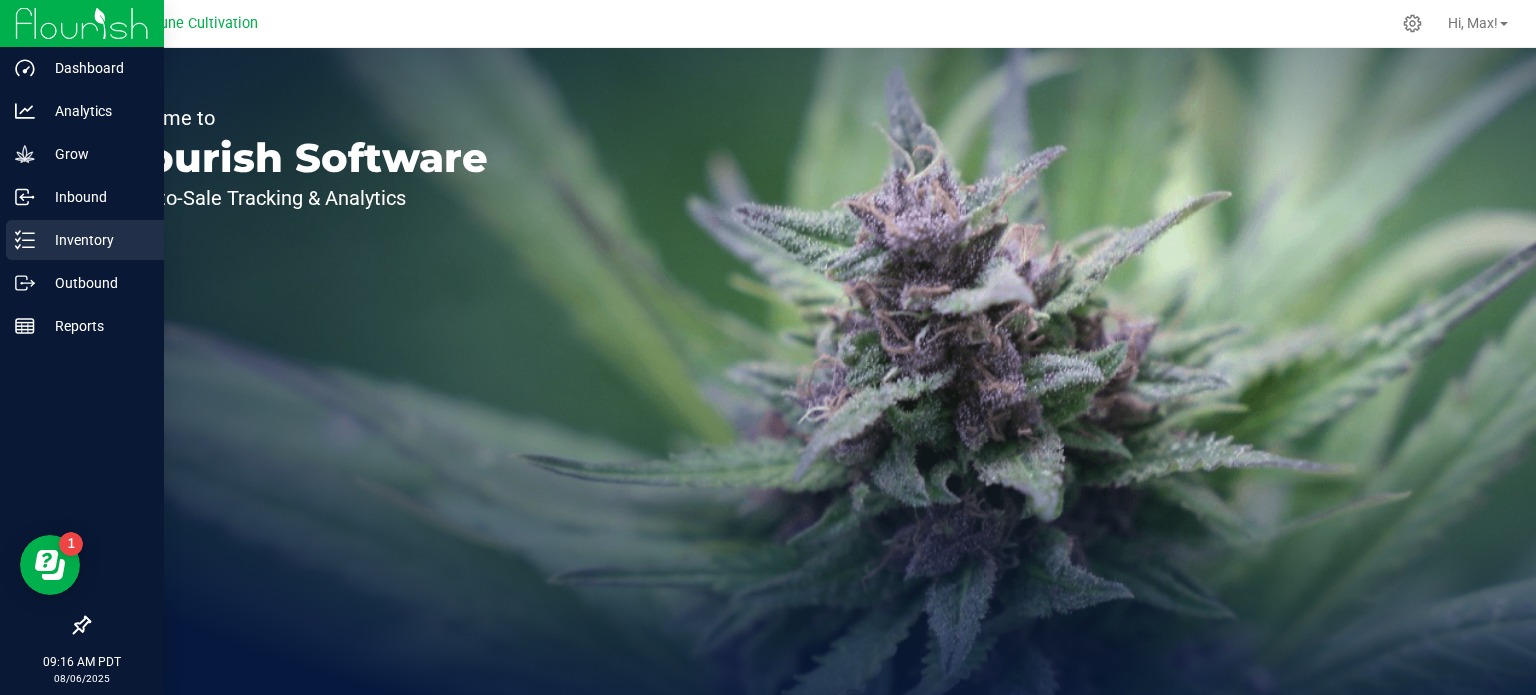 click on "Inventory" at bounding box center (95, 240) 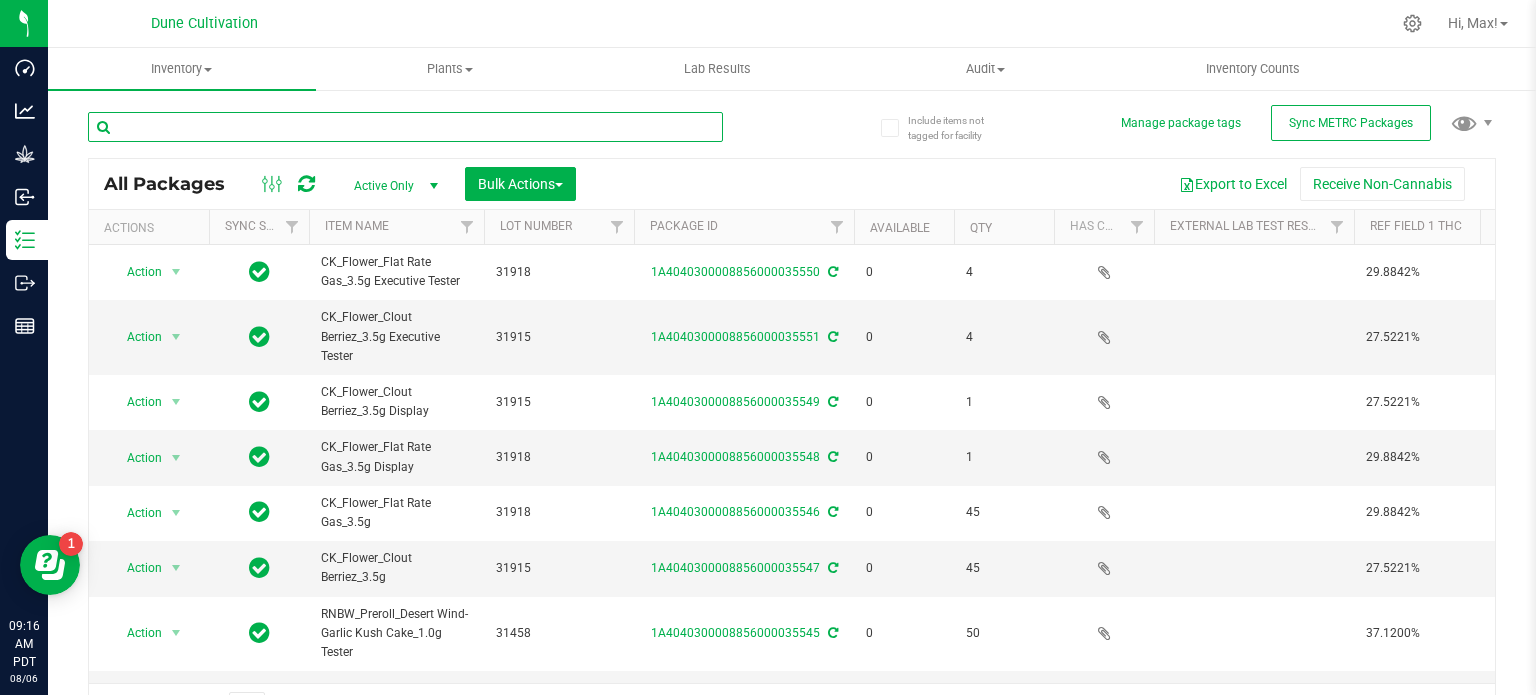 click at bounding box center (405, 127) 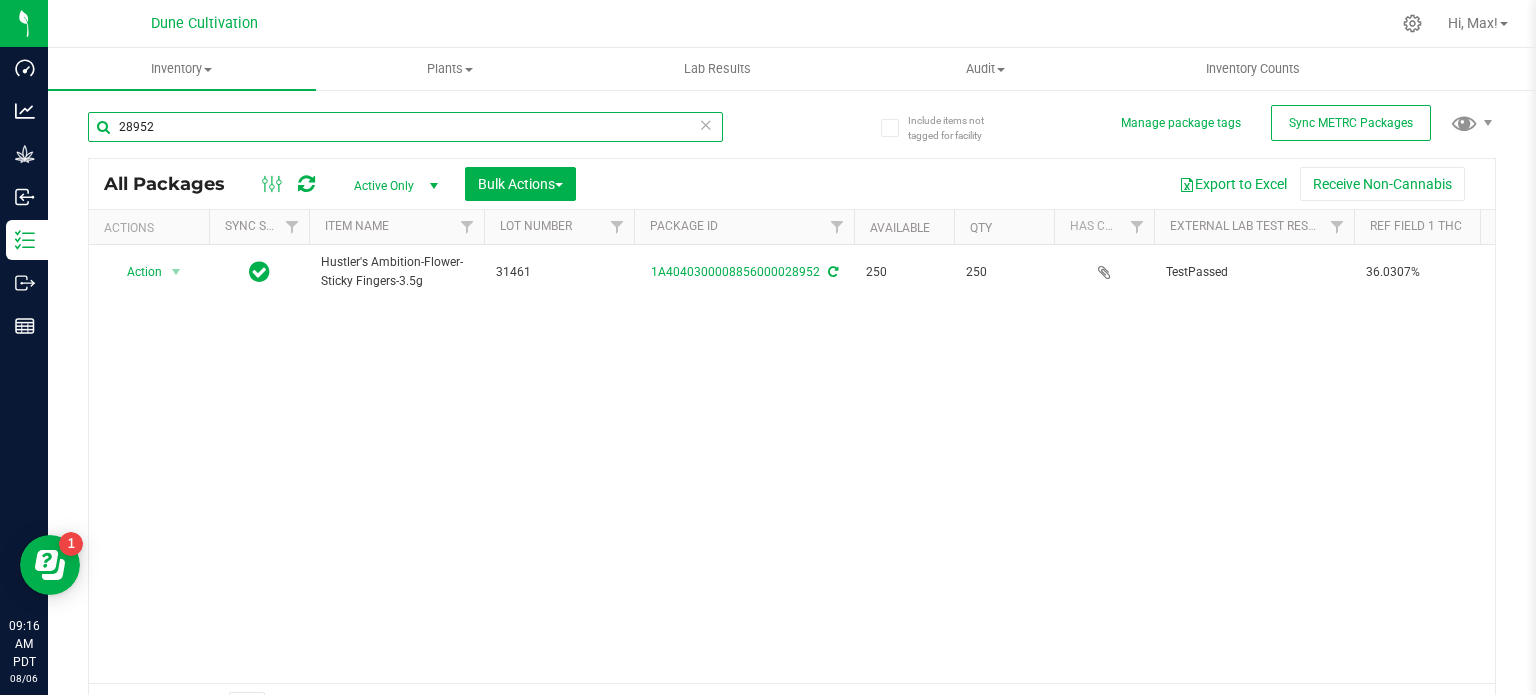 click on "28952" at bounding box center (405, 127) 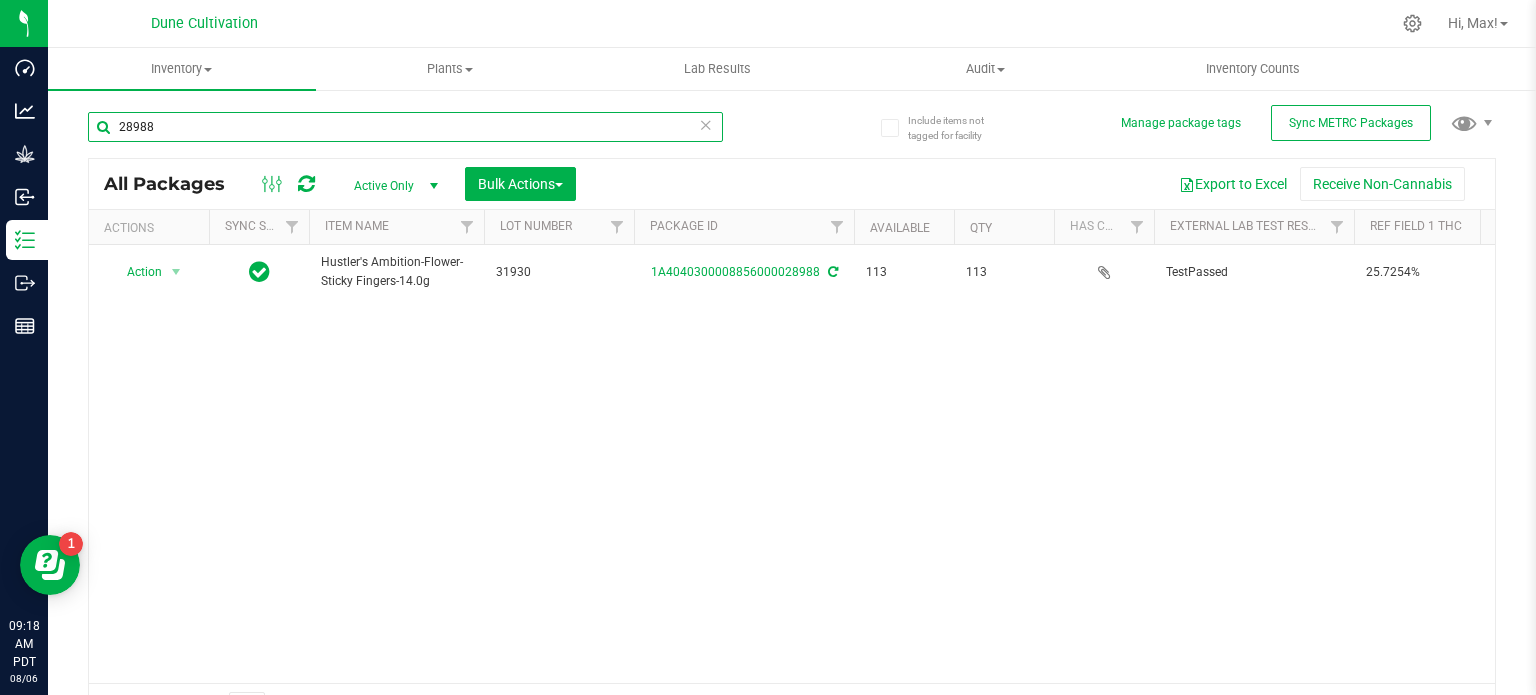 click on "28988" at bounding box center (405, 127) 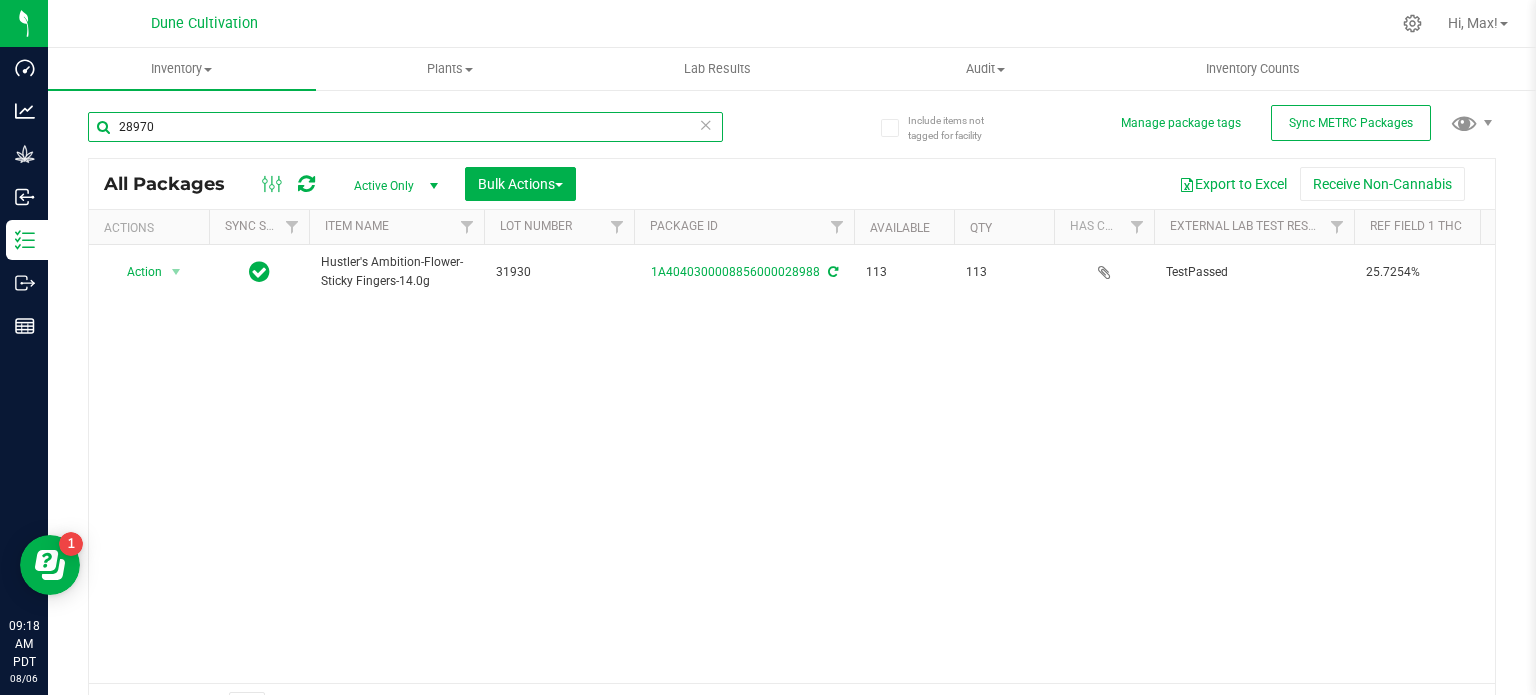 type on "28970" 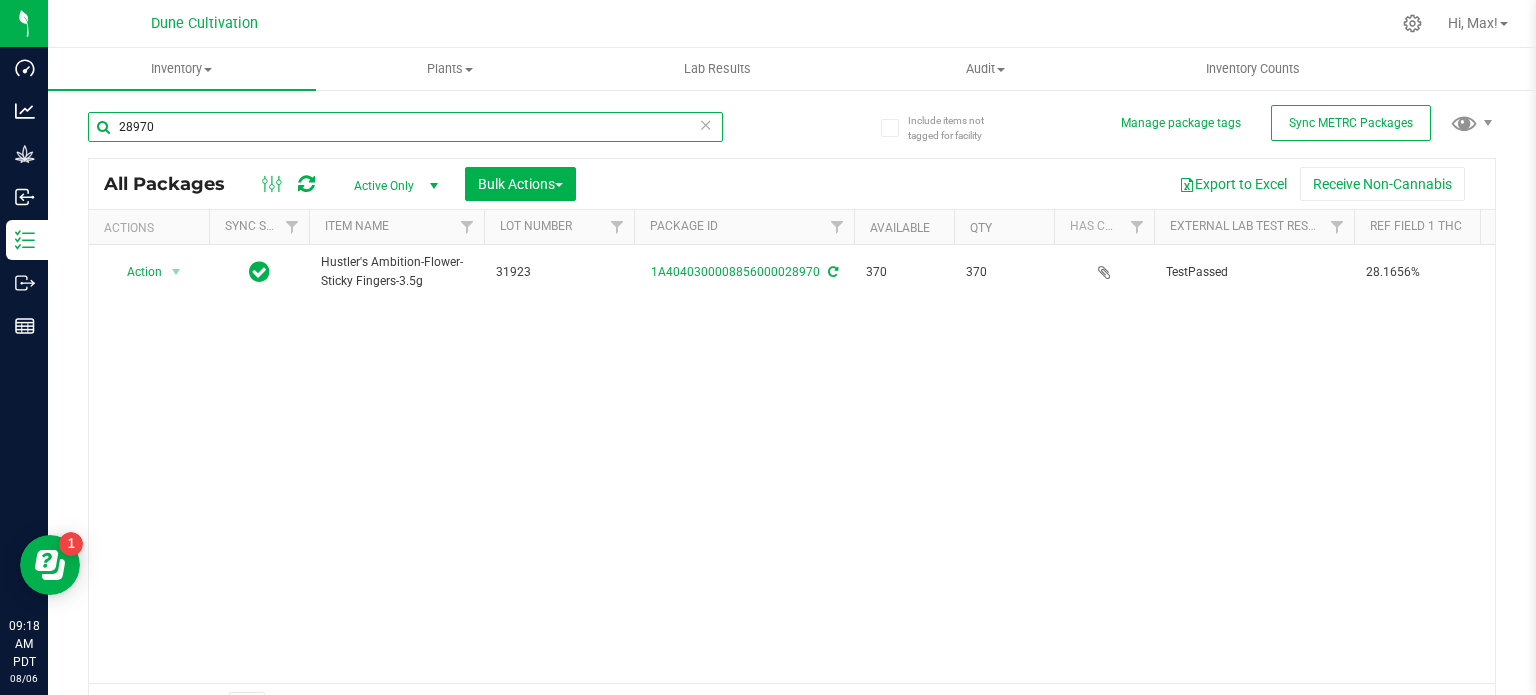scroll, scrollTop: 0, scrollLeft: 508, axis: horizontal 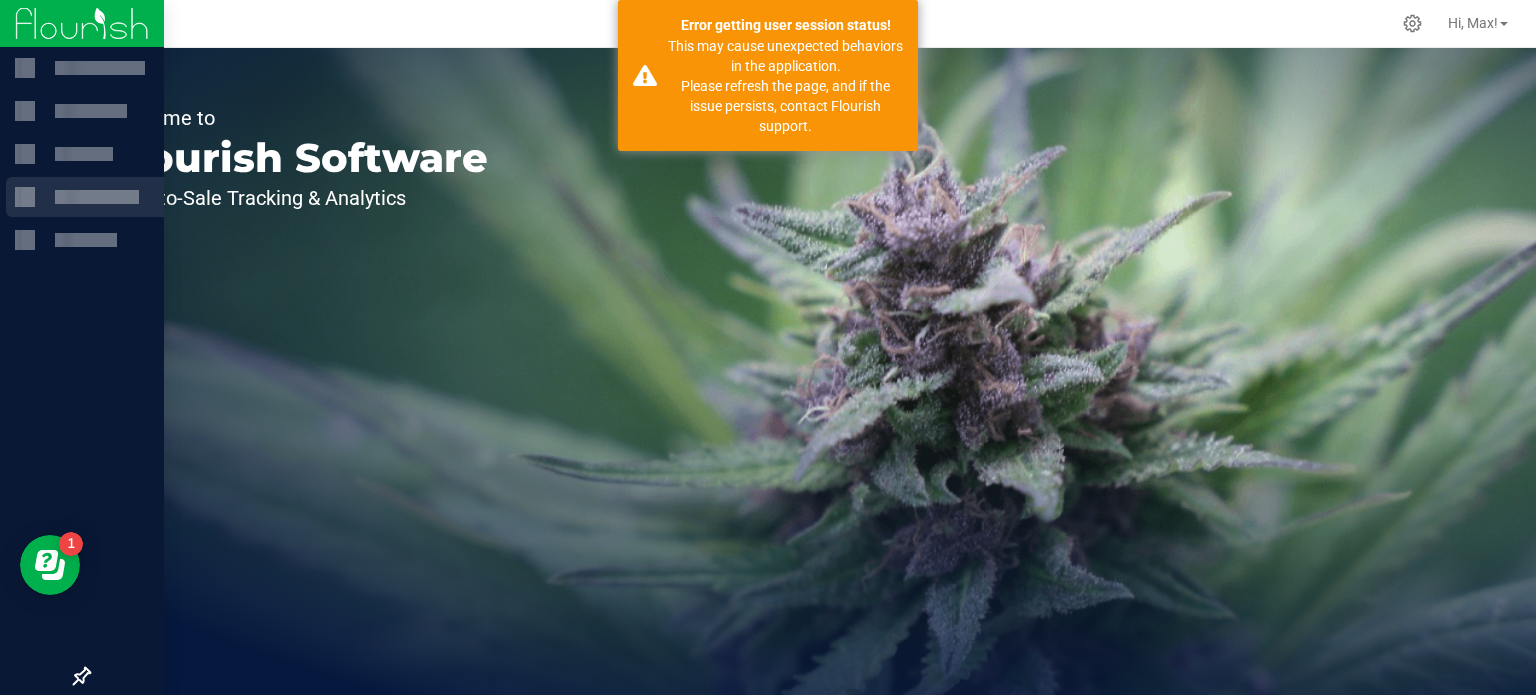 click at bounding box center [85, 197] 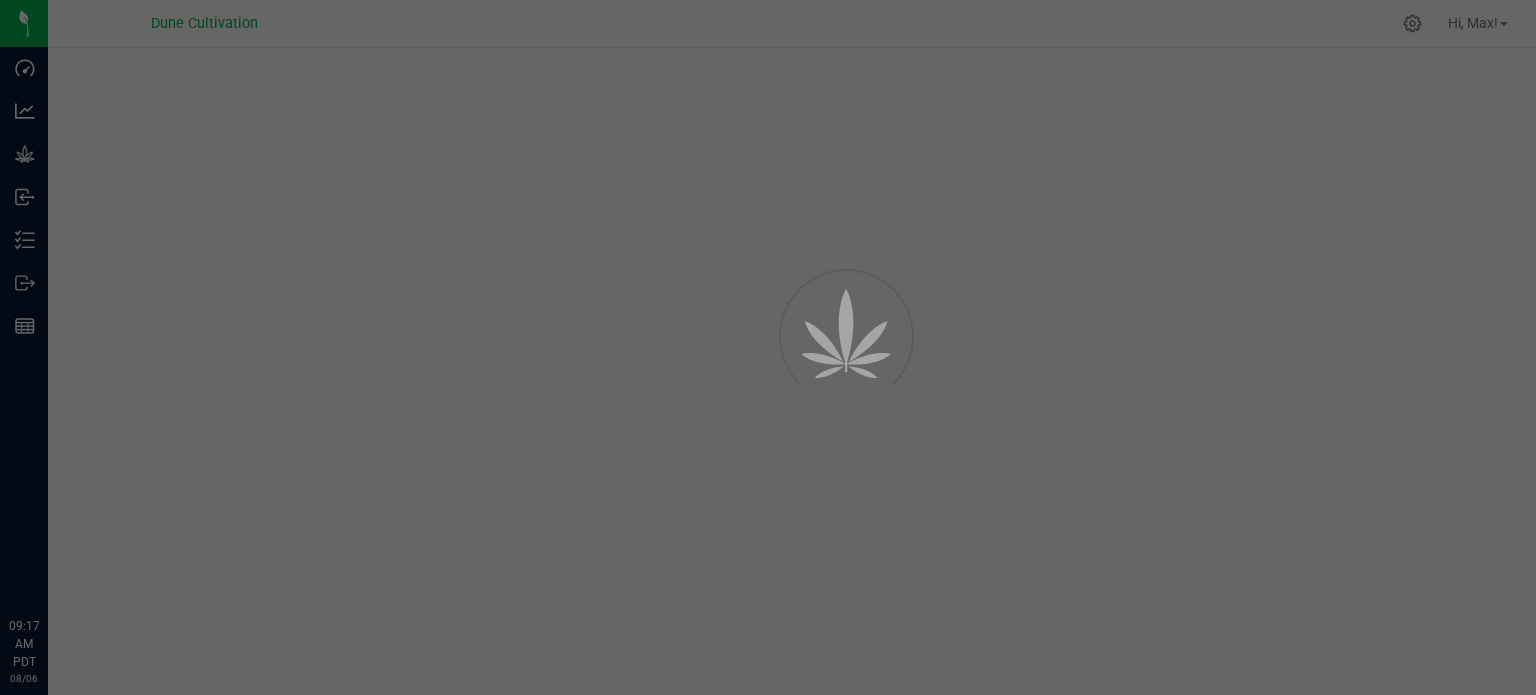 scroll, scrollTop: 0, scrollLeft: 0, axis: both 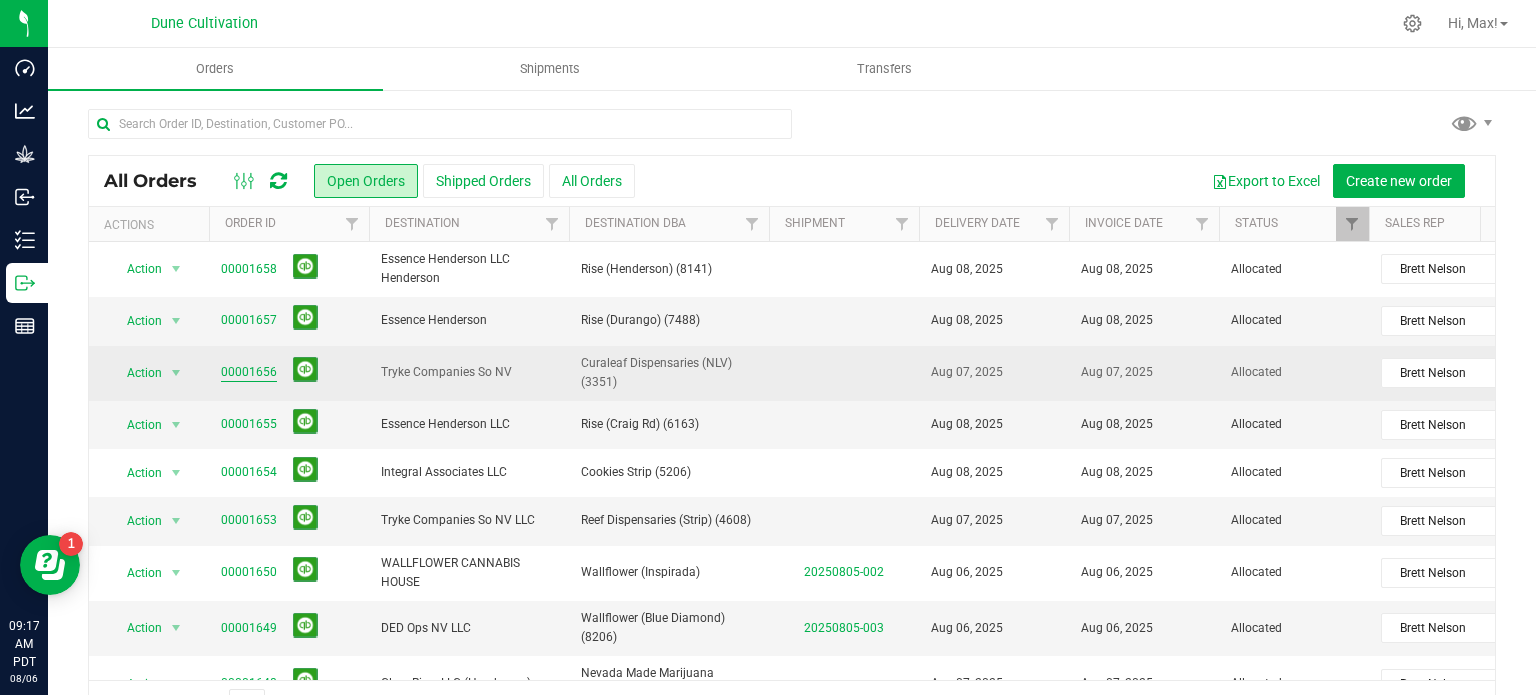 click on "00001656" at bounding box center [249, 372] 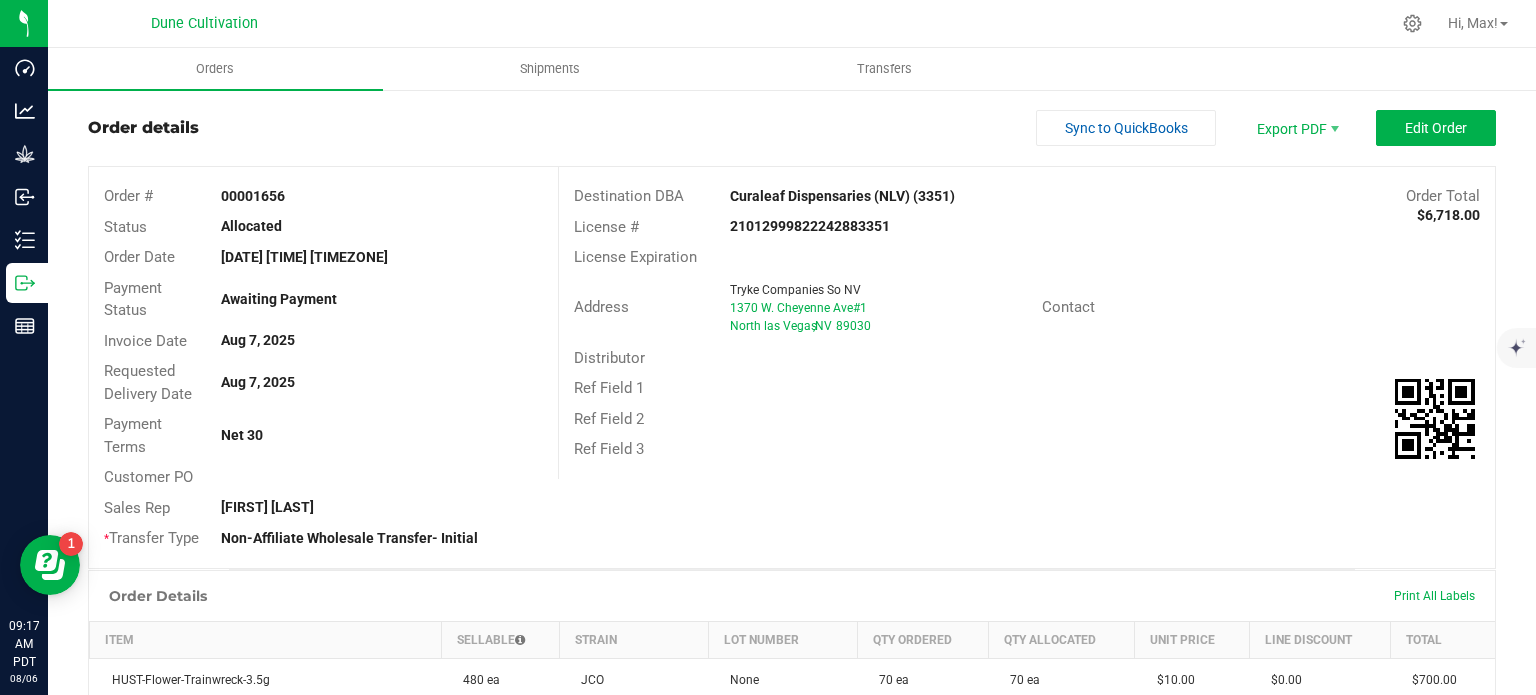 scroll, scrollTop: 31, scrollLeft: 0, axis: vertical 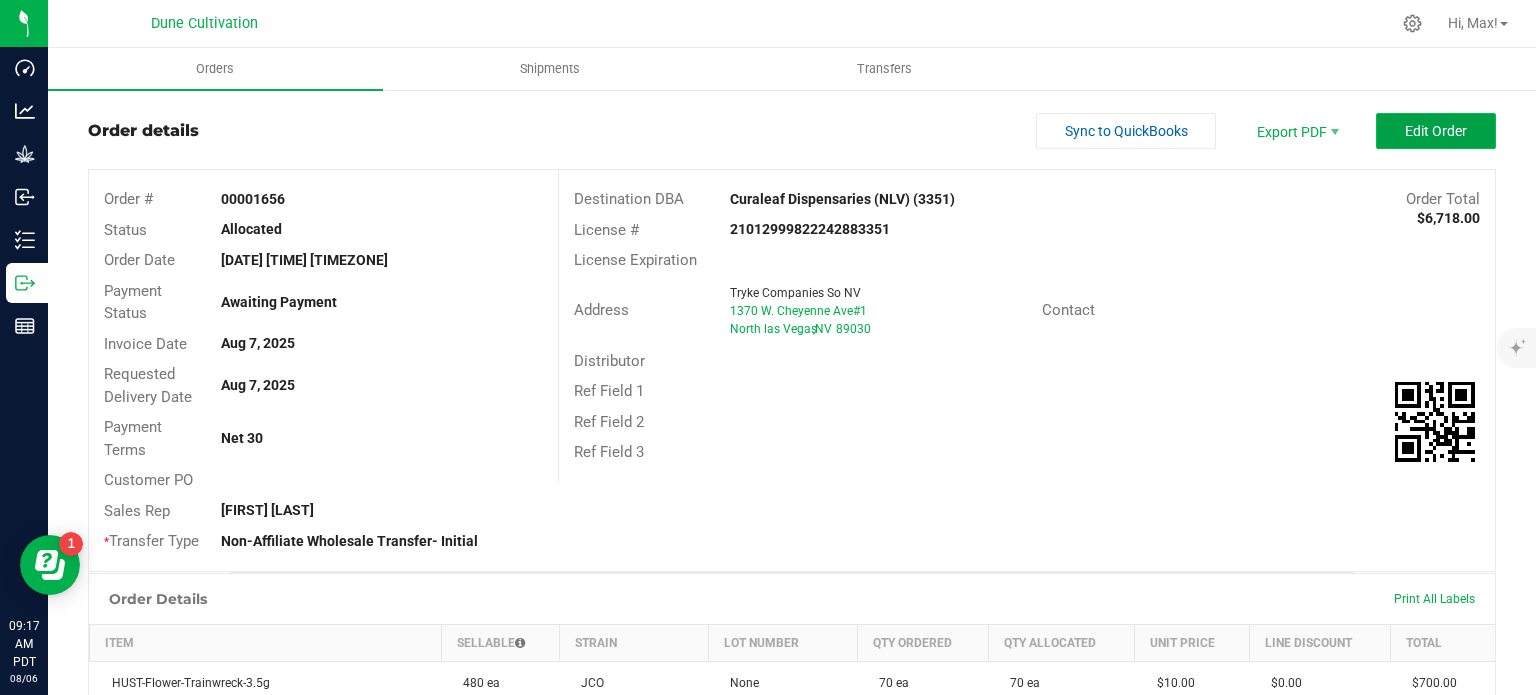 click on "Edit Order" at bounding box center (1436, 131) 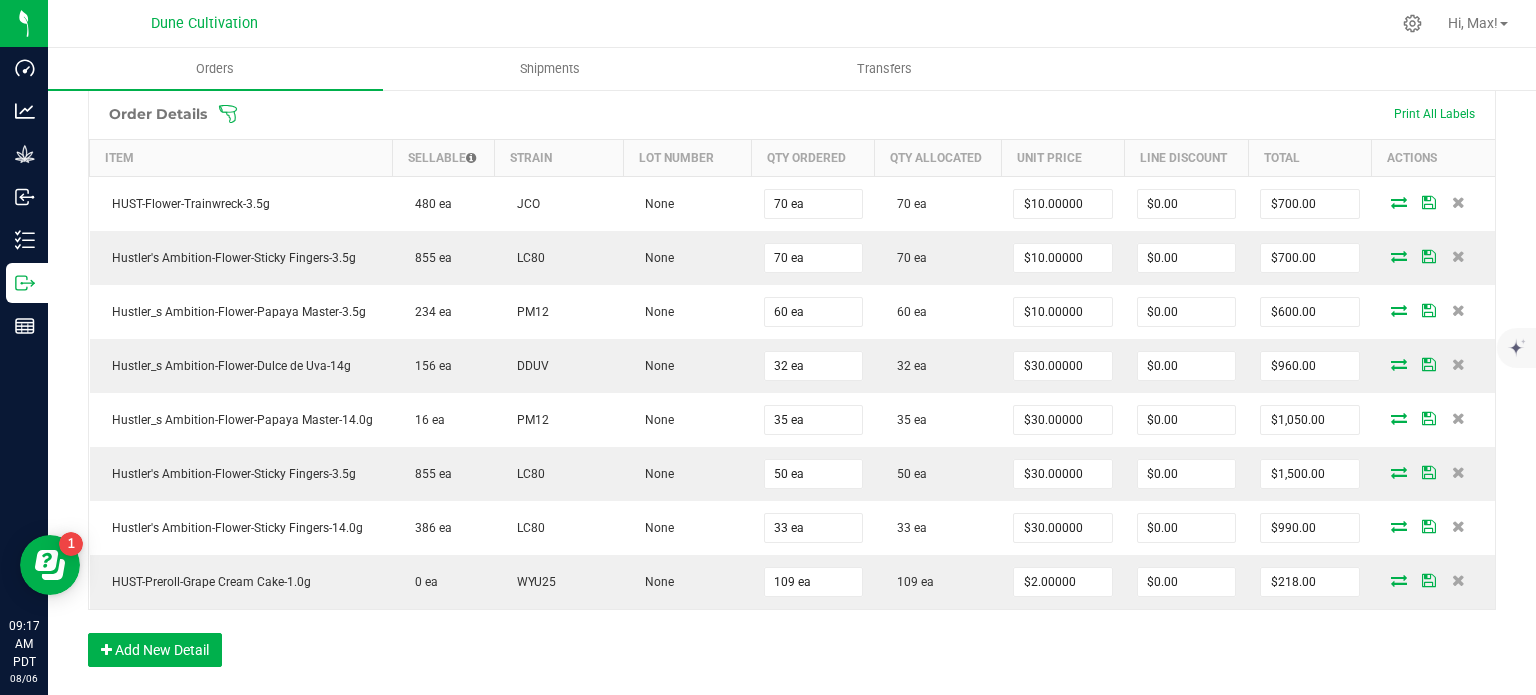 scroll, scrollTop: 563, scrollLeft: 0, axis: vertical 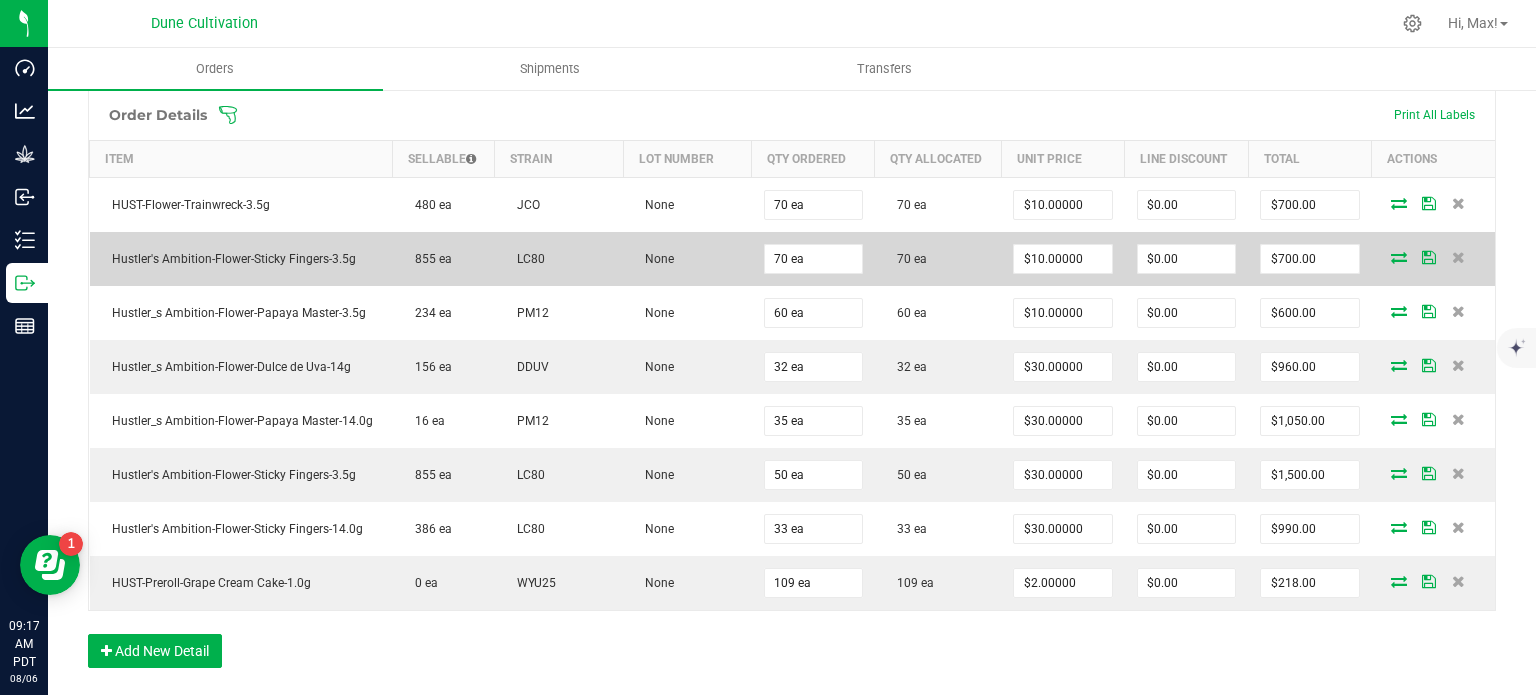 click at bounding box center (1399, 257) 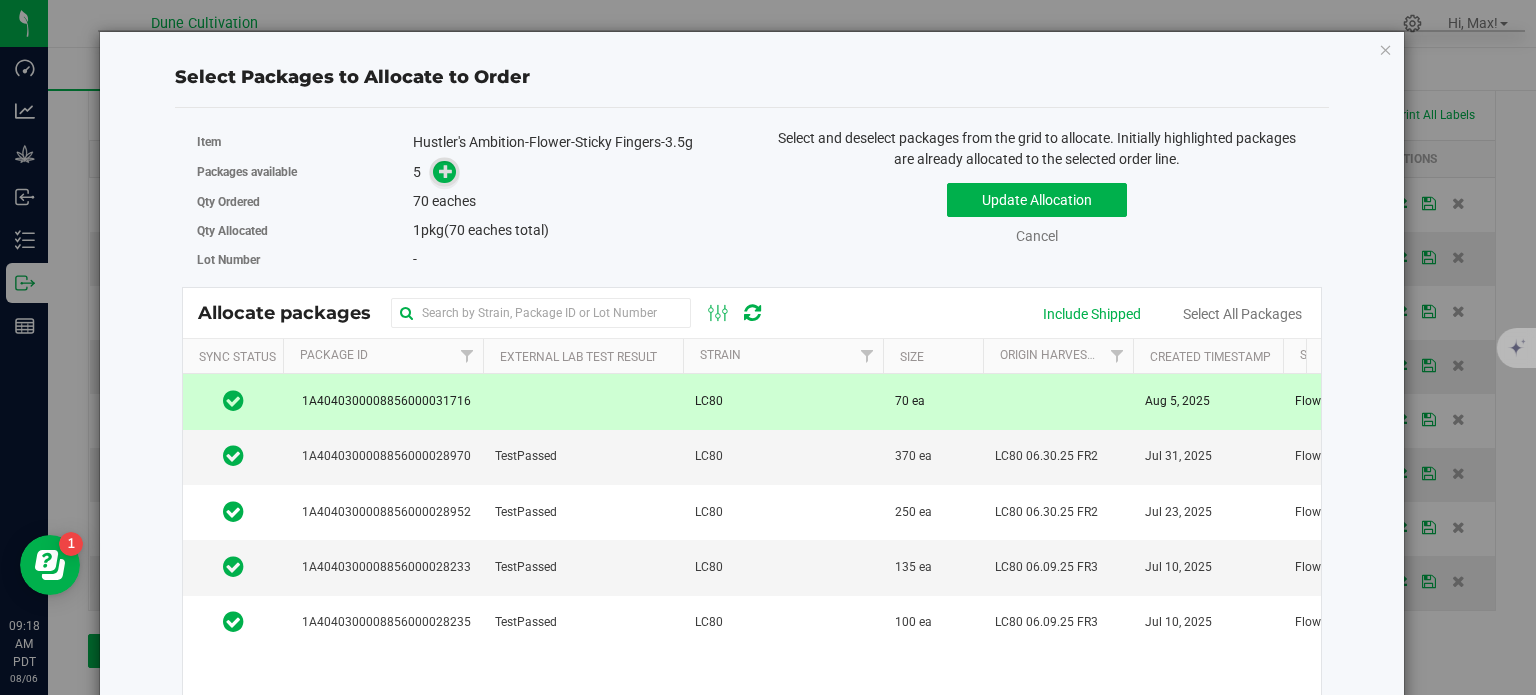 click at bounding box center (446, 171) 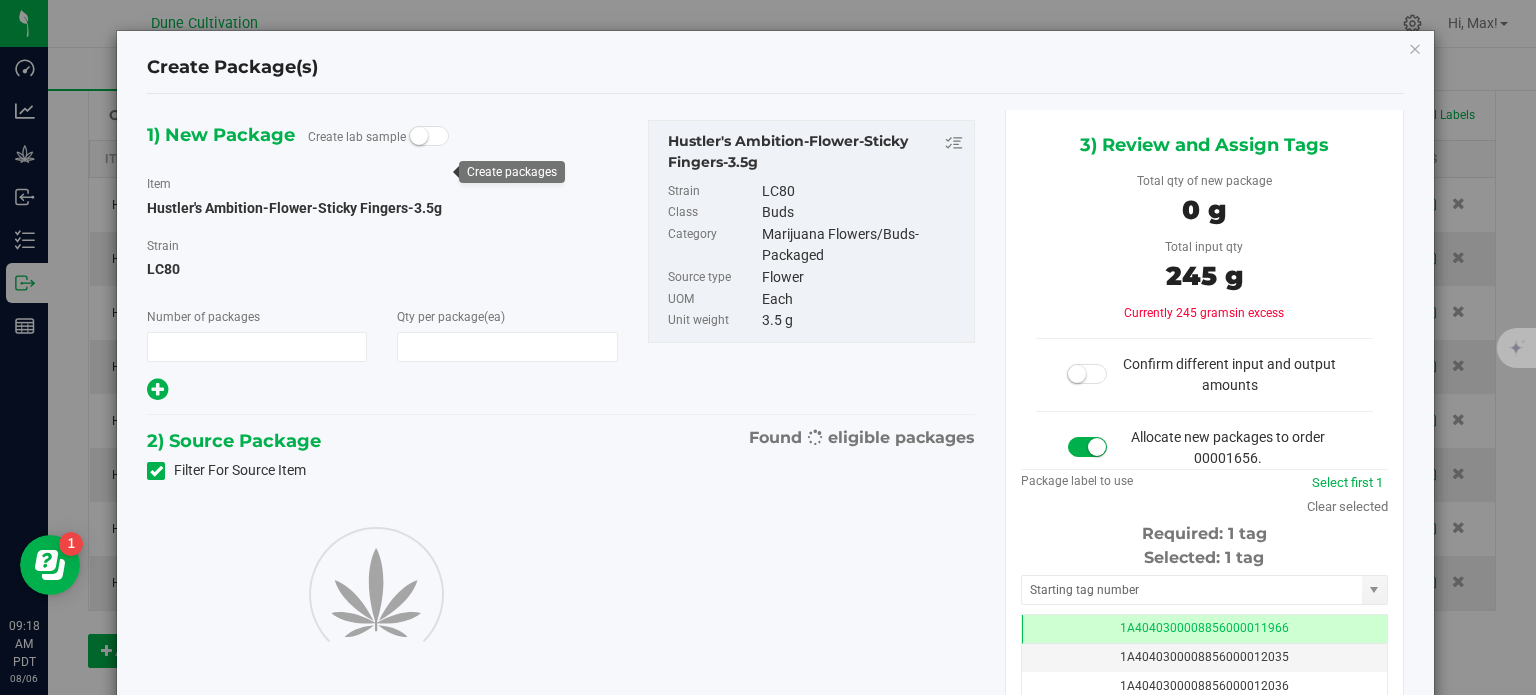 type on "1" 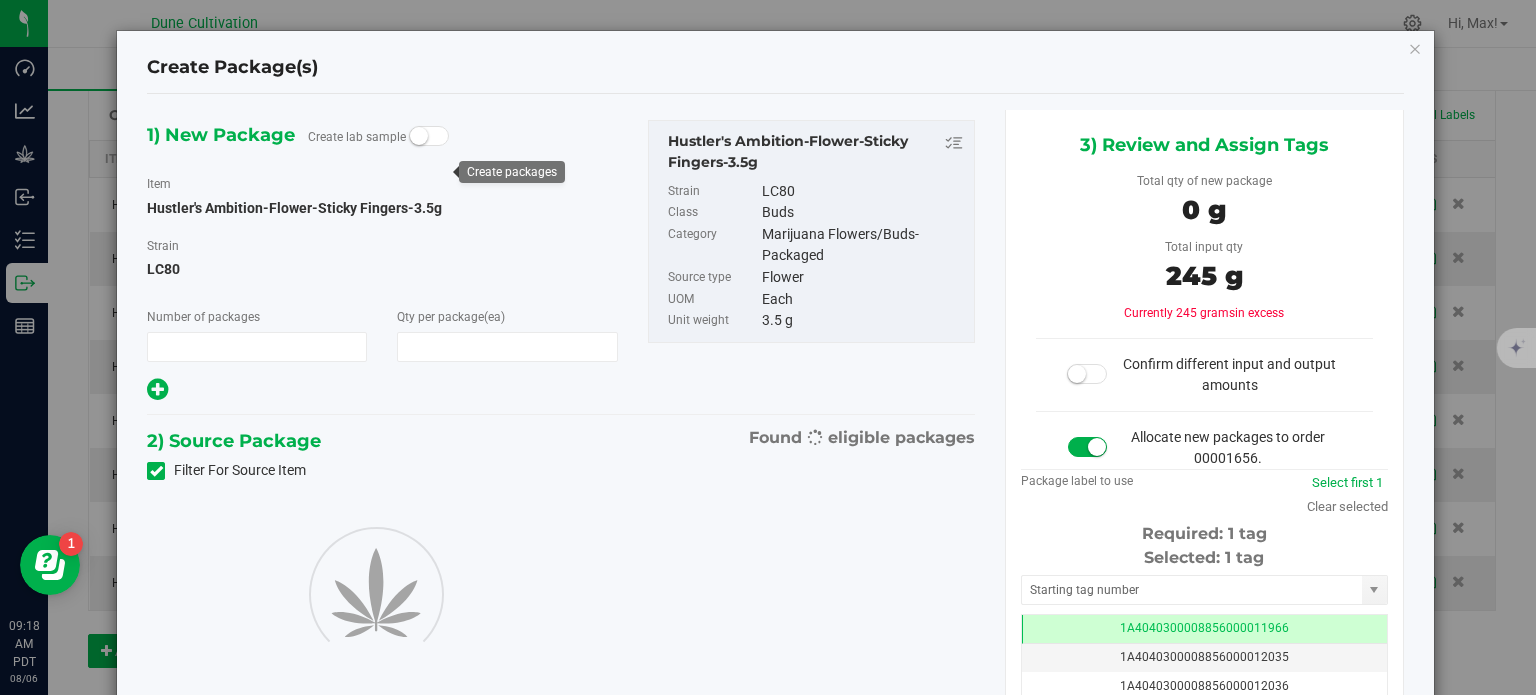 type on "0" 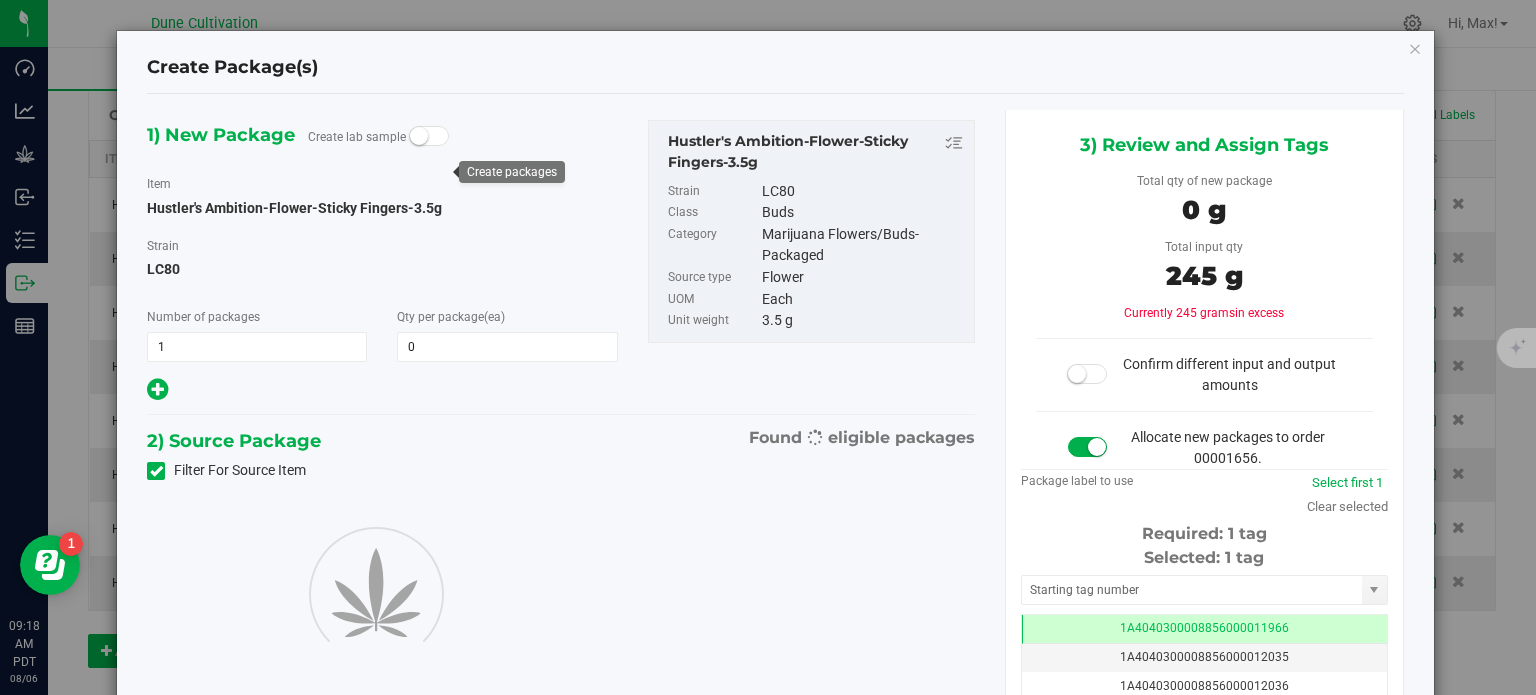 scroll, scrollTop: 0, scrollLeft: 0, axis: both 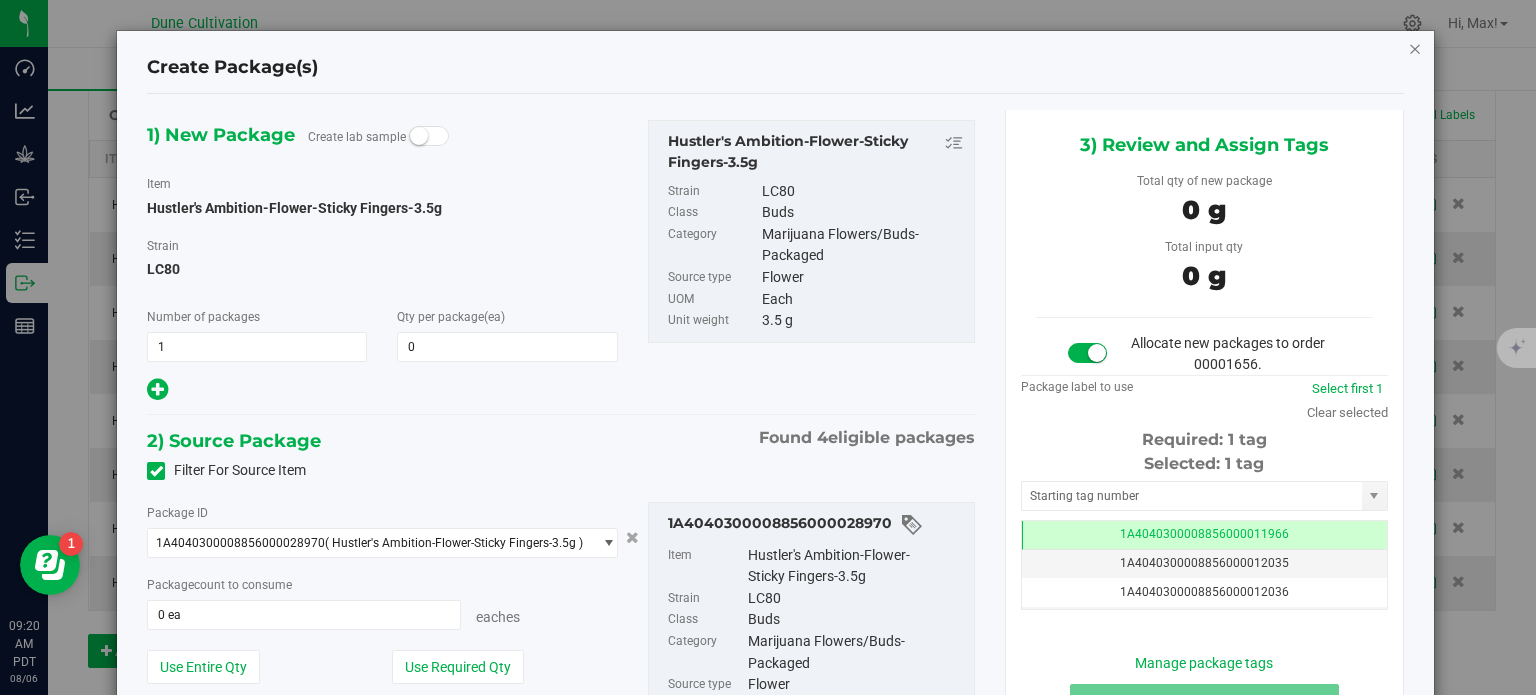 click at bounding box center [1415, 48] 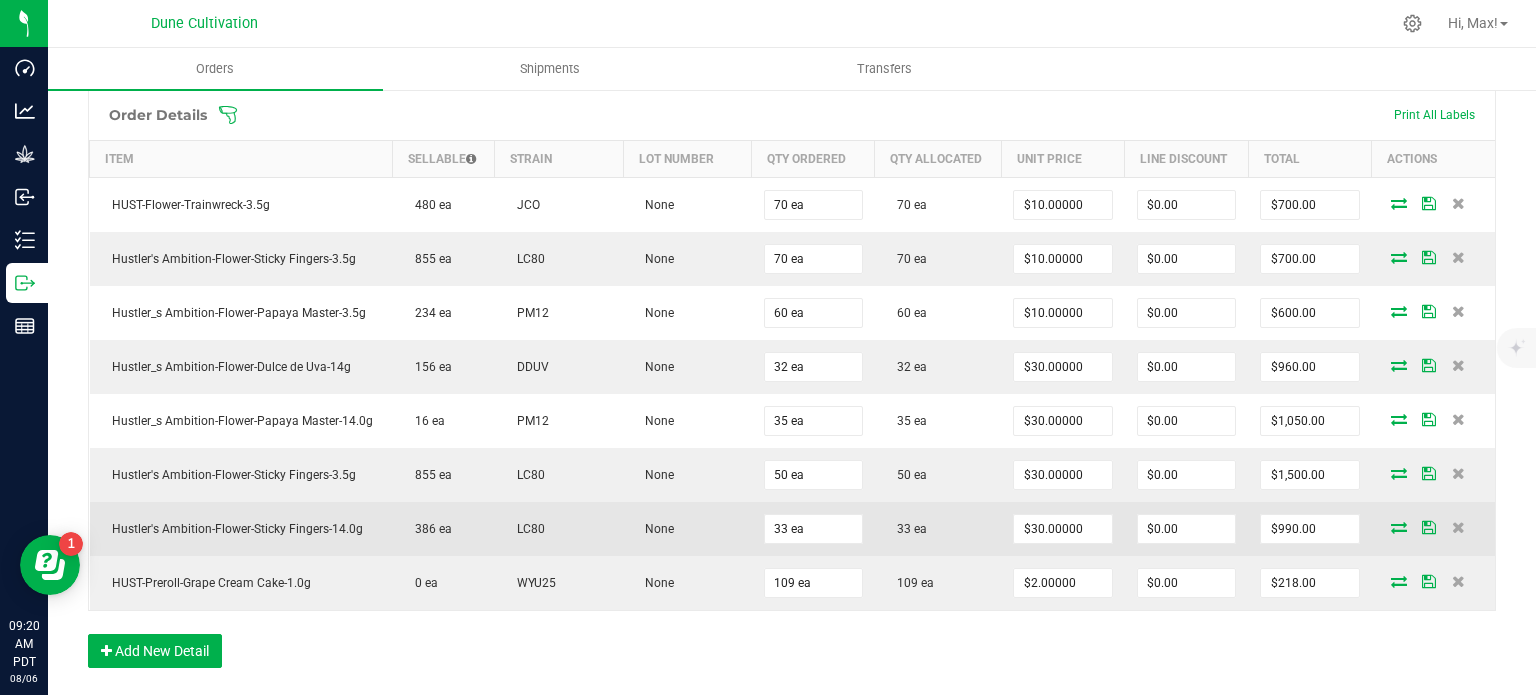 click at bounding box center (1399, 527) 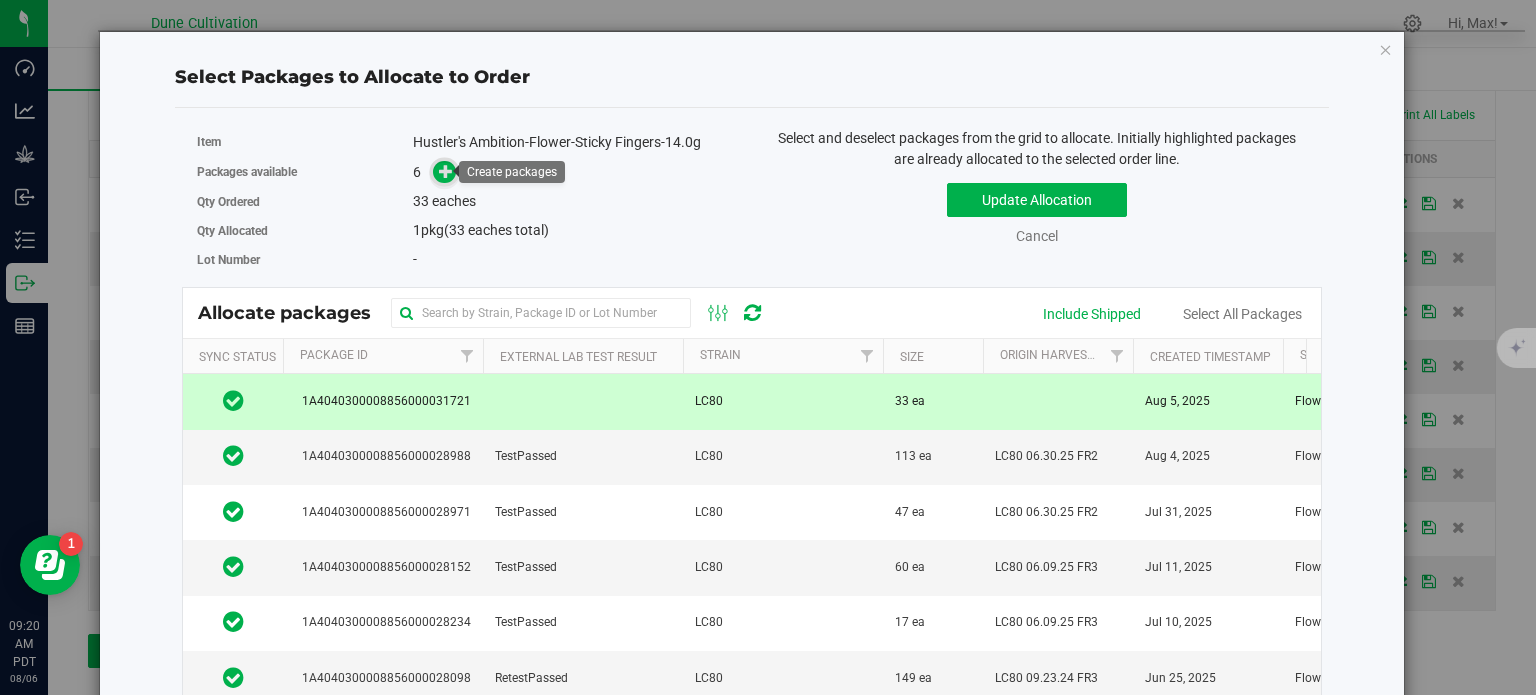 click at bounding box center (446, 171) 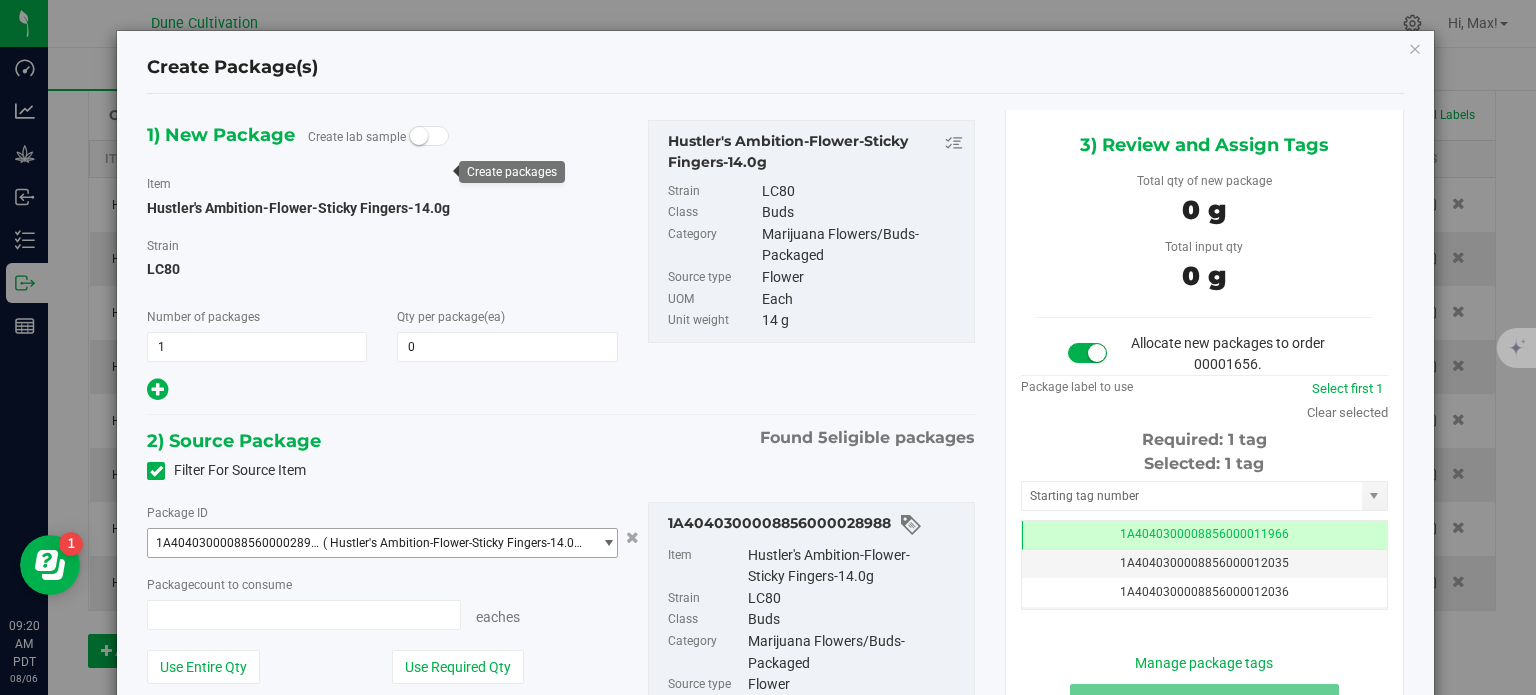 type on "0 ea" 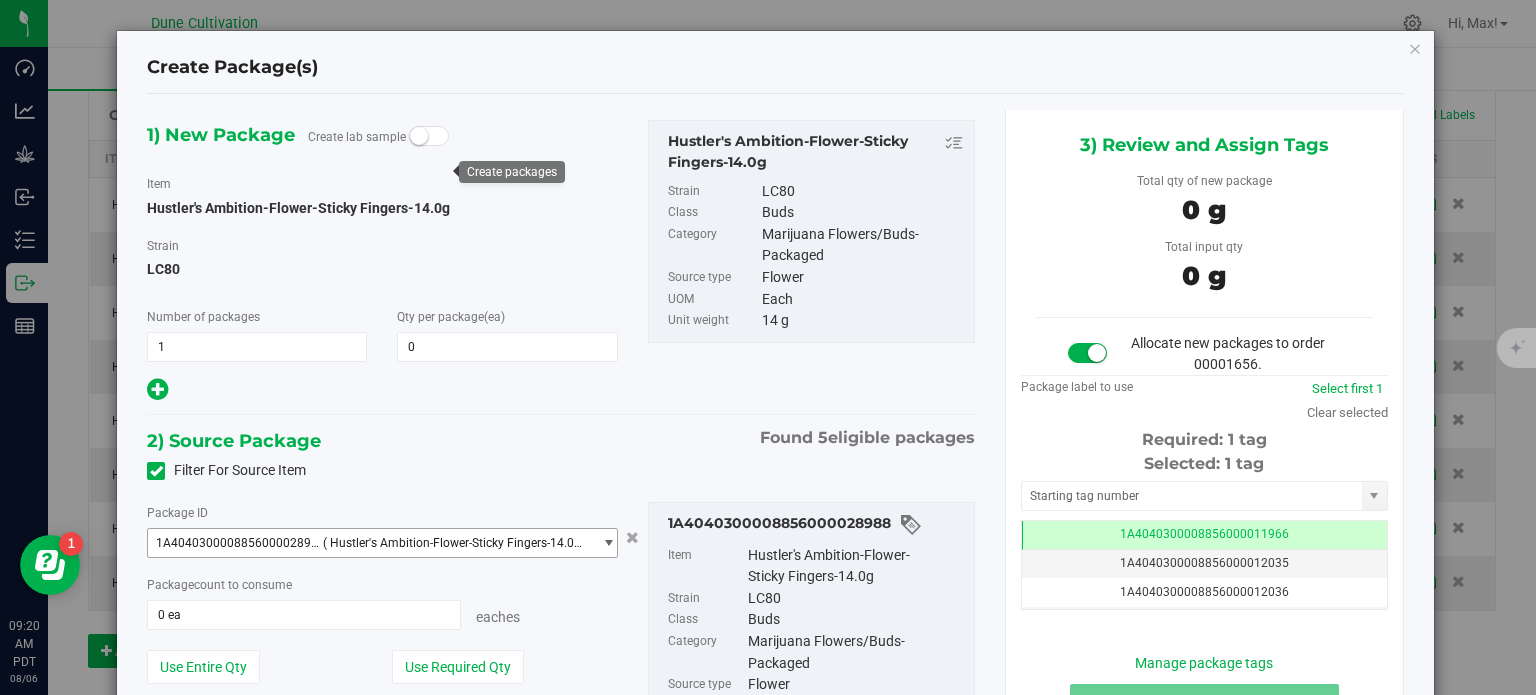 scroll, scrollTop: 0, scrollLeft: 0, axis: both 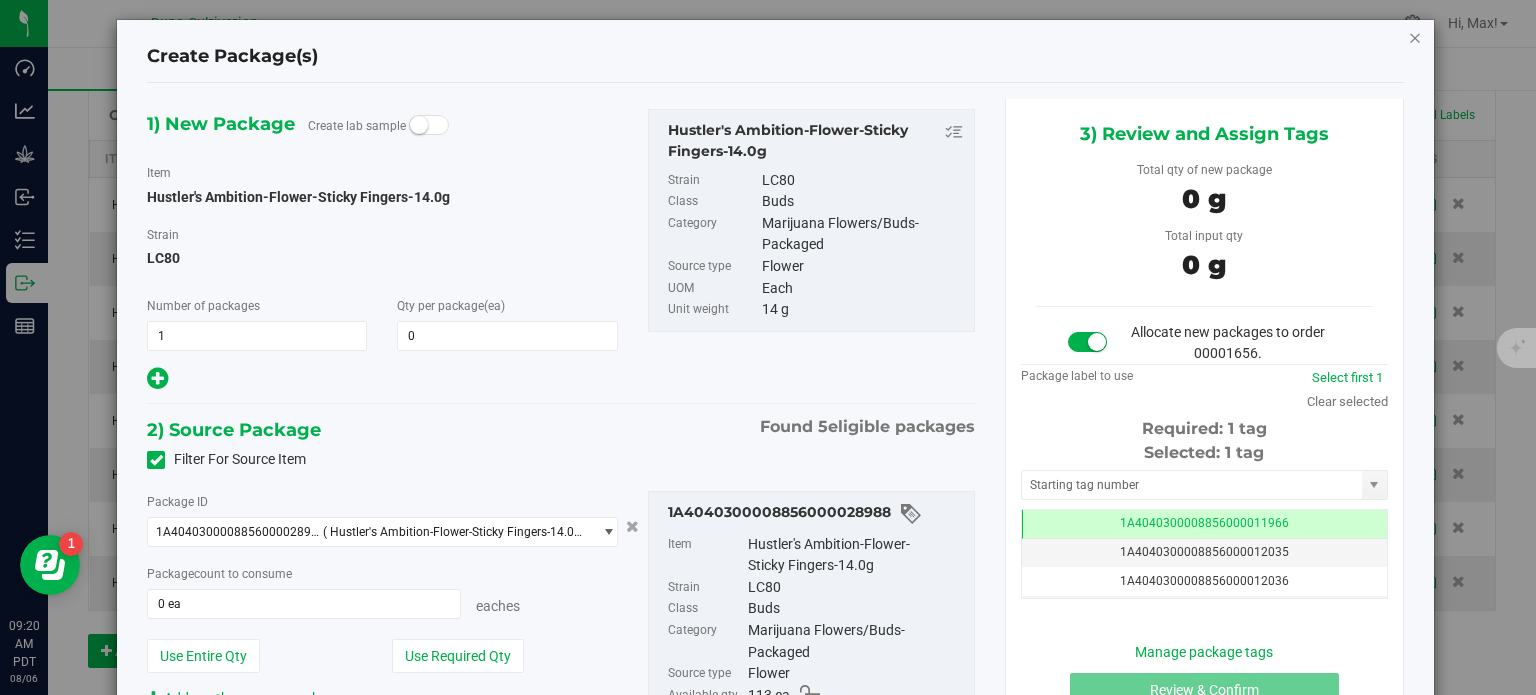 click at bounding box center [1415, 37] 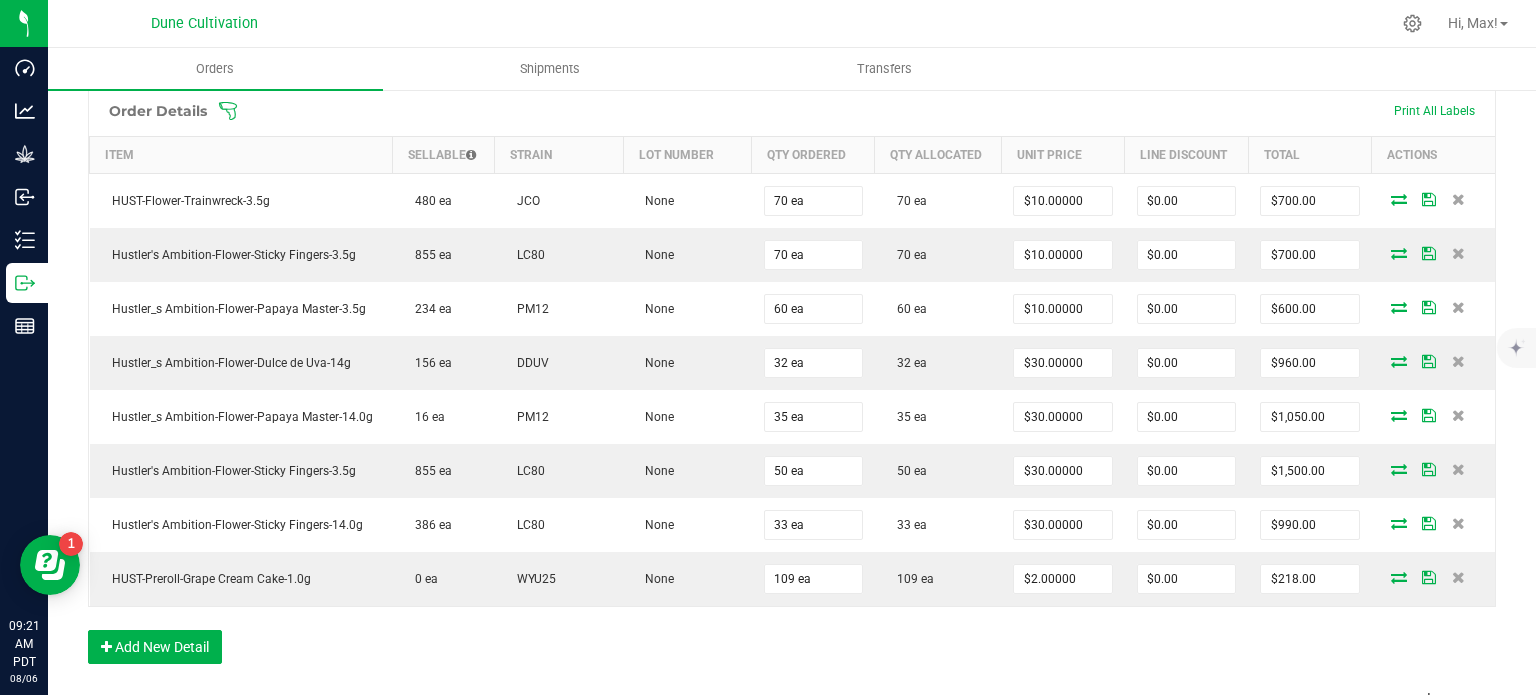 click on "Order Details Print All Labels Item  Sellable  Strain  Lot Number  Qty Ordered Qty Allocated Unit Price Line Discount Total Actions  HUST-Flower-Trainwreck-3.5g   480 ea   JCO   None  70 ea  70 ea  $10.00000 $0.00 $700.00  Hustler's Ambition-Flower-Sticky Fingers-3.5g   855 ea   LC80   None  70 ea  70 ea  $10.00000 $0.00 $700.00  Hustler_s Ambition-Flower-Papaya Master-3.5g   234 ea   PM12   None  60 ea  60 ea  $10.00000 $0.00 $600.00  Hustler_s Ambition-Flower-Dulce de Uva-14g   156 ea   DDUV   None  32 ea  32 ea  $30.00000 $0.00 $960.00  Hustler_s Ambition-Flower-Papaya Master-14.0g   16 ea   PM12   None  35 ea  35 ea  $30.00000 $0.00 $1,050.00  Hustler's Ambition-Flower-Sticky Fingers-3.5g   855 ea   LC80   None  50 ea  50 ea  $30.00000 $0.00 $1,500.00  Hustler's Ambition-Flower-Sticky Fingers-14.0g   386 ea   LC80   None  33 ea  33 ea  $30.00000 $0.00 $990.00  HUST-Preroll-Grape Cream Cake-1.0g   0 ea   WYU25   None  109 ea  109 ea  $2.00000 $0.00 $218.00" at bounding box center [792, 384] 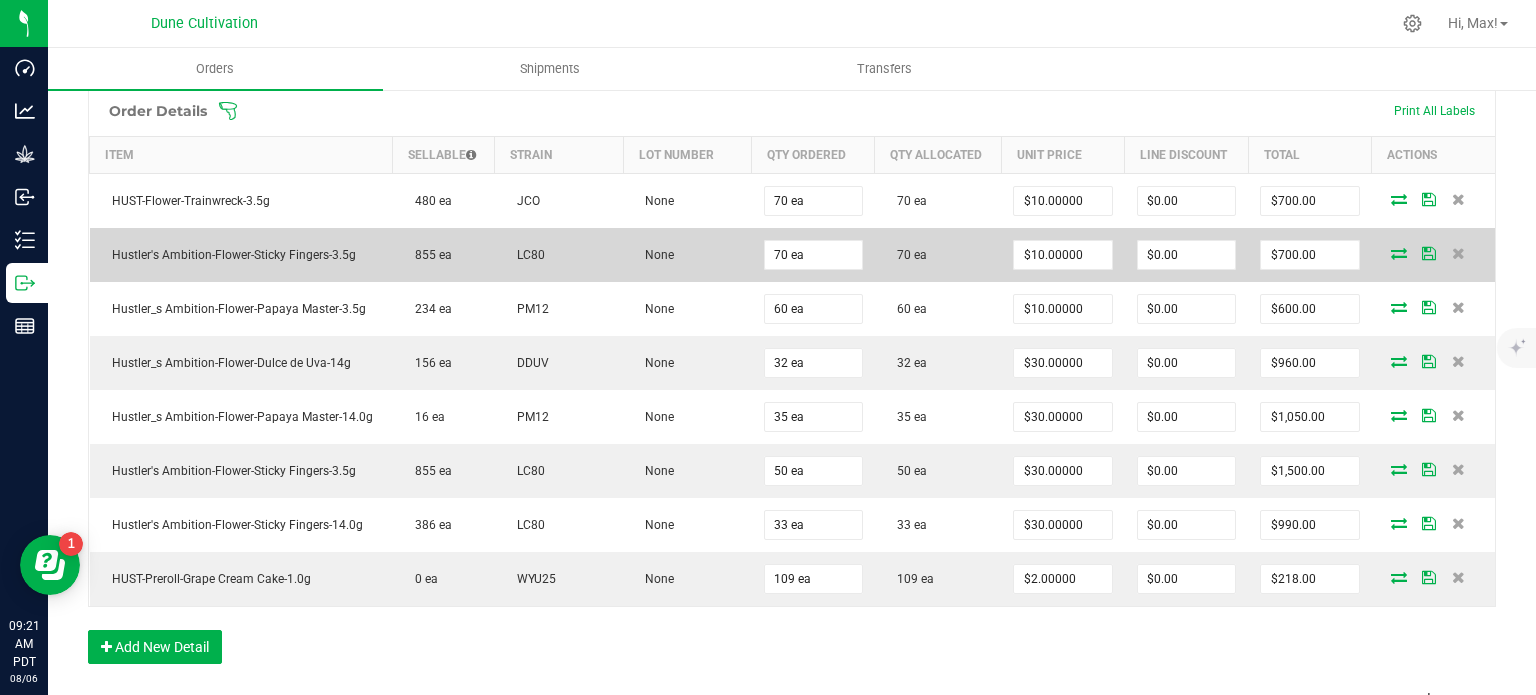 click at bounding box center [1399, 253] 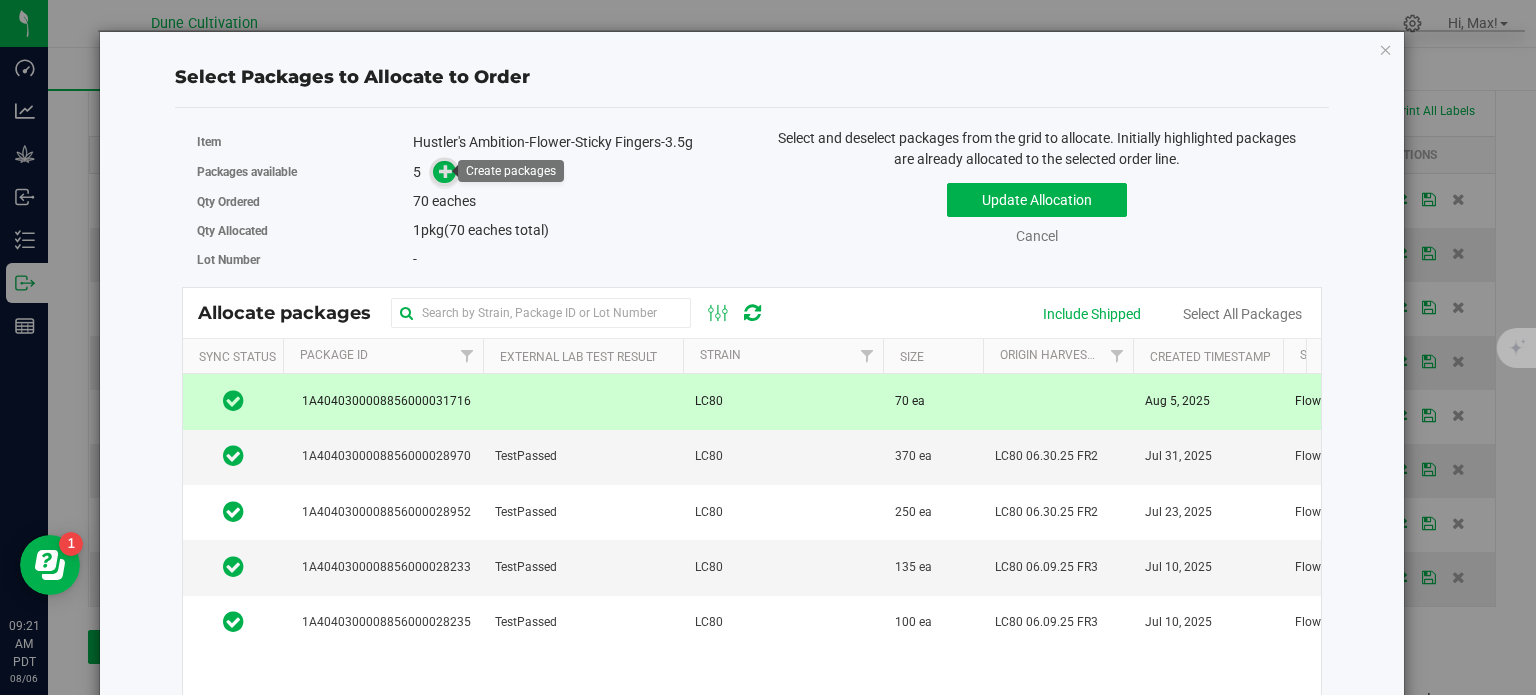click at bounding box center [446, 171] 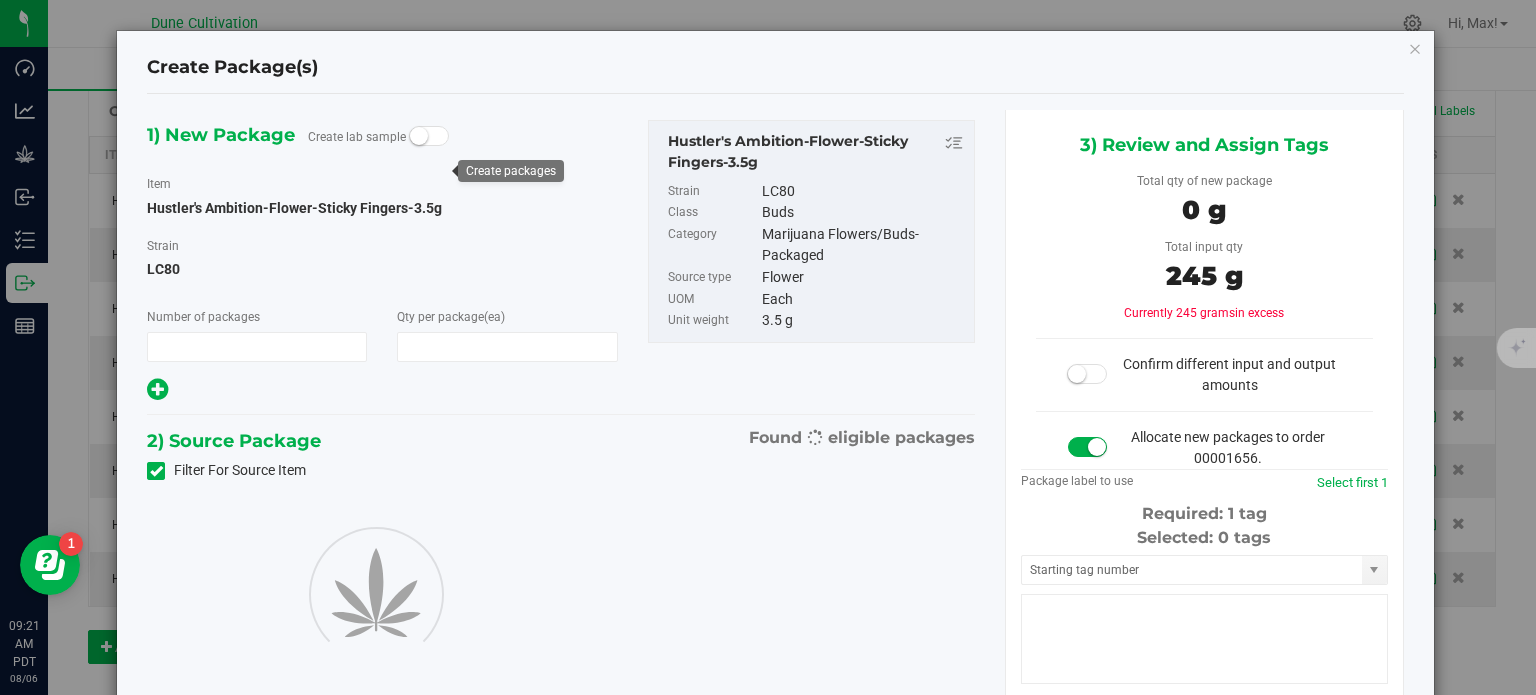 type on "1" 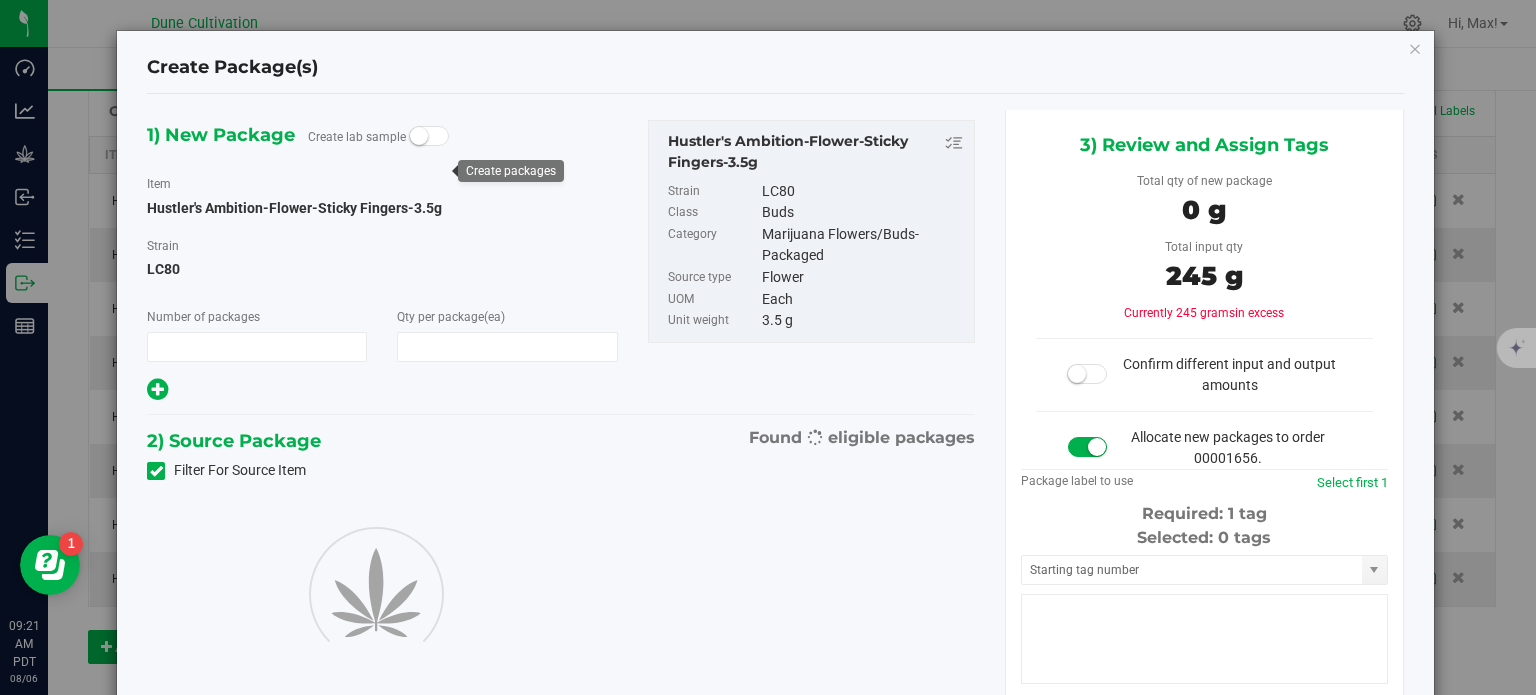 type on "0" 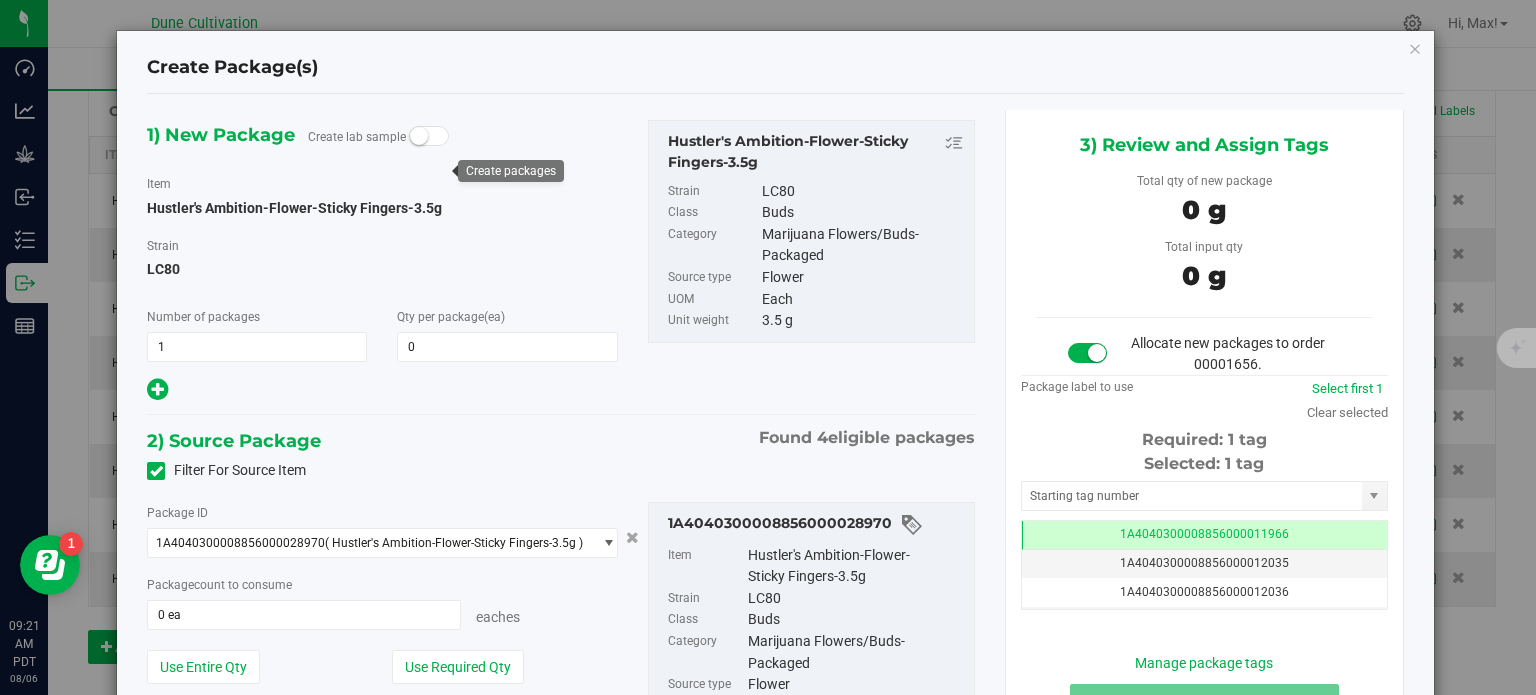 scroll, scrollTop: 0, scrollLeft: 0, axis: both 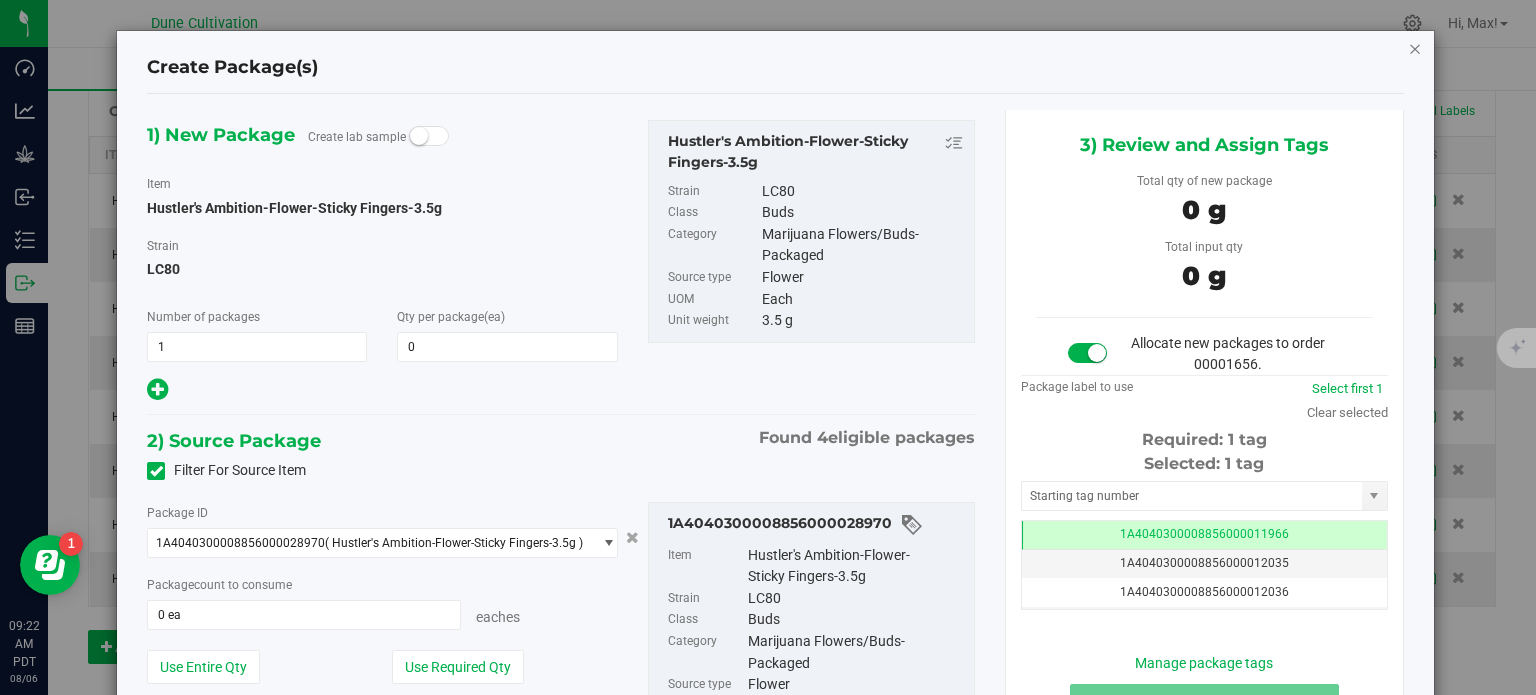 click at bounding box center [1415, 48] 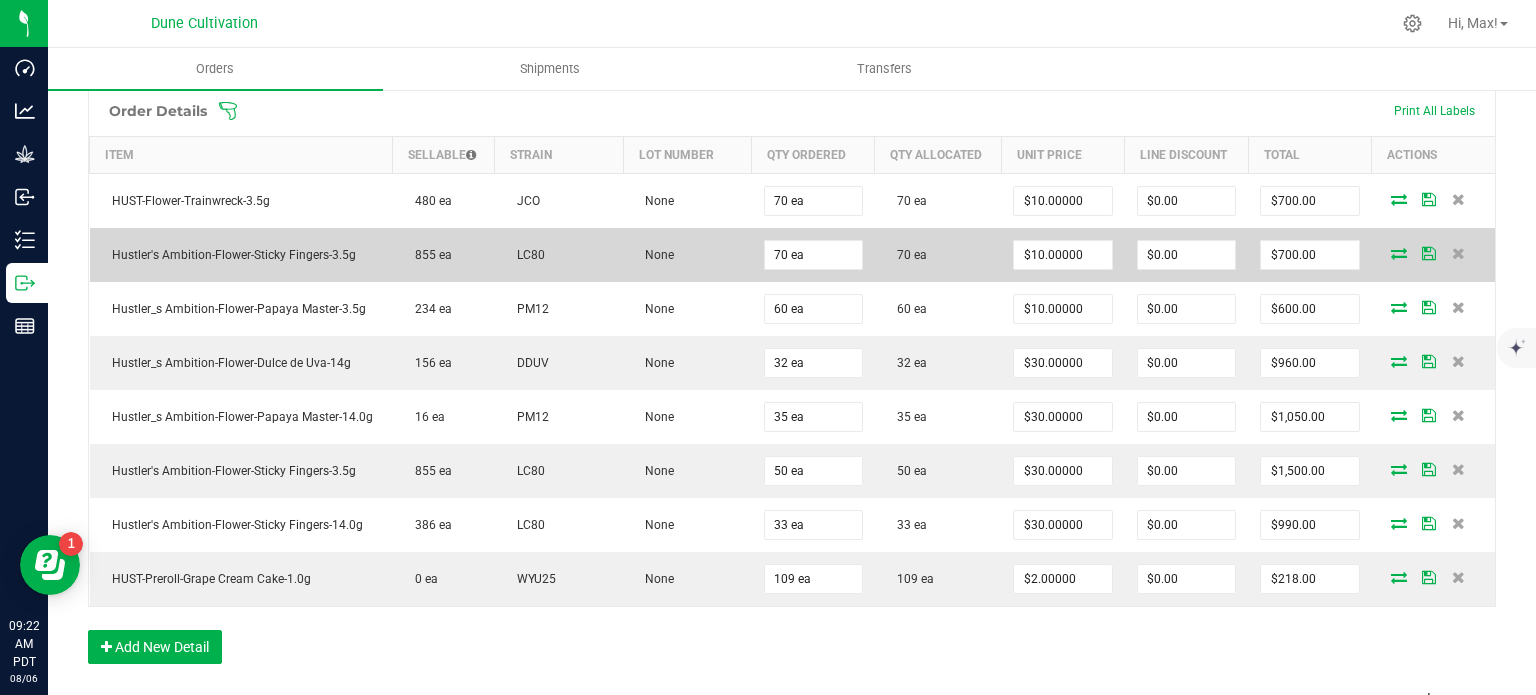 click at bounding box center [1399, 253] 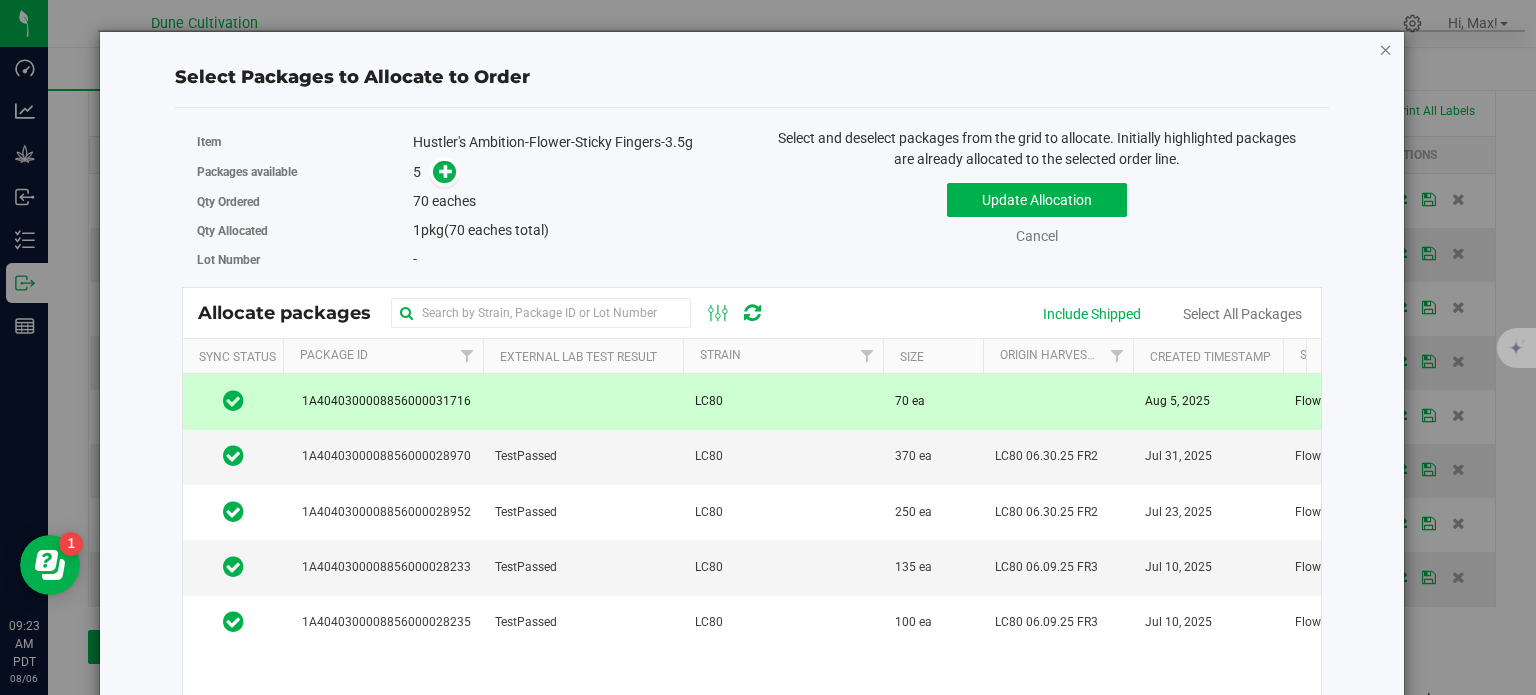 click at bounding box center [1386, 49] 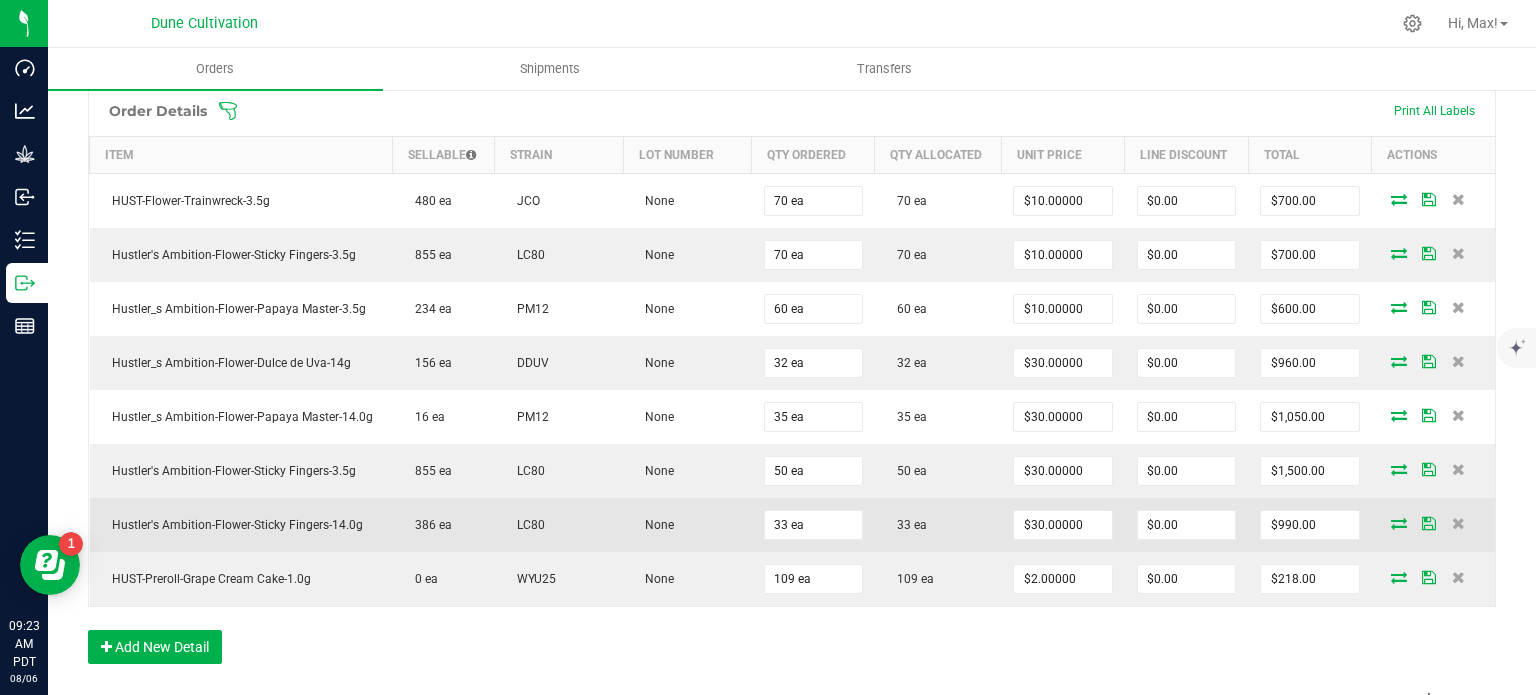 click at bounding box center [1399, 523] 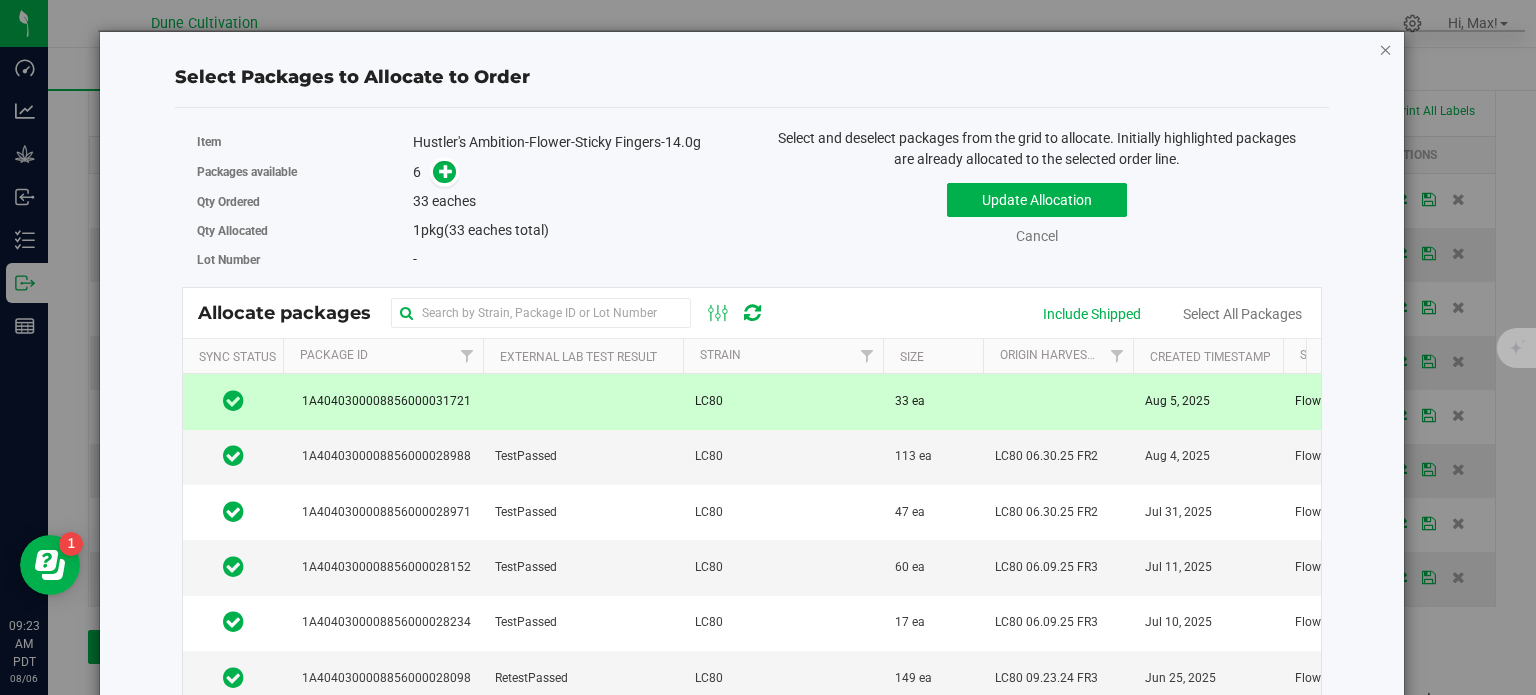 click at bounding box center [1386, 49] 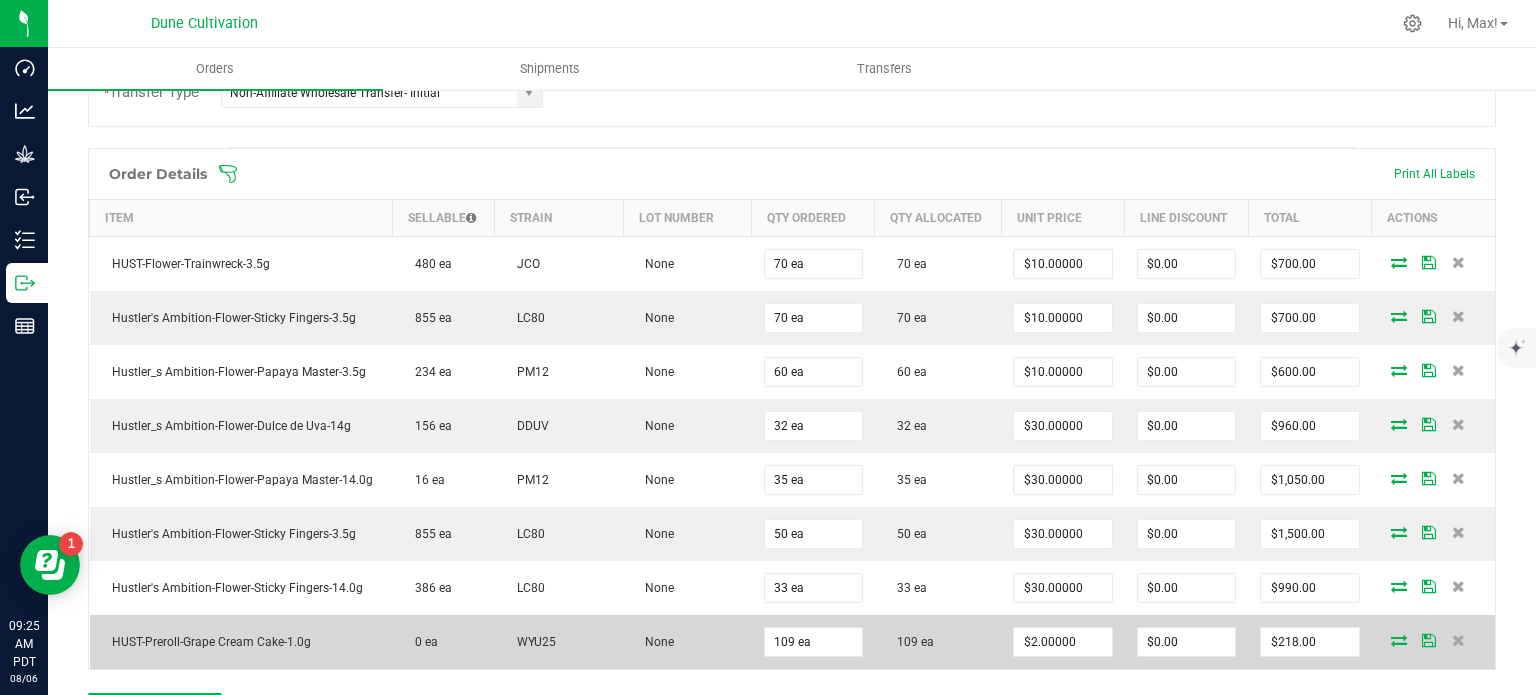 scroll, scrollTop: 504, scrollLeft: 0, axis: vertical 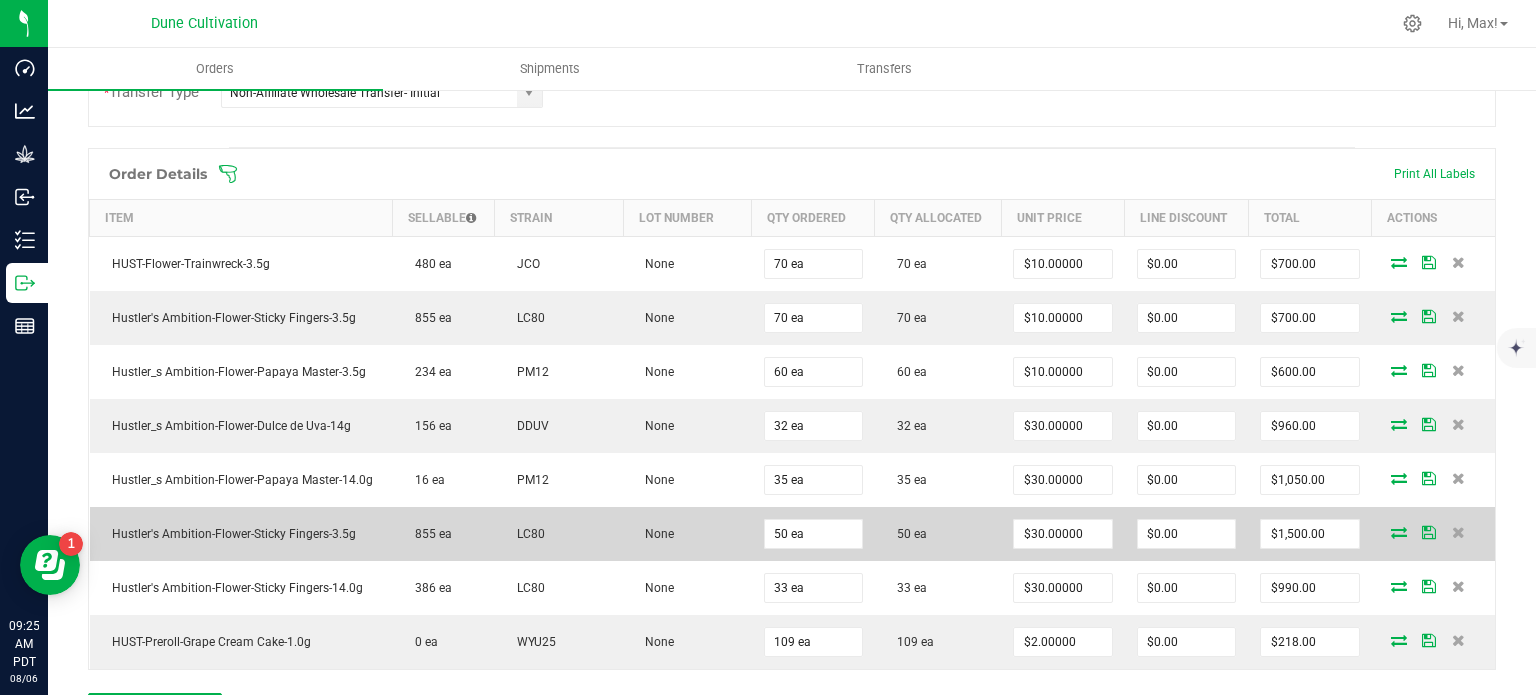 click at bounding box center [1399, 532] 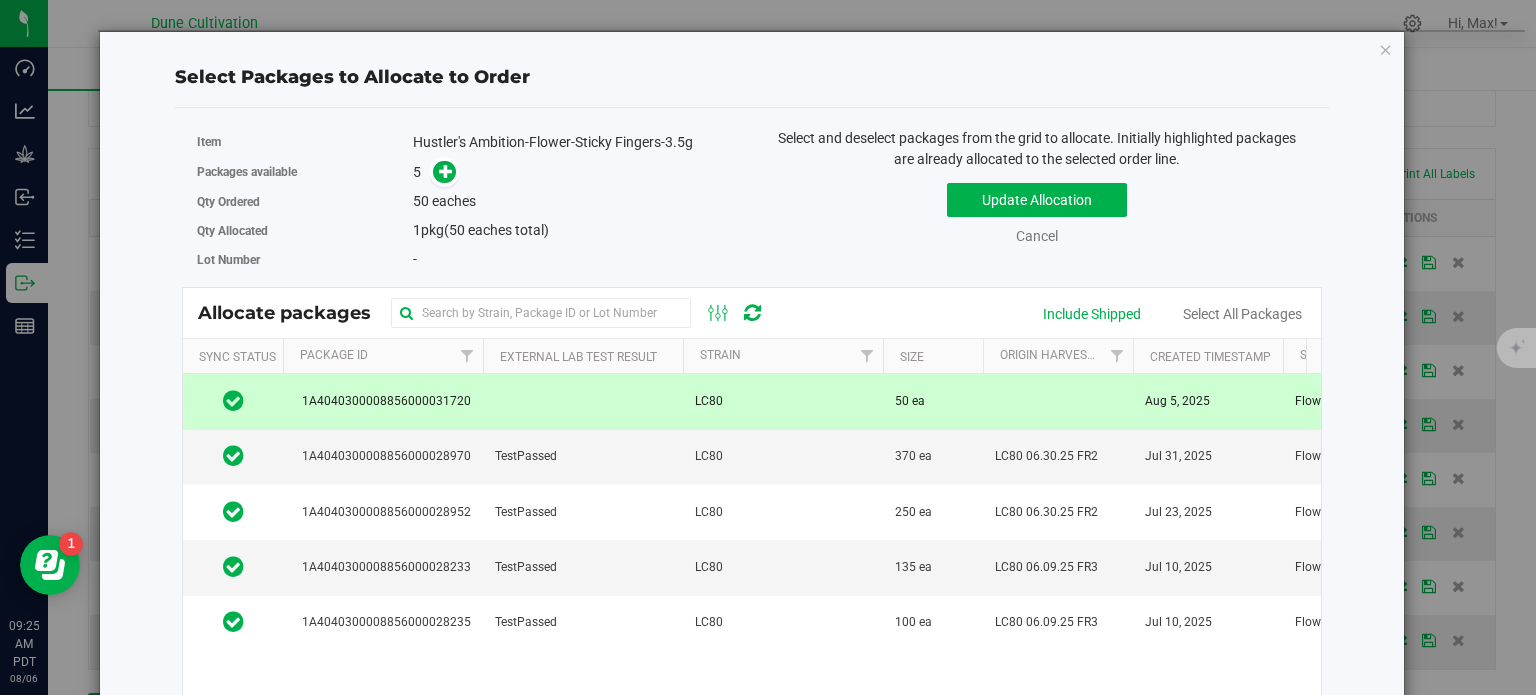 click on "1A4040300008856000031720" at bounding box center (383, 401) 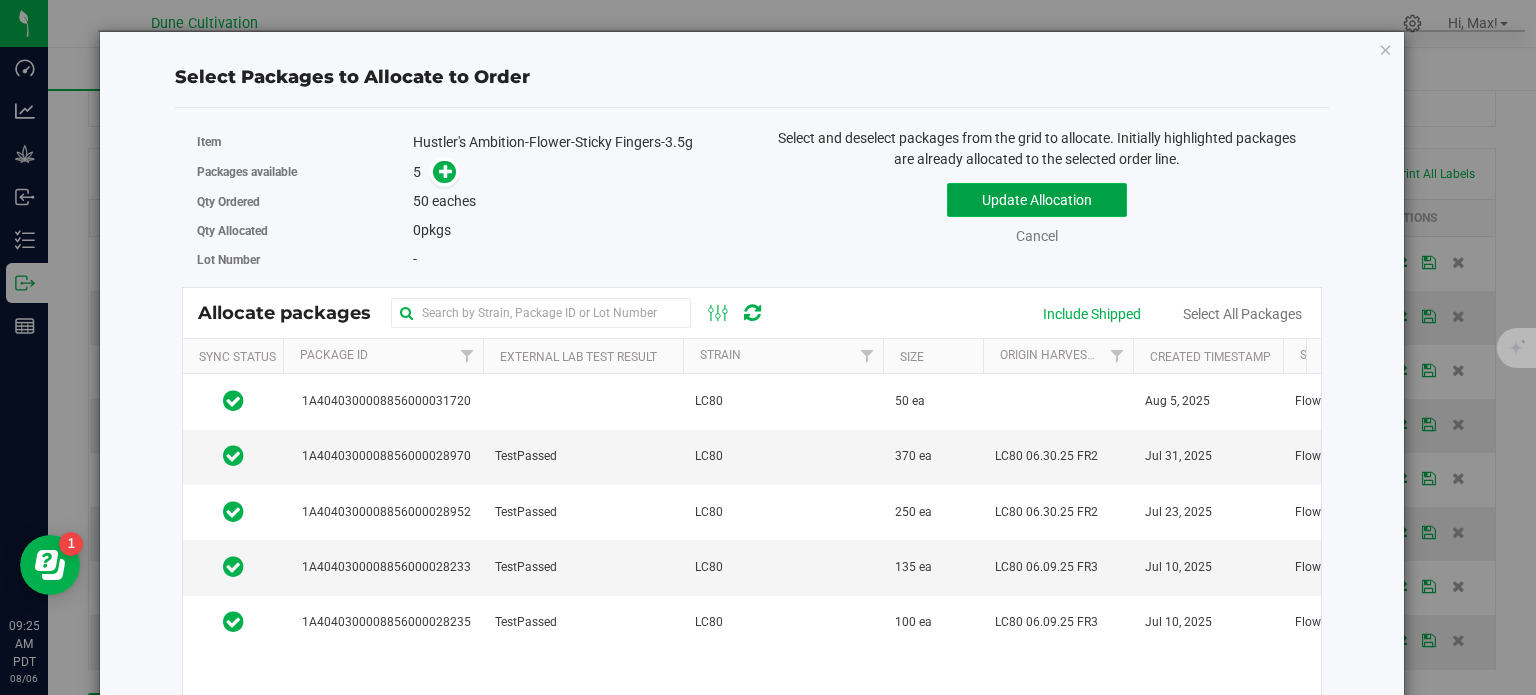 click on "Update Allocation" at bounding box center [1037, 200] 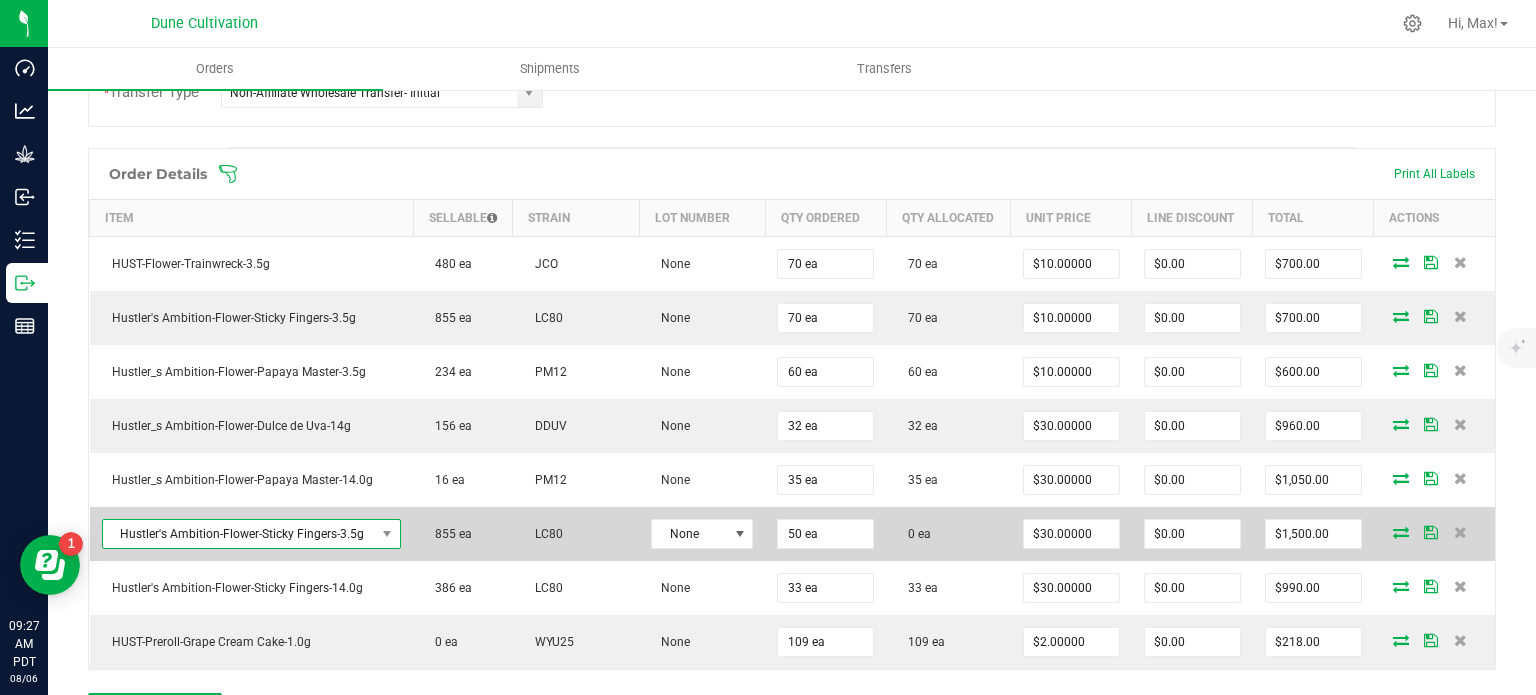 click on "Hustler's Ambition-Flower-Sticky Fingers-3.5g" at bounding box center (239, 534) 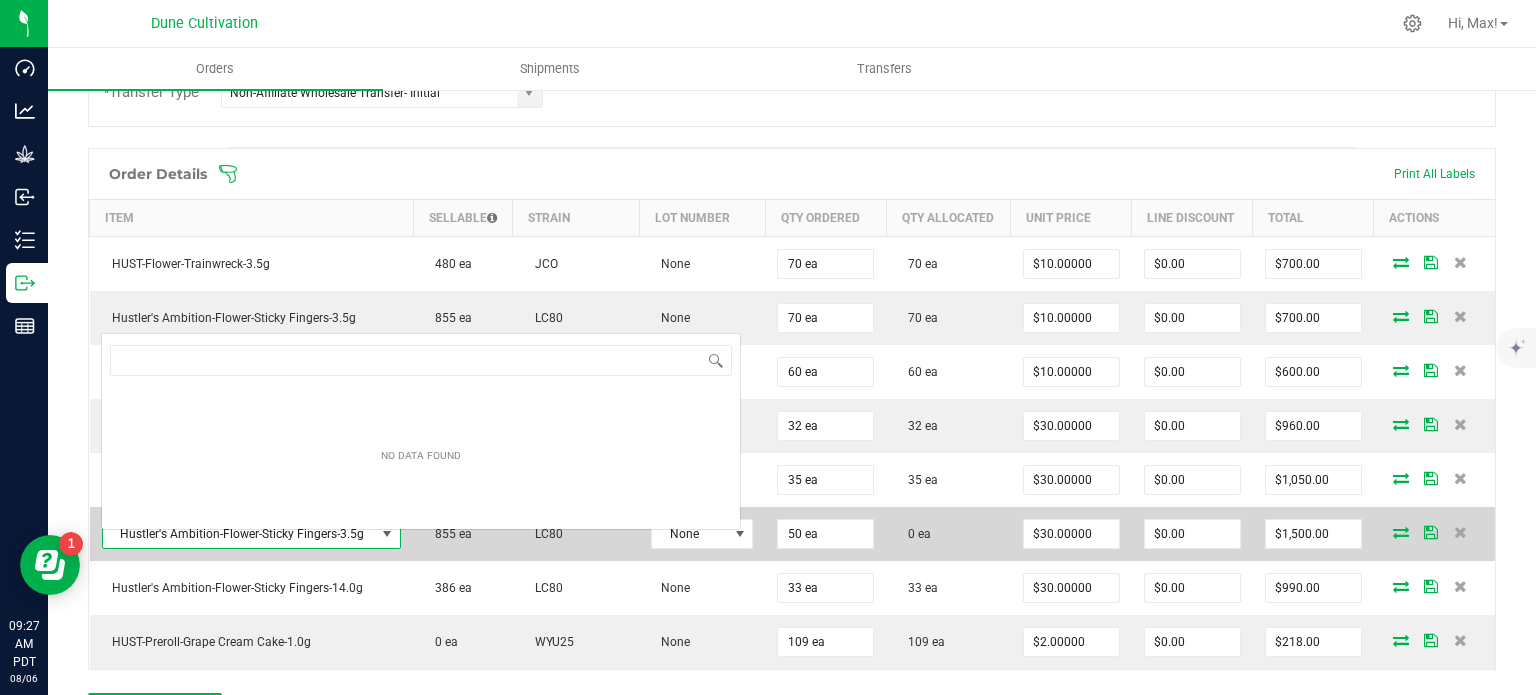 scroll, scrollTop: 0, scrollLeft: 0, axis: both 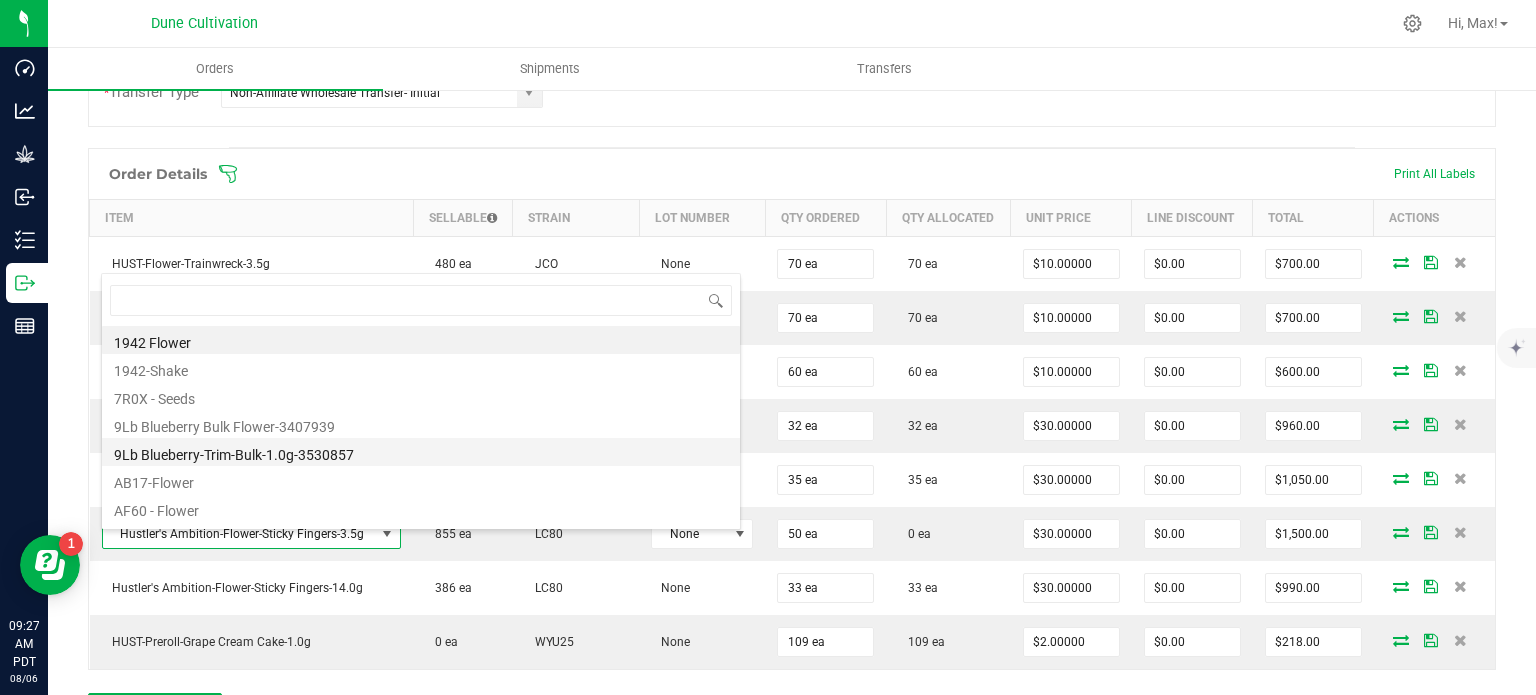 type on "HUST-Flower-Trainwreck-14g" 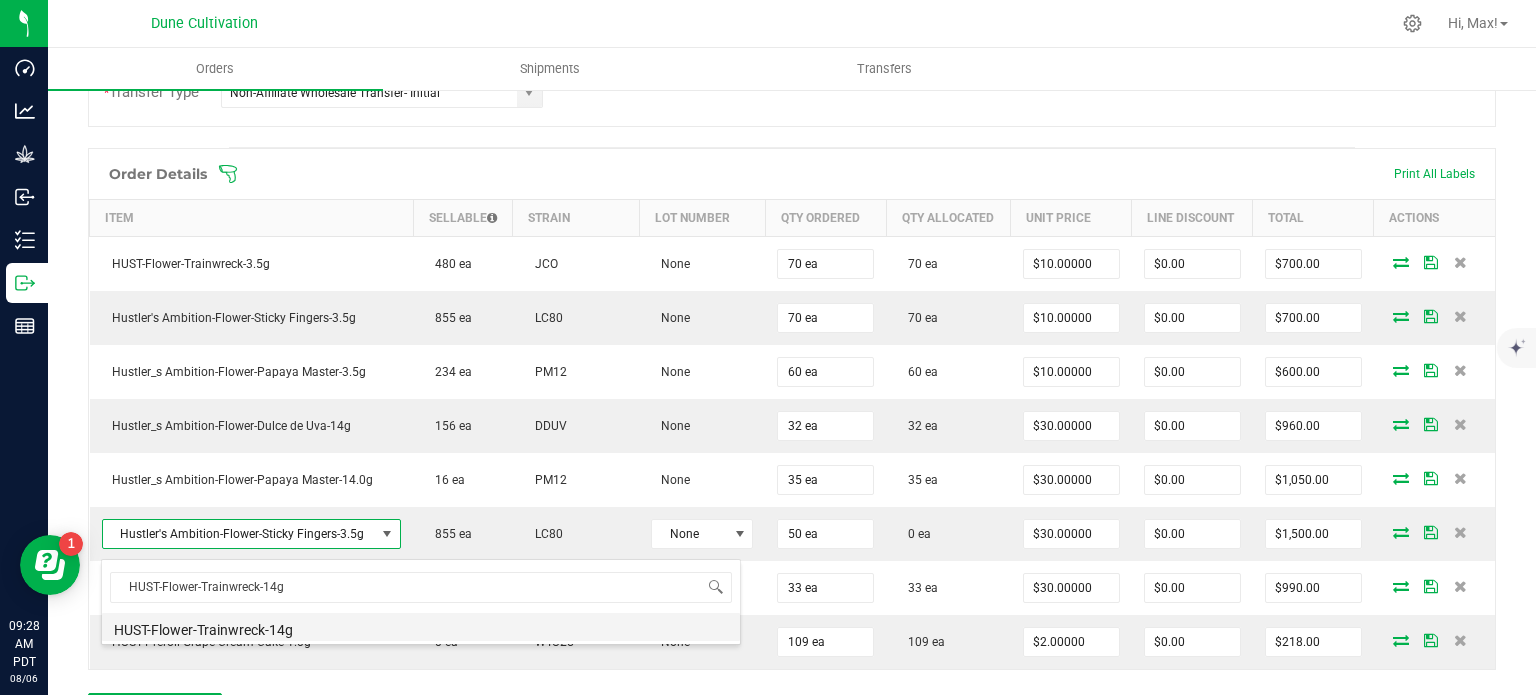 click on "HUST-Flower-Trainwreck-14g" at bounding box center [421, 627] 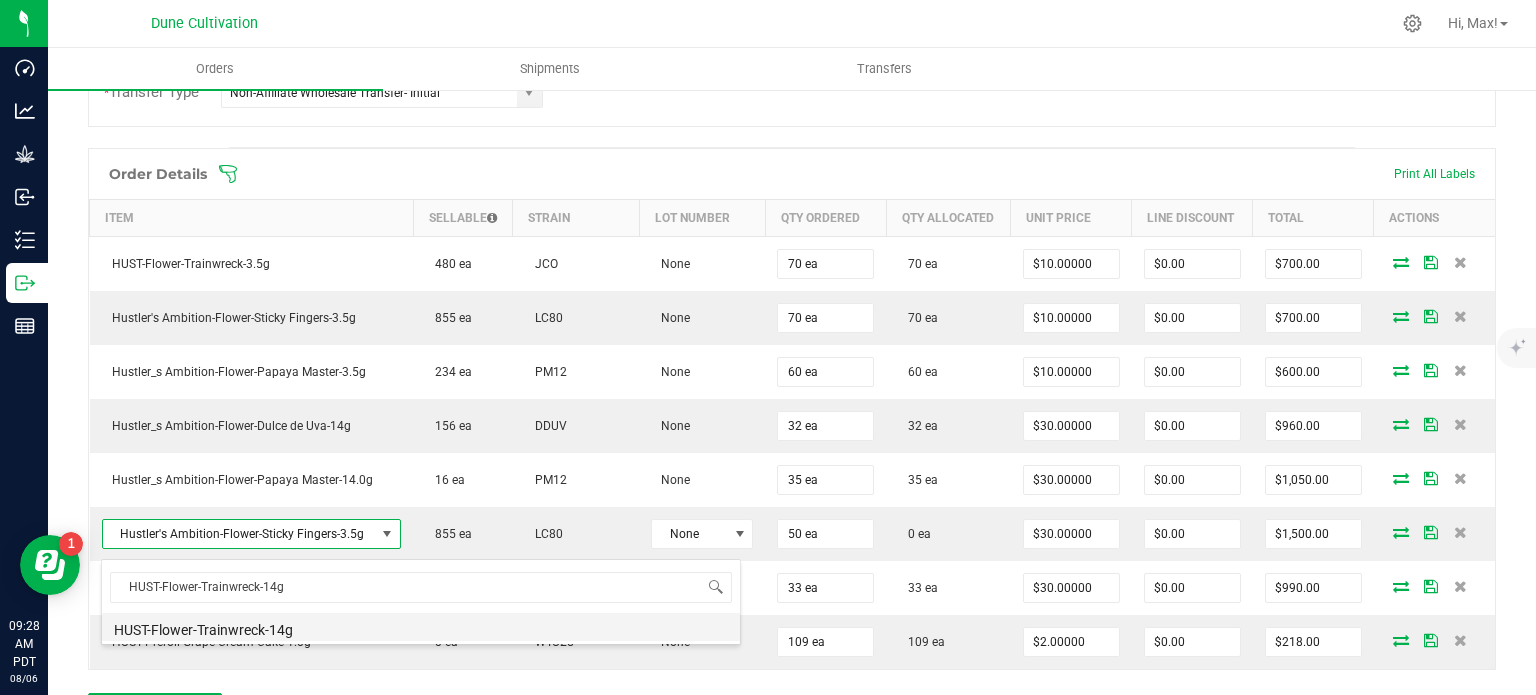 type on "$9.25000" 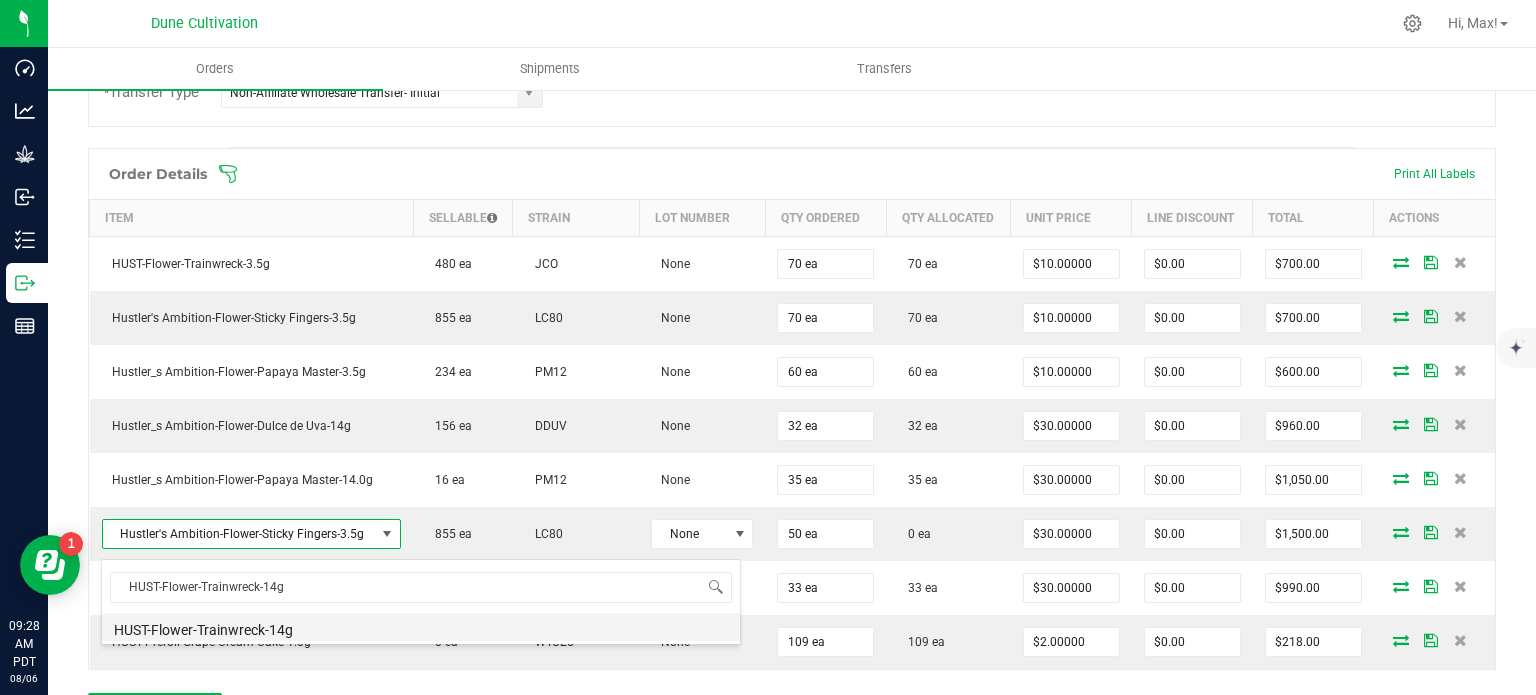 type on "$462.50" 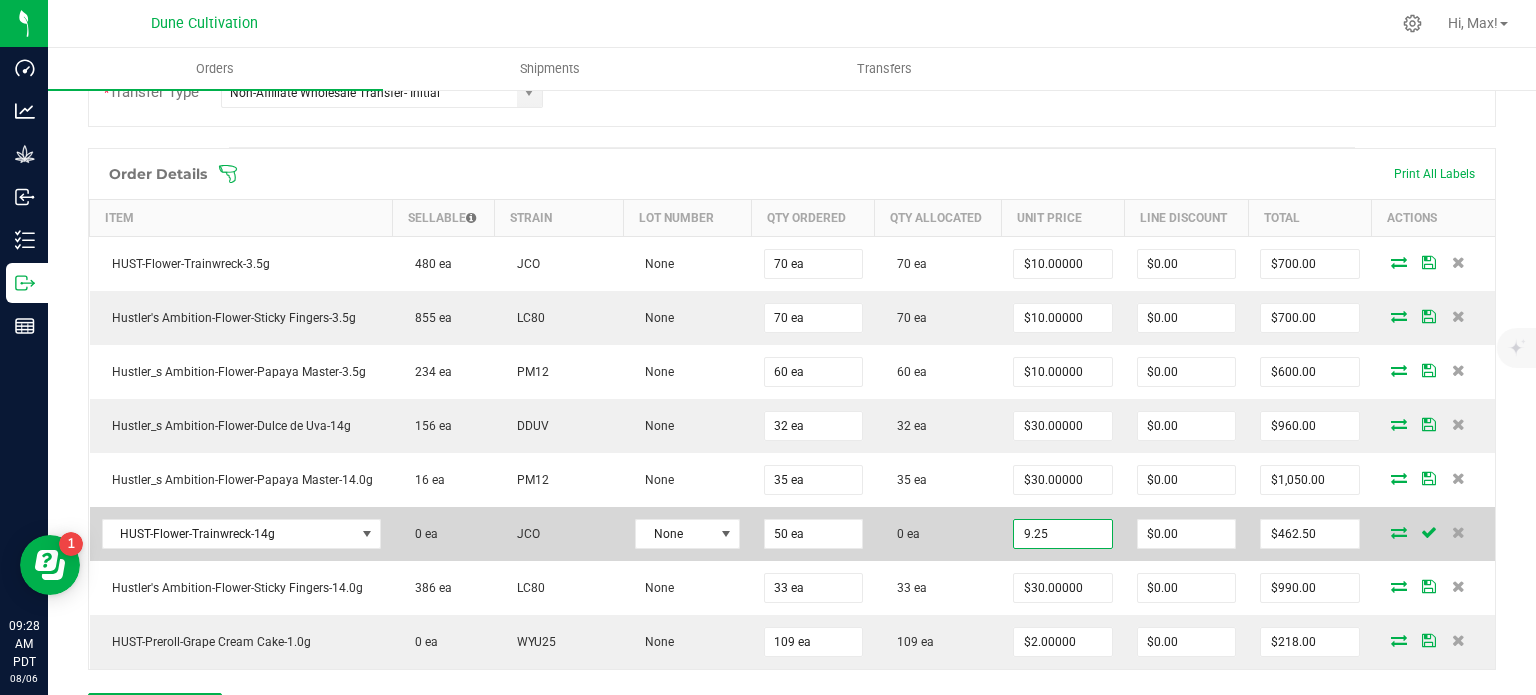 click on "9.25" at bounding box center [1062, 534] 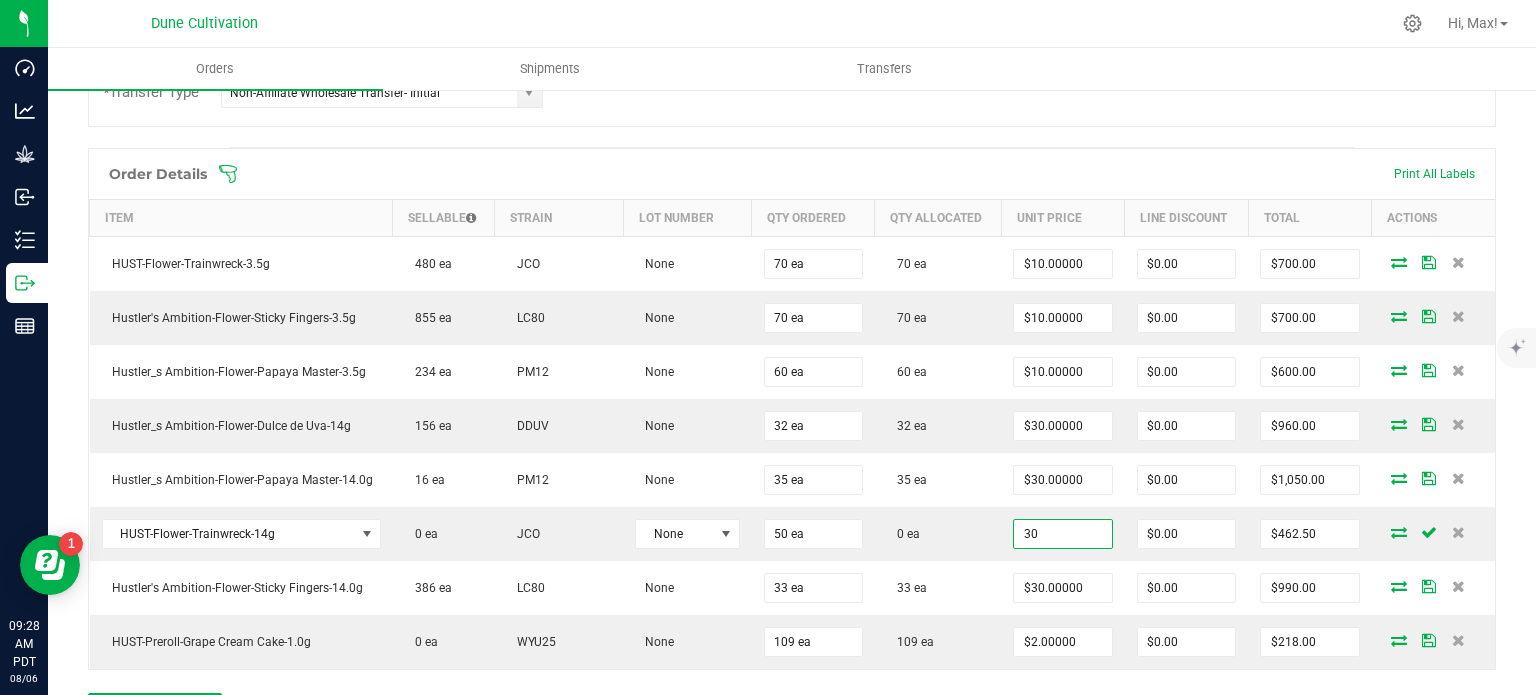 type on "$30.00000" 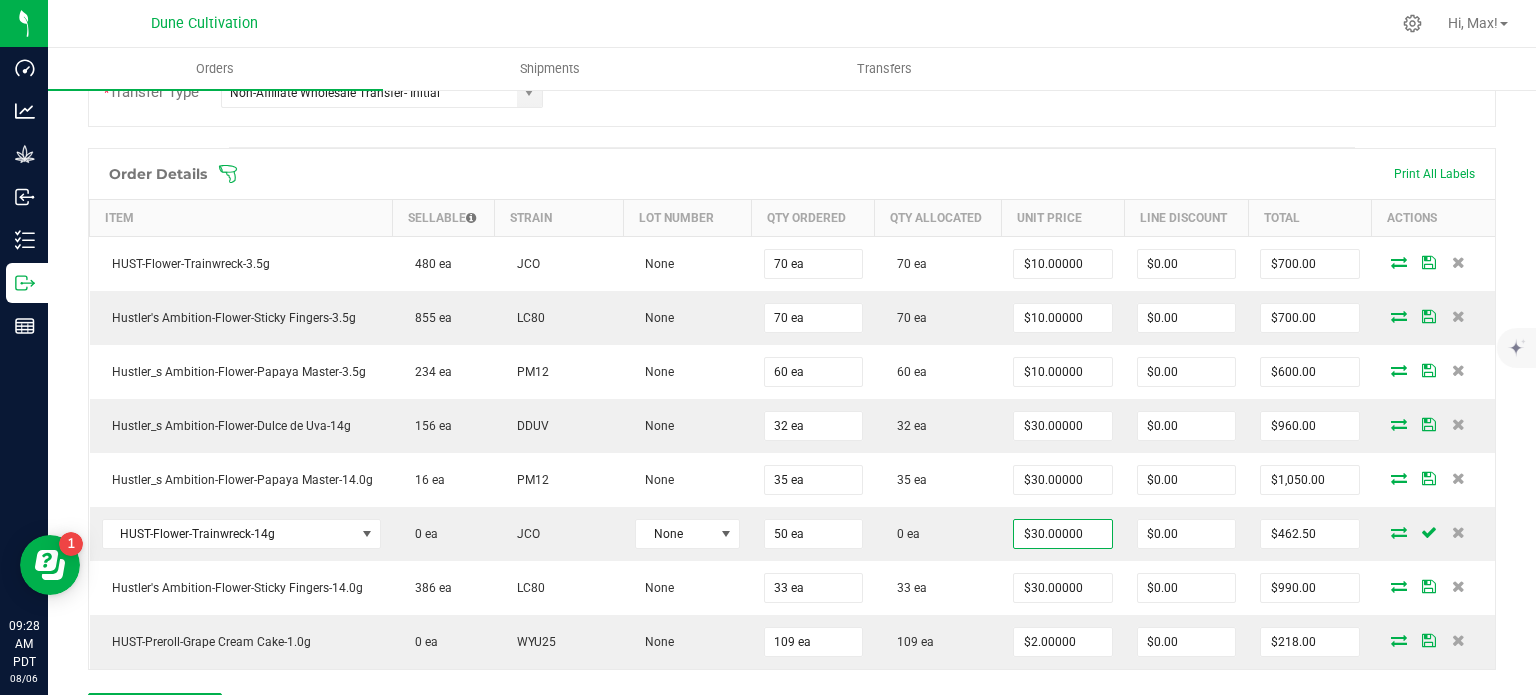 type on "$1,500.00" 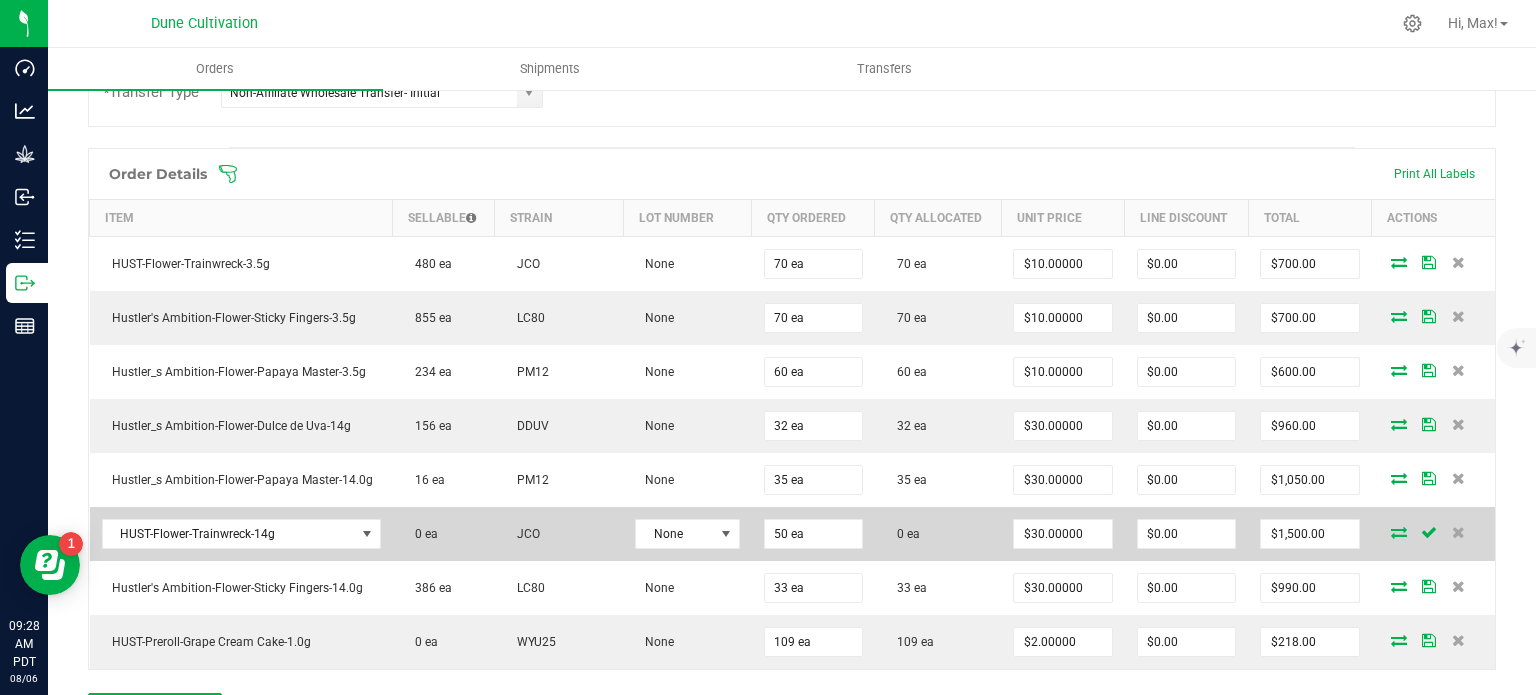 click at bounding box center (1399, 532) 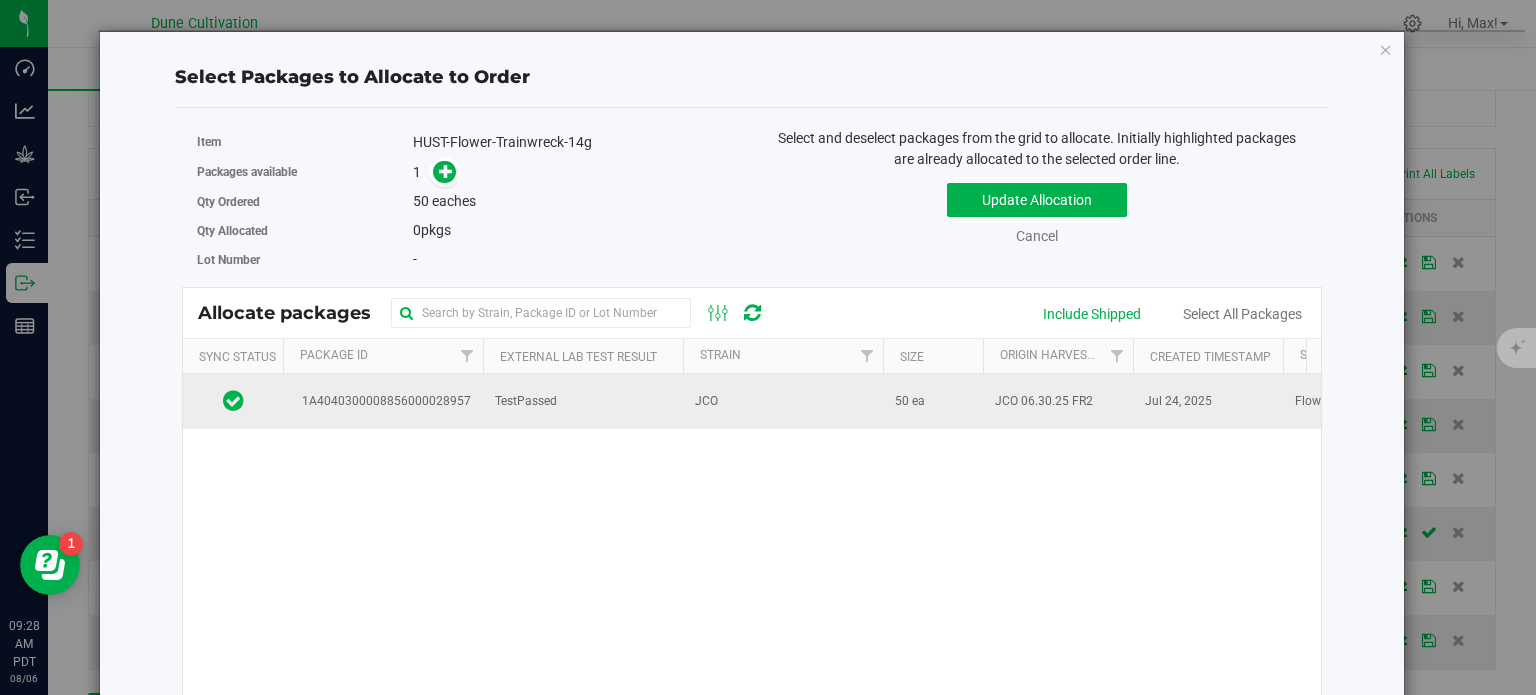 click on "1A4040300008856000028957" at bounding box center (383, 401) 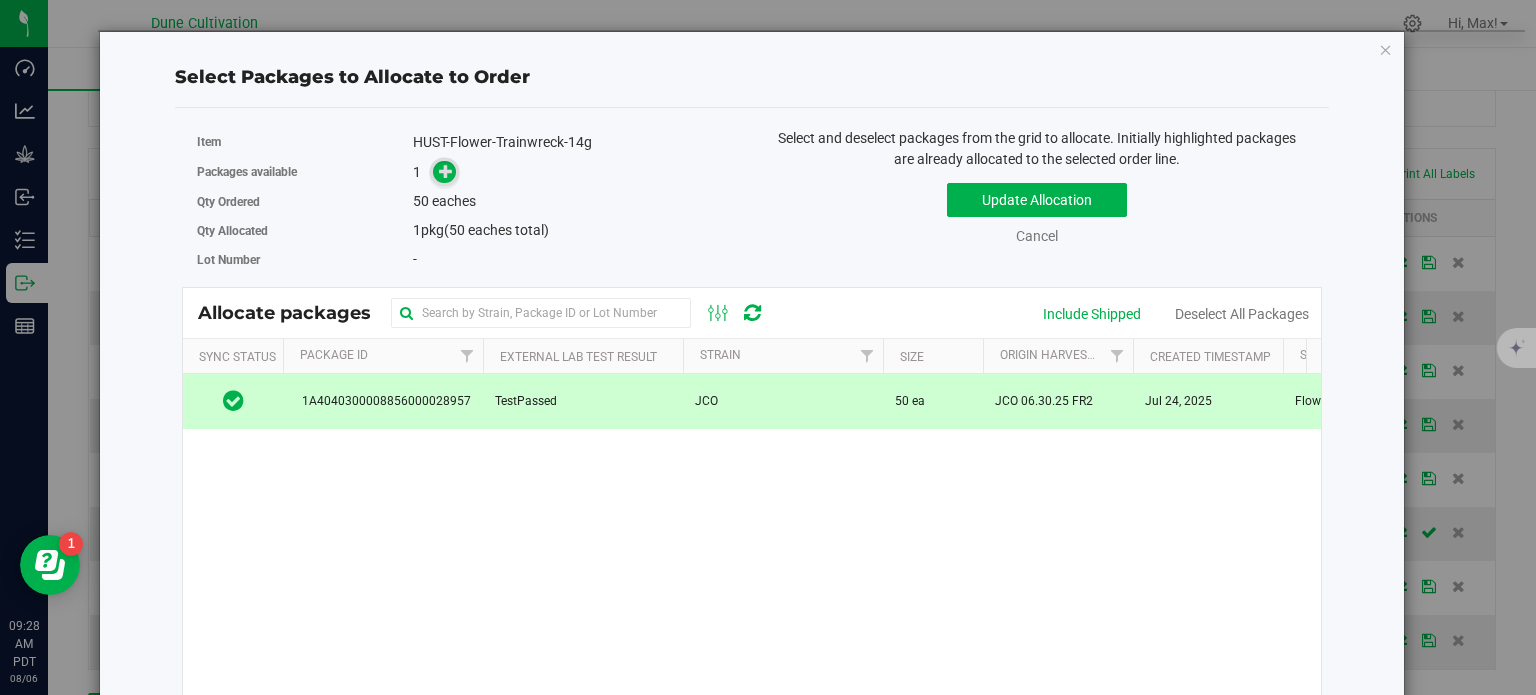 click at bounding box center (444, 172) 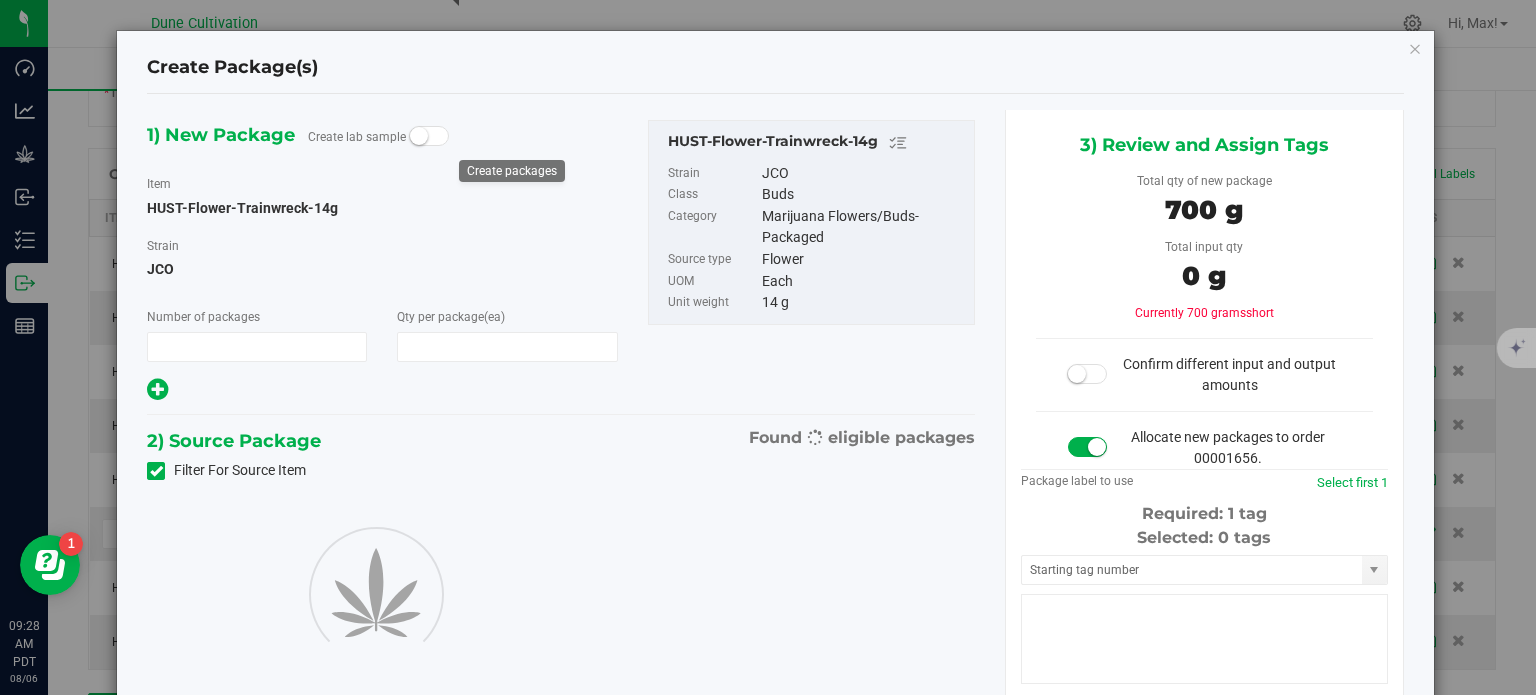 type on "1" 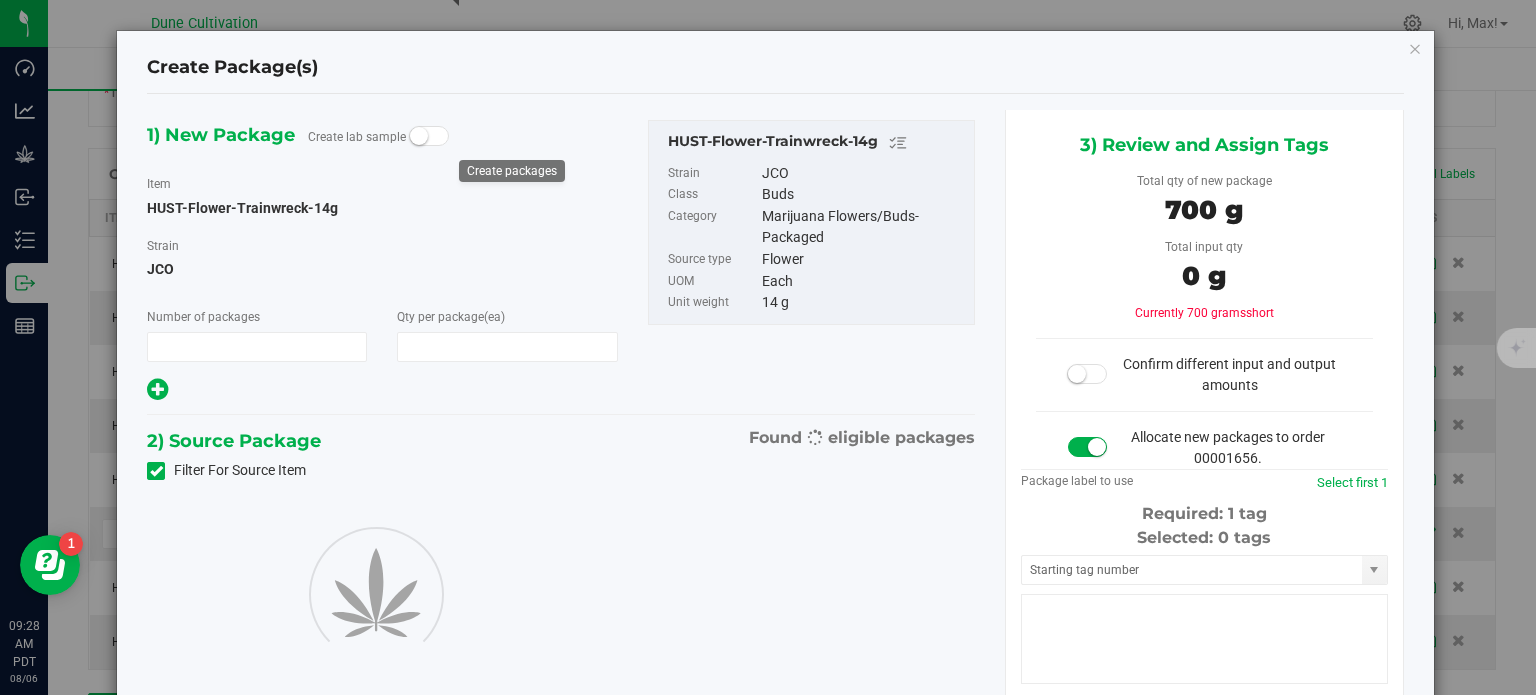 type on "50" 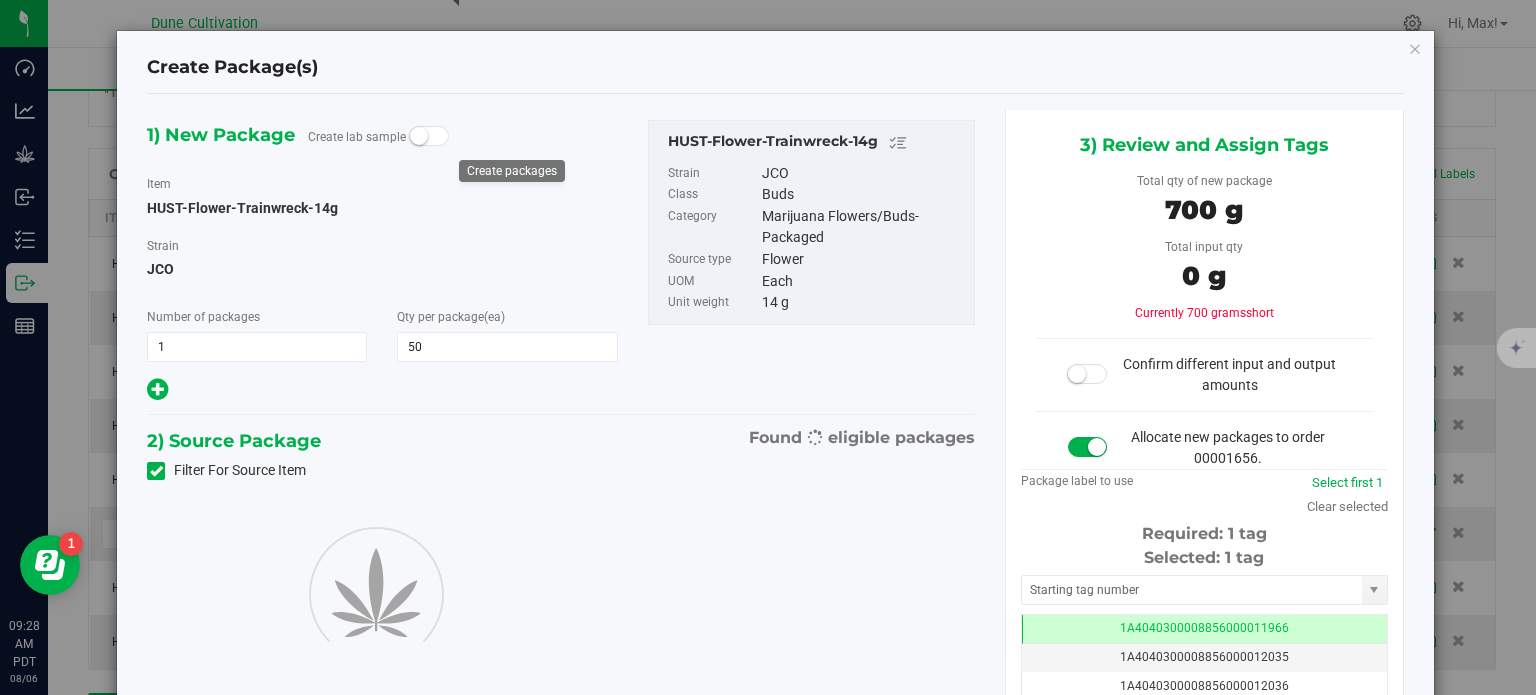 scroll, scrollTop: 0, scrollLeft: 0, axis: both 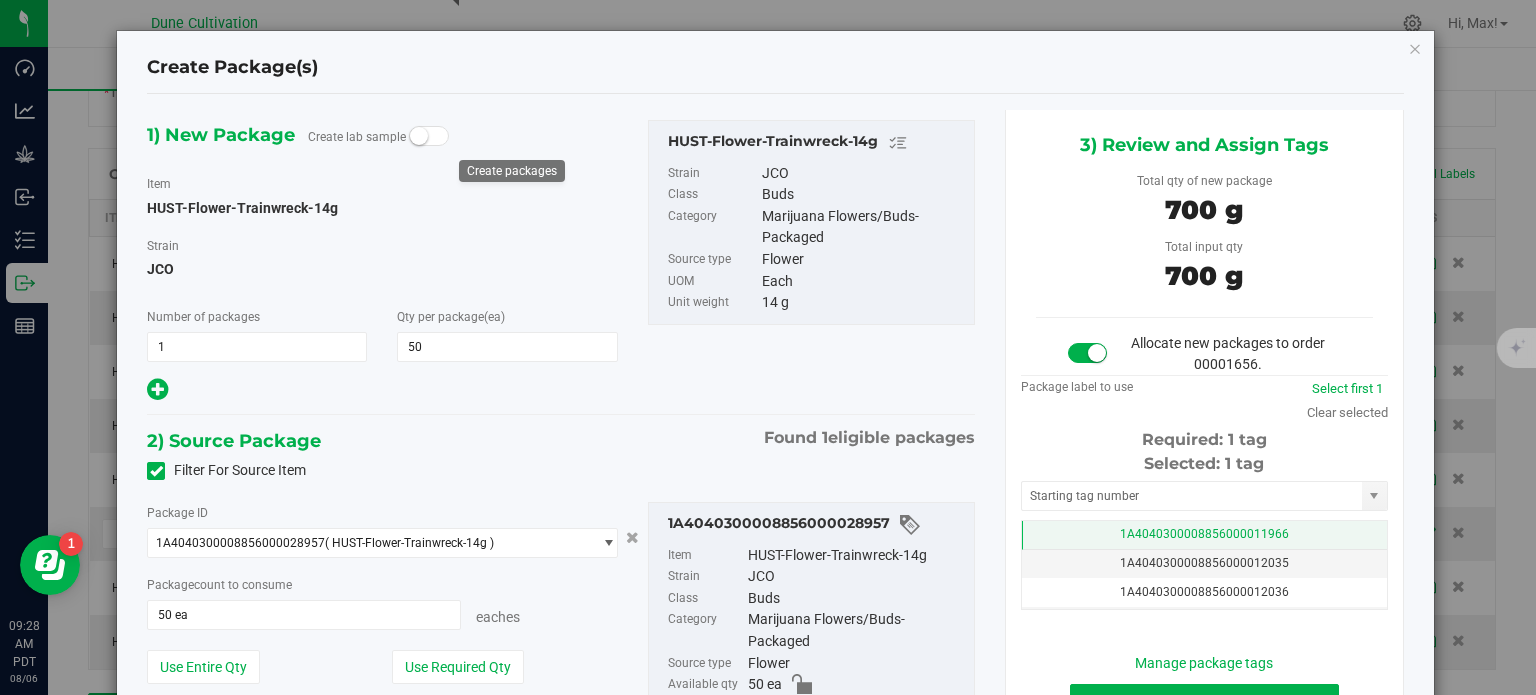 click on "1A4040300008856000011966" at bounding box center [1204, 535] 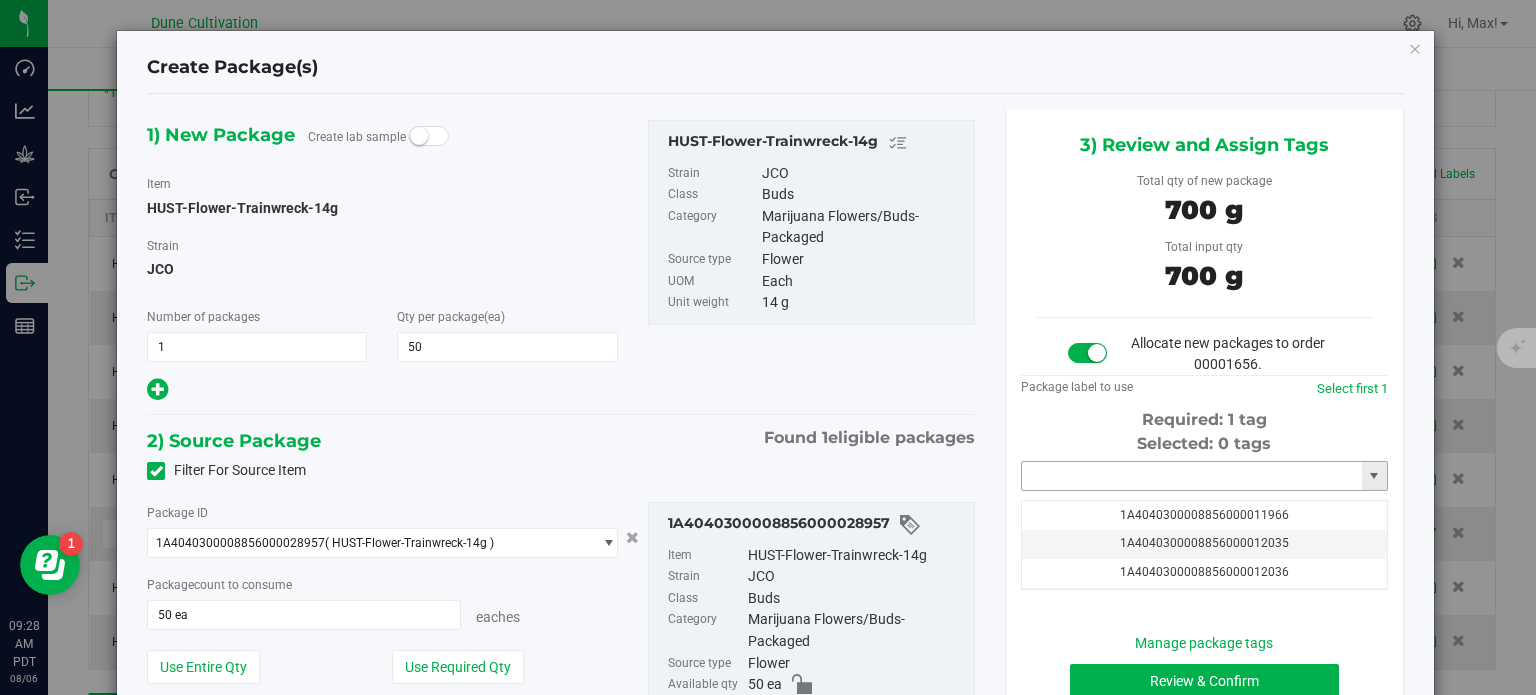 click at bounding box center (1192, 476) 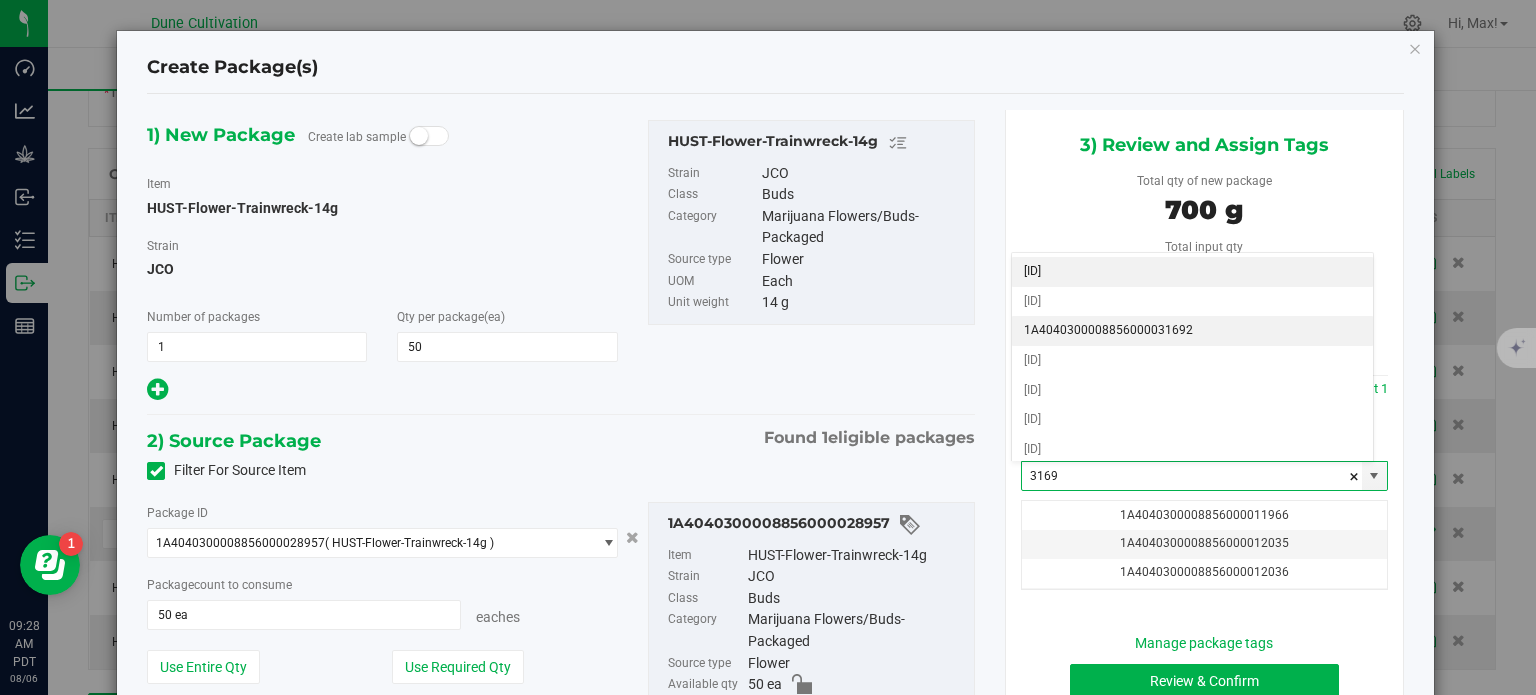 click on "1A4040300008856000031692" at bounding box center (1192, 331) 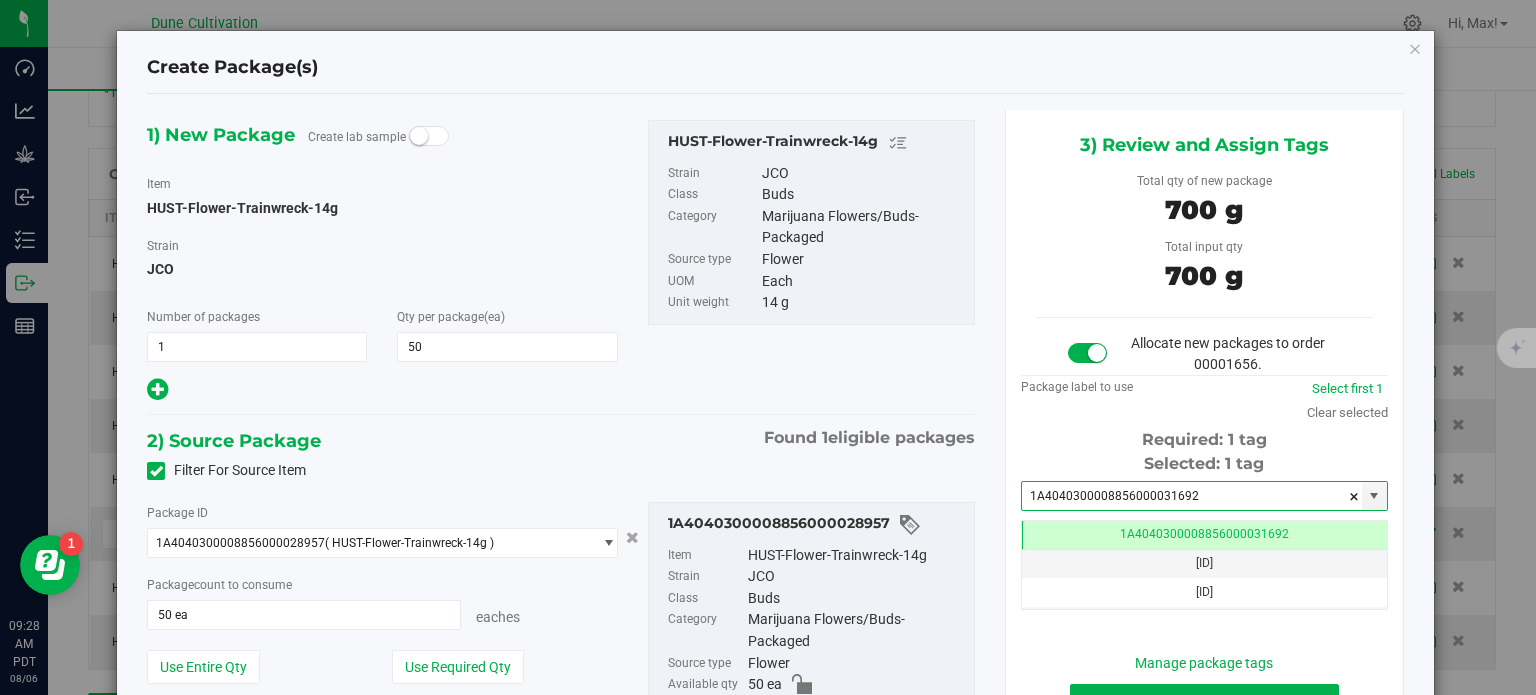 scroll, scrollTop: 0, scrollLeft: 0, axis: both 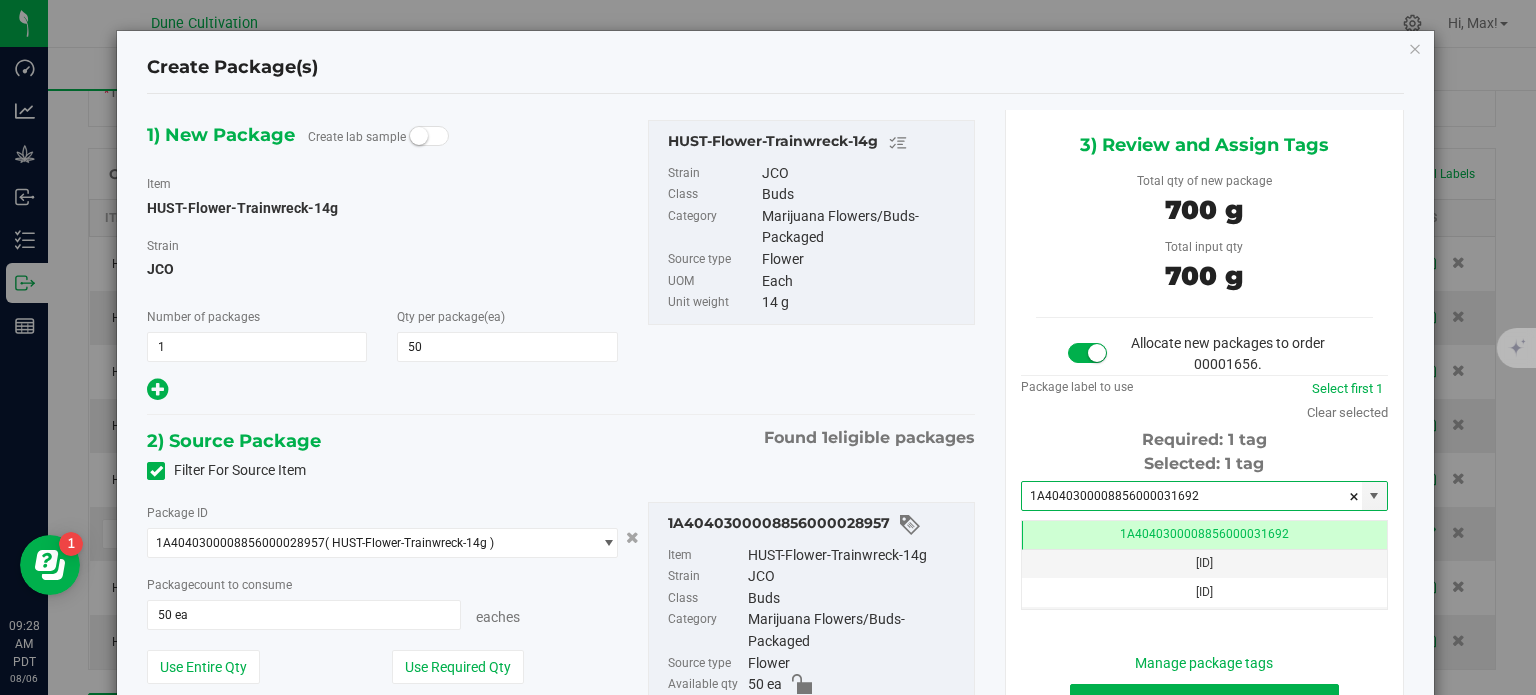 type on "1A4040300008856000031692" 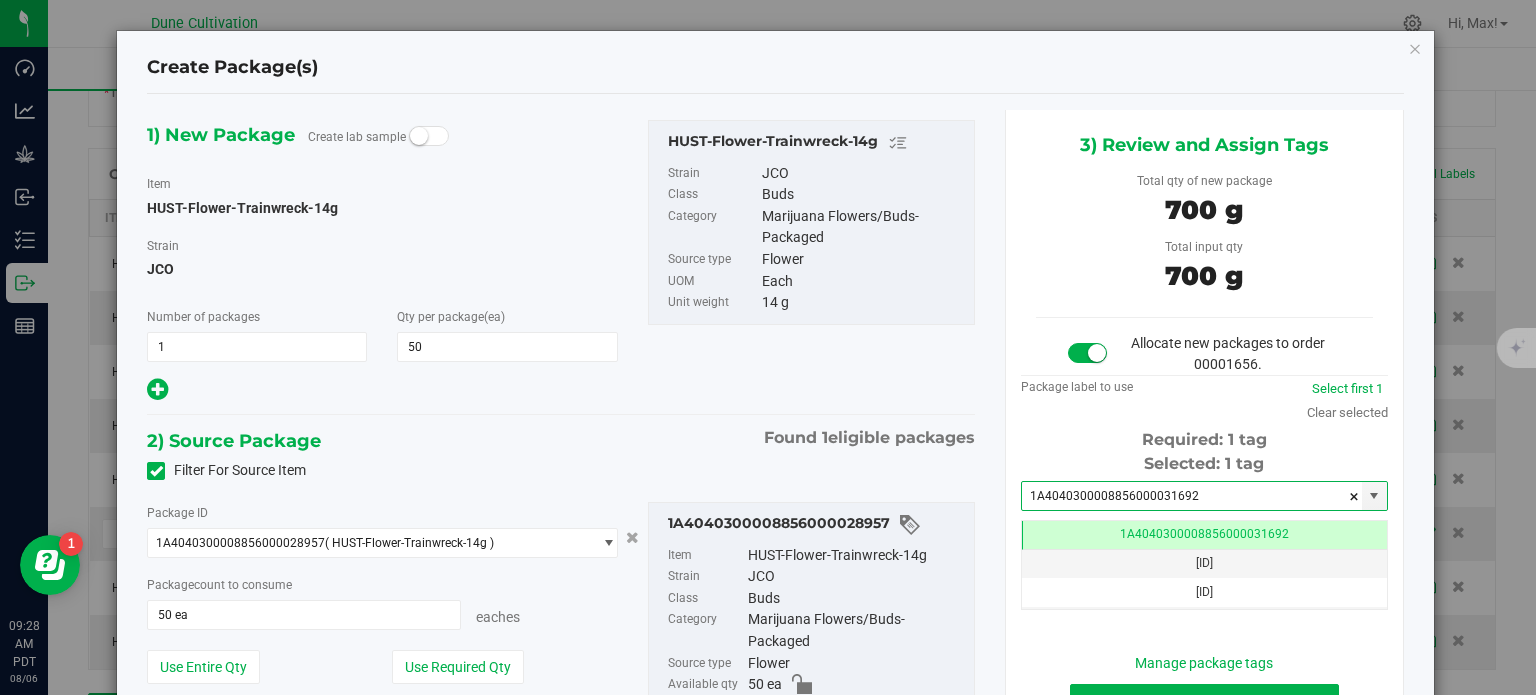 click on "1) New Package
Create lab sample
Item
HUST-Flower-Trainwreck-14g
Strain
JCO
Number of packages
1 1
50 50" at bounding box center [561, 262] 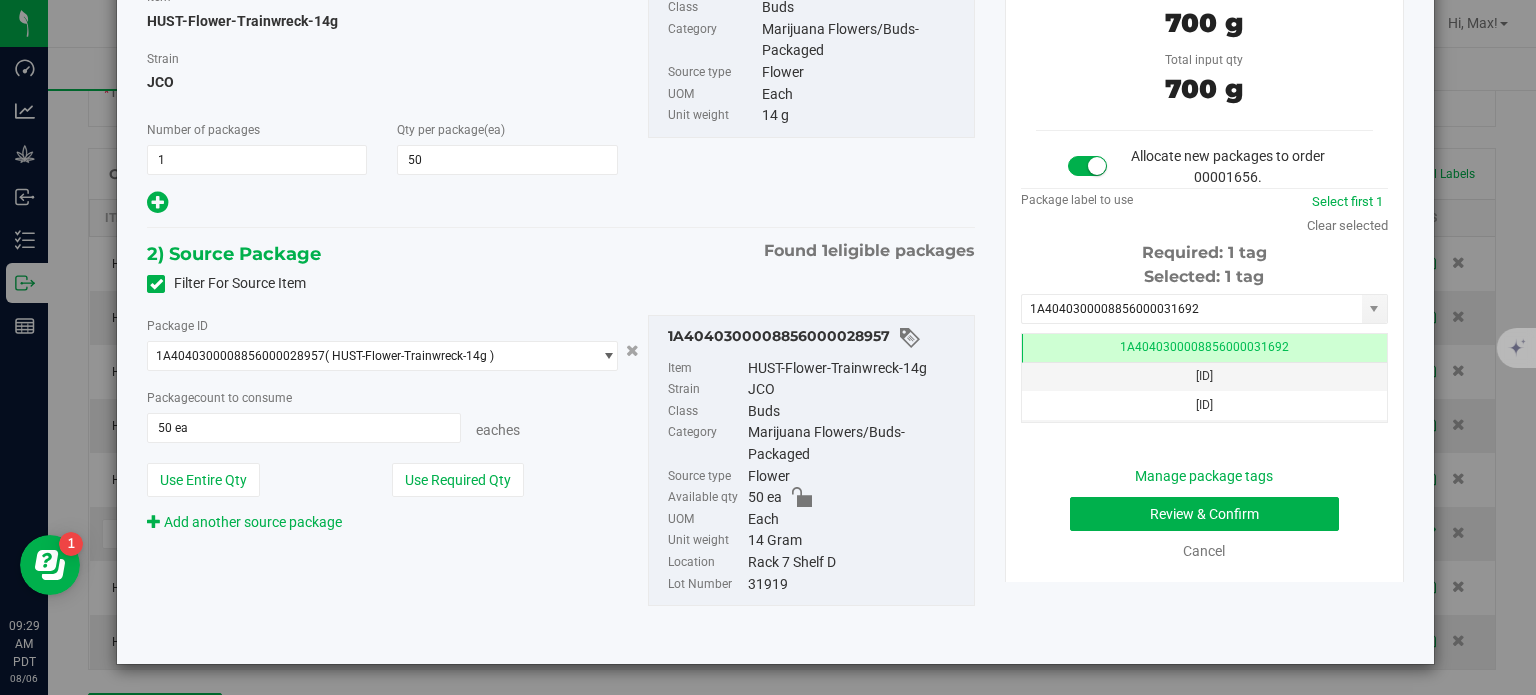 drag, startPoint x: 1130, startPoint y: 514, endPoint x: 1023, endPoint y: 475, distance: 113.88591 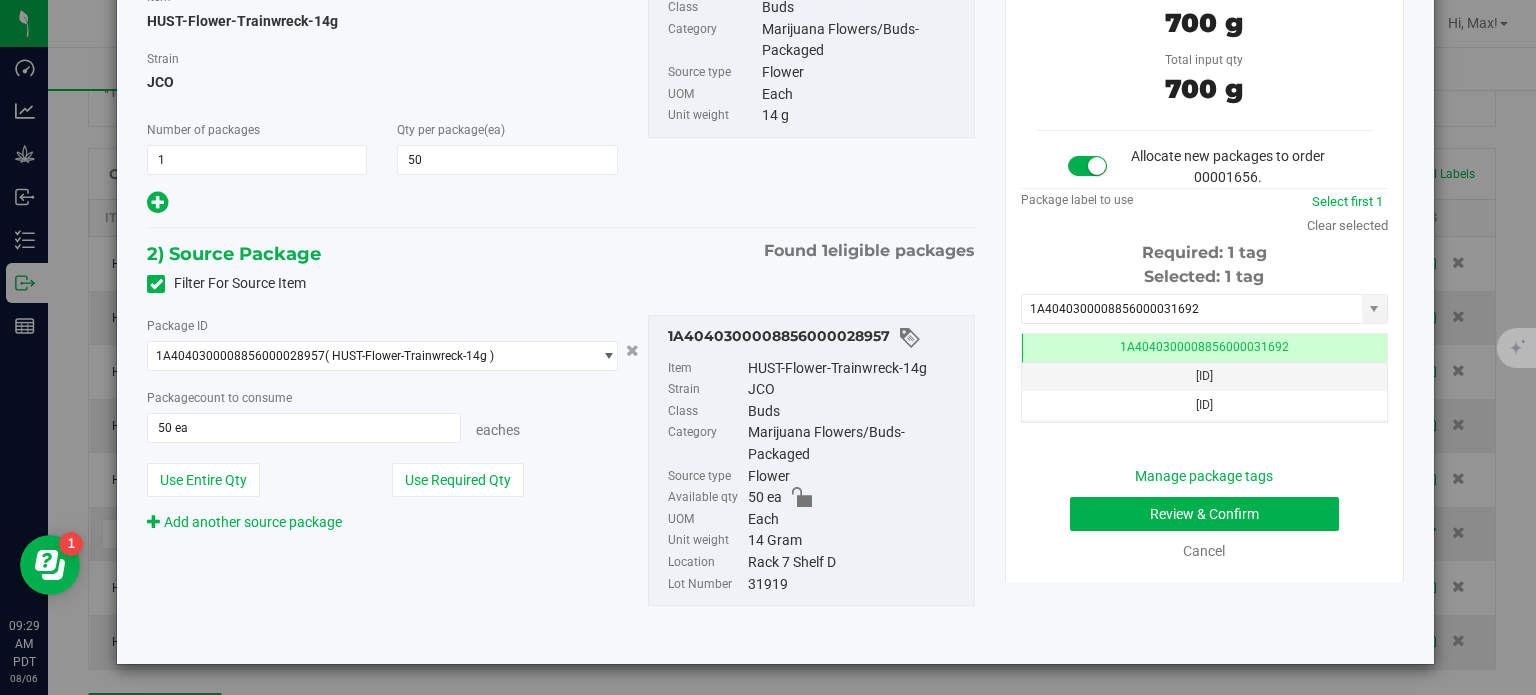 click on "3) Review and Assign Tags
Total qty of new package
700 g
Total input qty
700 g
Allocate new packages to order 00001656." at bounding box center [1204, 252] 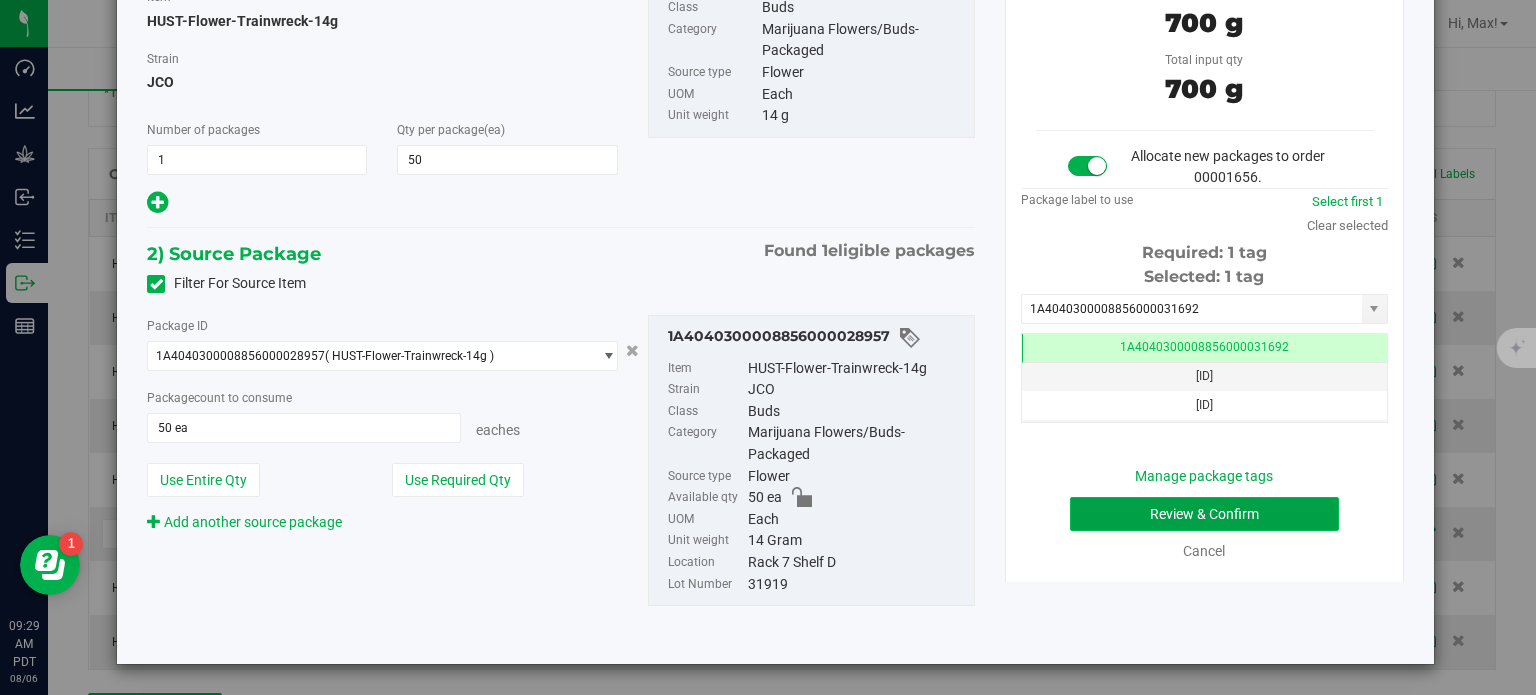 click on "Review & Confirm" at bounding box center [1204, 514] 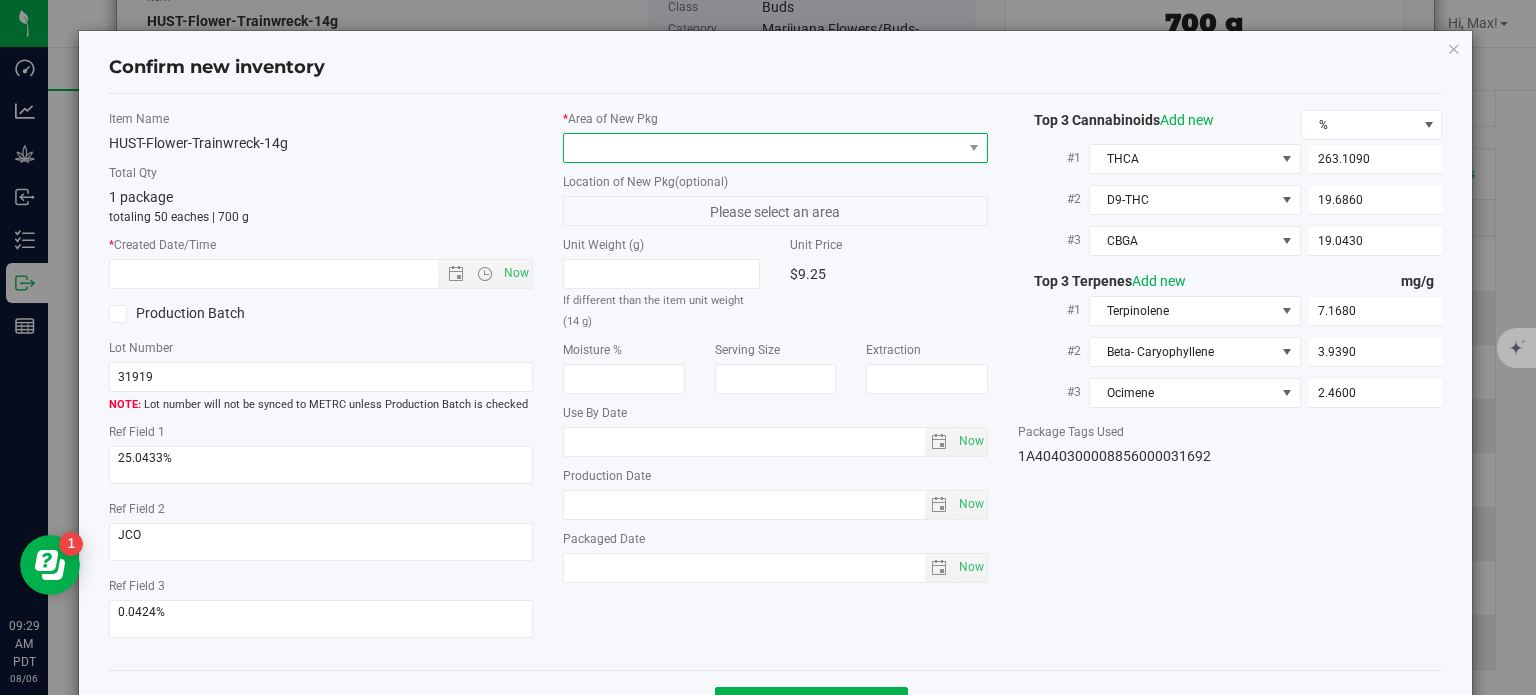 click at bounding box center (763, 148) 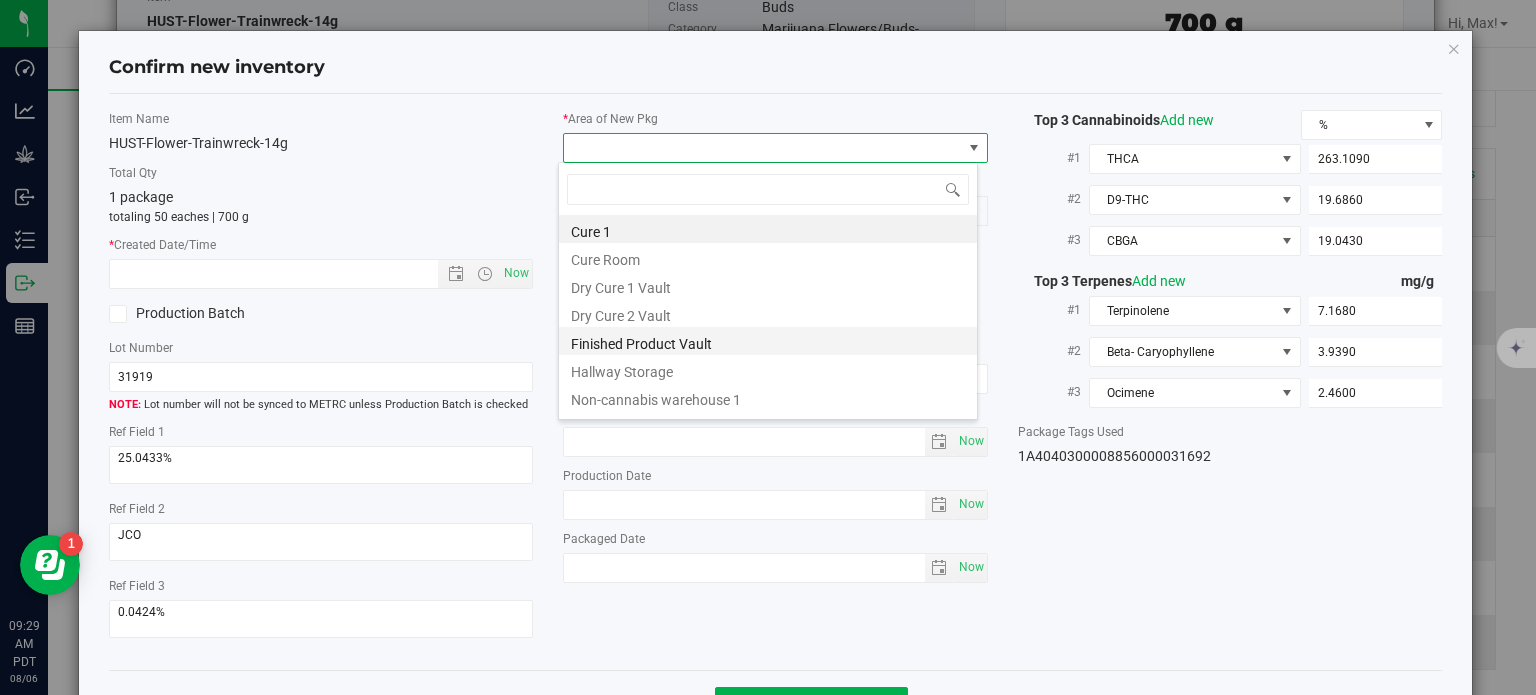 click on "Finished Product Vault" at bounding box center [768, 341] 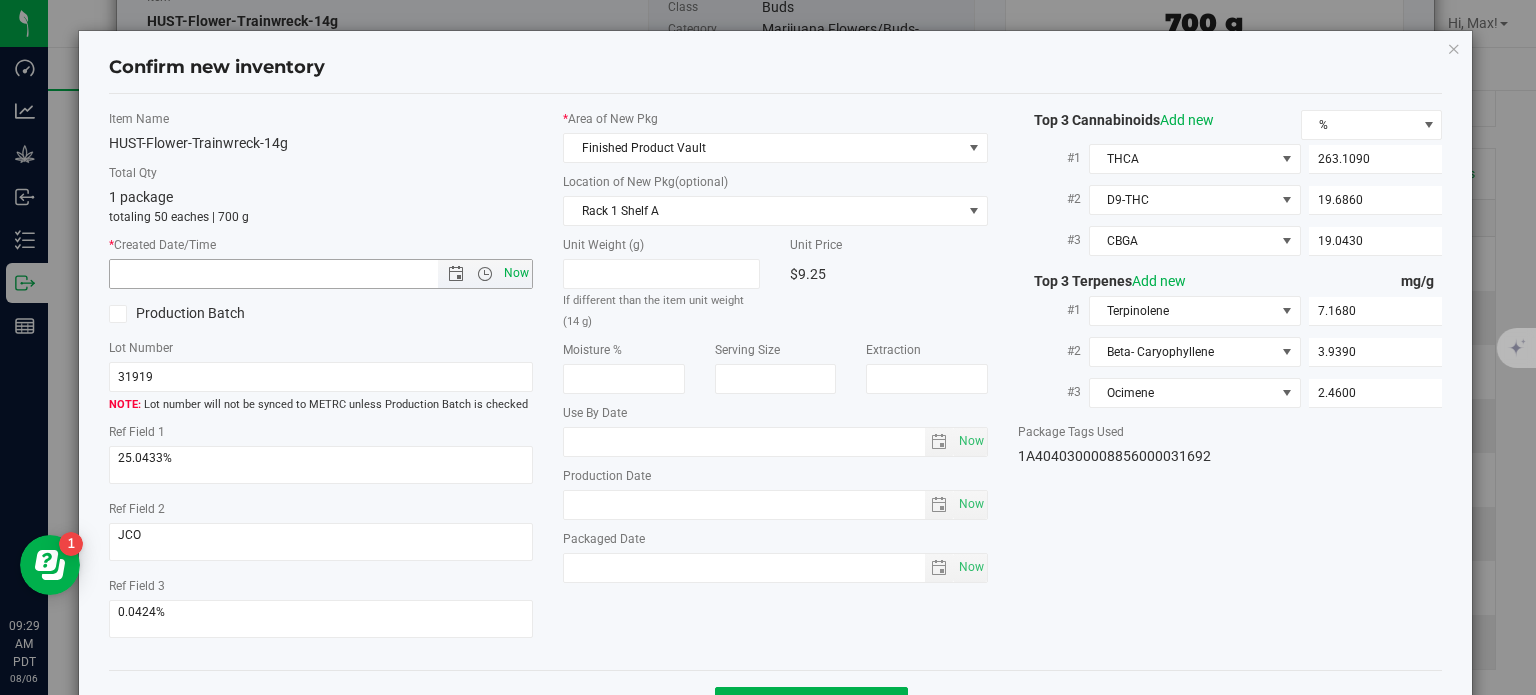 click on "Now" at bounding box center (517, 273) 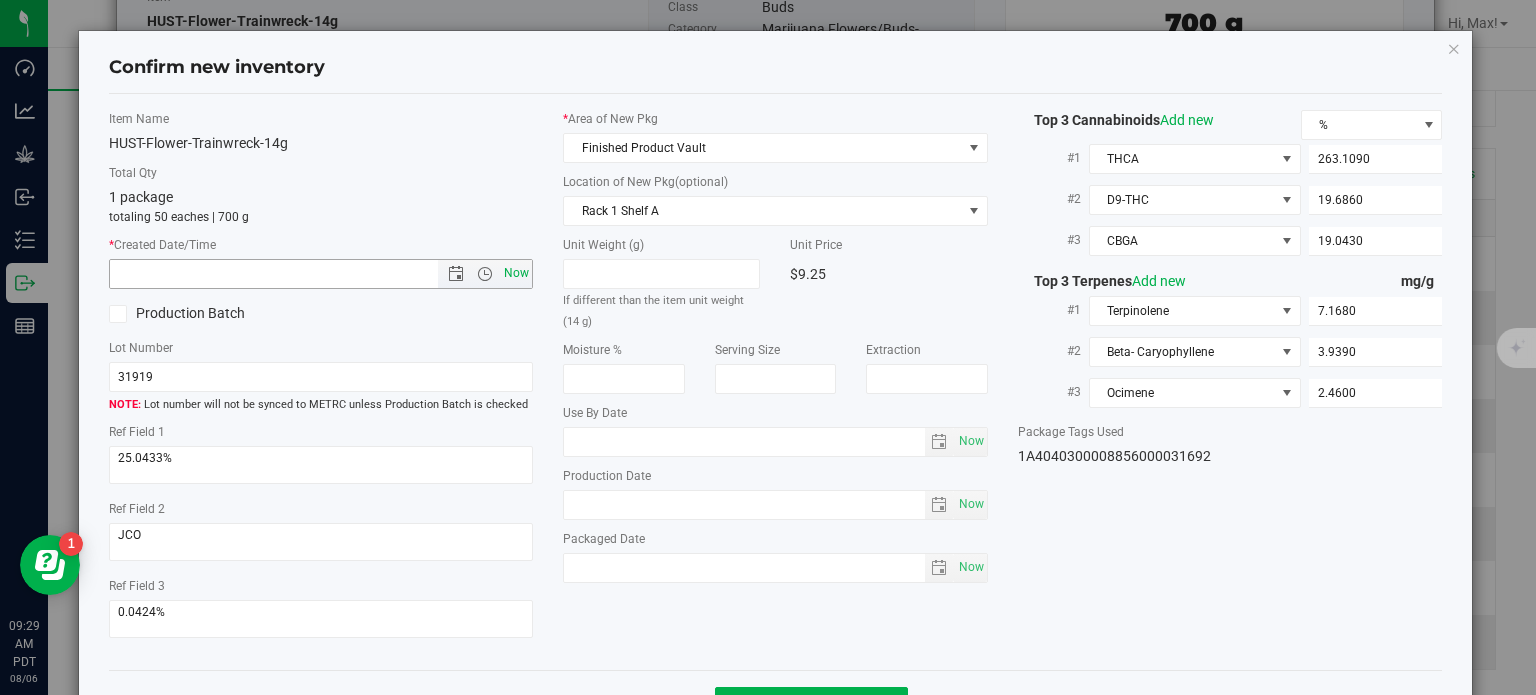 type on "8/6/2025 9:29 AM" 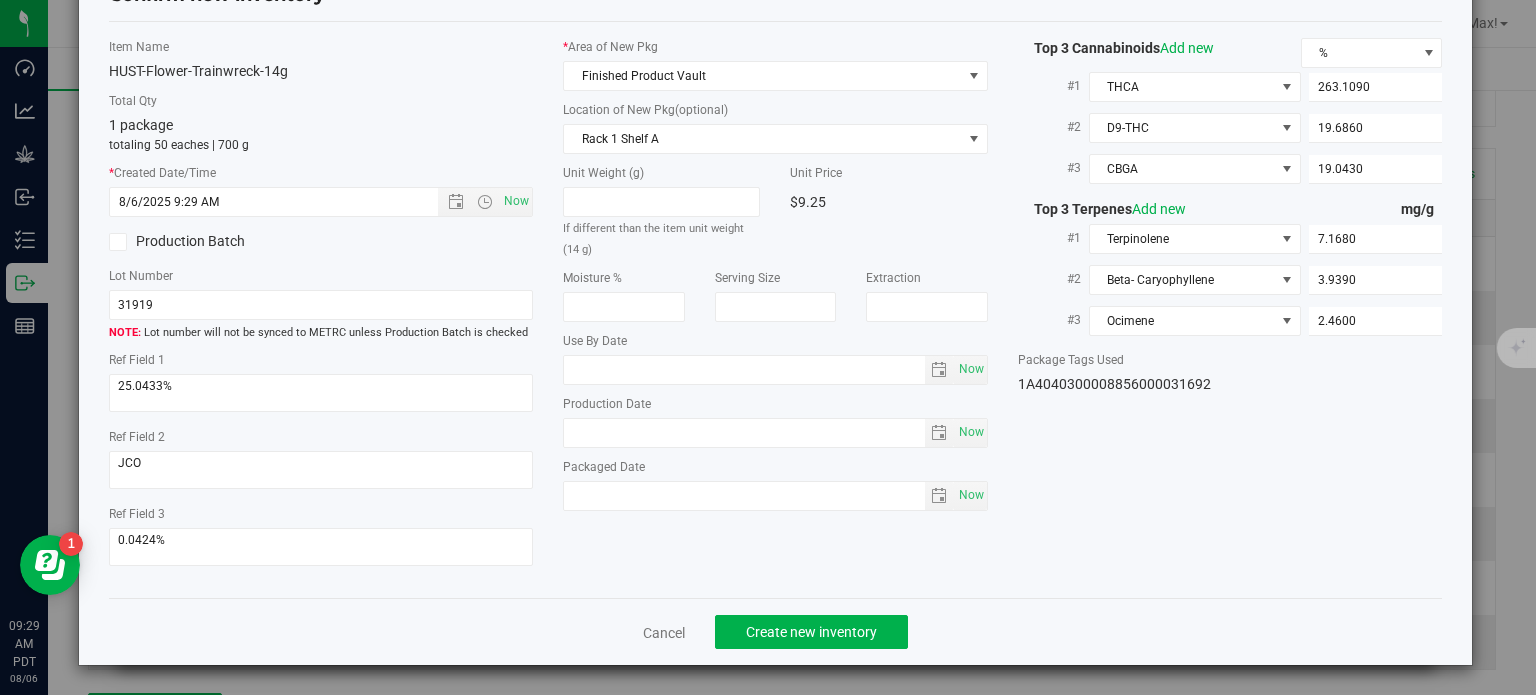 drag, startPoint x: 775, startPoint y: 619, endPoint x: 728, endPoint y: 601, distance: 50.32892 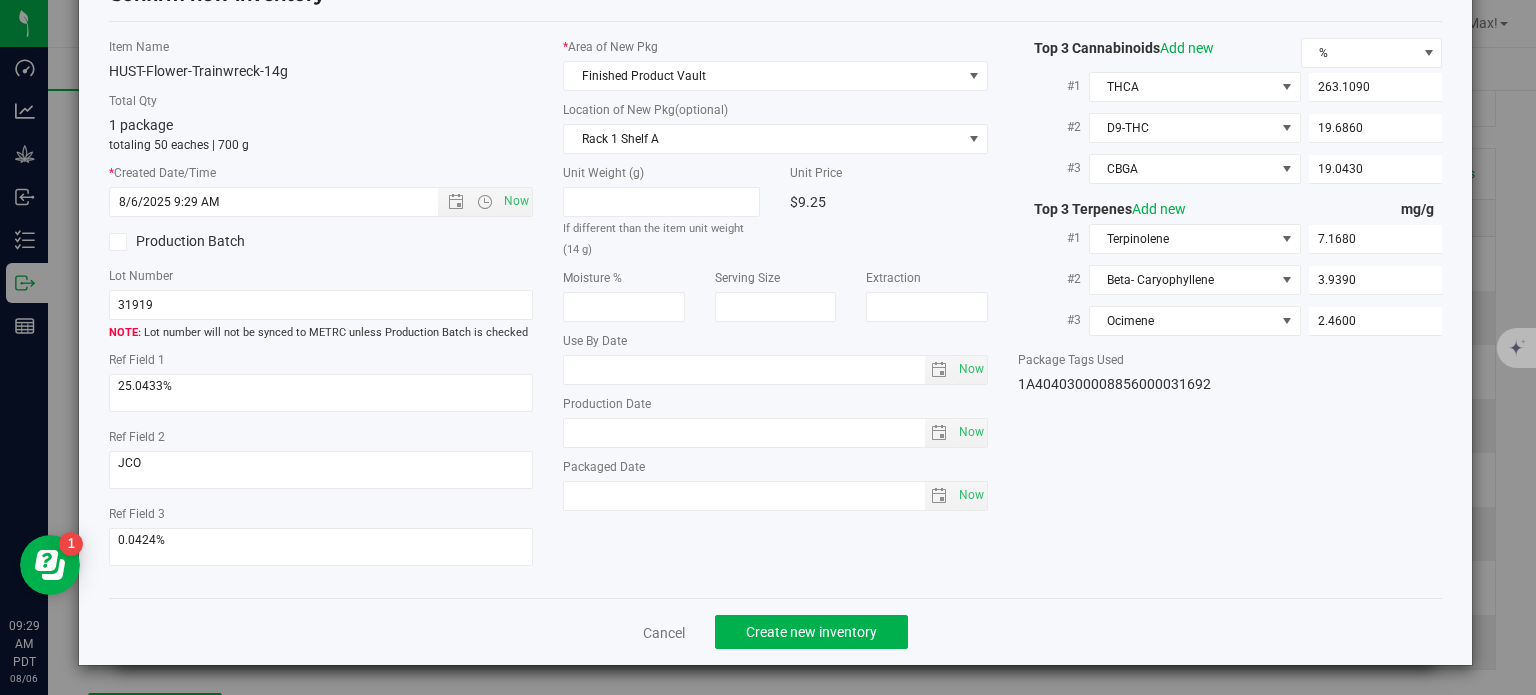 click on "Cancel
Create new inventory" at bounding box center (776, 631) 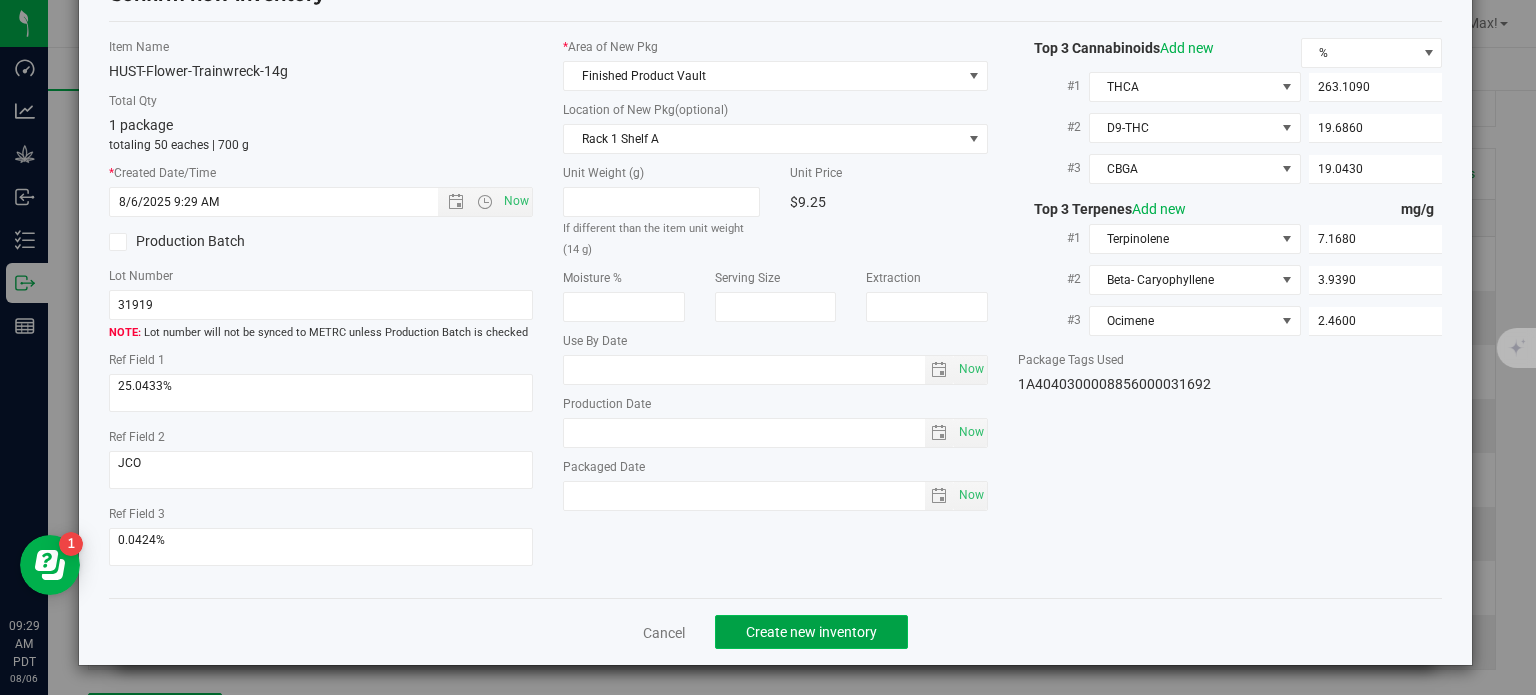click on "Create new inventory" 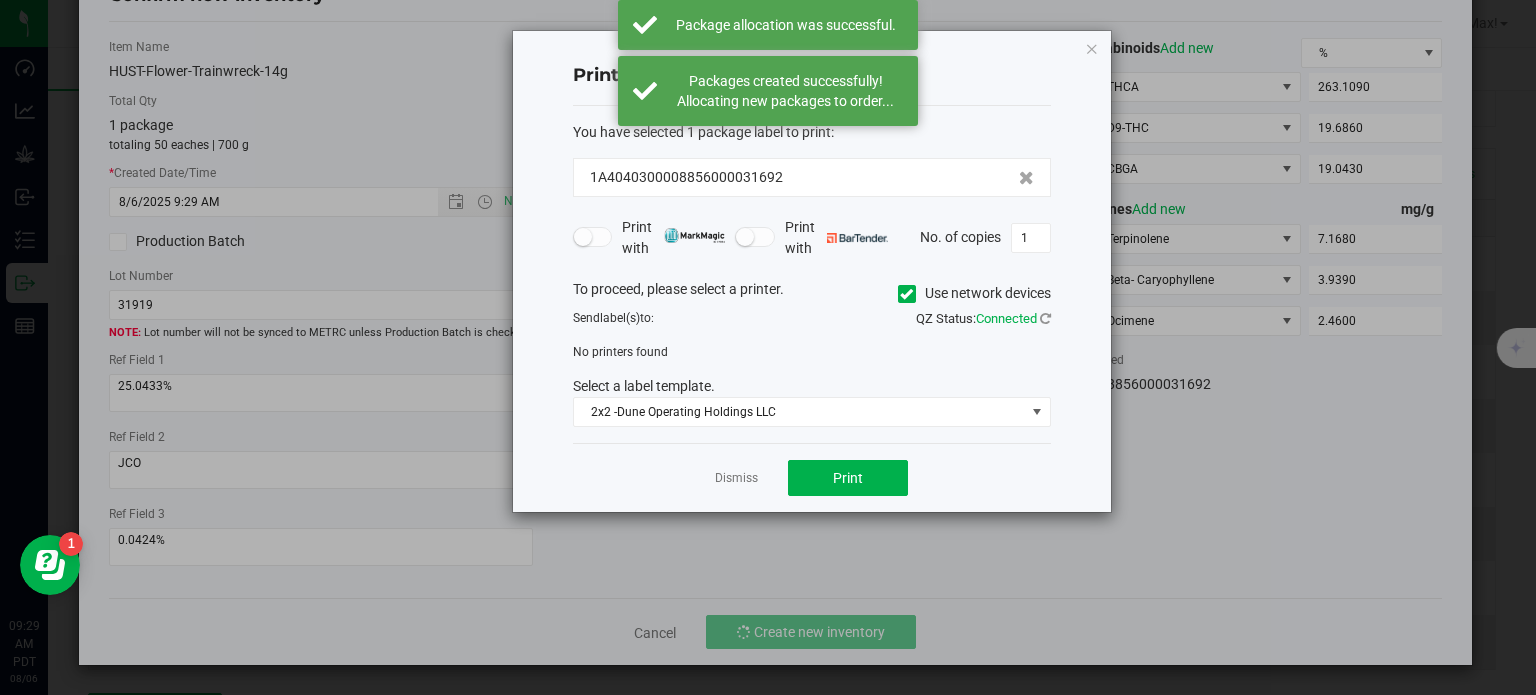 click on "Dismiss   Print" 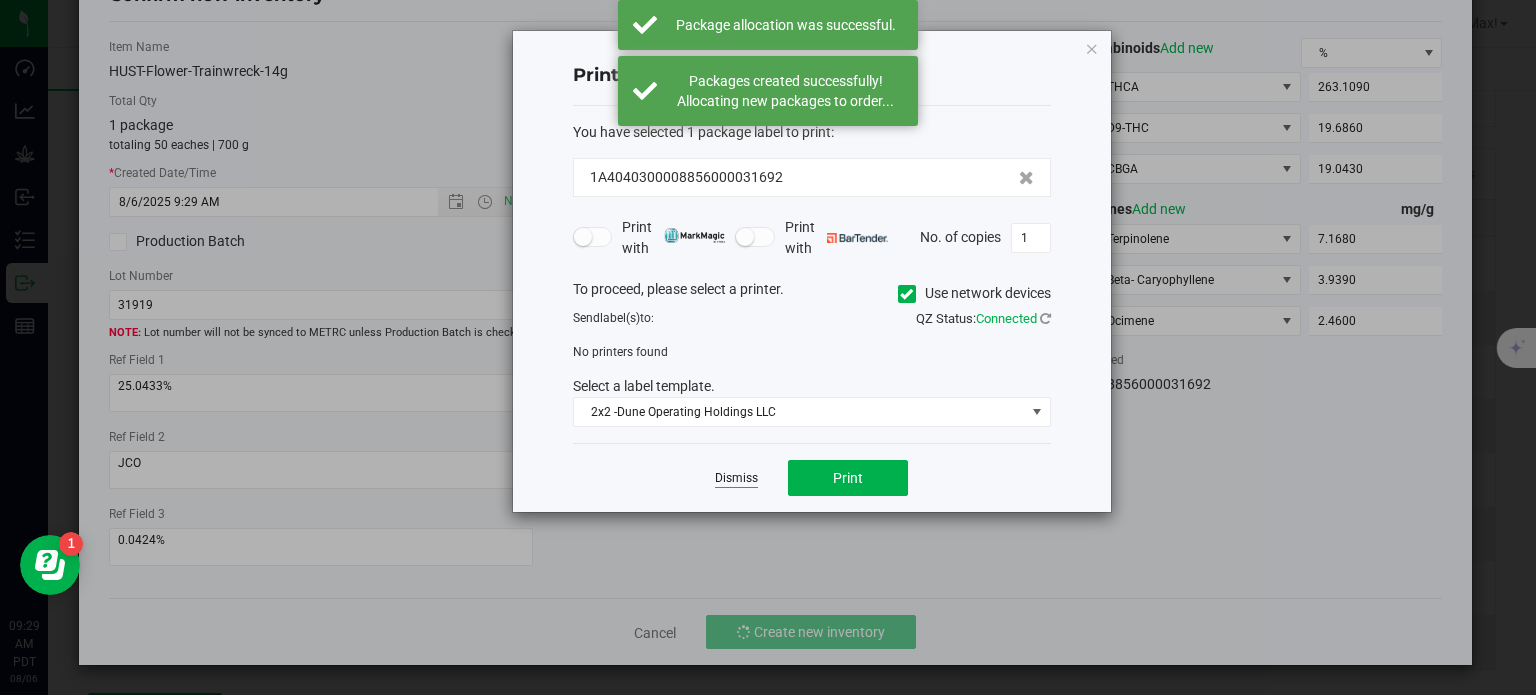 click on "Dismiss" 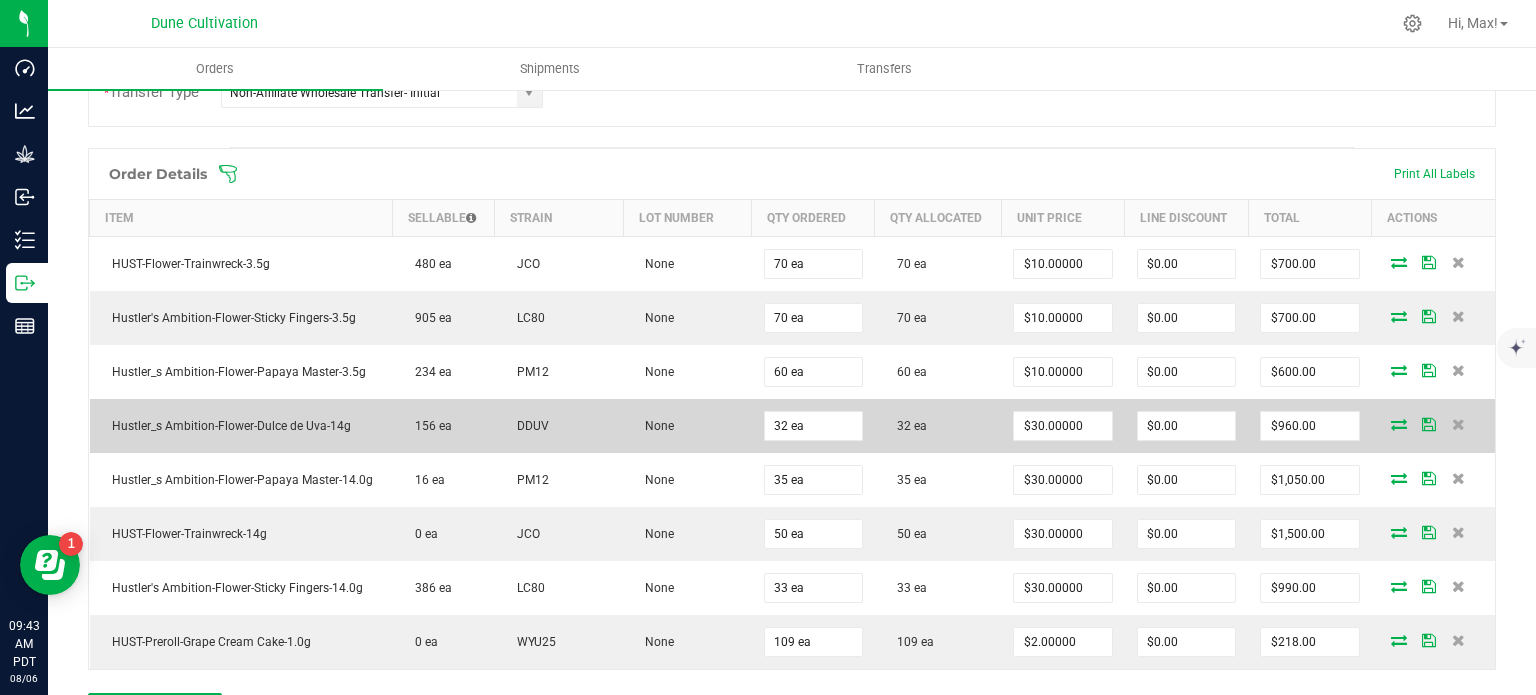 scroll, scrollTop: 0, scrollLeft: 0, axis: both 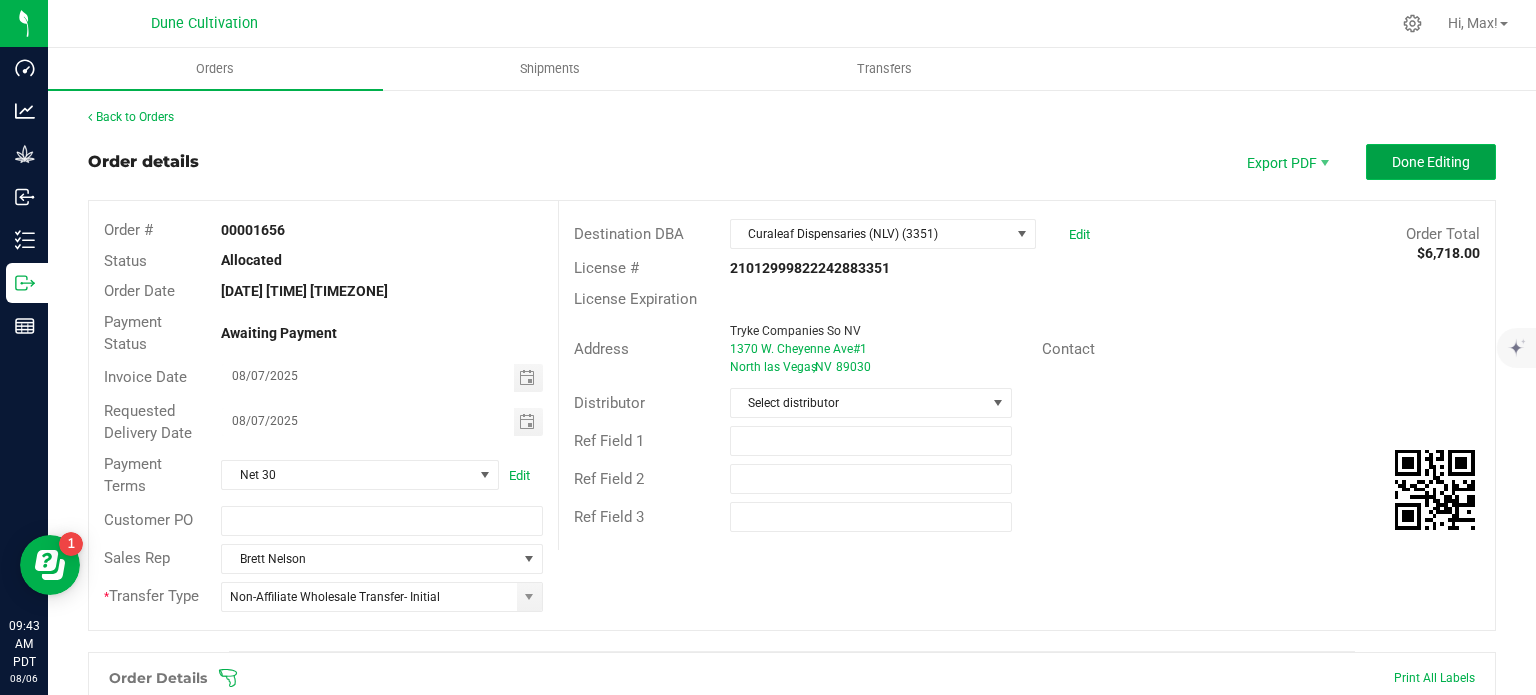 click on "Done Editing" at bounding box center (1431, 162) 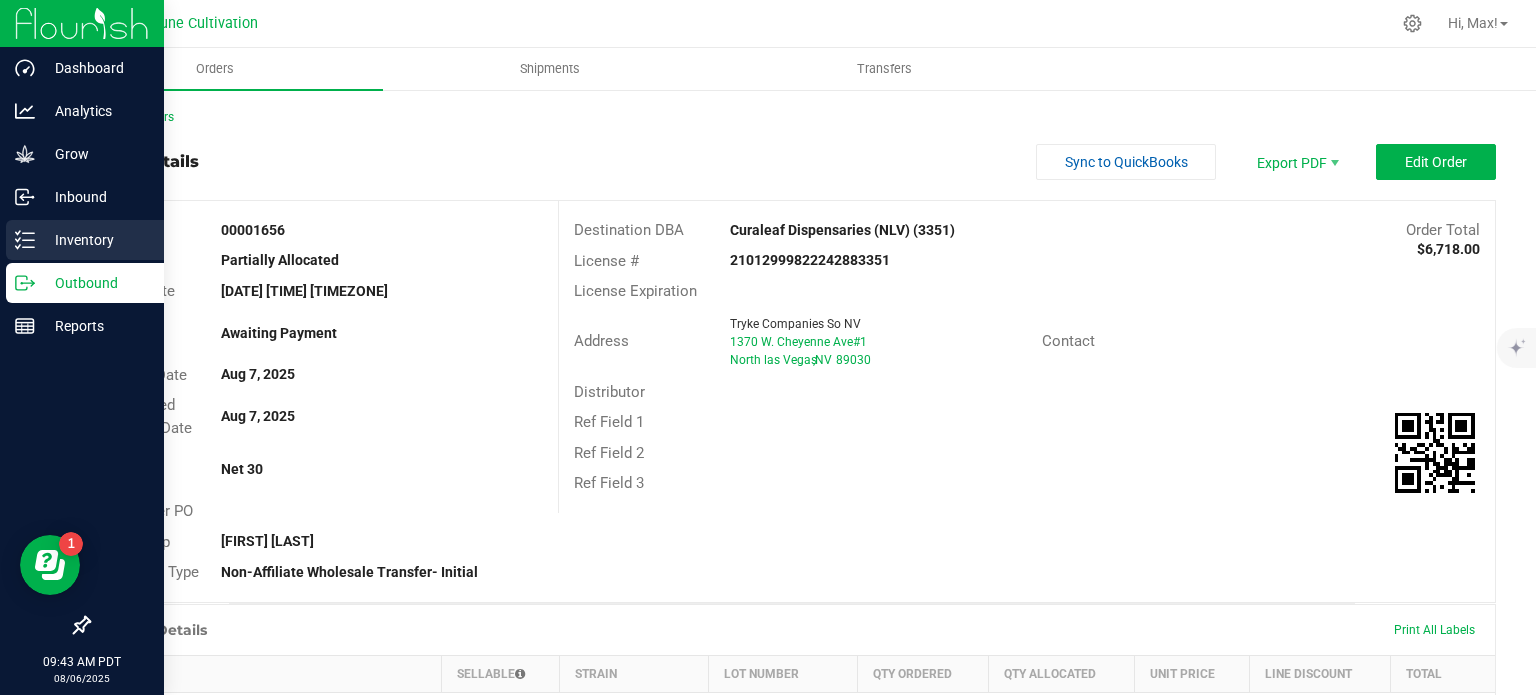 click 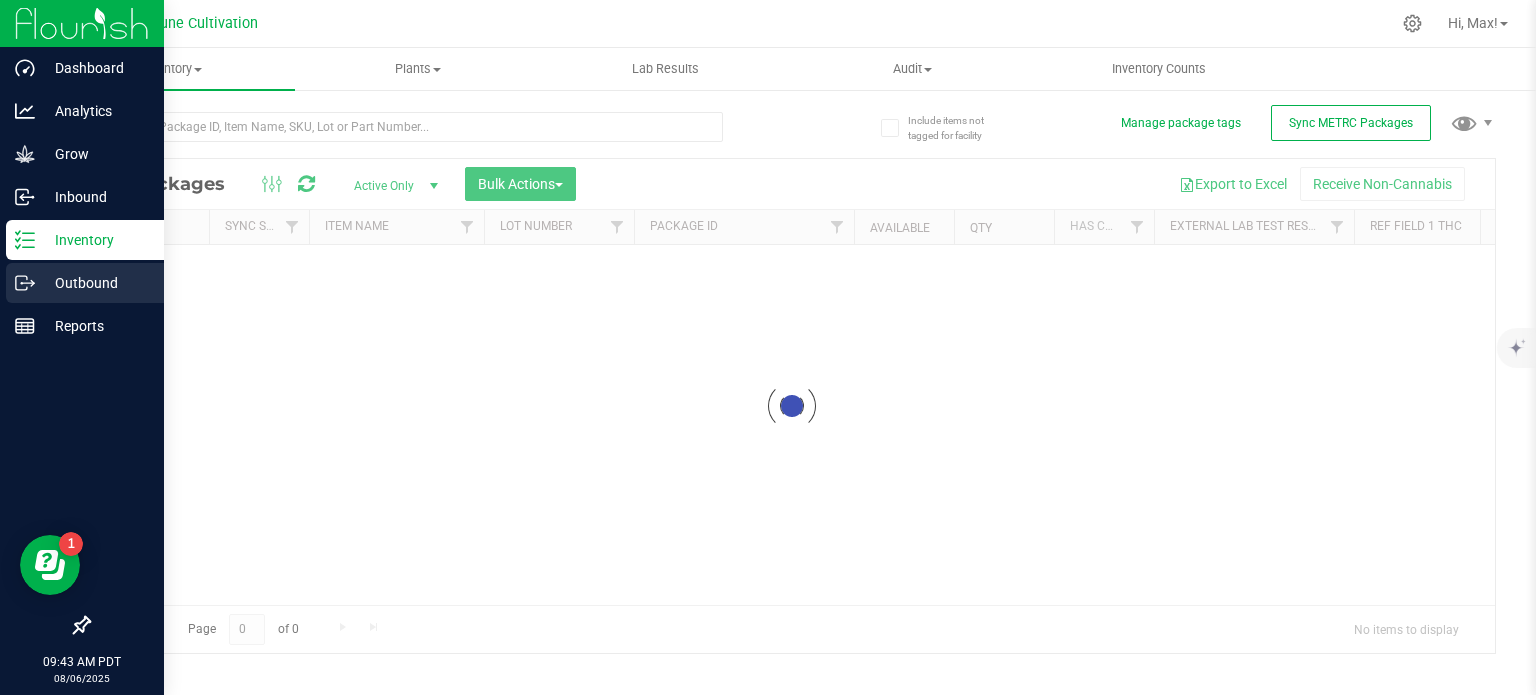 click on "Outbound" at bounding box center [95, 283] 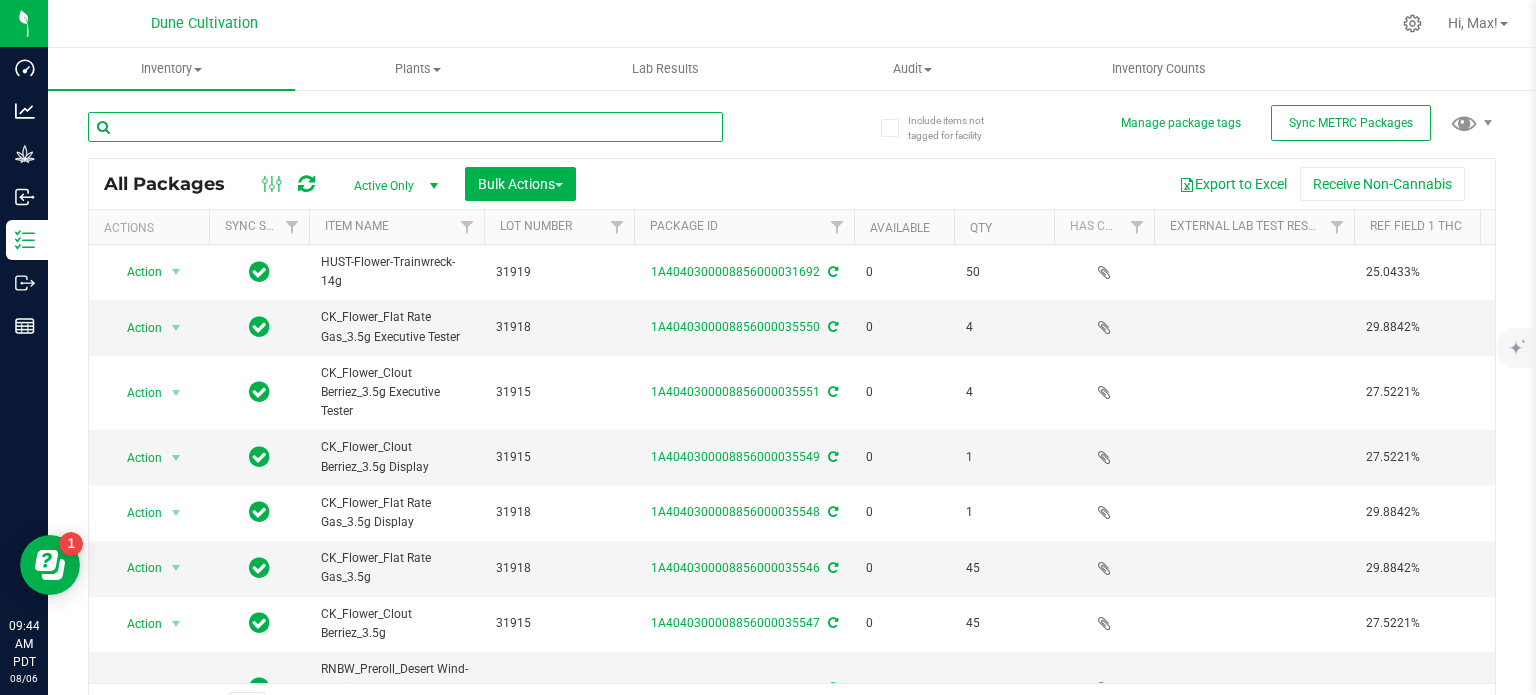 click at bounding box center (405, 127) 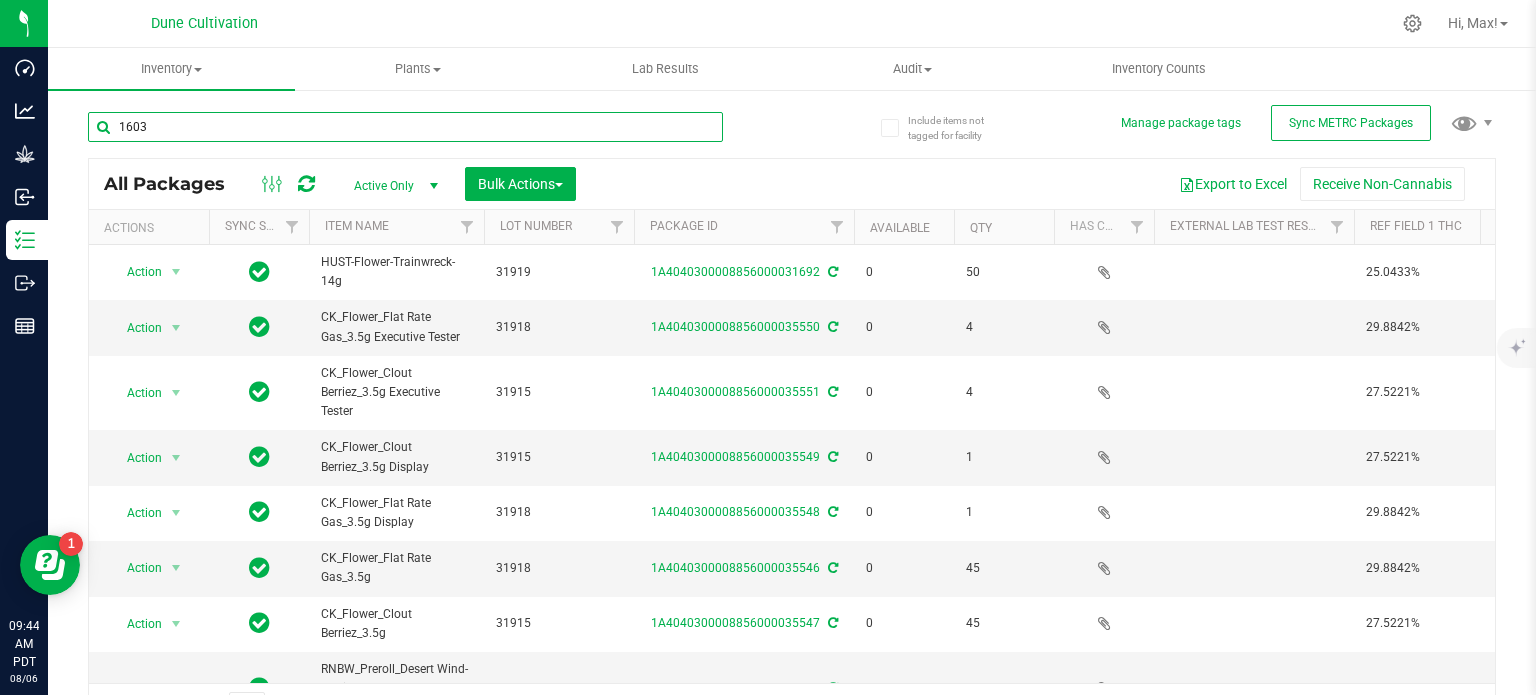 type on "1603" 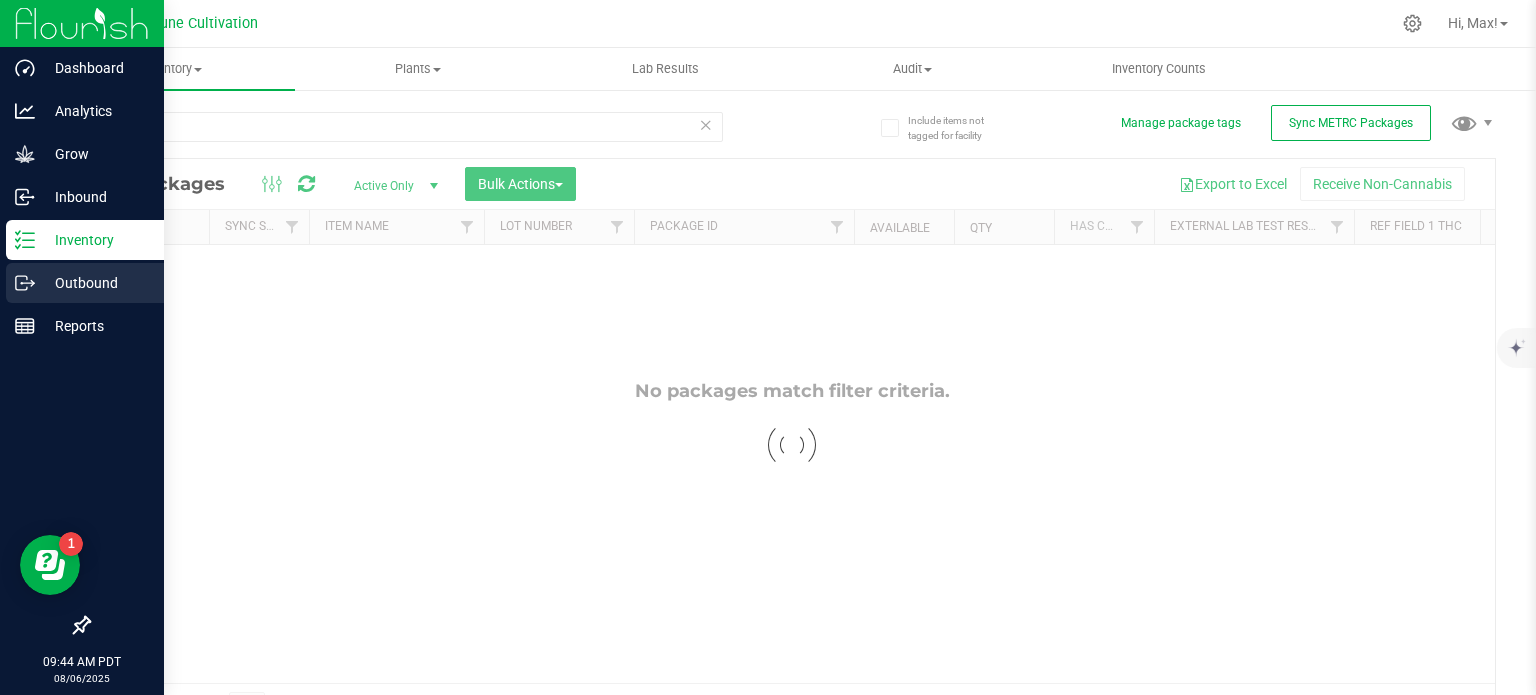 click 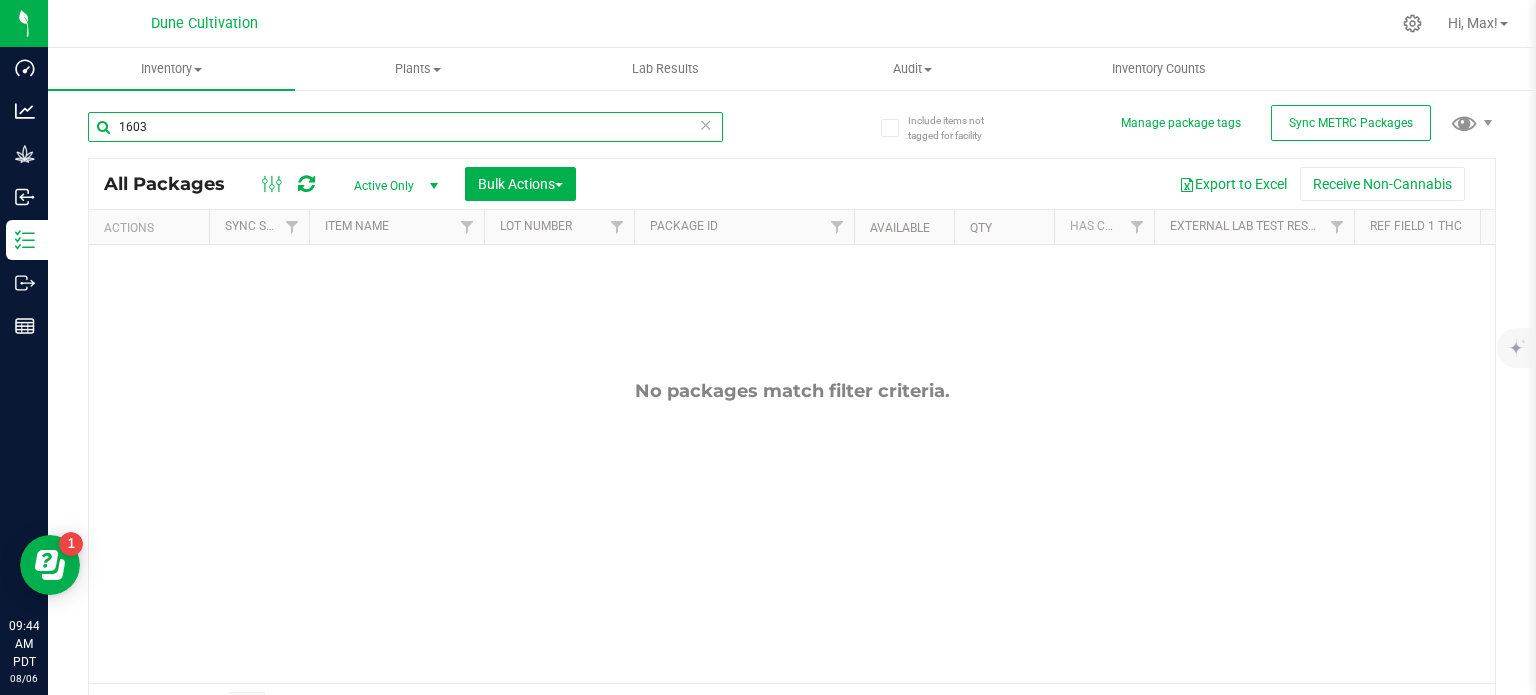 click on "1603" at bounding box center (405, 127) 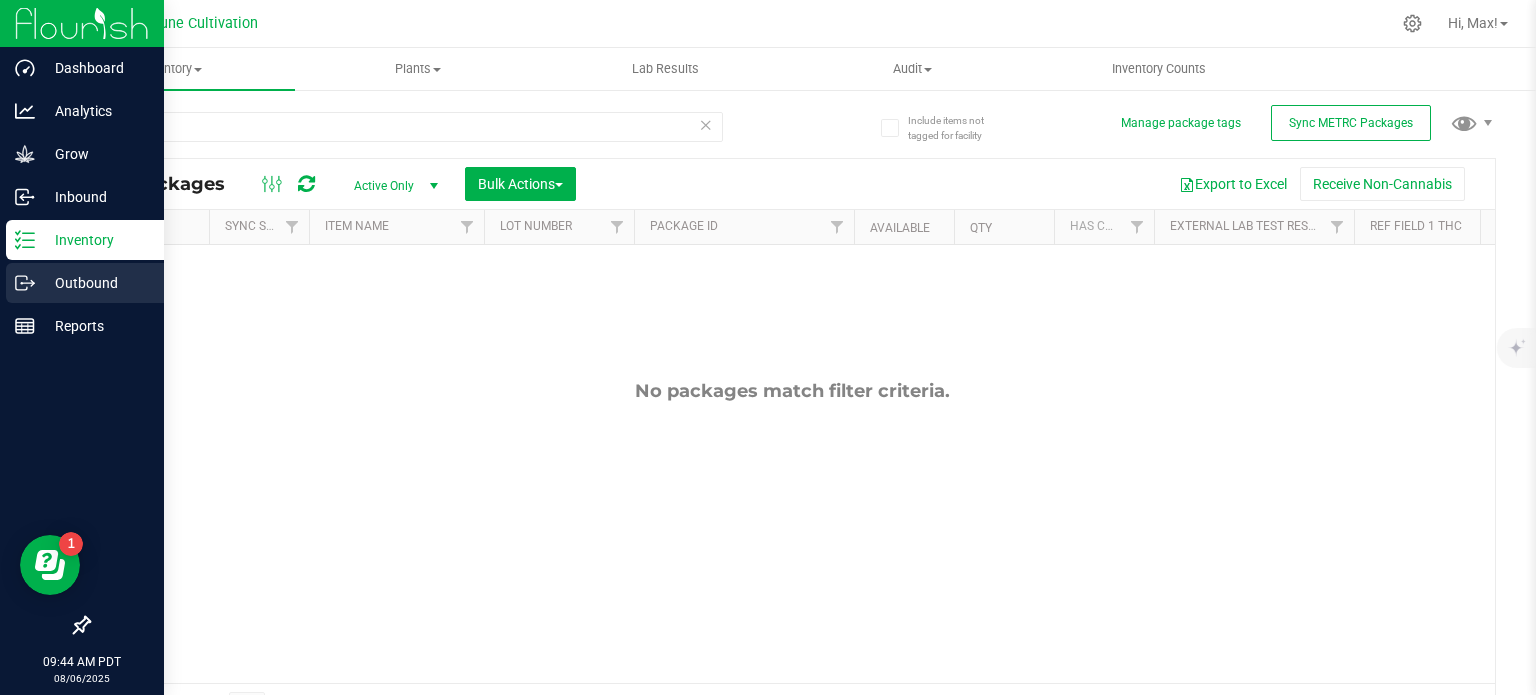 click 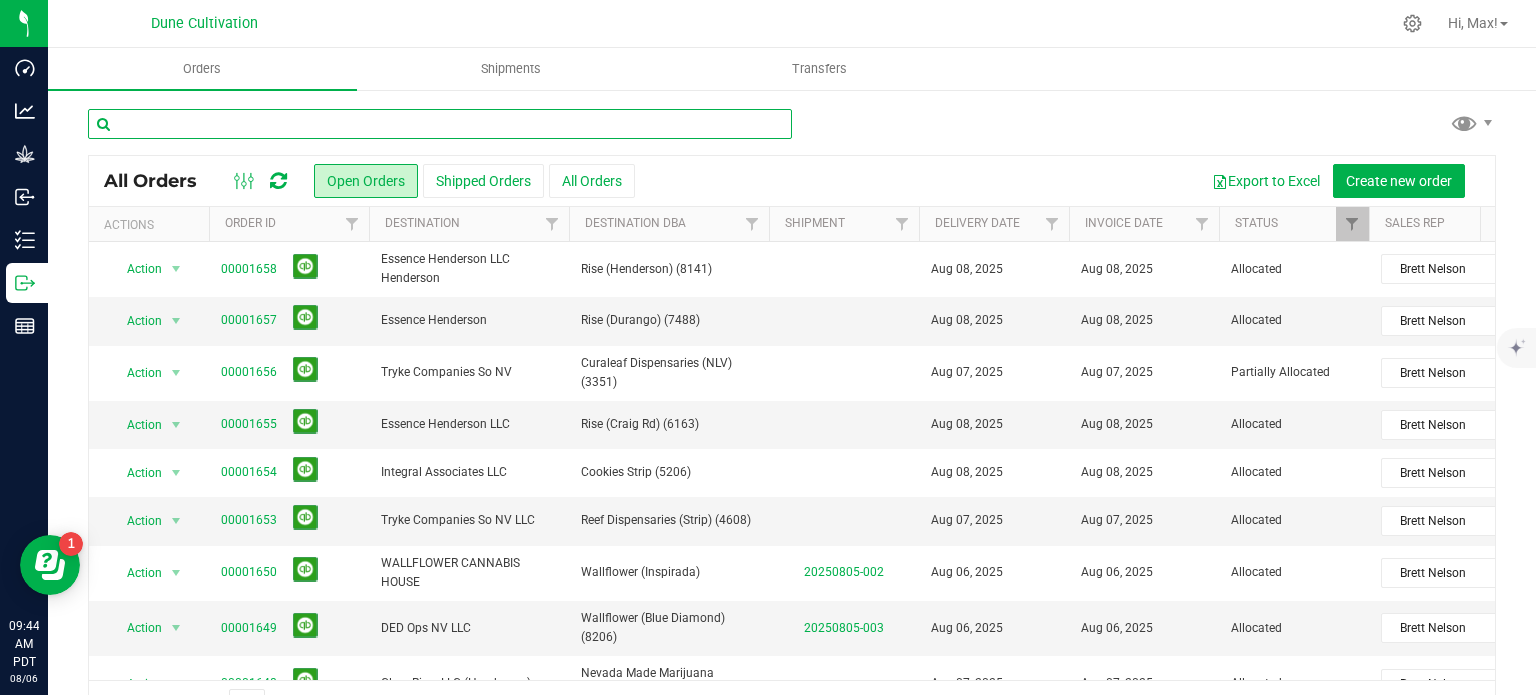 click at bounding box center (440, 124) 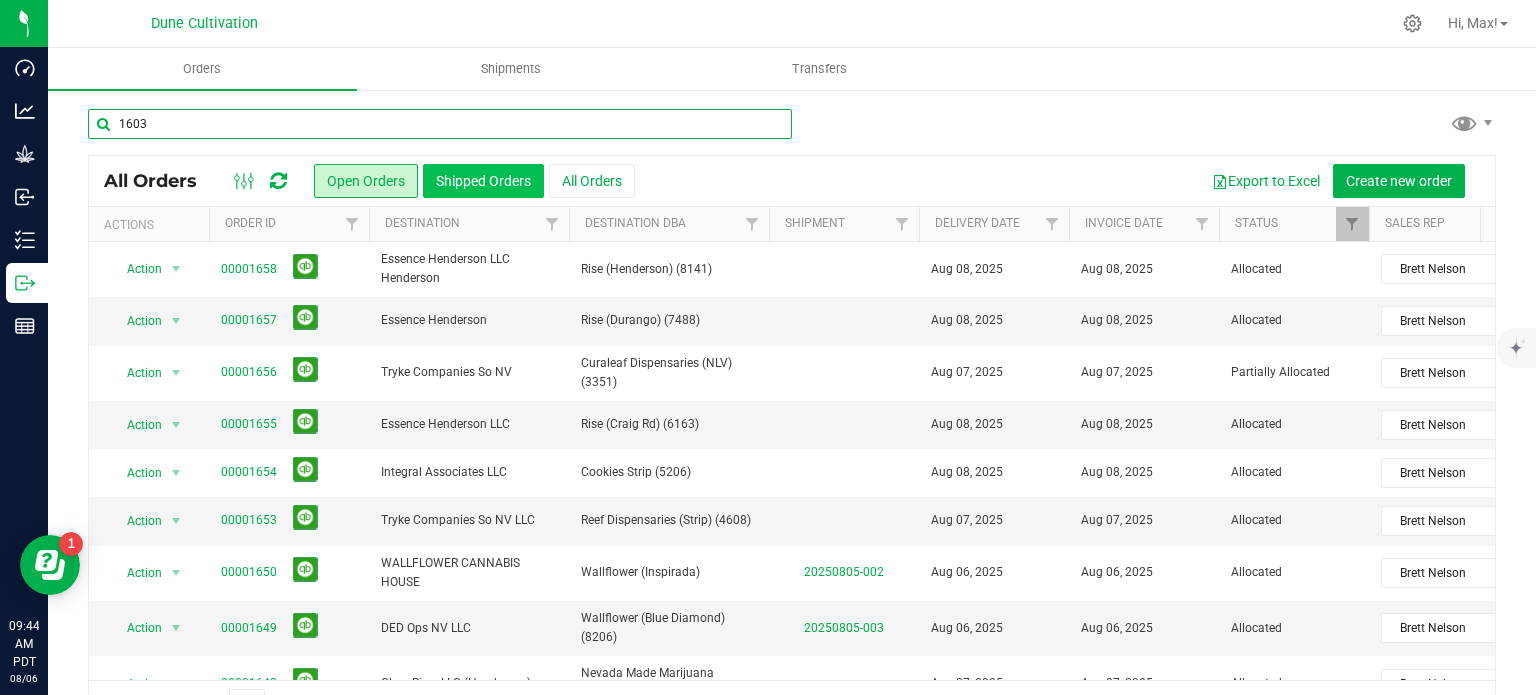 type on "1603" 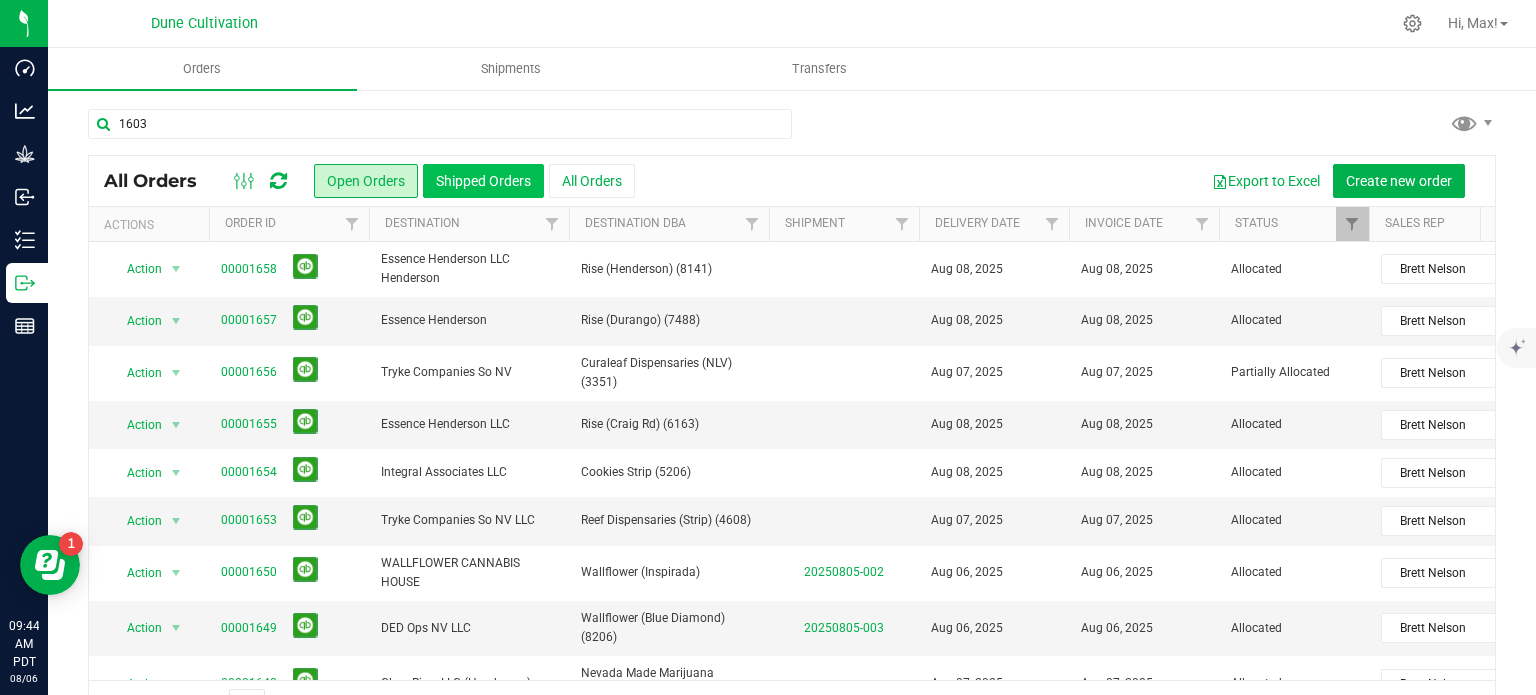 click on "Shipped Orders" at bounding box center (483, 181) 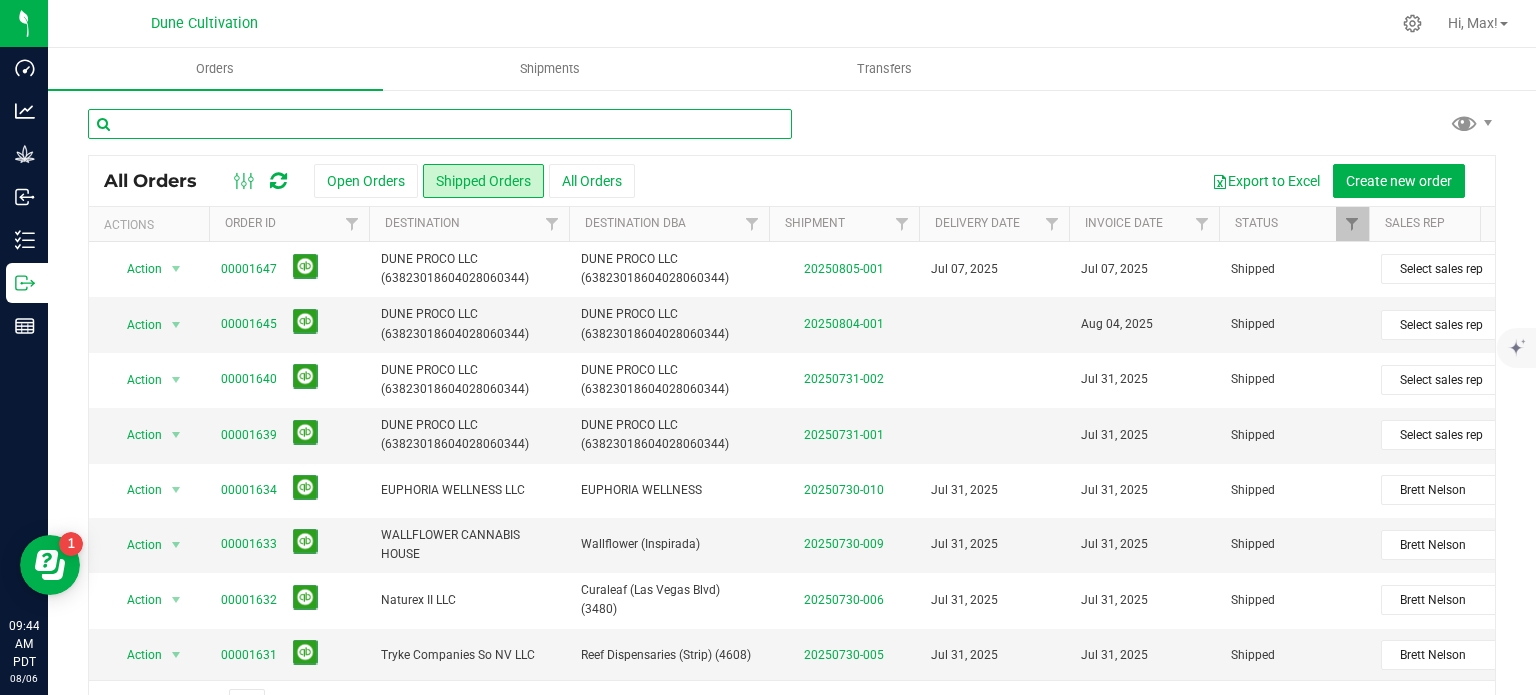 click at bounding box center (440, 124) 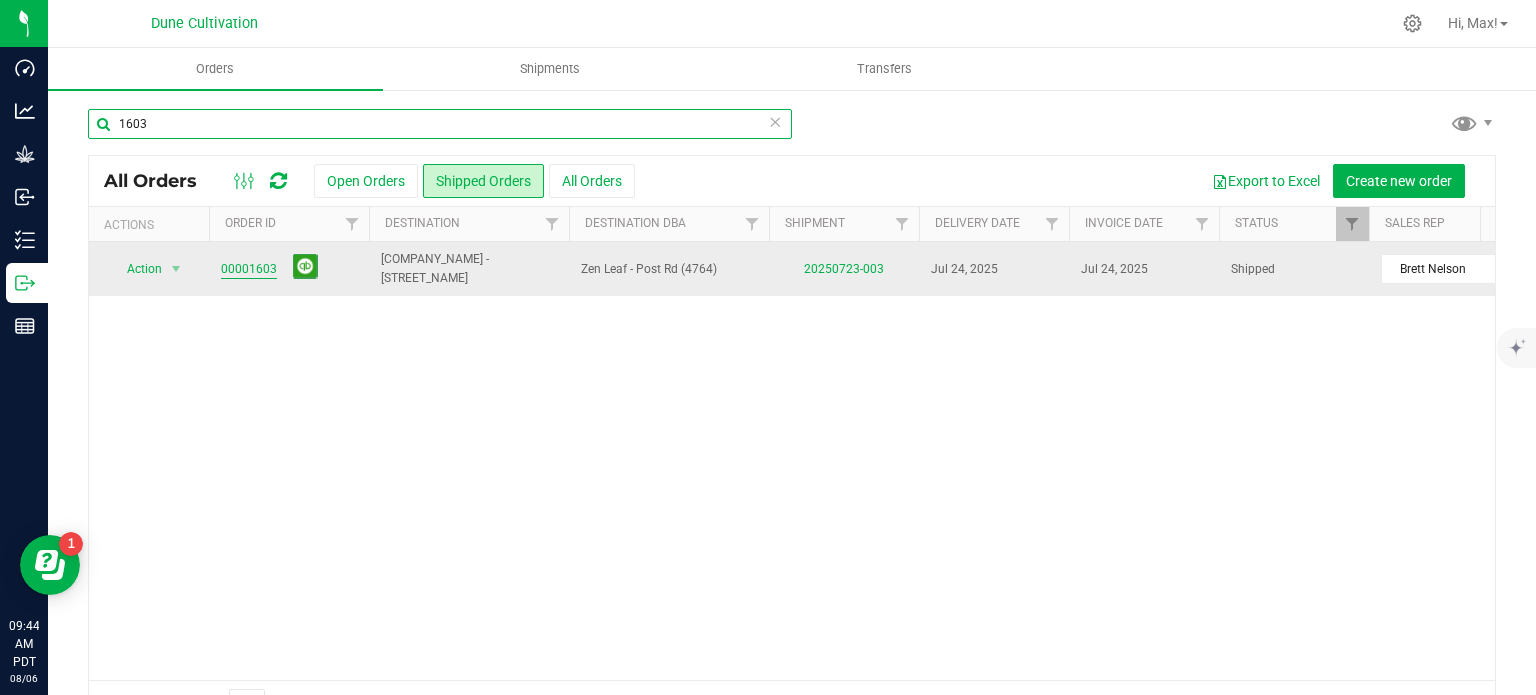 type on "1603" 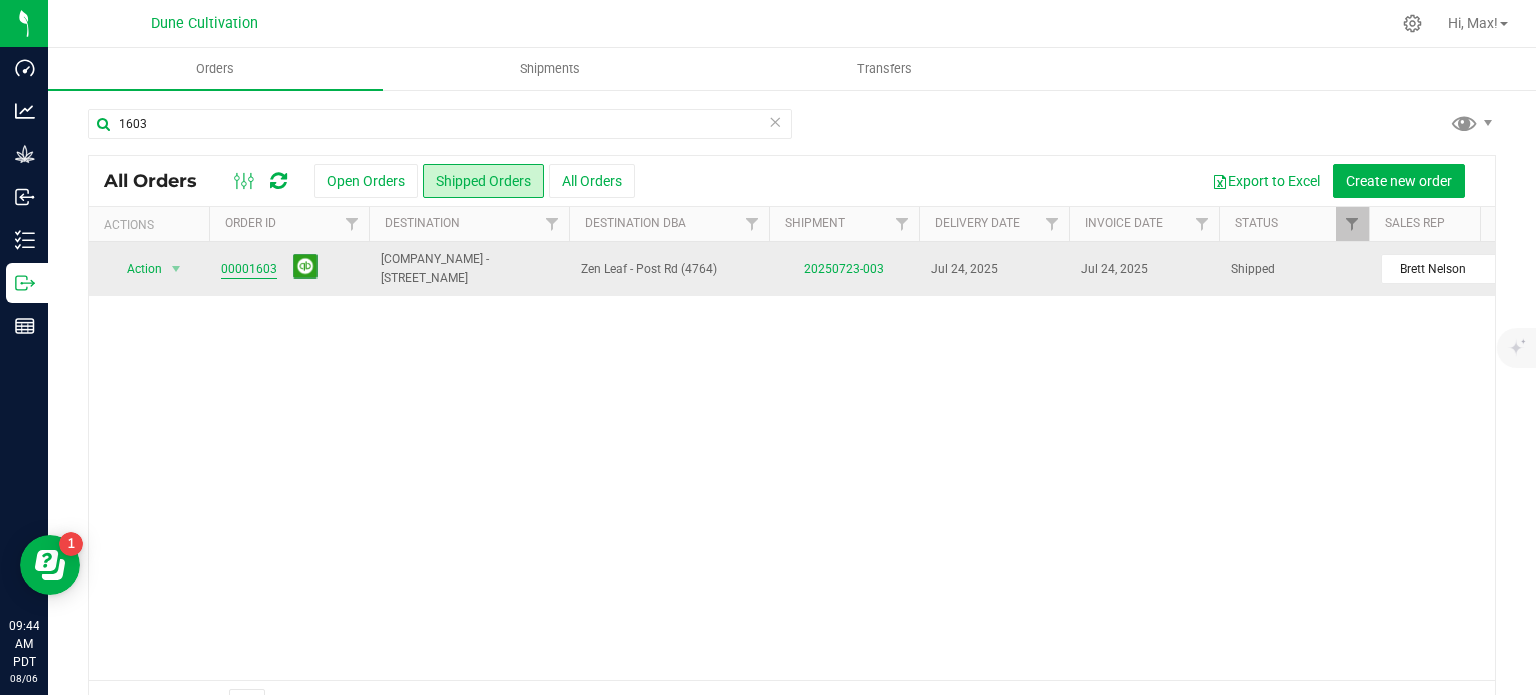 click on "00001603" at bounding box center [249, 269] 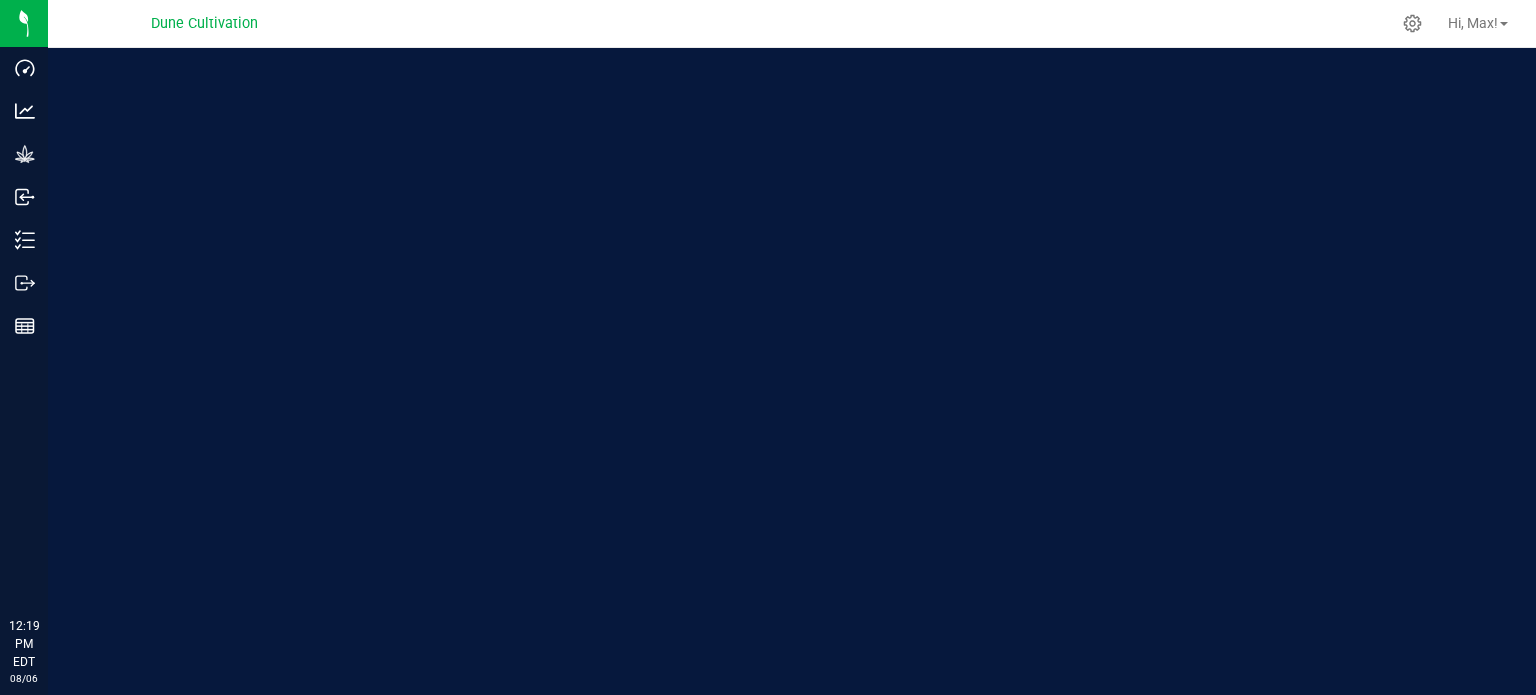 scroll, scrollTop: 0, scrollLeft: 0, axis: both 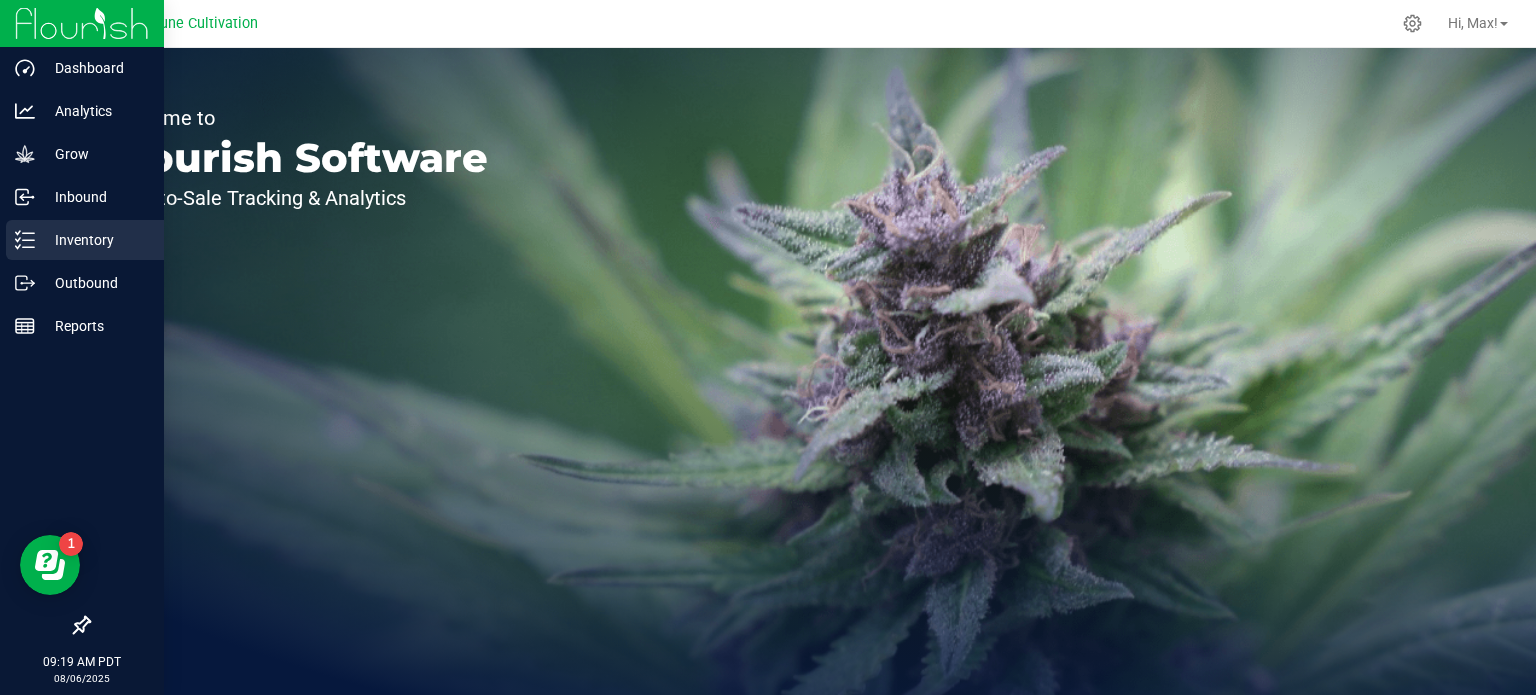 click on "Inventory" at bounding box center (95, 240) 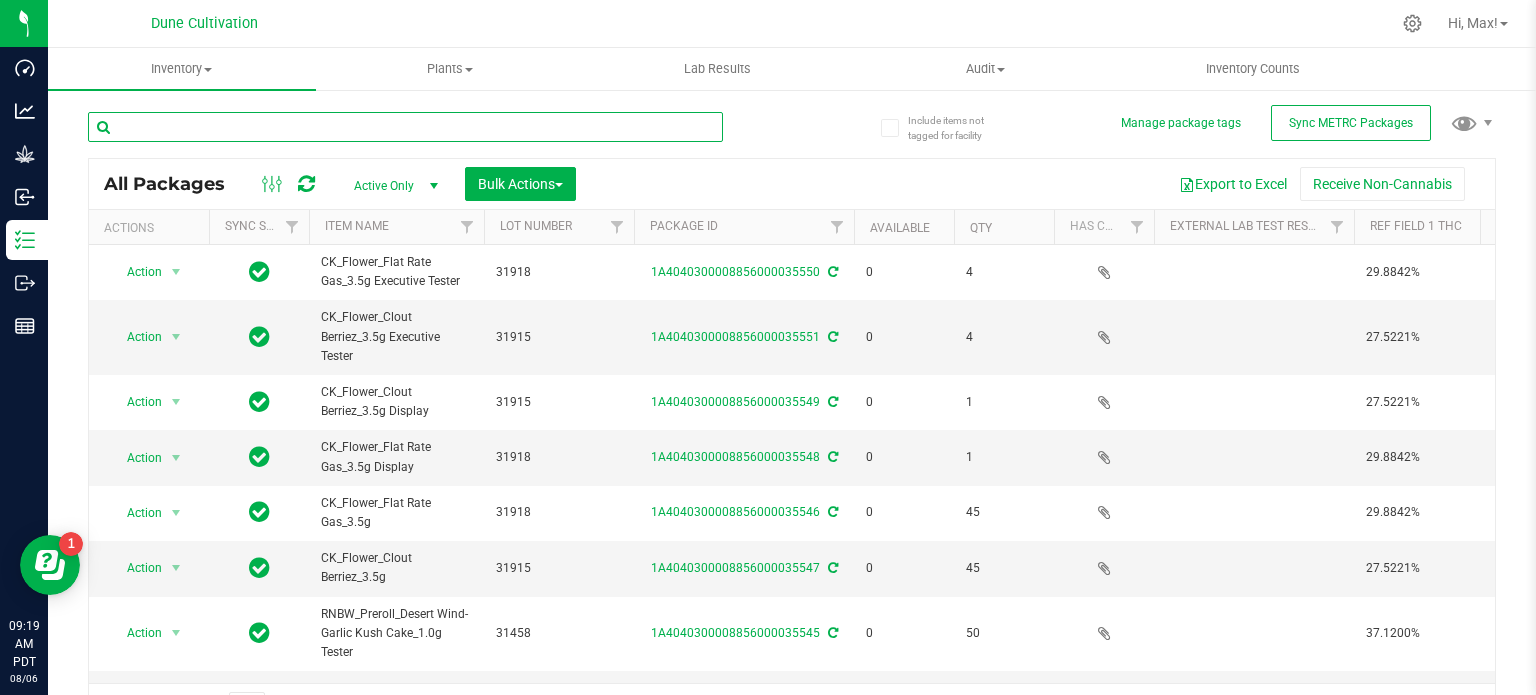 click at bounding box center (405, 127) 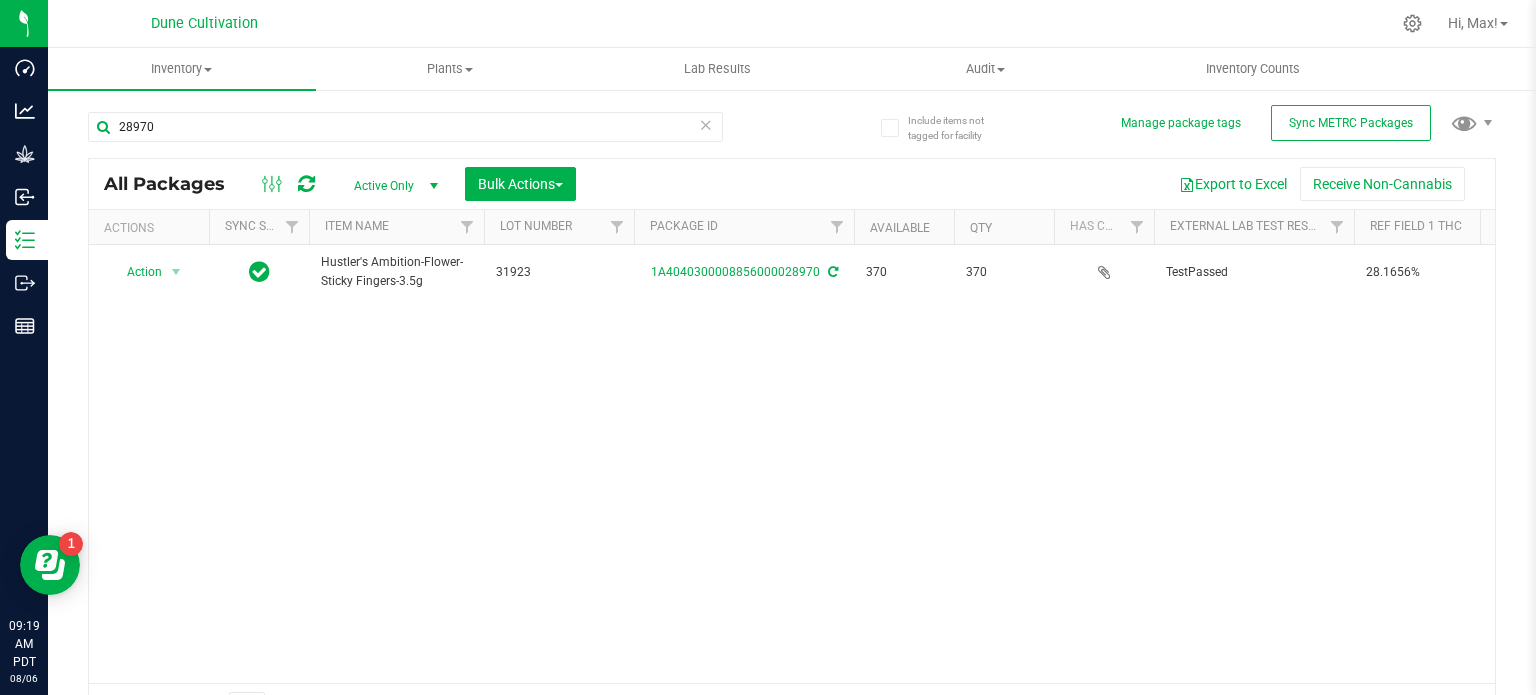 click on "Action Action Adjust qty Create package Edit attributes Global inventory Locate package Lock package Package audit log Print package label Record a lab result Retag package See history Take lab sample
Hustler's Ambition-Flower-Sticky Fingers-3.5g
31923
1A4040300008856000028970
370
370
TestPassed
28.1656%
LC80
0.0457%
Created
LC80
Each
(3.5 g ea.)
28.1656 0.0457
Finished Product Vault" at bounding box center [792, 464] 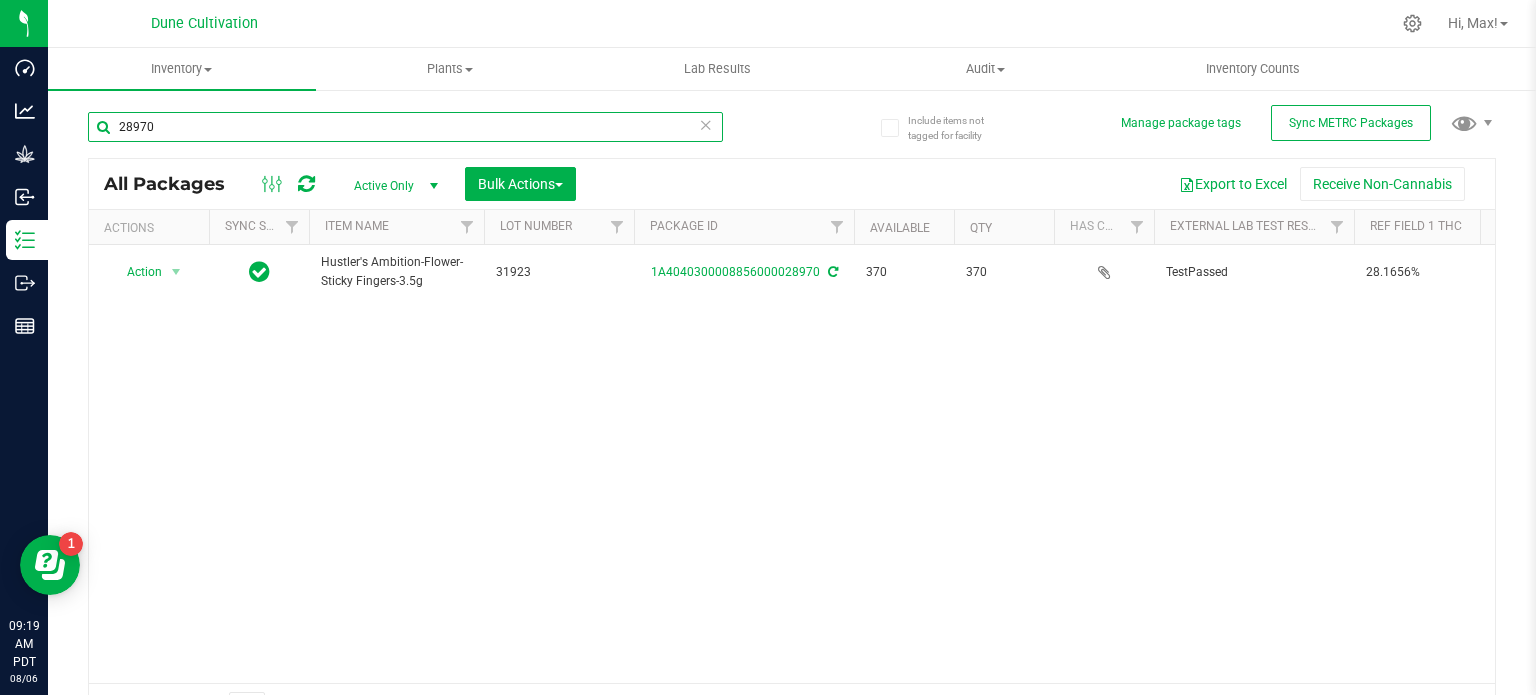 click on "28970" at bounding box center [405, 127] 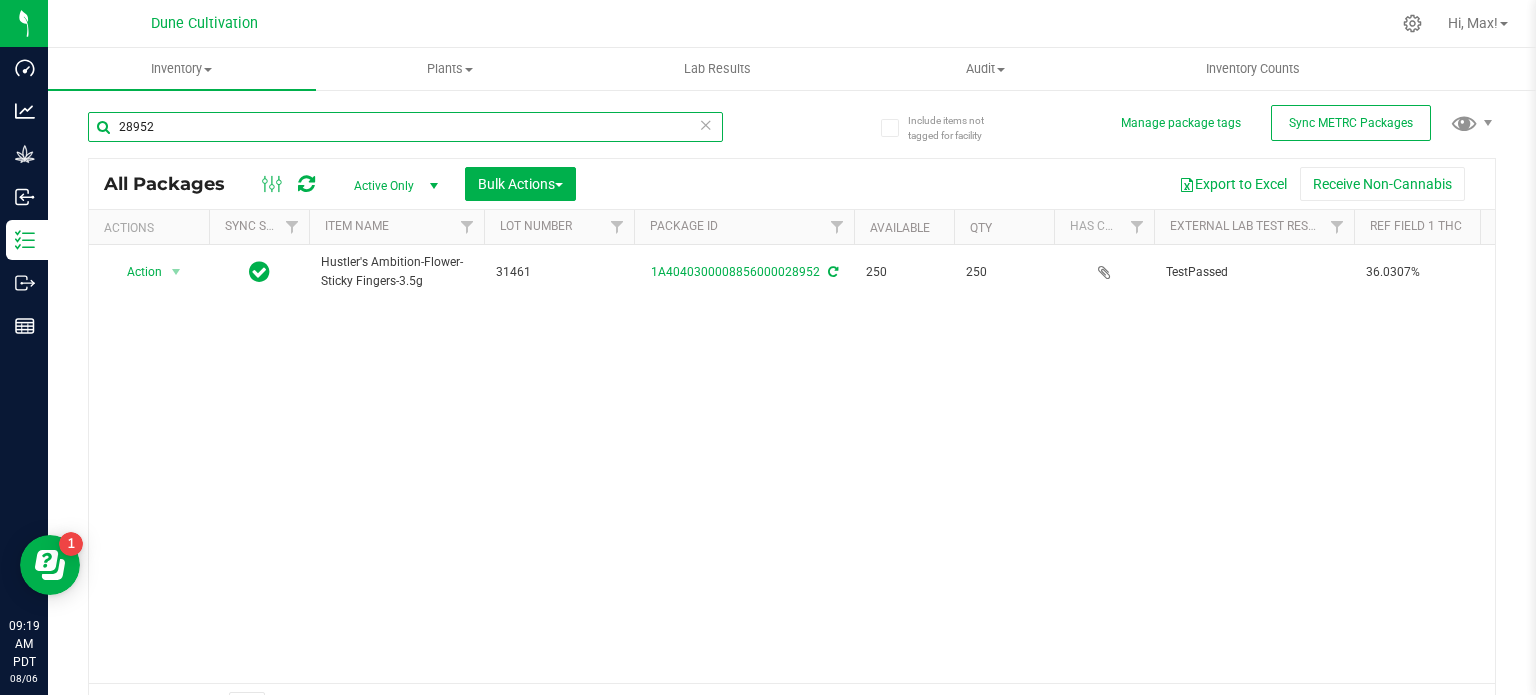 scroll, scrollTop: 0, scrollLeft: 287, axis: horizontal 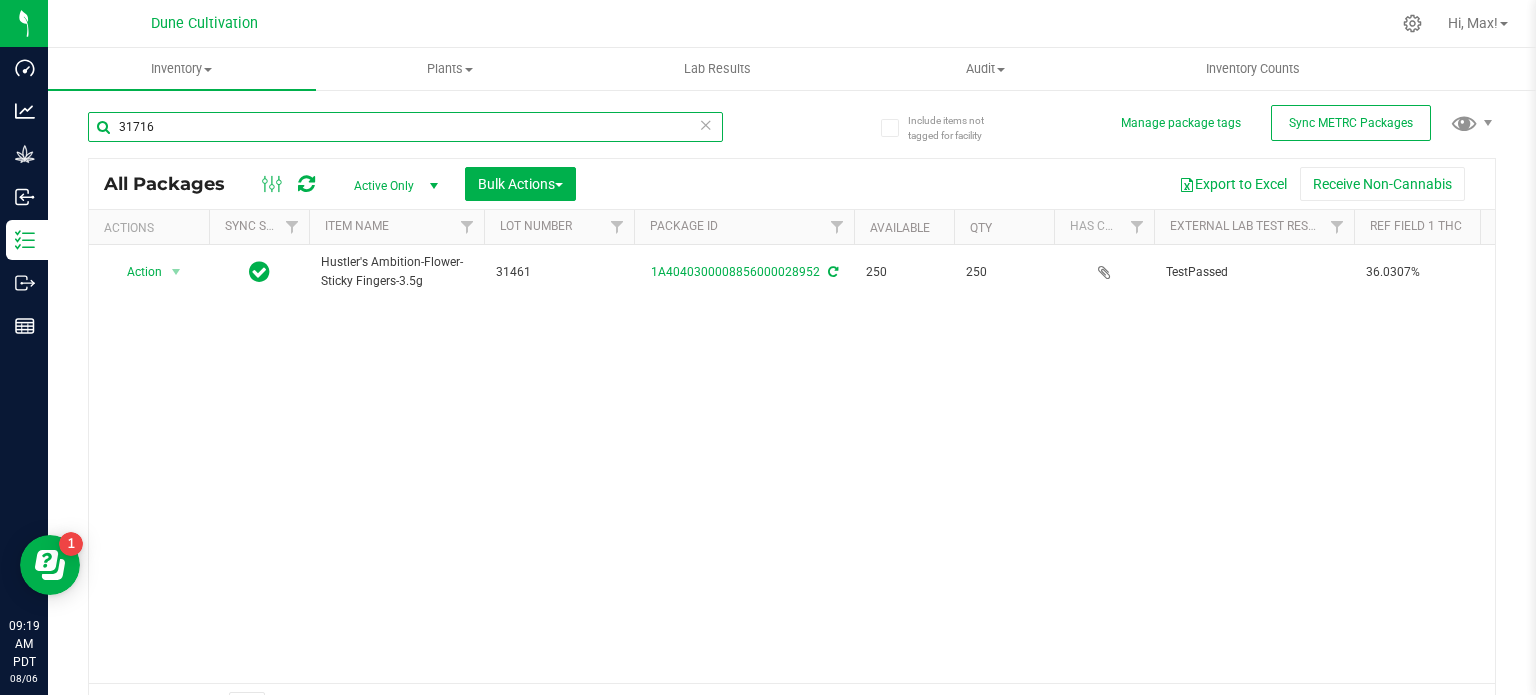 type on "31716" 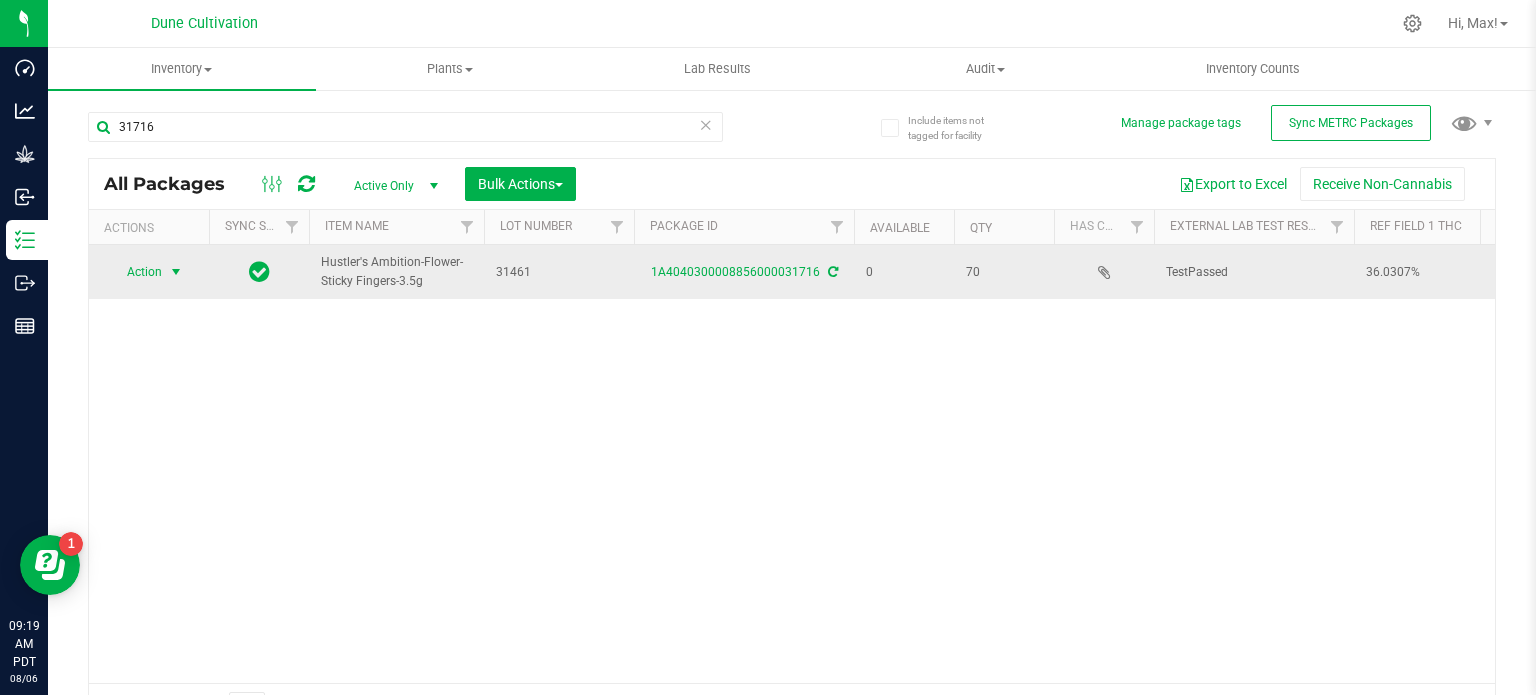 click on "Action" at bounding box center [136, 272] 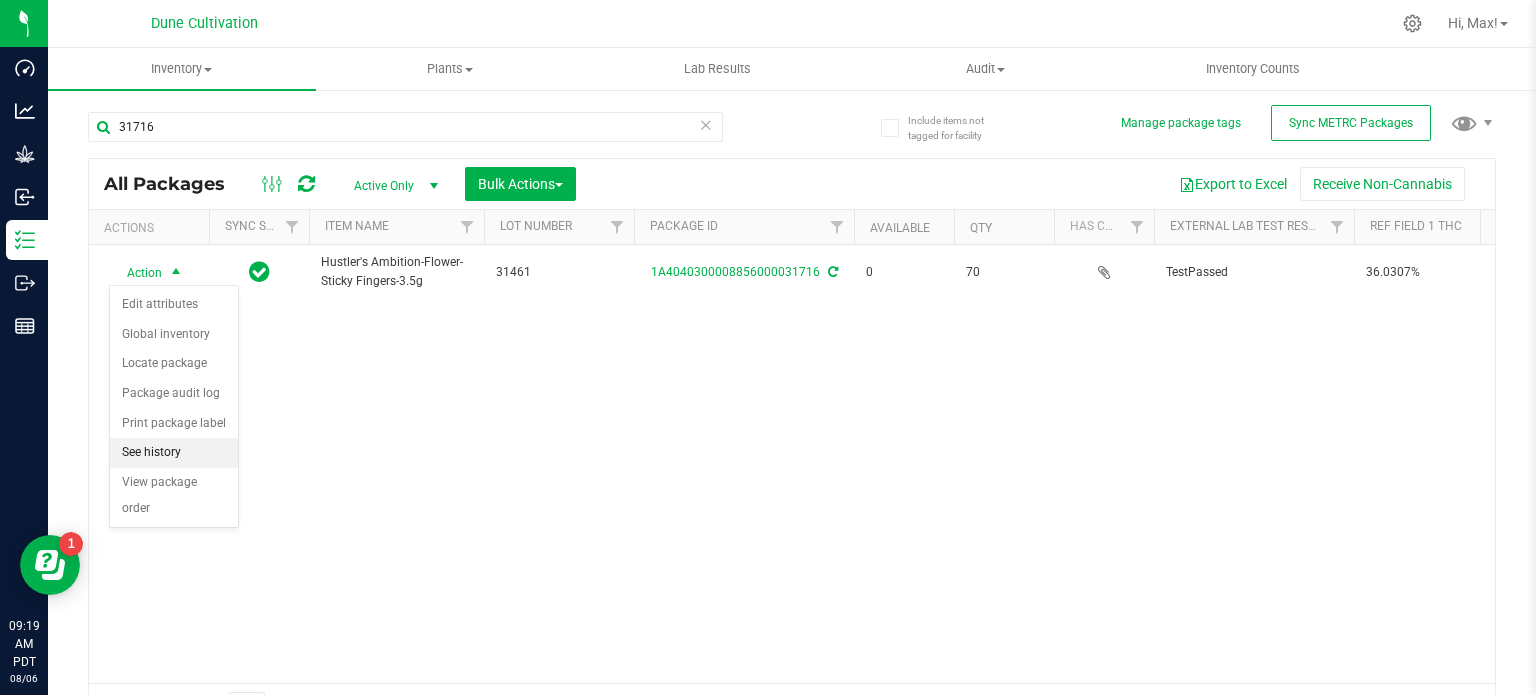 click on "See history" at bounding box center (174, 453) 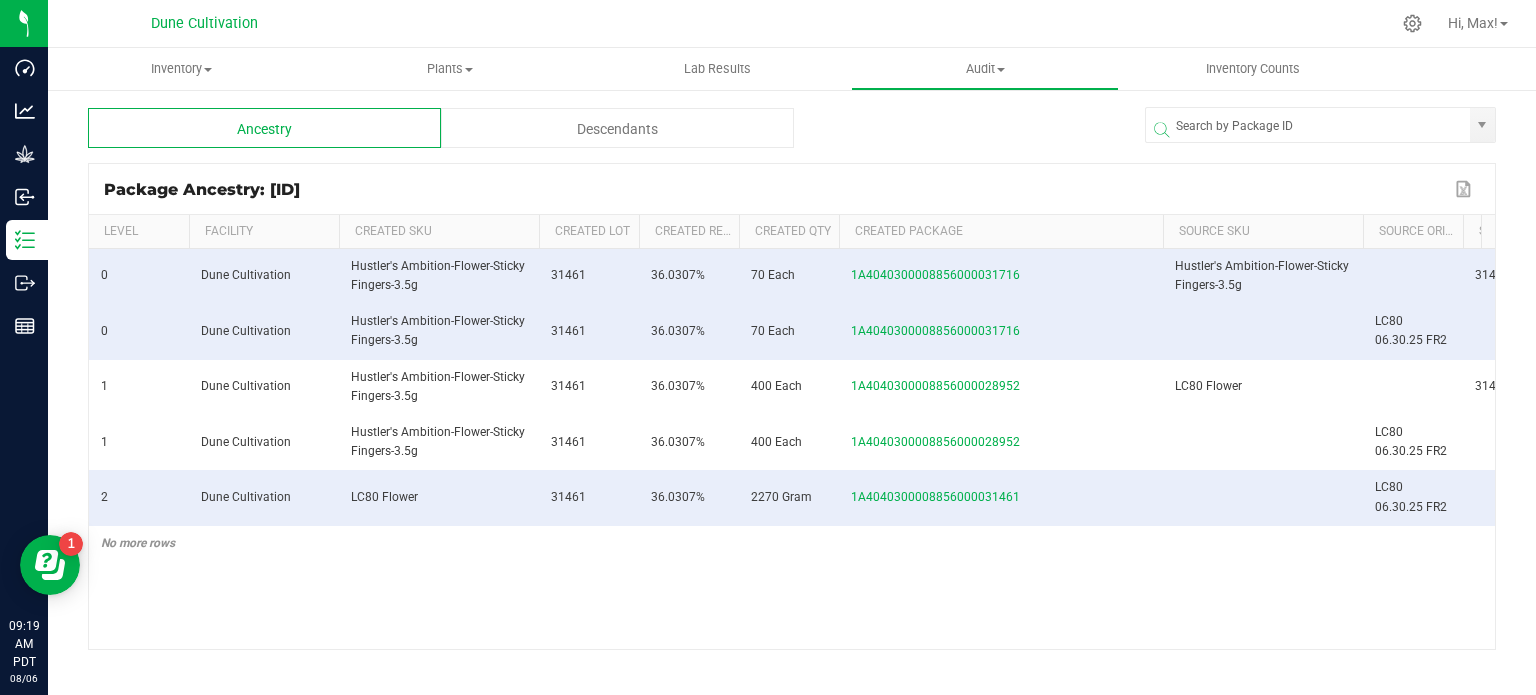 click at bounding box center (1160, 379) 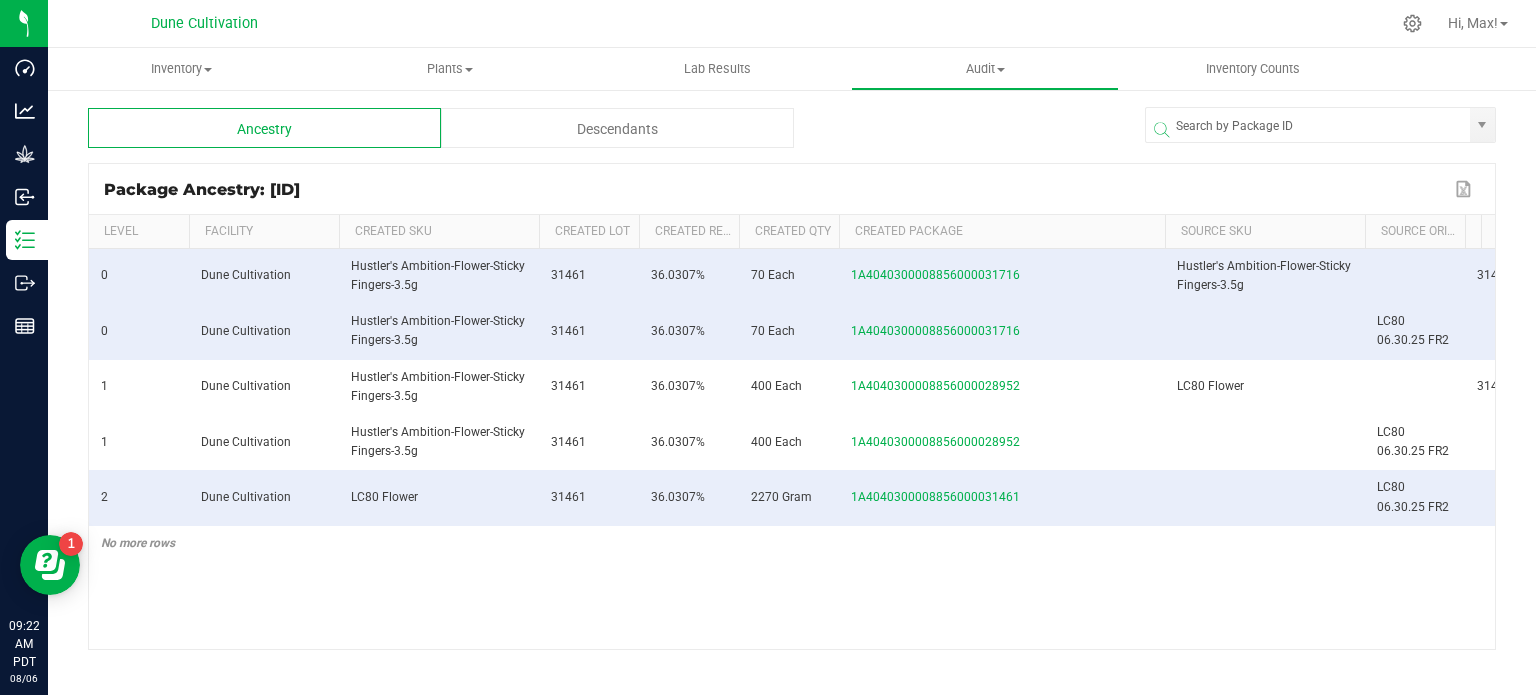 click on "Descendants" at bounding box center [617, 128] 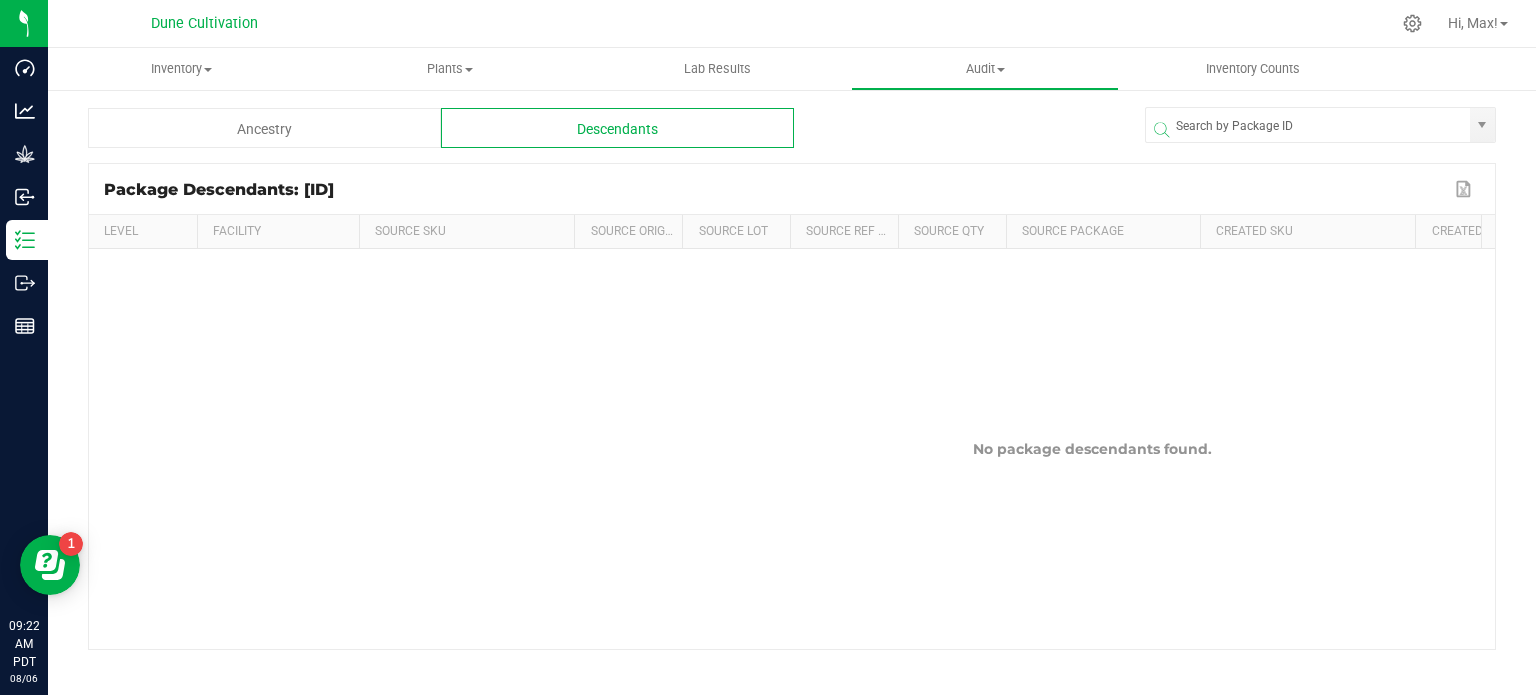 click on "Ancestry" at bounding box center (264, 128) 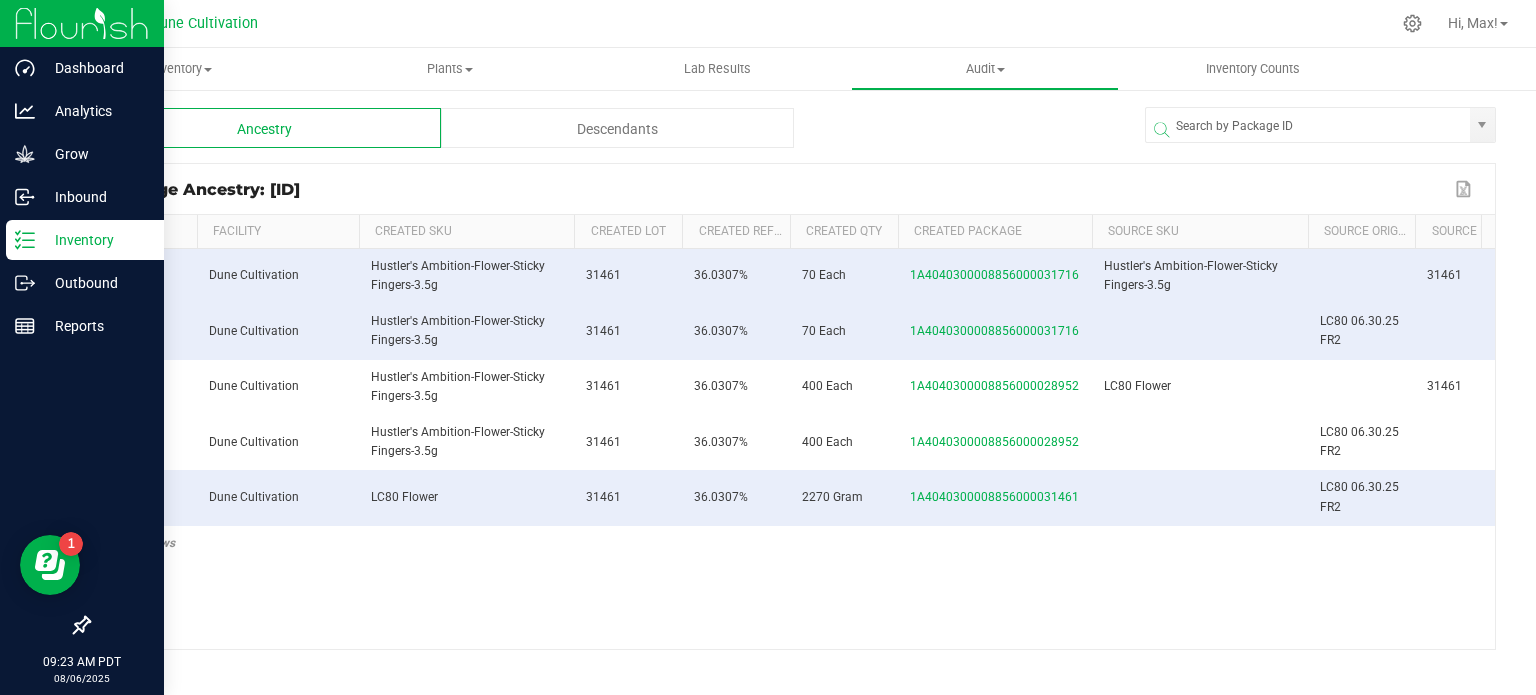 click 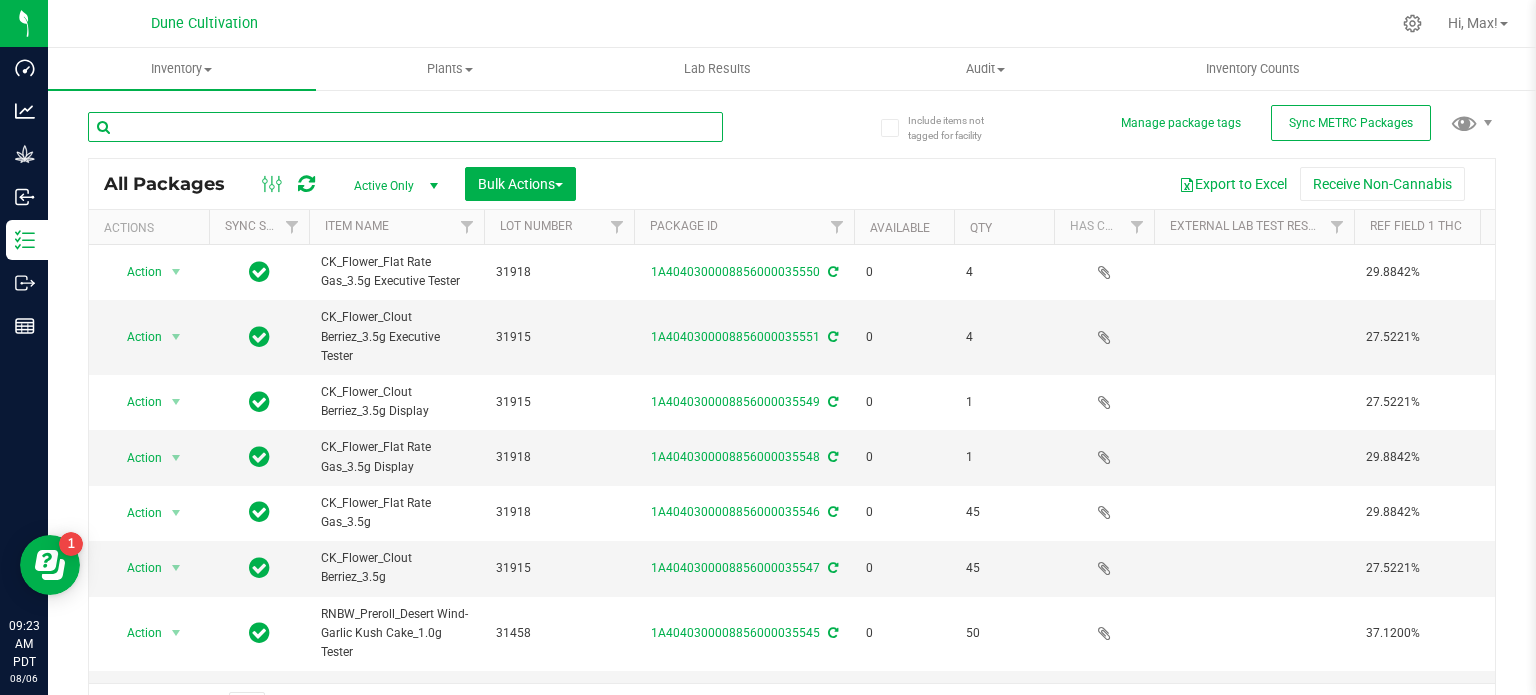 click at bounding box center (405, 127) 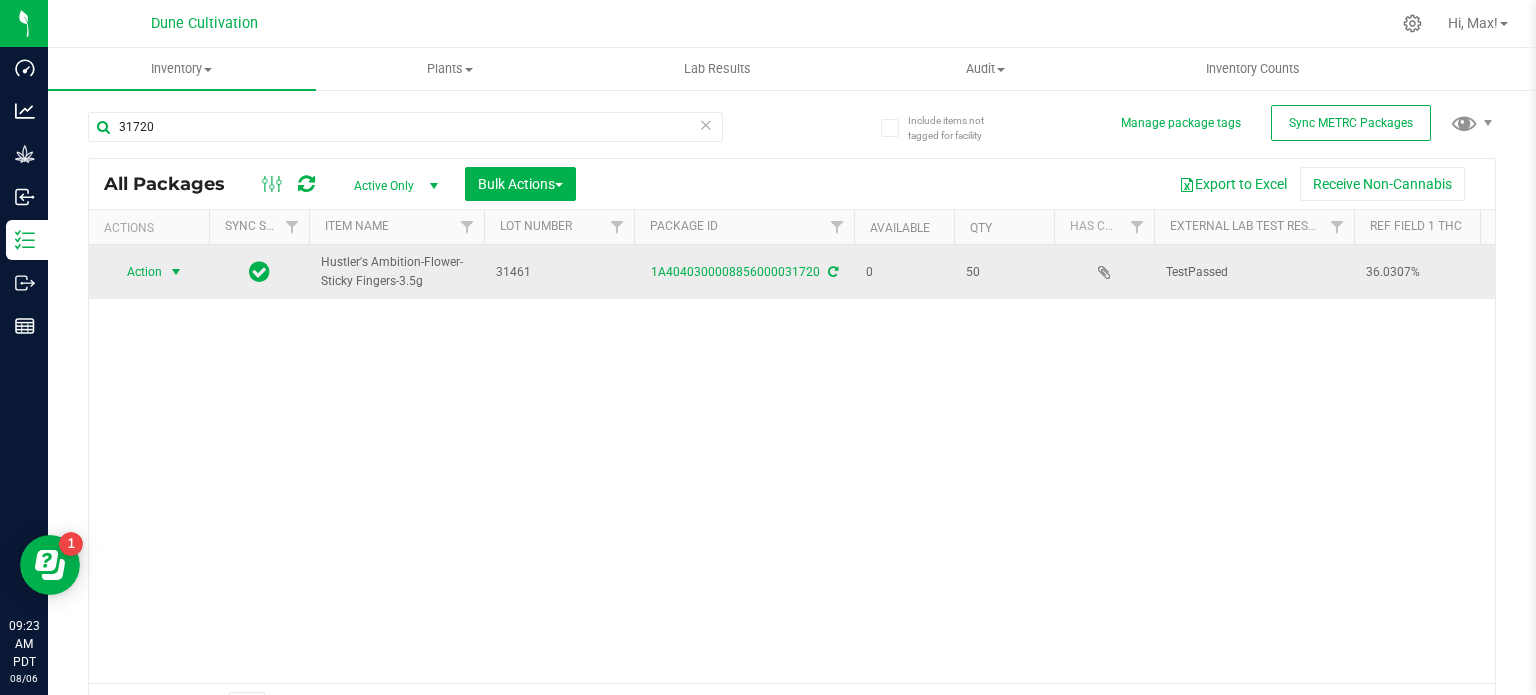 click at bounding box center (176, 272) 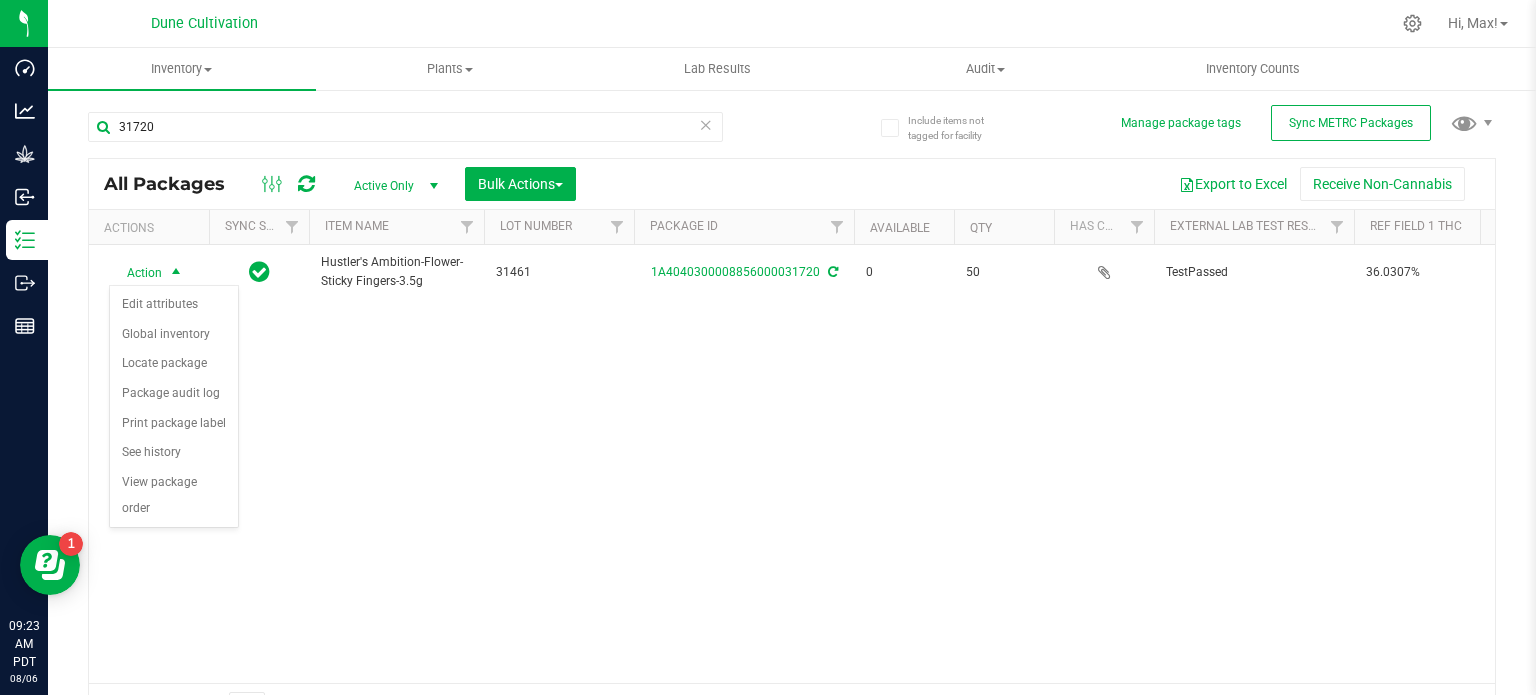 click on "Action Action Edit attributes Global inventory Locate package Package audit log Print package label See history View package order
Hustler's Ambition-Flower-Sticky Fingers-3.5g
31461
1A4040300008856000031720
0
50
TestPassed
36.0307%
LC80
Assigned to order
00001656
LC80
Each
(3.5 g ea.)
36.0307 0.0000
Finished Product Vault
Pass" at bounding box center [792, 464] 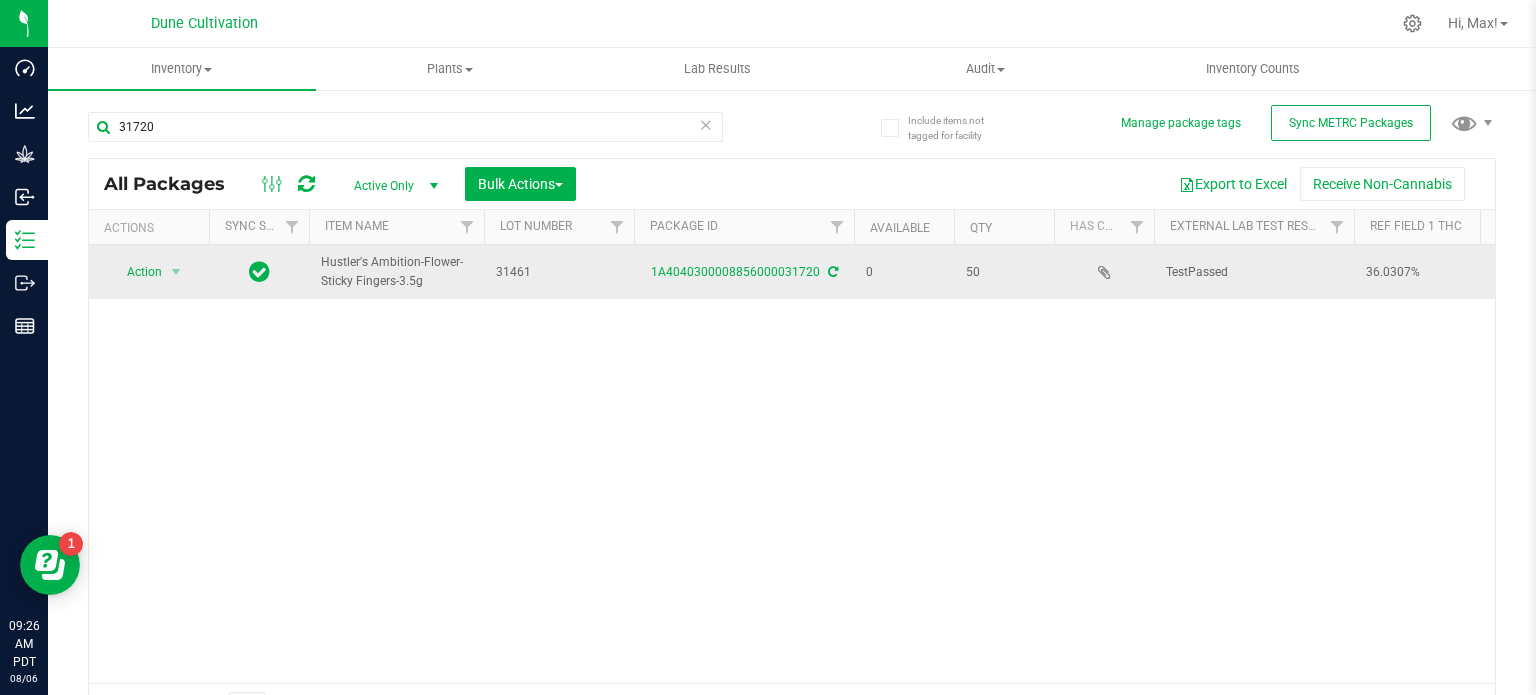 click on "Hustler's Ambition-Flower-Sticky Fingers-3.5g" at bounding box center (396, 272) 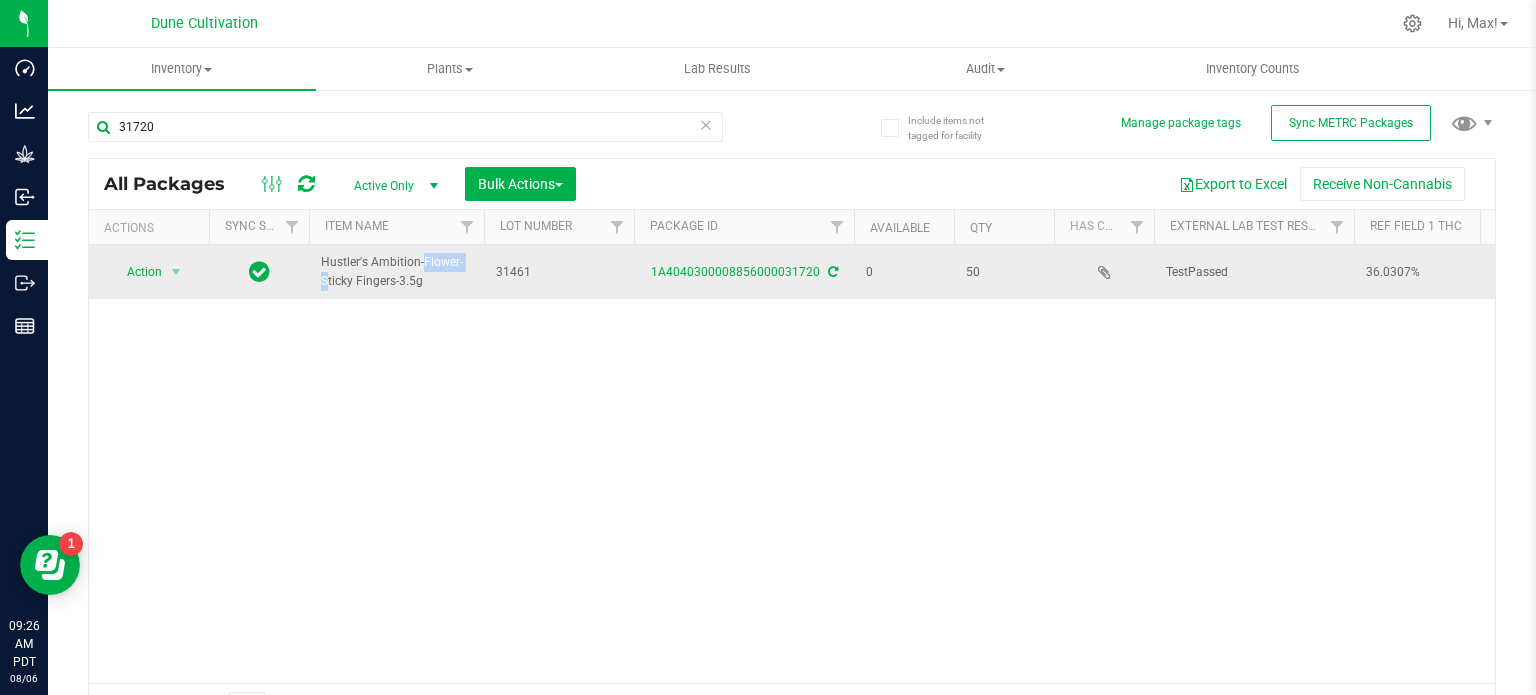 click on "Hustler's Ambition-Flower-Sticky Fingers-3.5g" at bounding box center (396, 272) 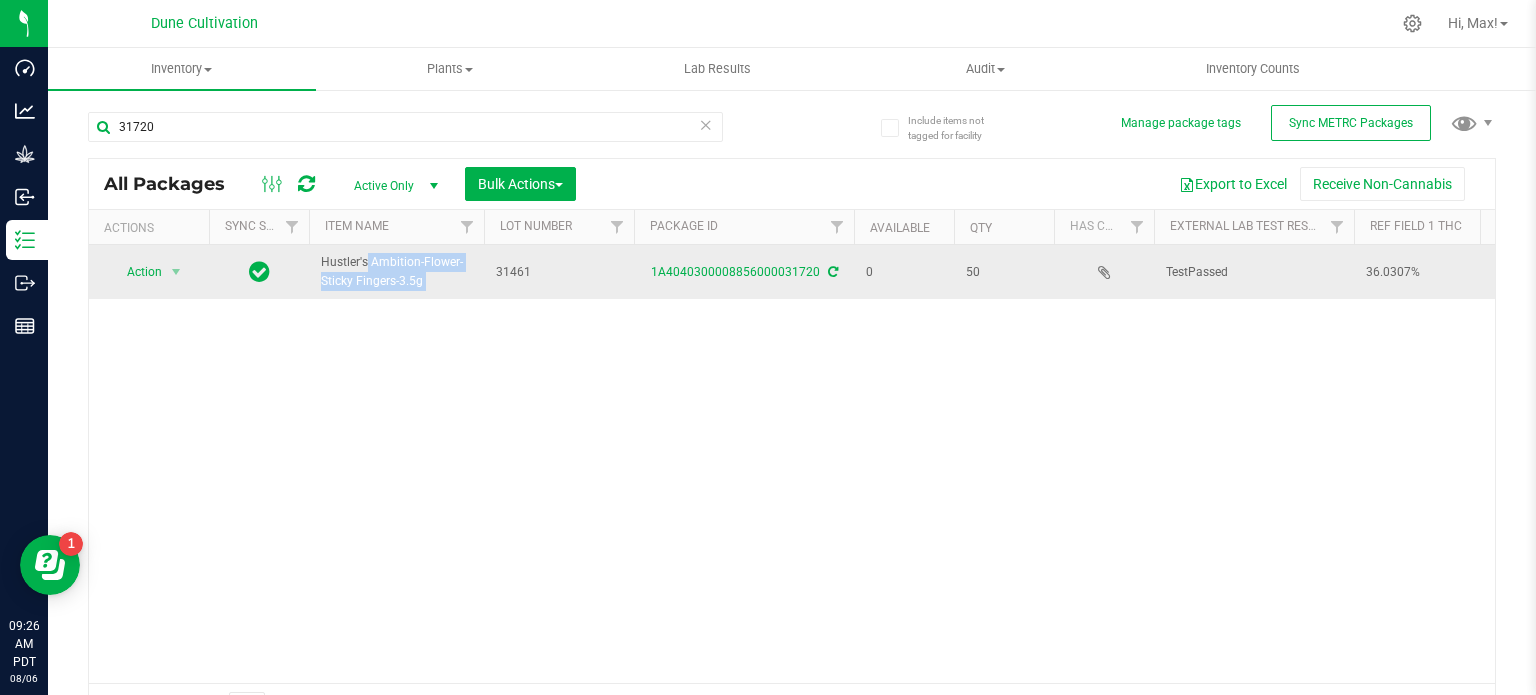 click on "Hustler's Ambition-Flower-Sticky Fingers-3.5g" at bounding box center (396, 272) 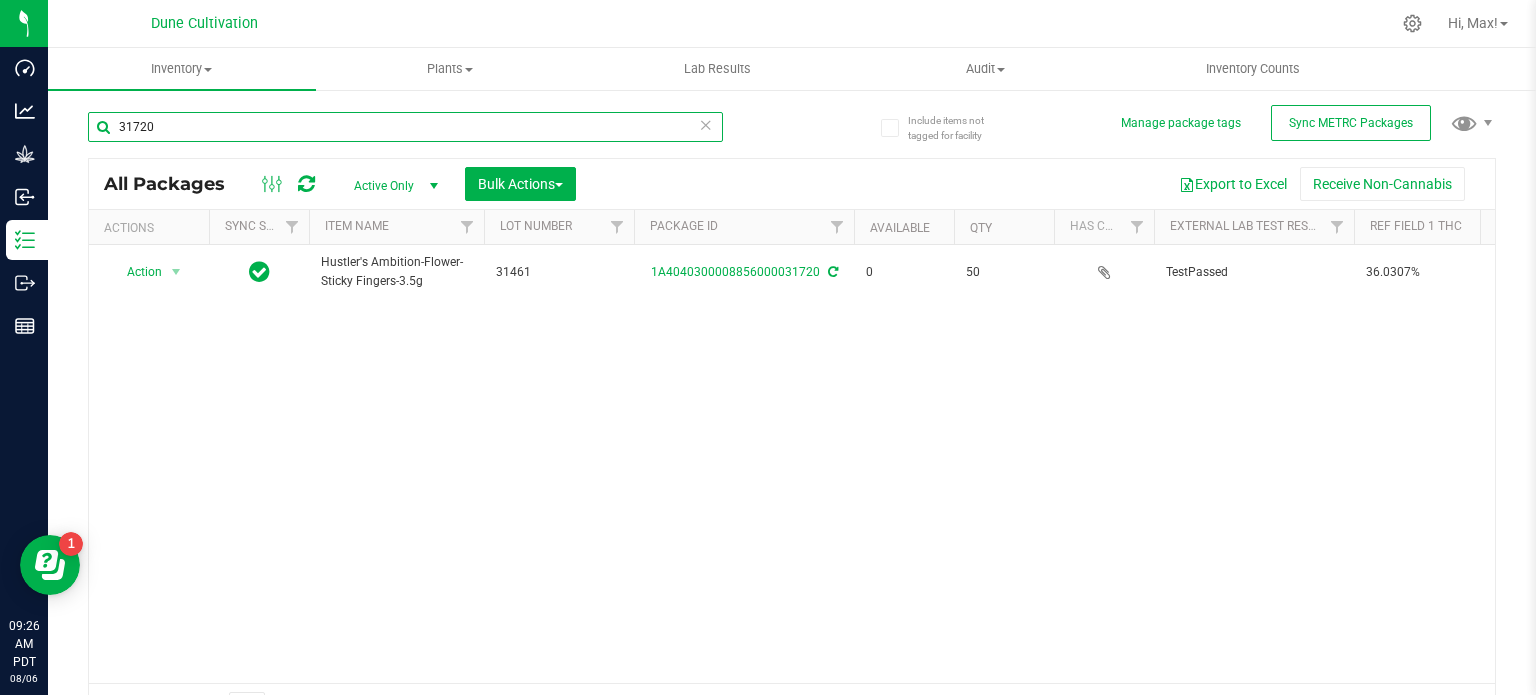 click on "31720" at bounding box center [405, 127] 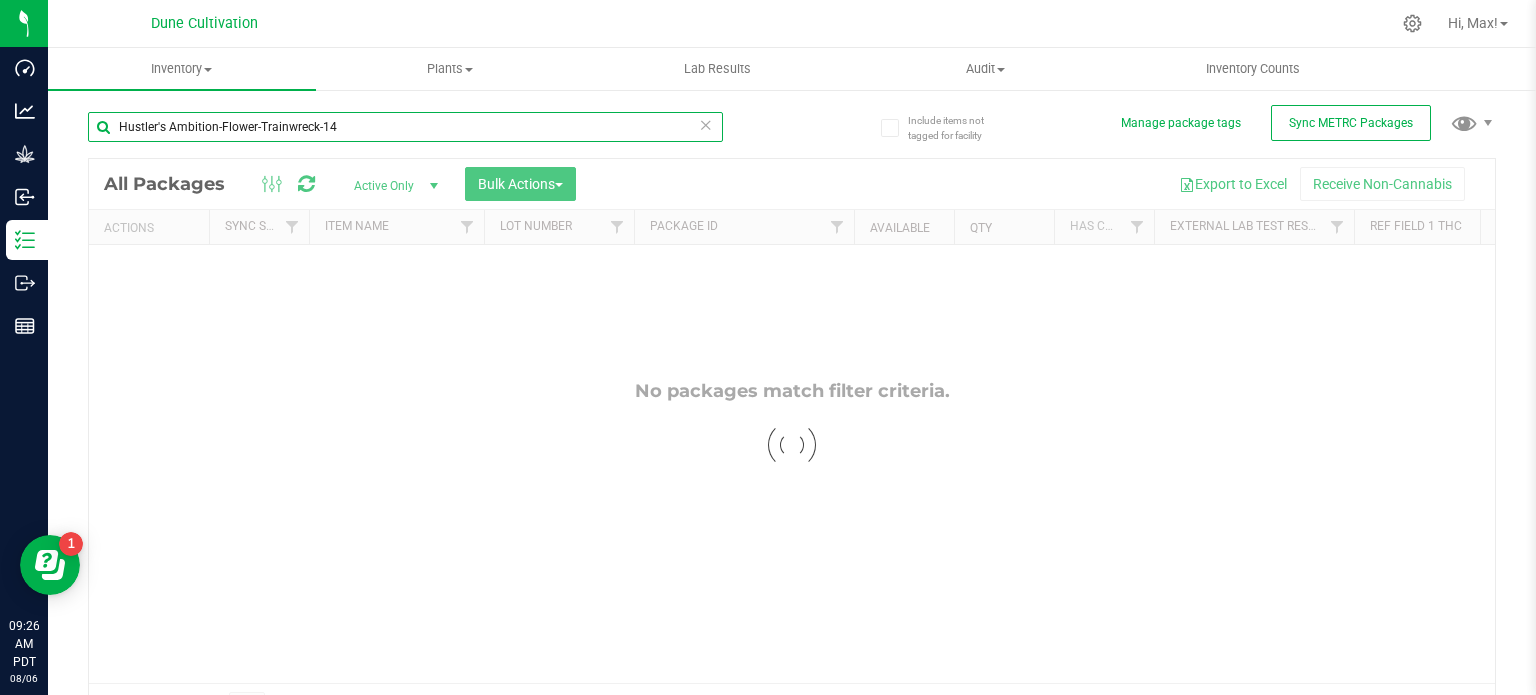 type on "Hustler's Ambition-Flower-Trainwreck-14" 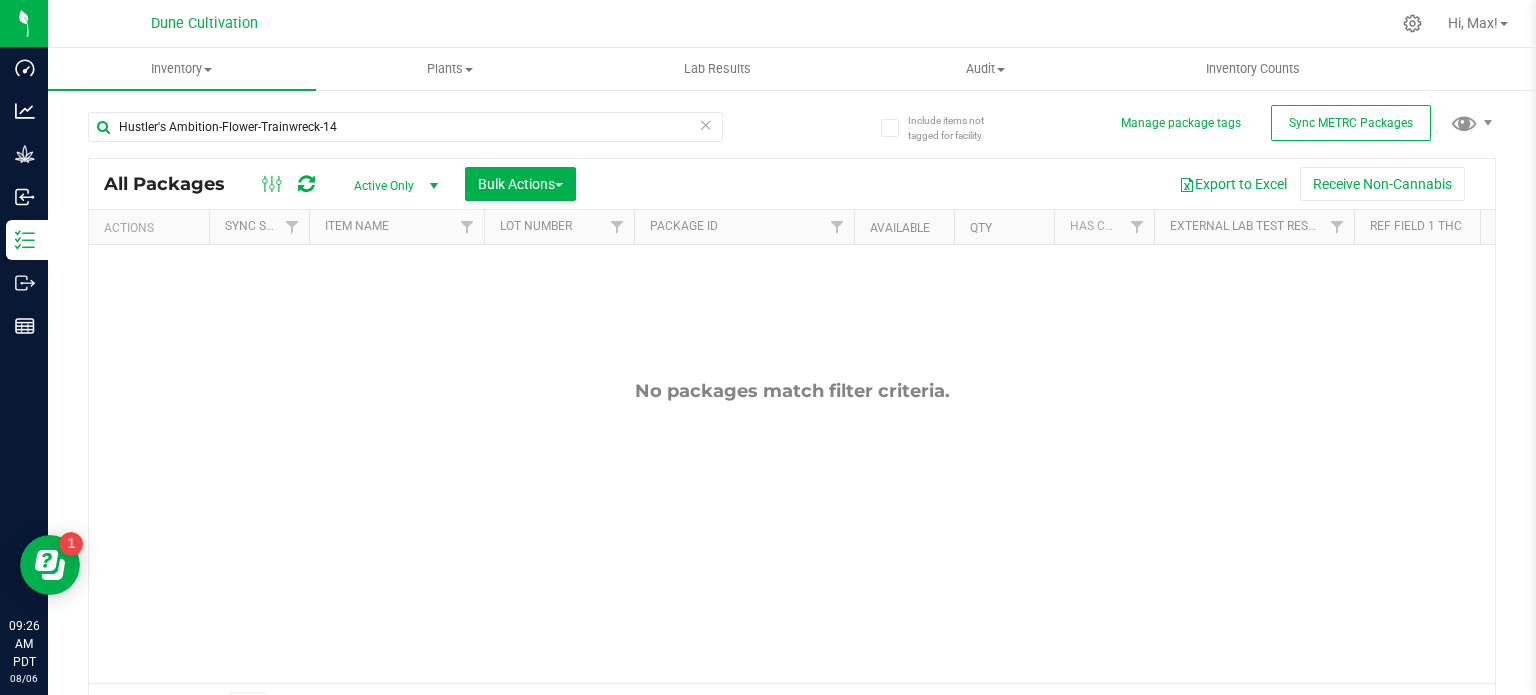 click on "Active Only" at bounding box center [392, 186] 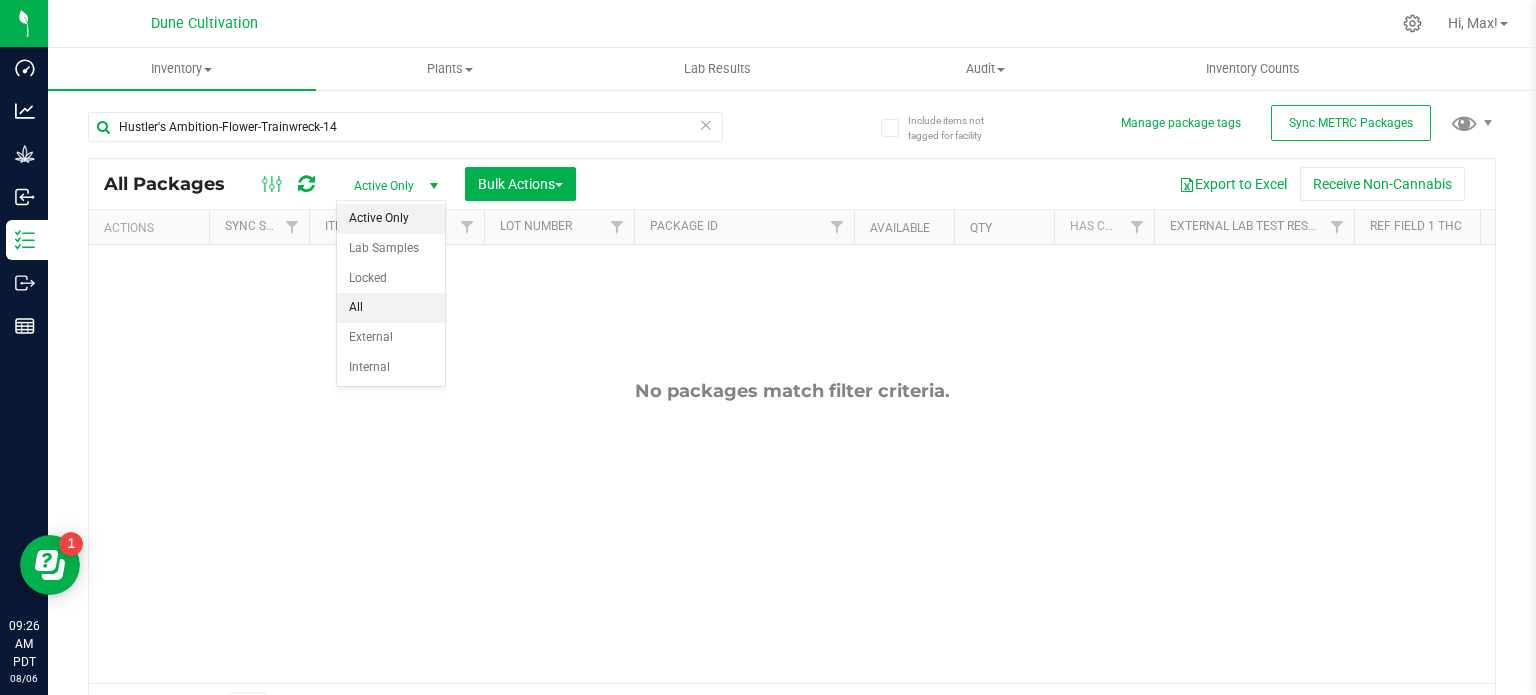 click on "All" at bounding box center [391, 308] 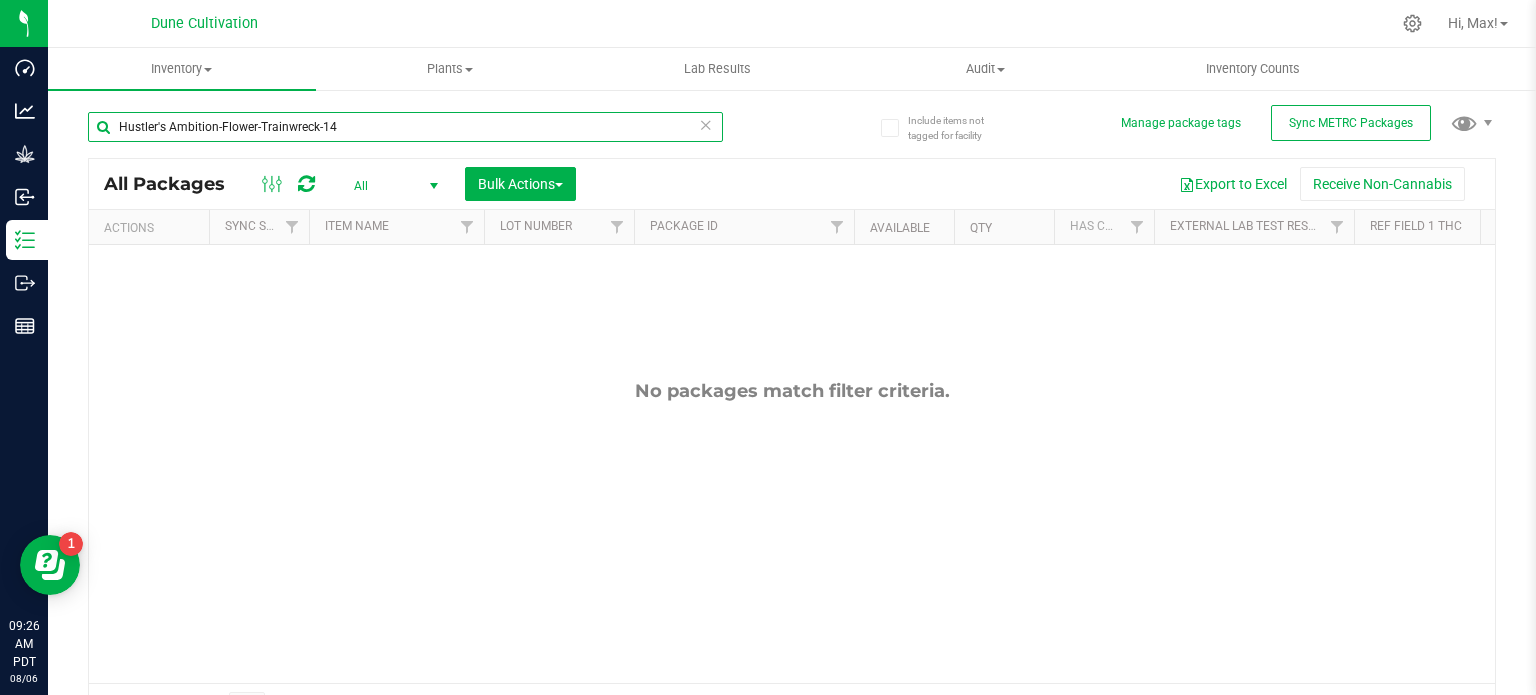 click on "Hustler's Ambition-Flower-Trainwreck-14" at bounding box center (405, 127) 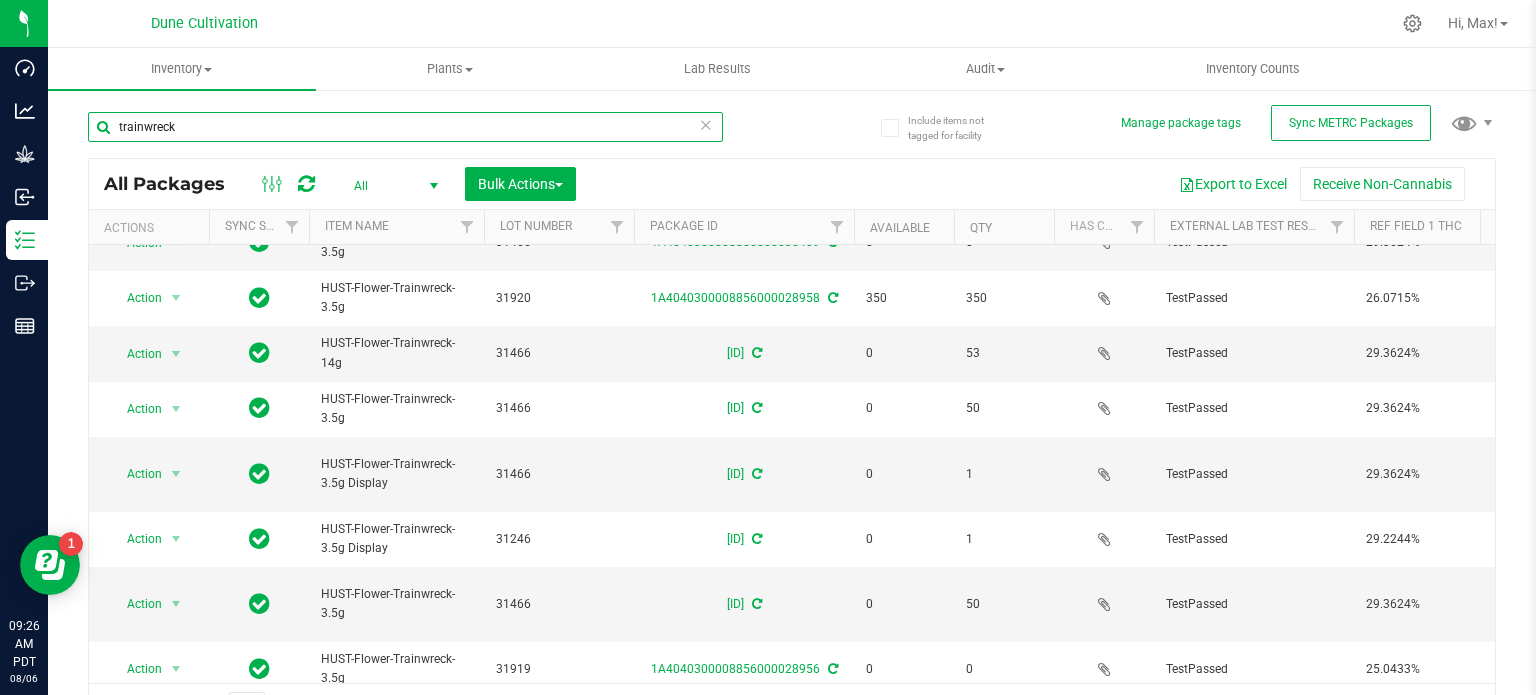 scroll, scrollTop: 584, scrollLeft: 0, axis: vertical 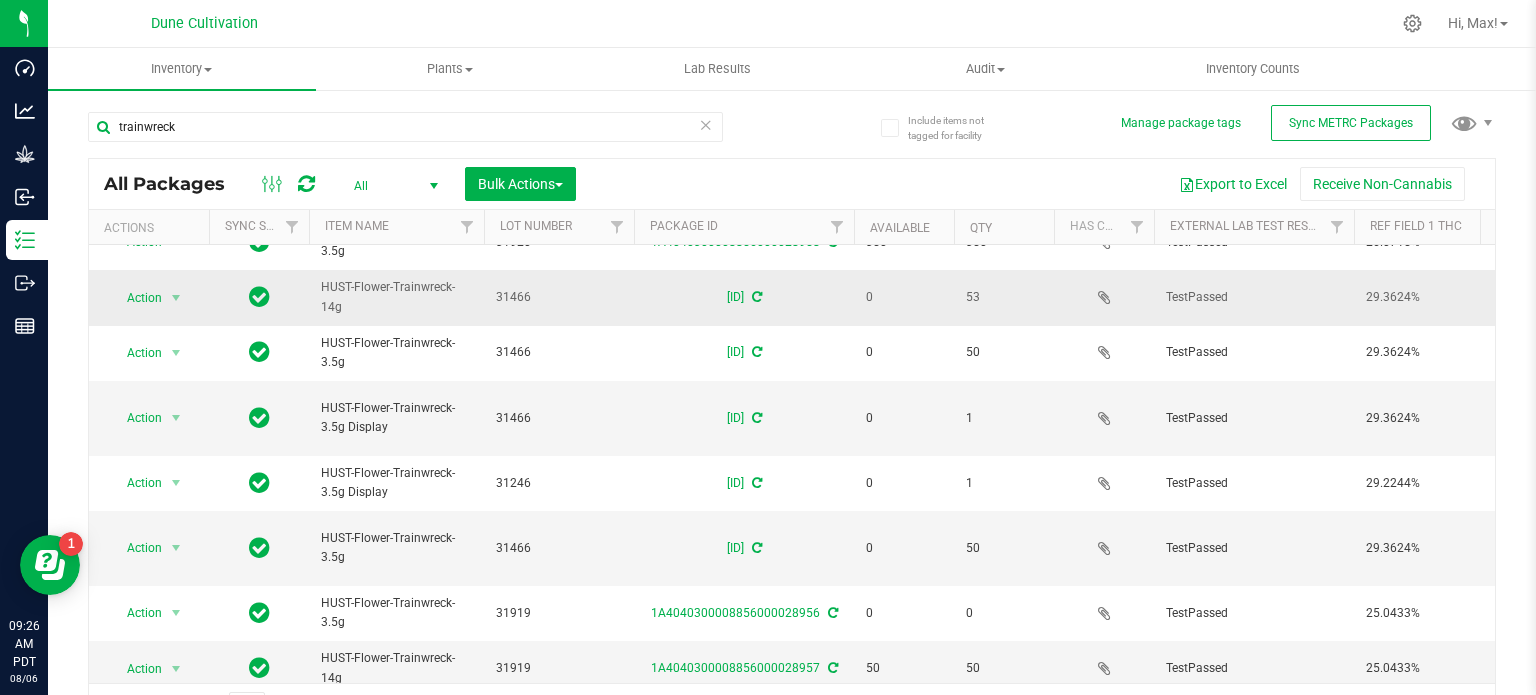 click on "HUST-Flower-Trainwreck-14g" at bounding box center (396, 297) 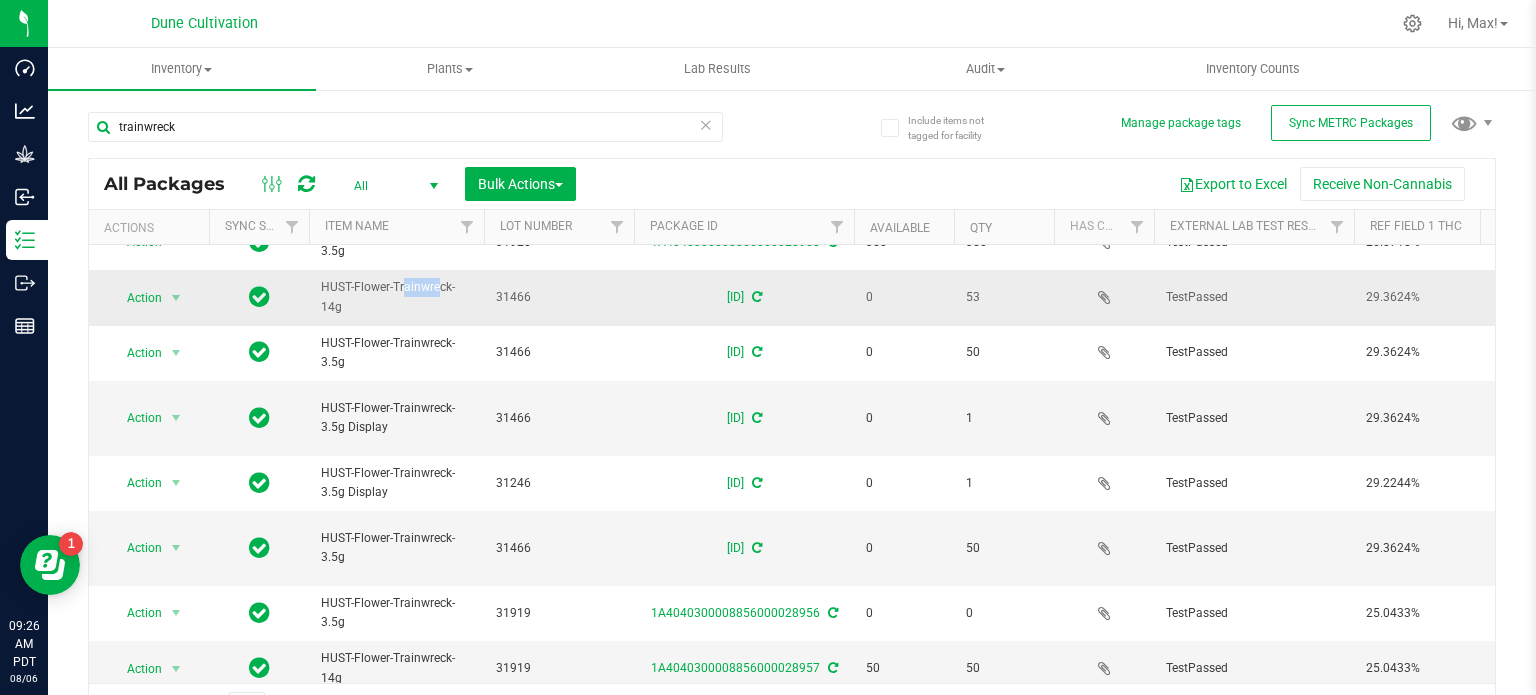 click on "HUST-Flower-Trainwreck-14g" at bounding box center (396, 297) 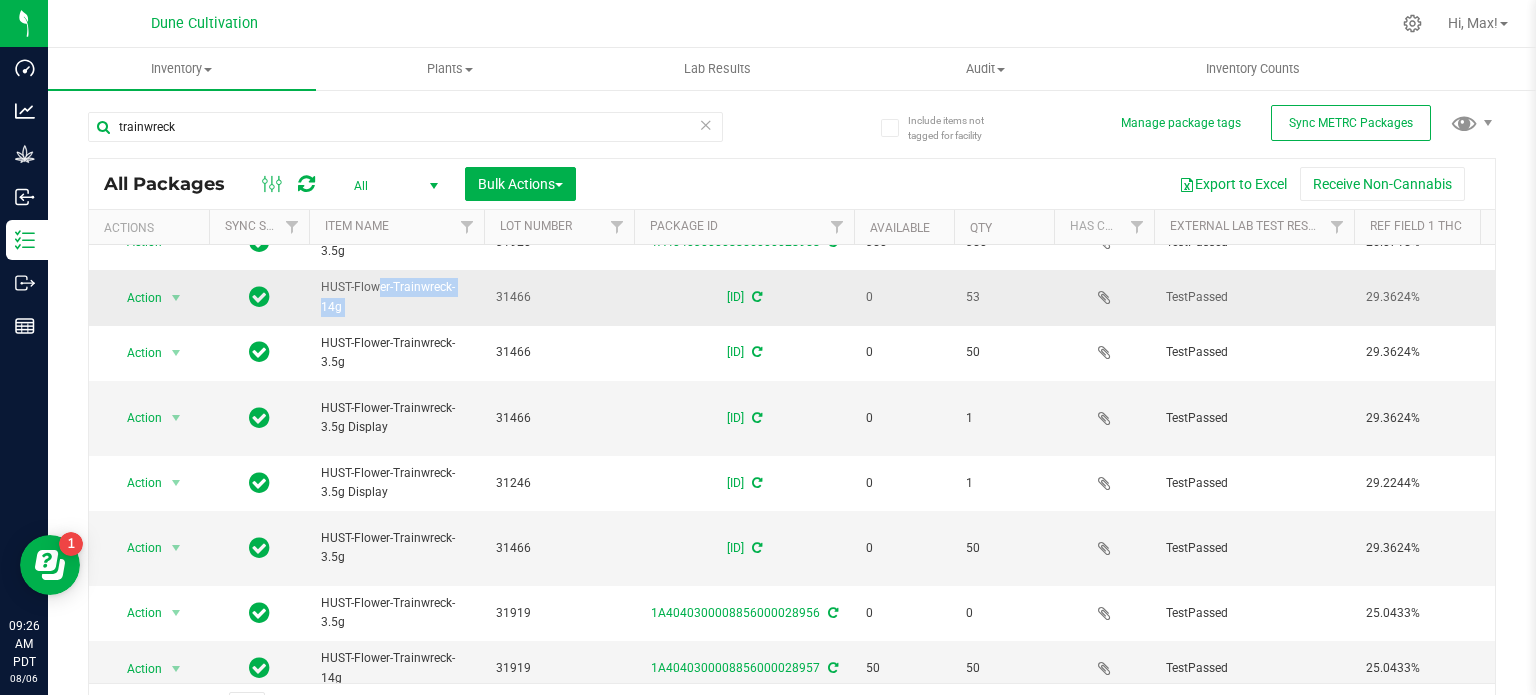 click on "HUST-Flower-Trainwreck-14g" at bounding box center (396, 297) 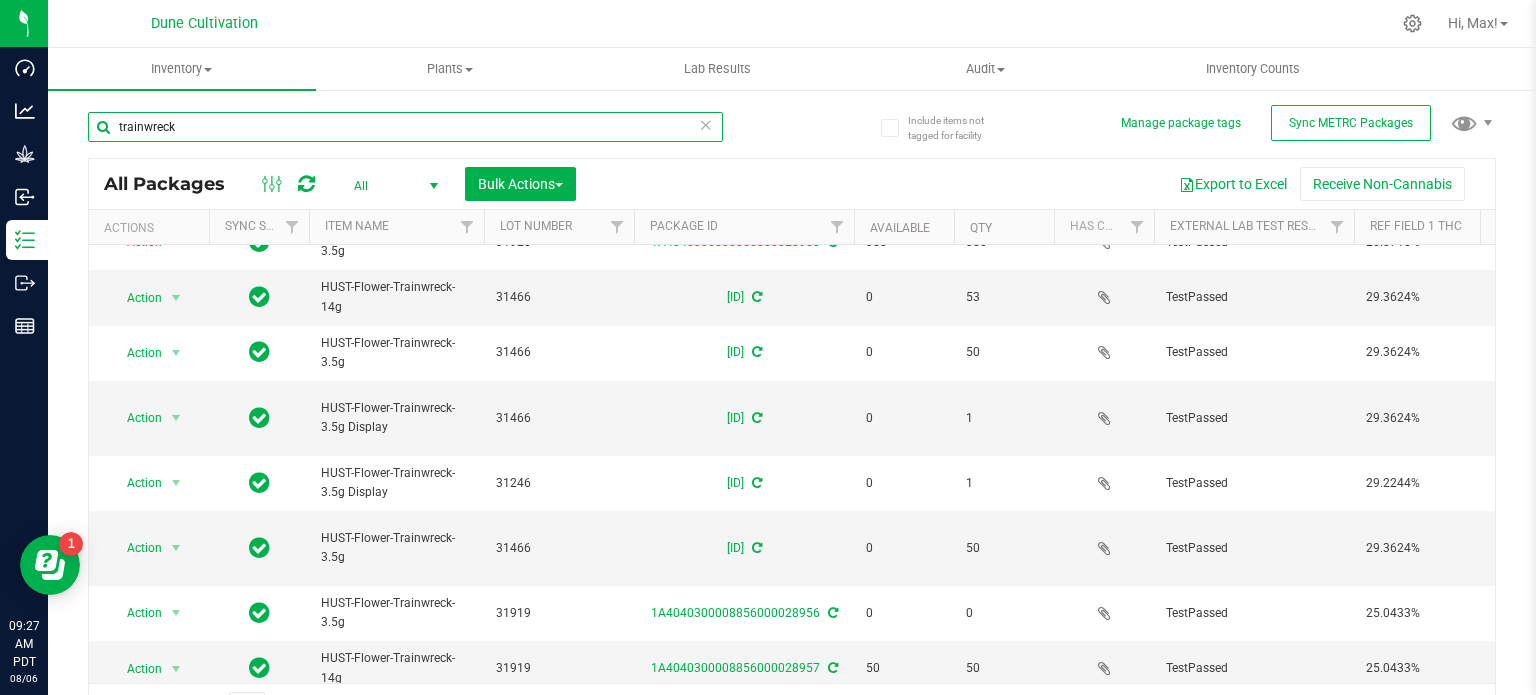 click on "trainwreck" at bounding box center [405, 127] 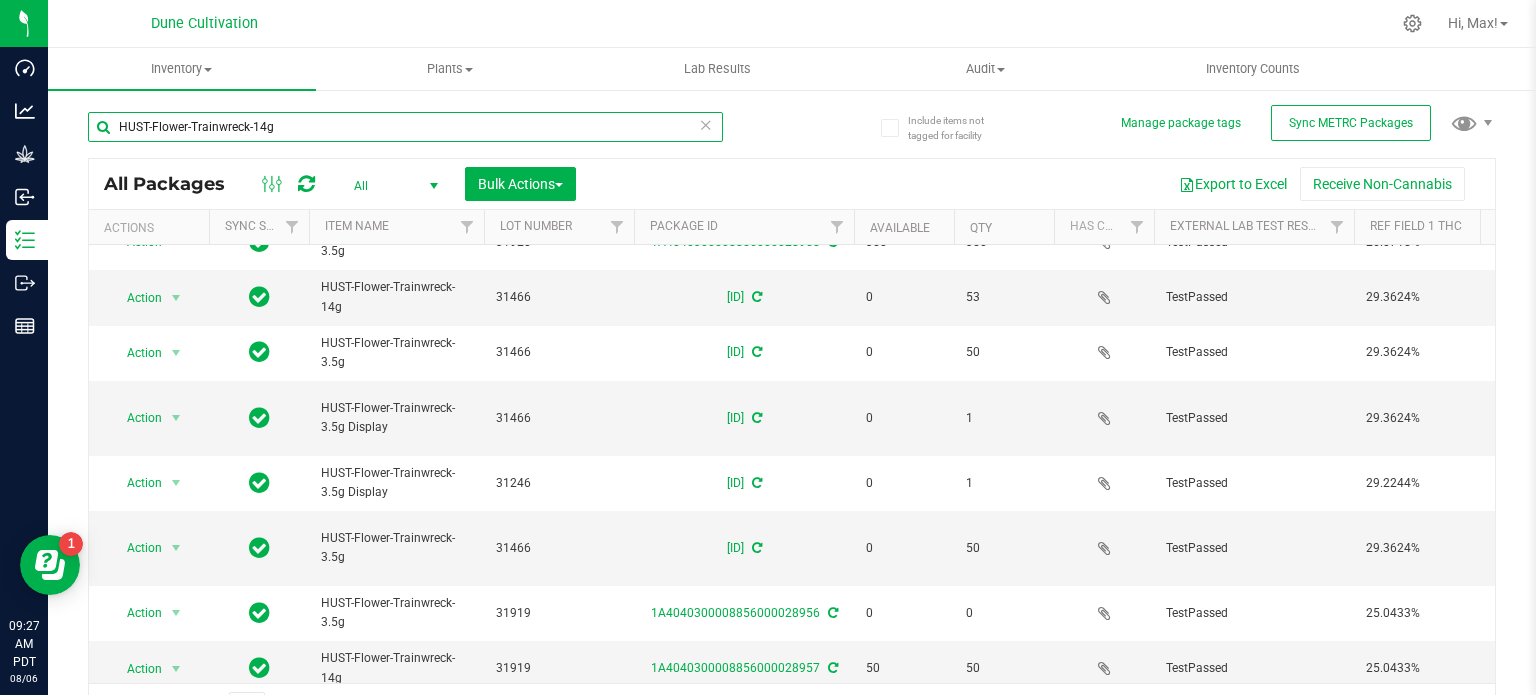 type on "HUST-Flower-Trainwreck-14g" 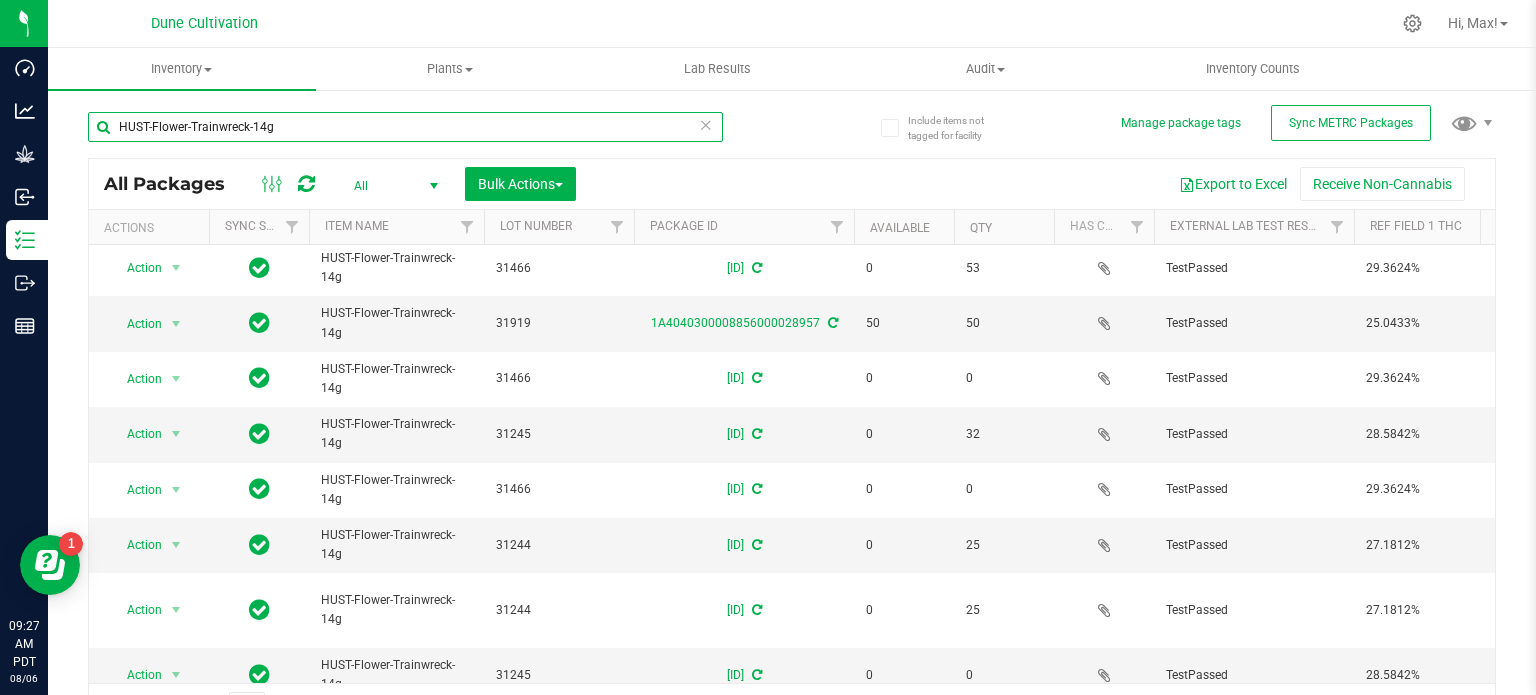 scroll, scrollTop: 4, scrollLeft: 498, axis: both 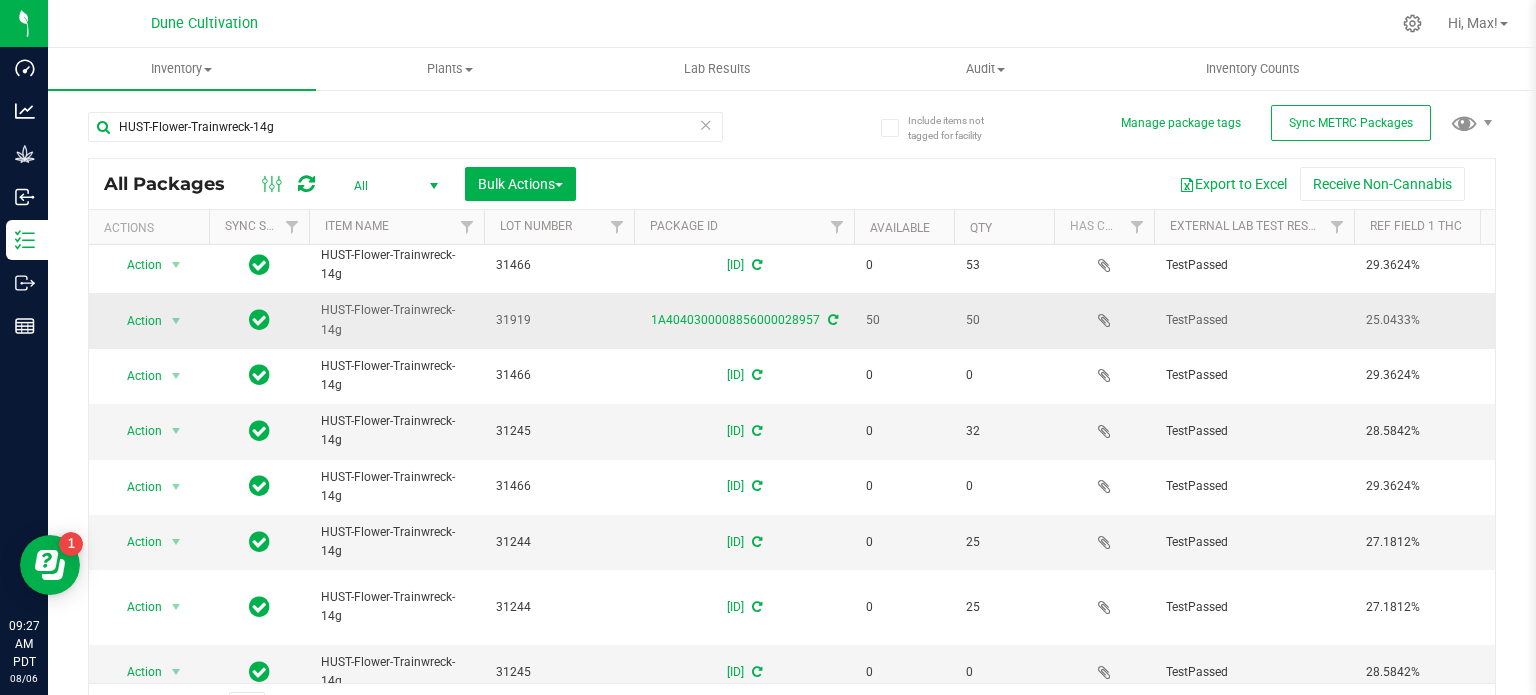 click on "HUST-Flower-Trainwreck-14g" at bounding box center (396, 320) 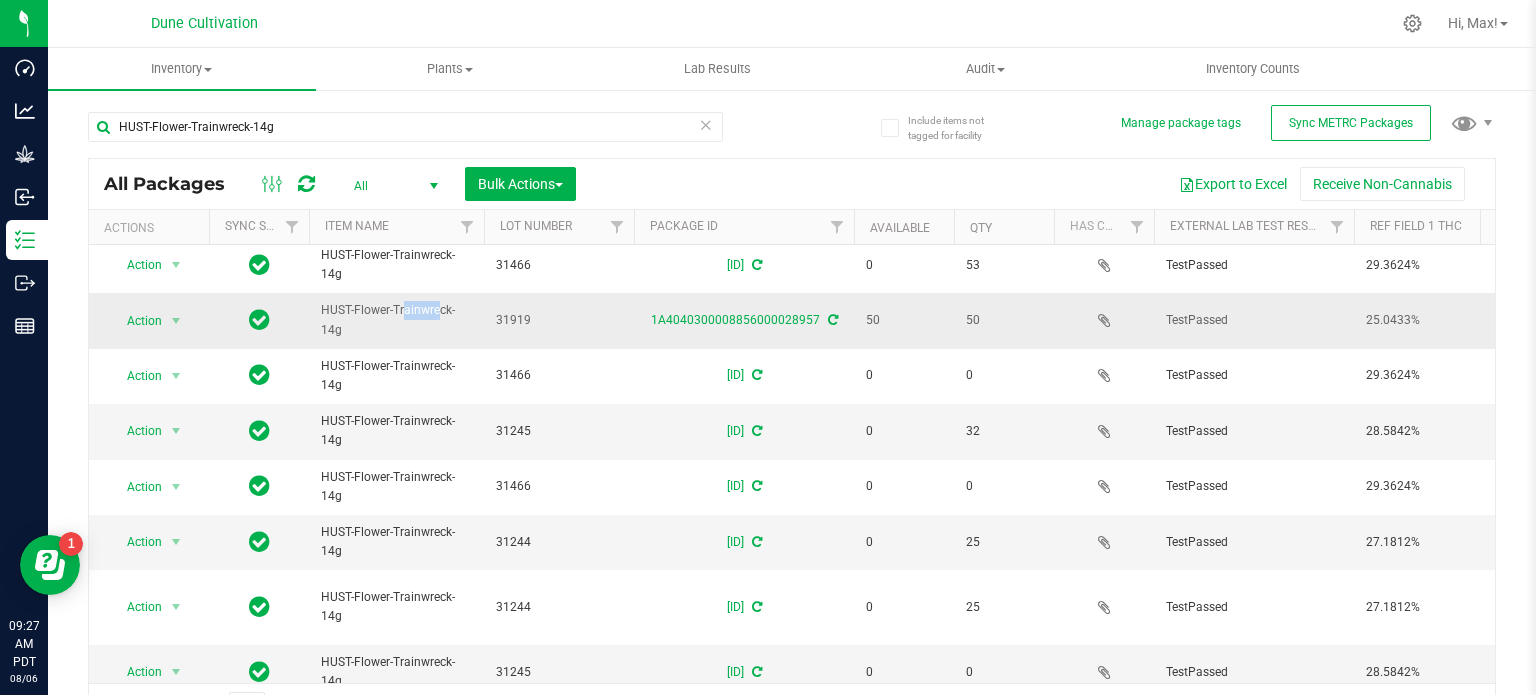 click on "HUST-Flower-Trainwreck-14g" at bounding box center (396, 320) 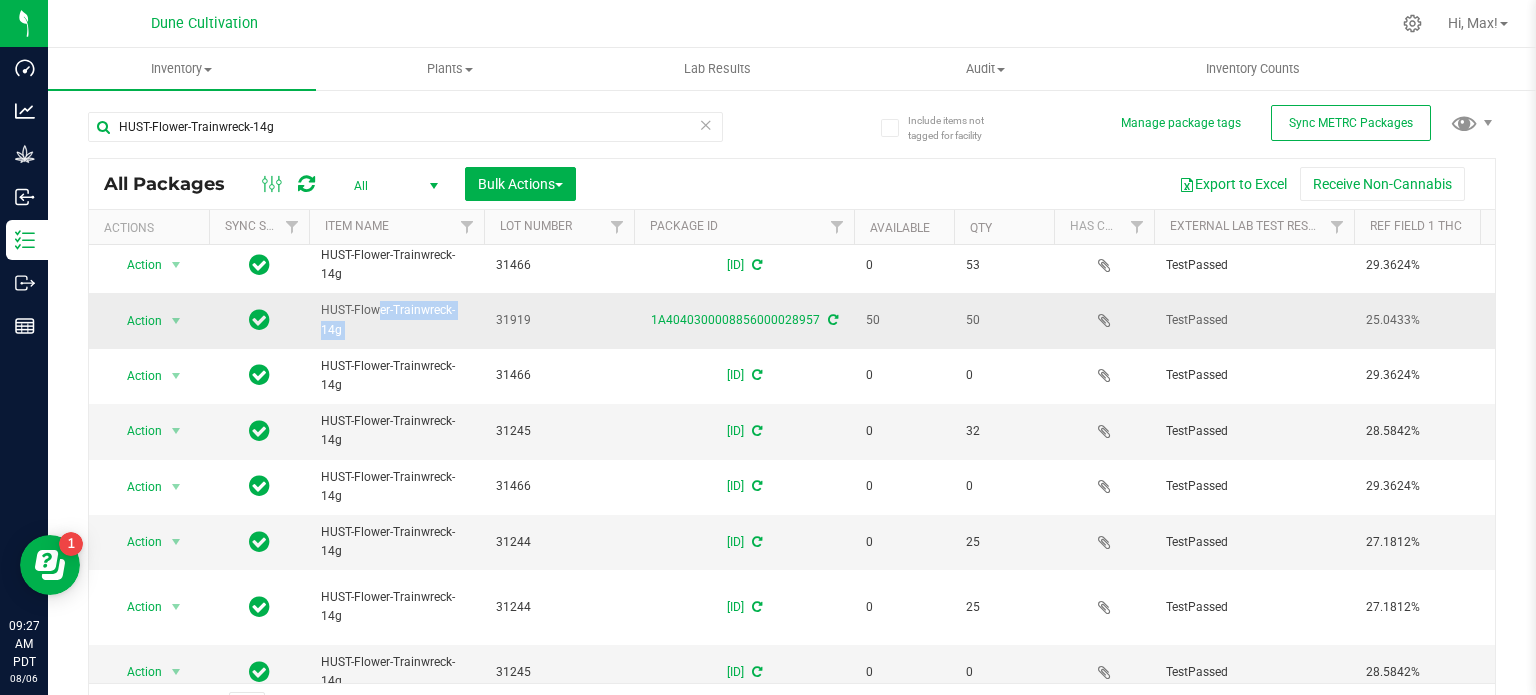 click on "HUST-Flower-Trainwreck-14g" at bounding box center [396, 320] 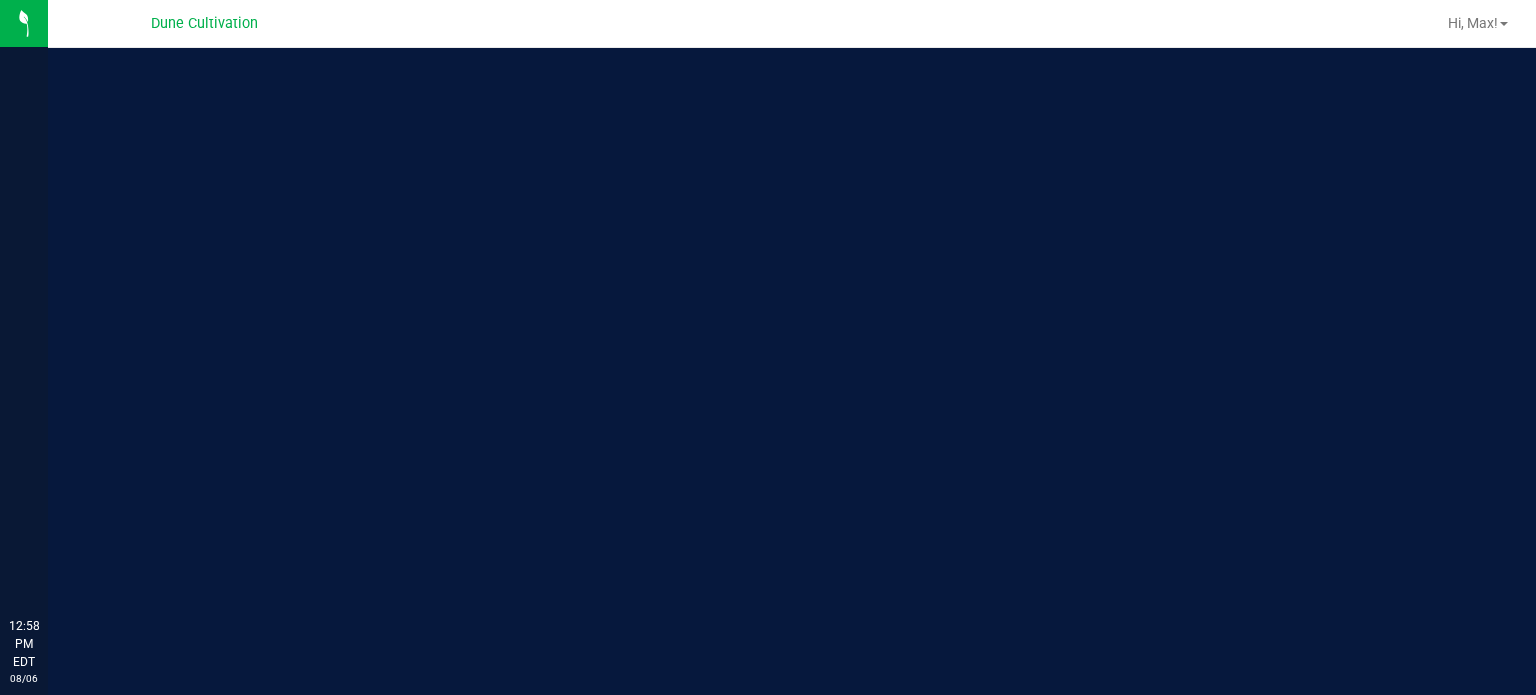 scroll, scrollTop: 0, scrollLeft: 0, axis: both 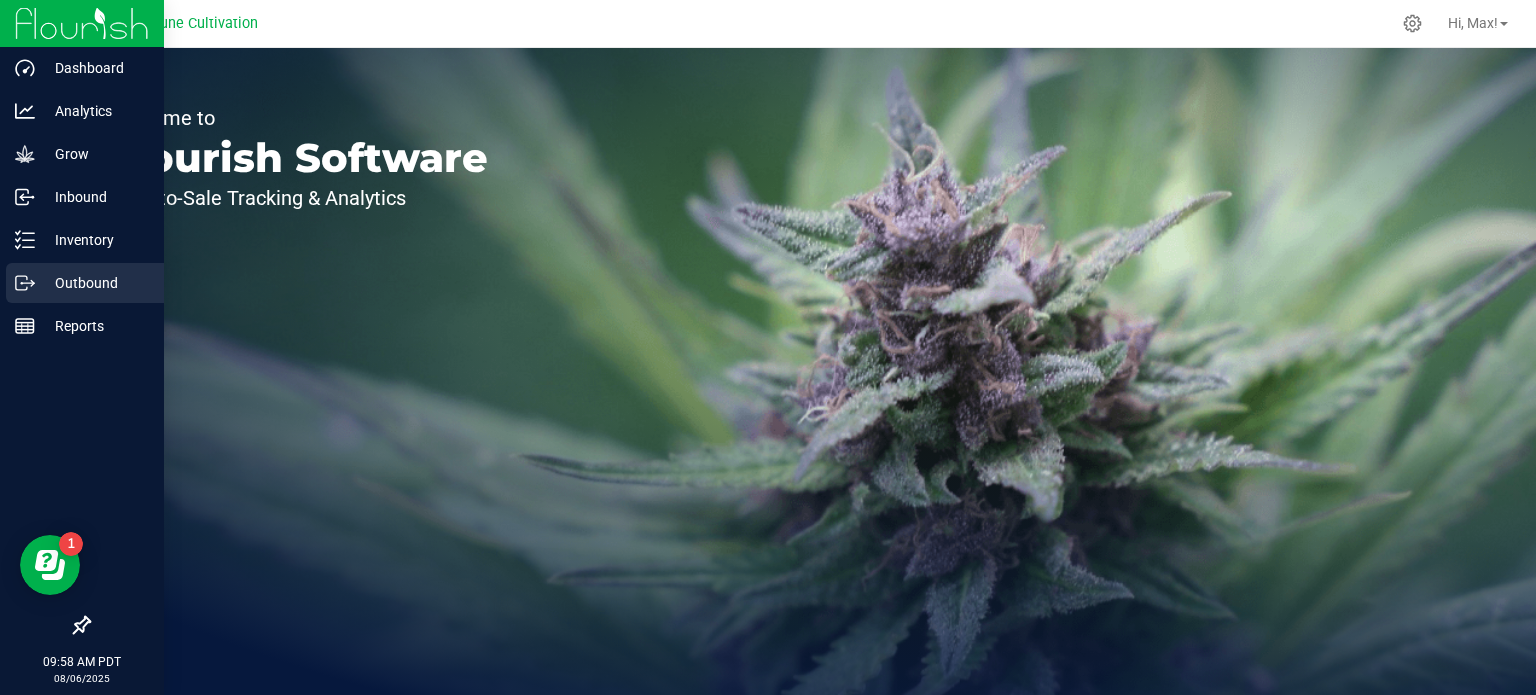 click on "Outbound" at bounding box center (95, 283) 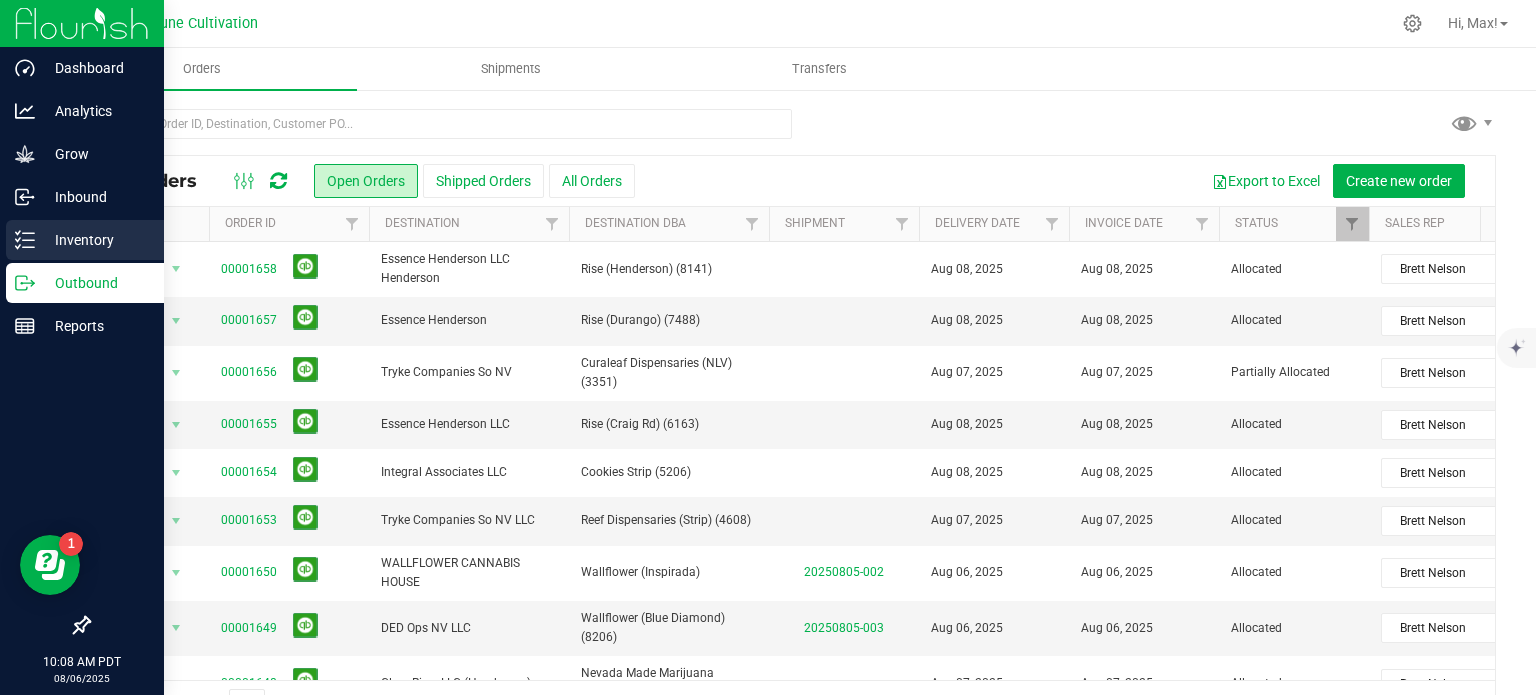 click 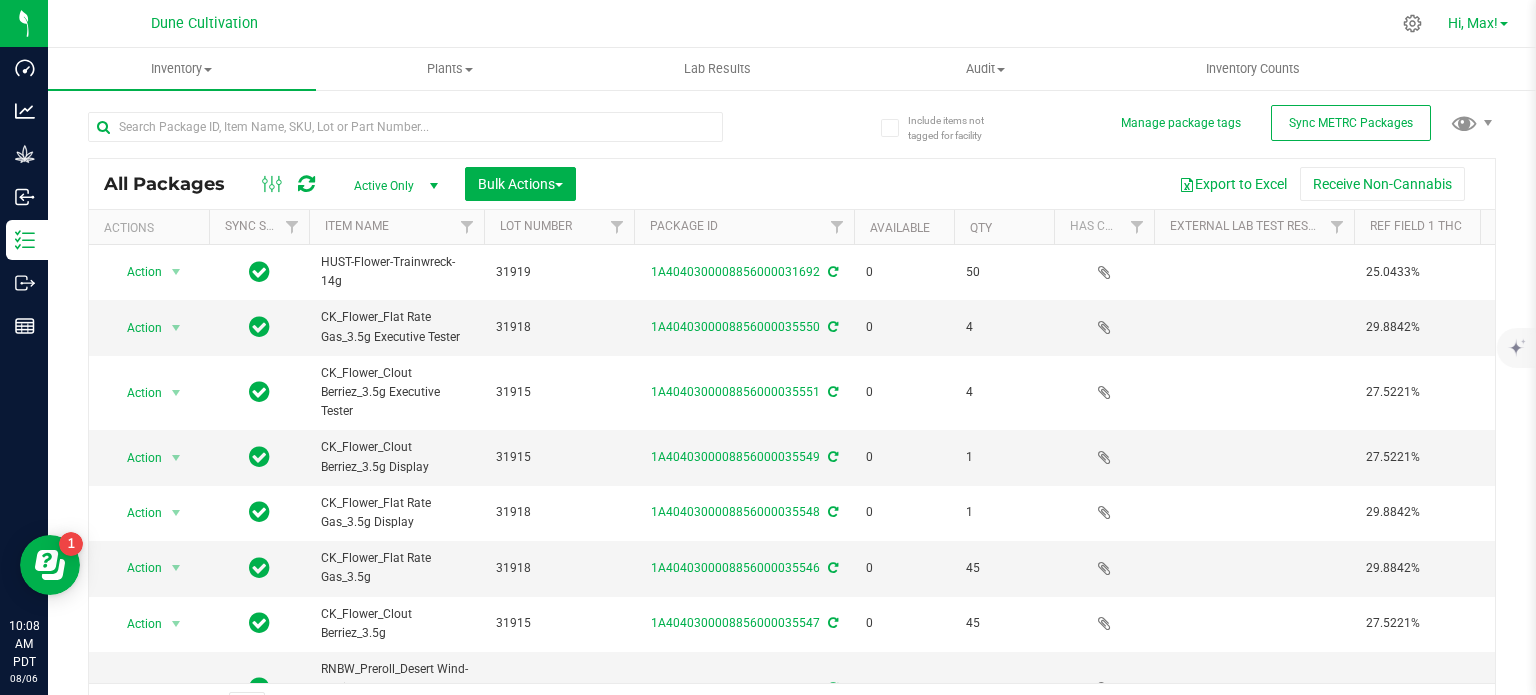 click on "Hi, Max!" at bounding box center (1473, 23) 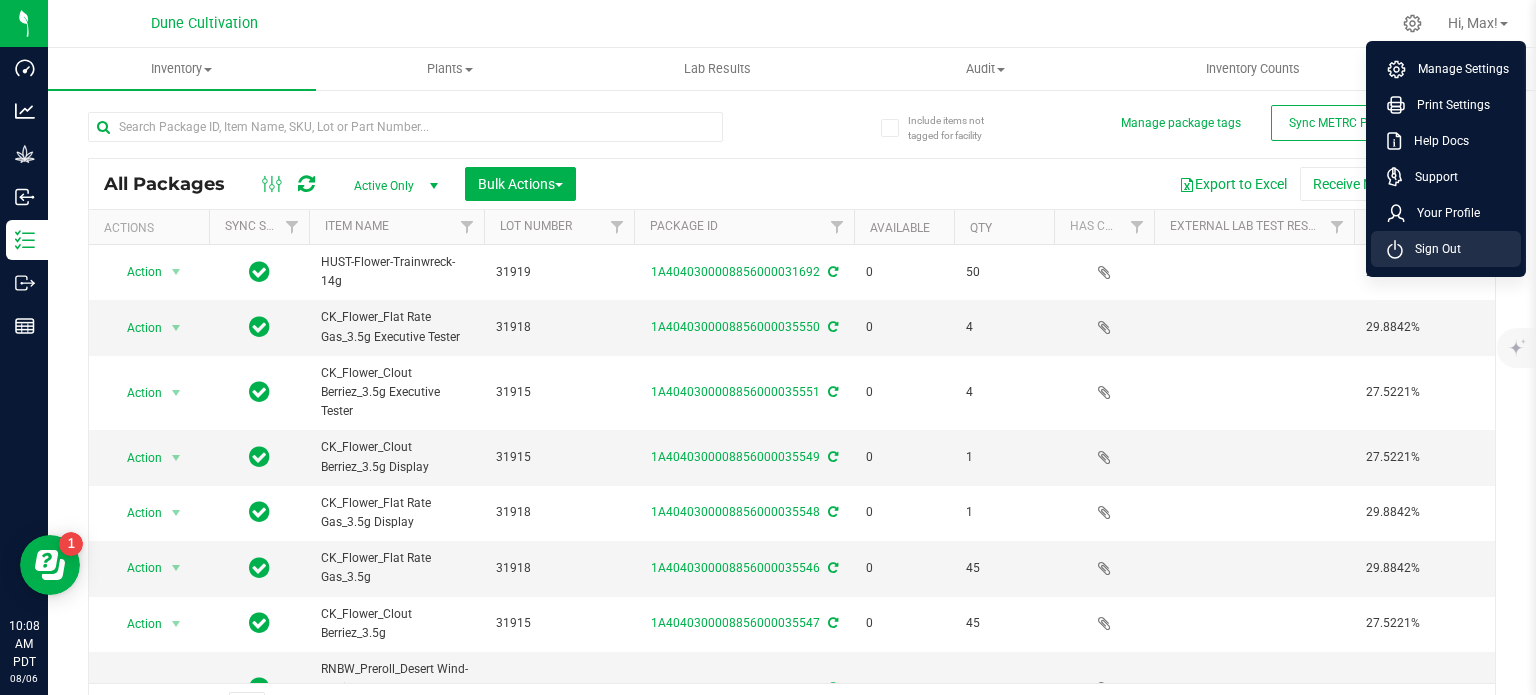 click 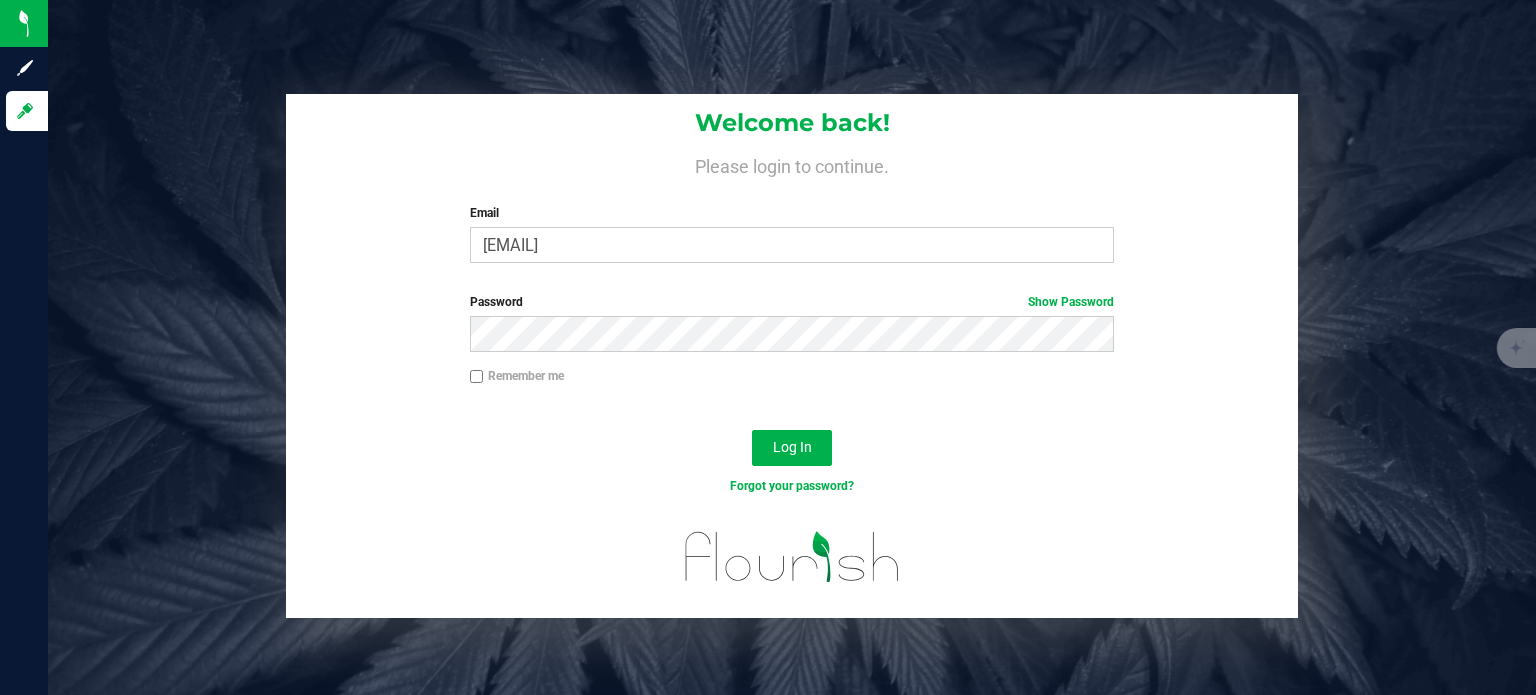 click on "Email
[EMAIL]
Required
Please format your email correctly." at bounding box center (792, 233) 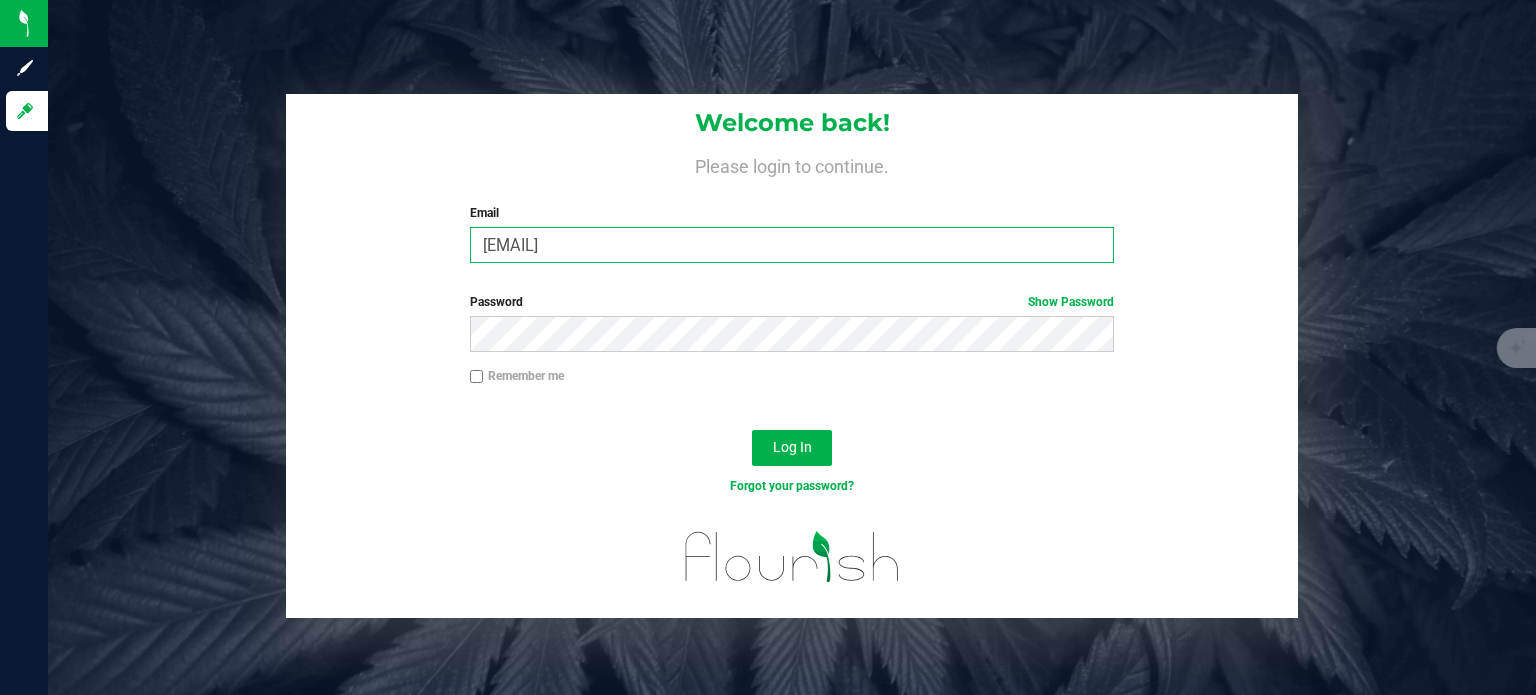 click on "[EMAIL]" at bounding box center (792, 245) 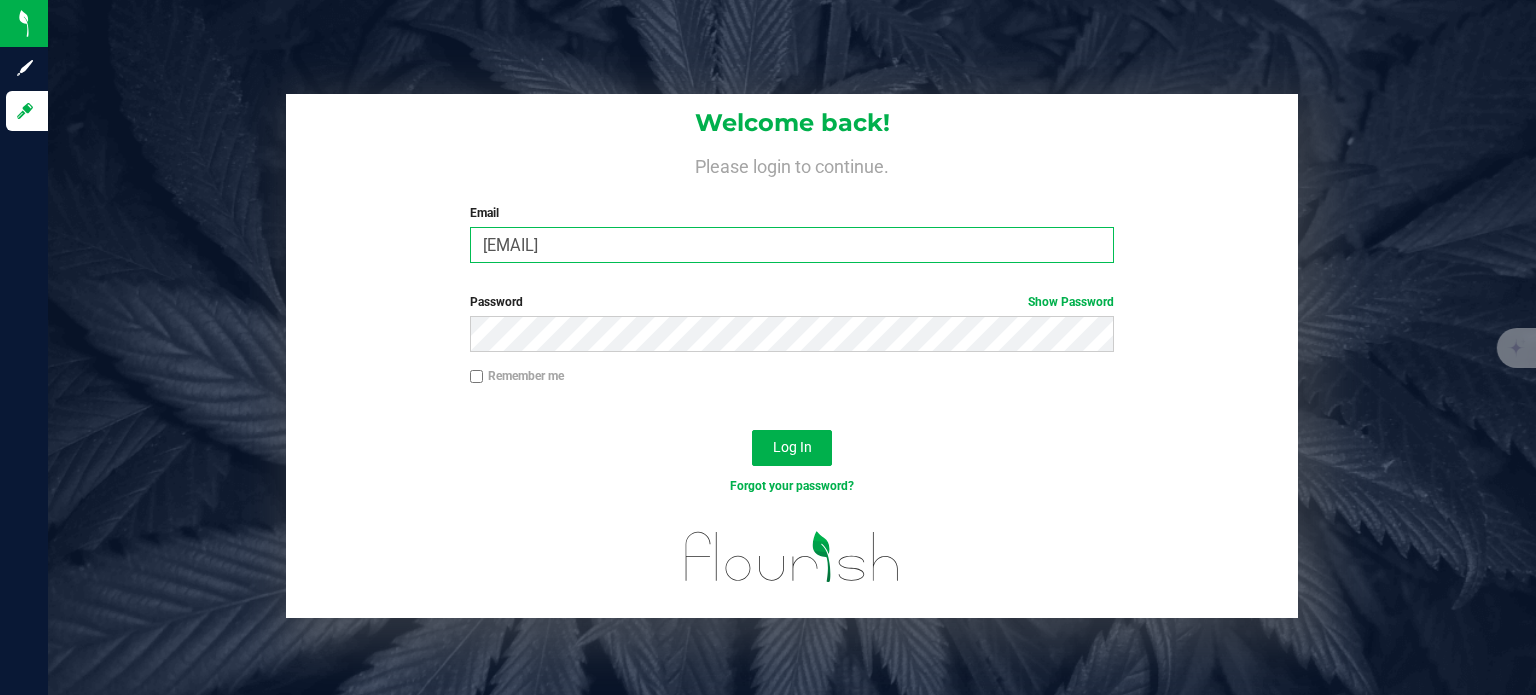 type on "[EMAIL]" 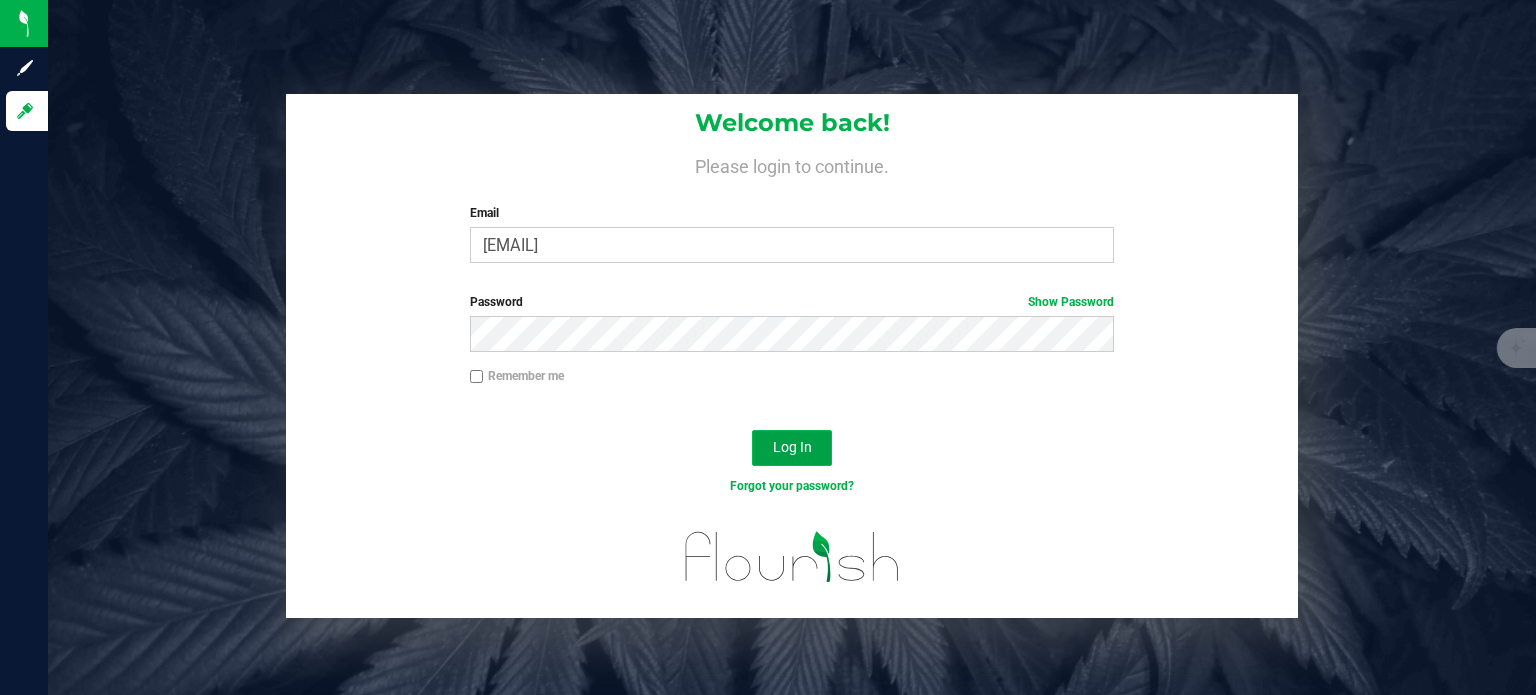 click on "Log In" at bounding box center (792, 448) 